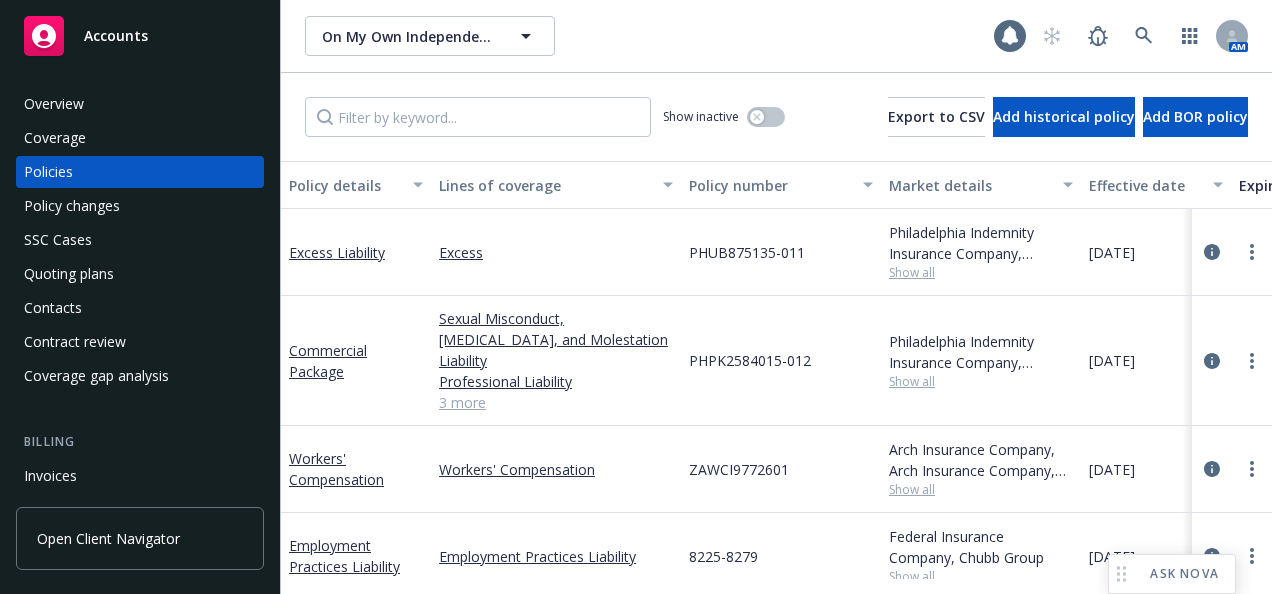 scroll, scrollTop: 0, scrollLeft: 0, axis: both 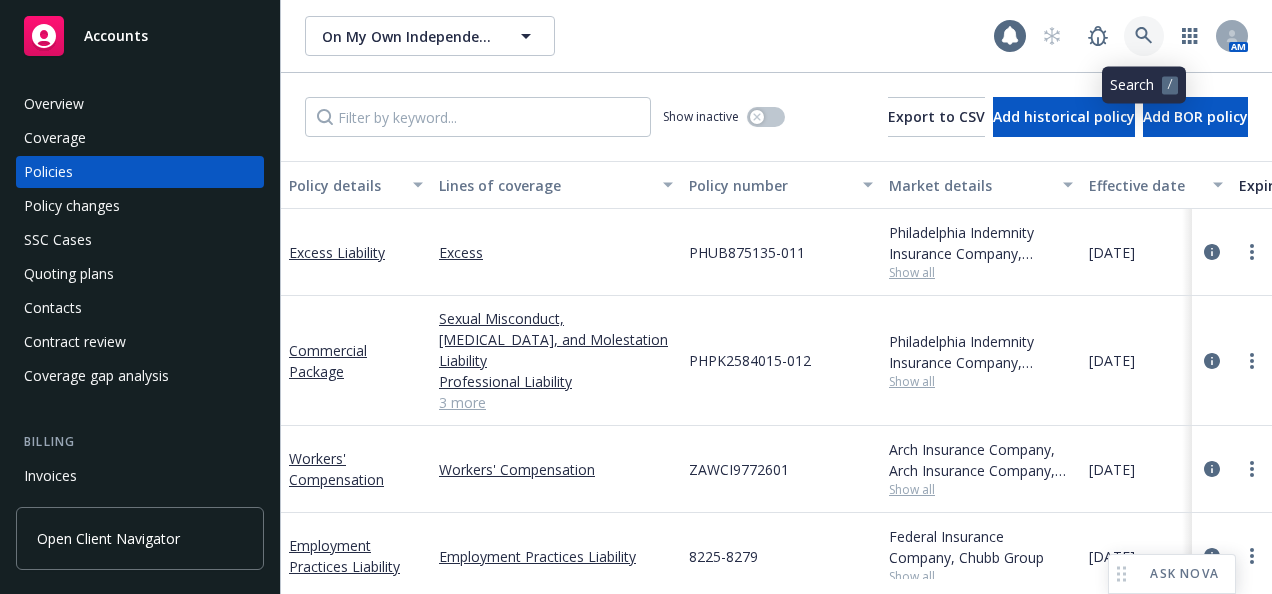 click at bounding box center [1144, 36] 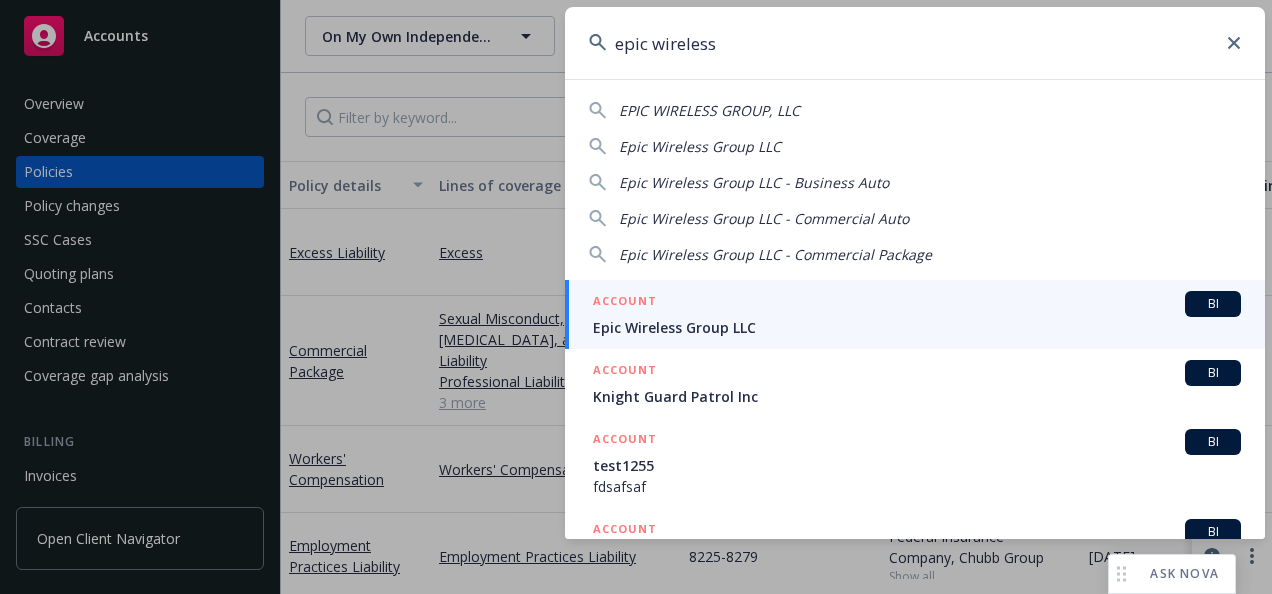 click on "EPIC WIRELESS GROUP, LLC" at bounding box center (709, 110) 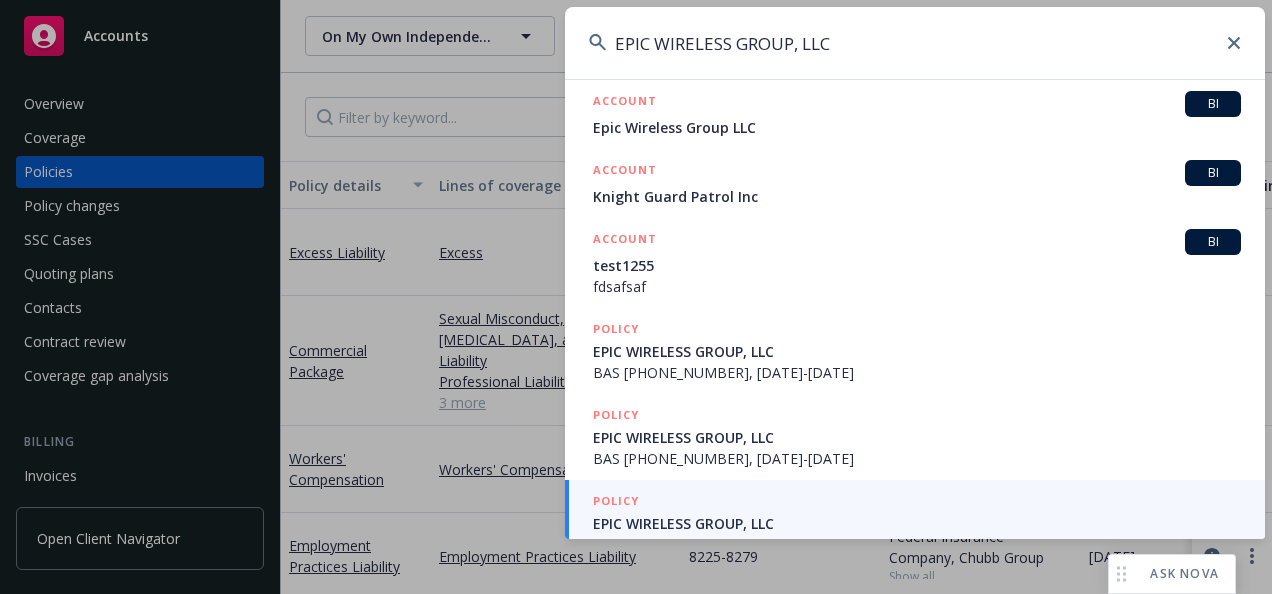 scroll, scrollTop: 0, scrollLeft: 0, axis: both 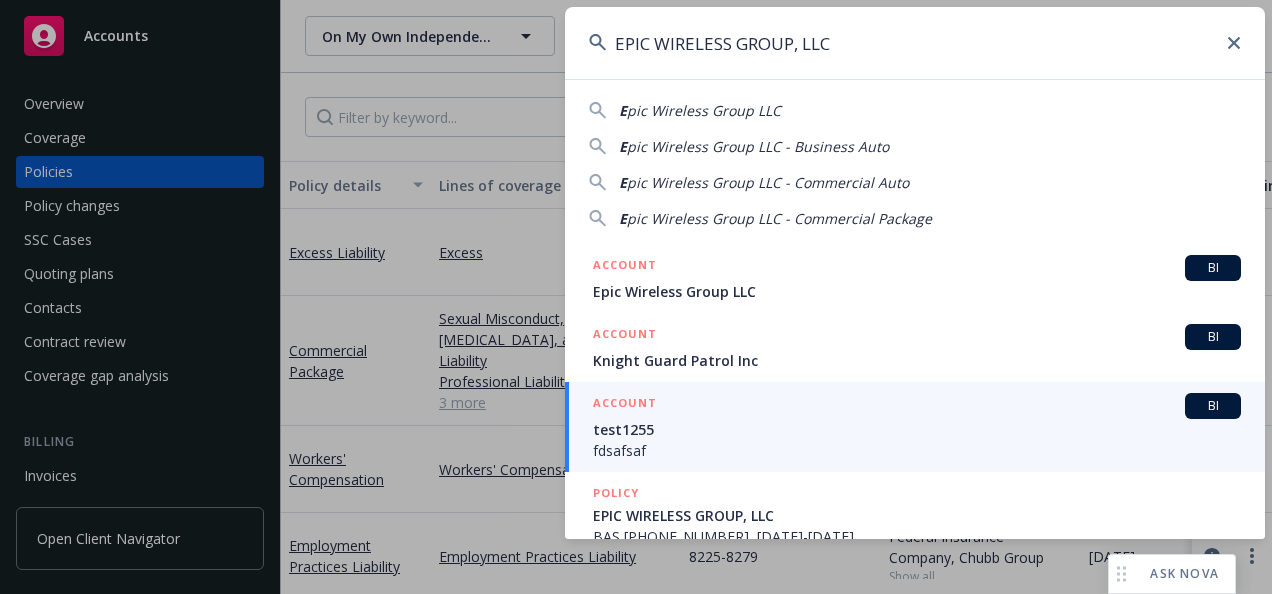 click on "pic Wireless Group LLC" at bounding box center (704, 110) 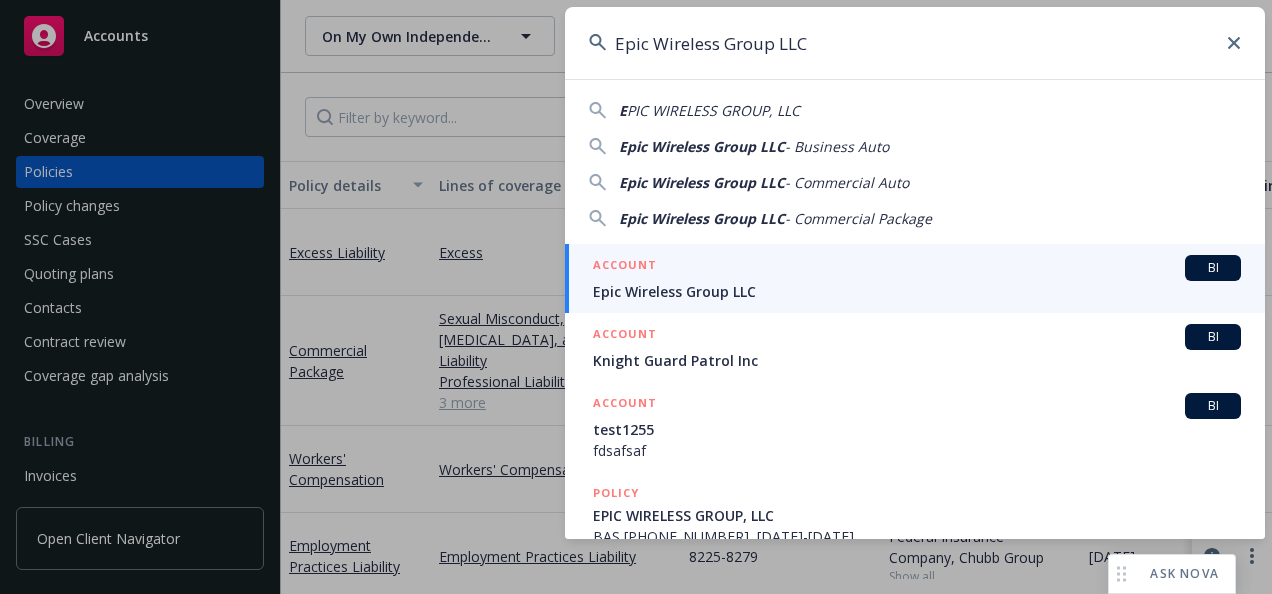 click on "PIC WIRELESS GROUP, LLC" at bounding box center [713, 110] 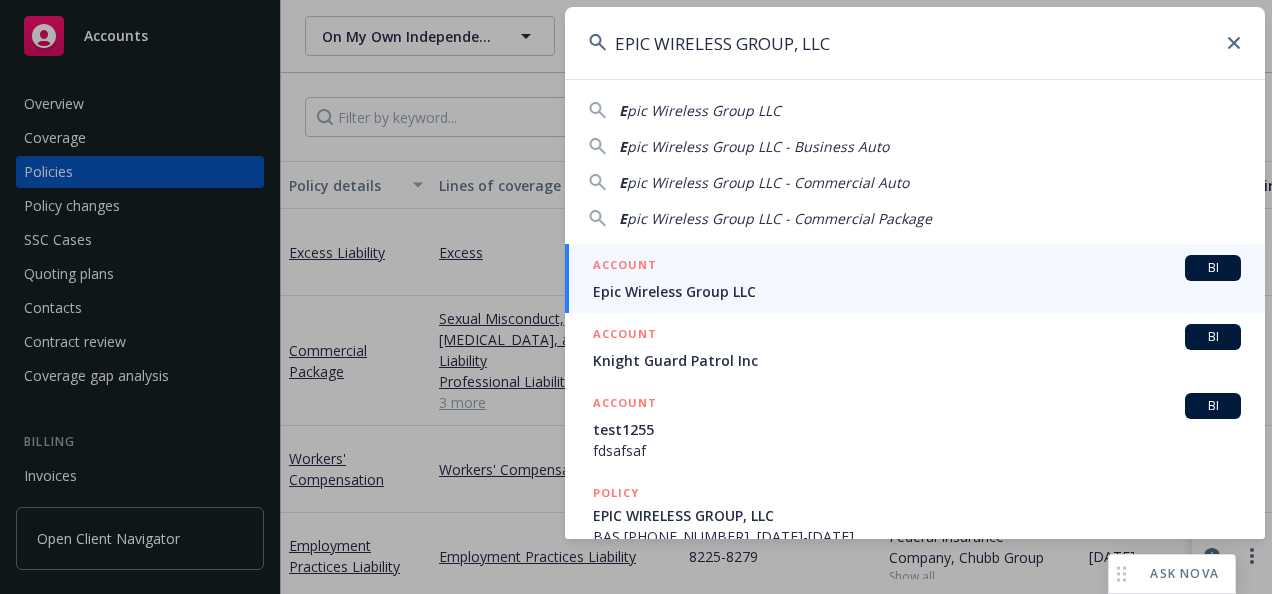 click on "pic Wireless Group LLC" at bounding box center (704, 110) 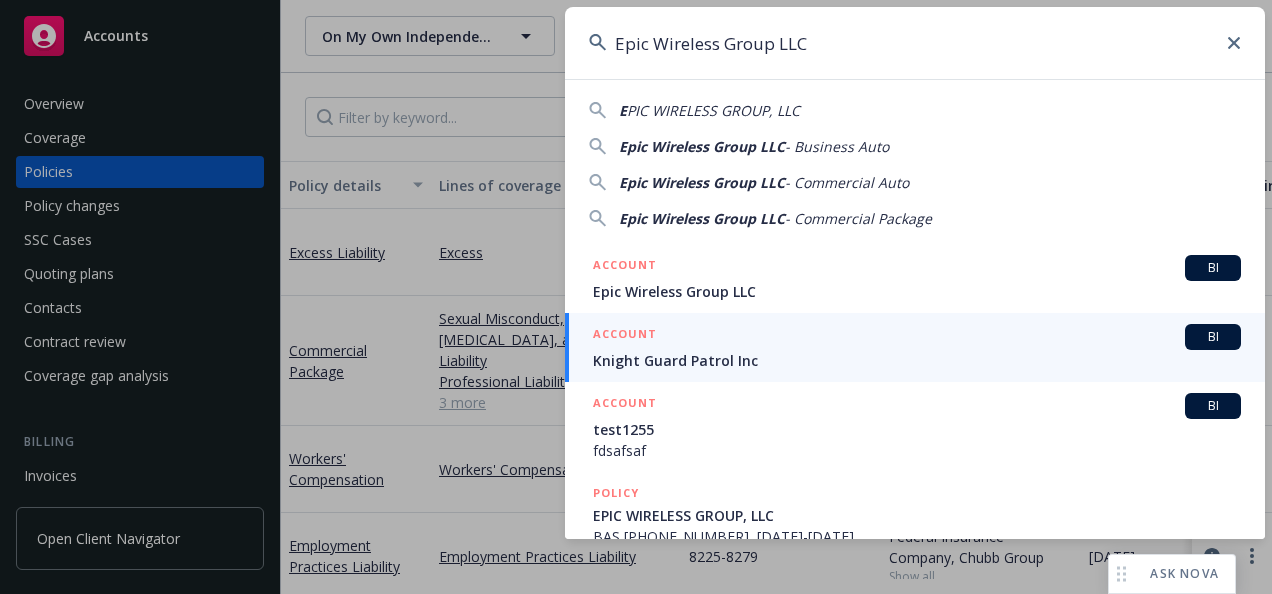 click on "Epic Wireless Group LLC" at bounding box center (702, 146) 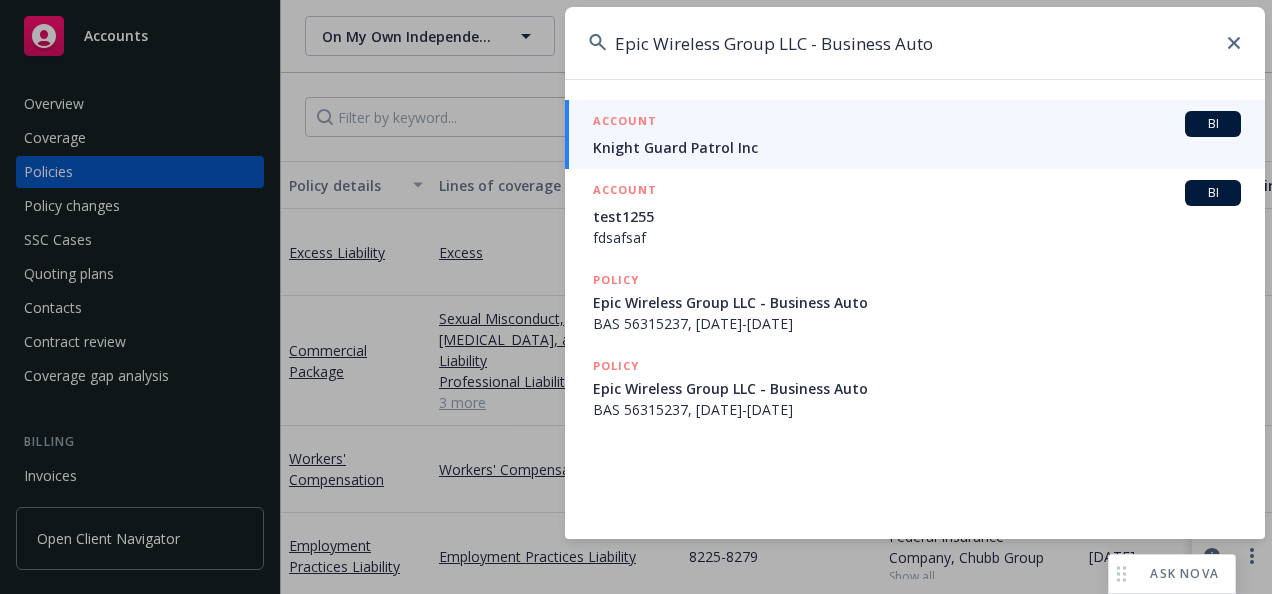 click 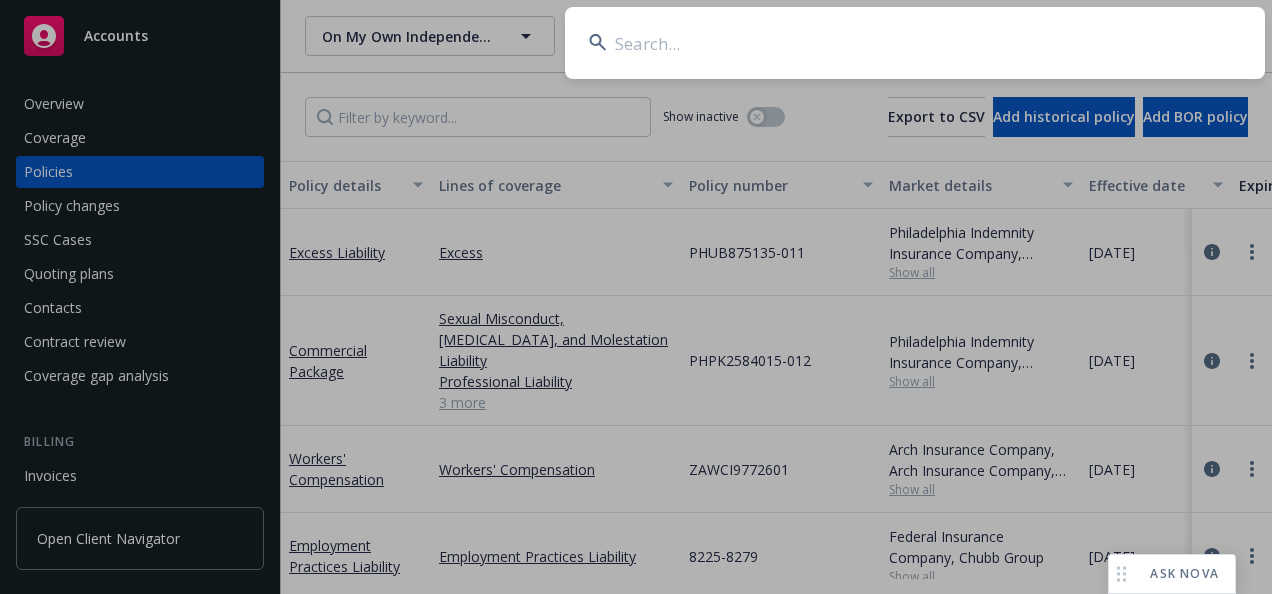 click at bounding box center [915, 43] 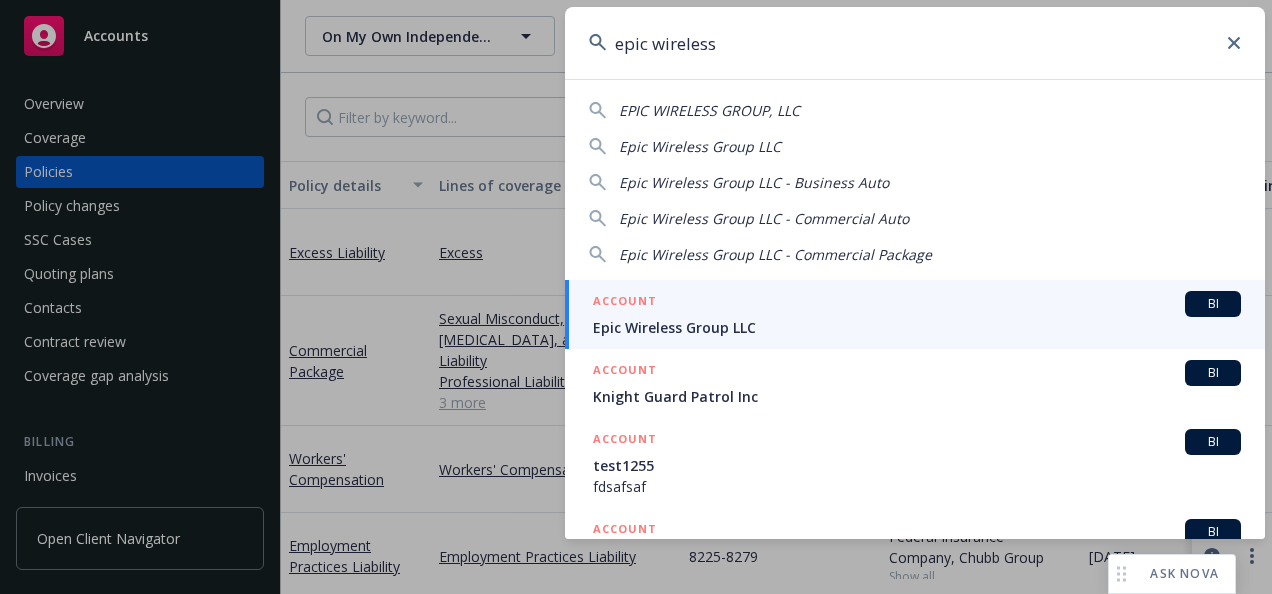 click on "EPIC WIRELESS GROUP, LLC" at bounding box center [709, 110] 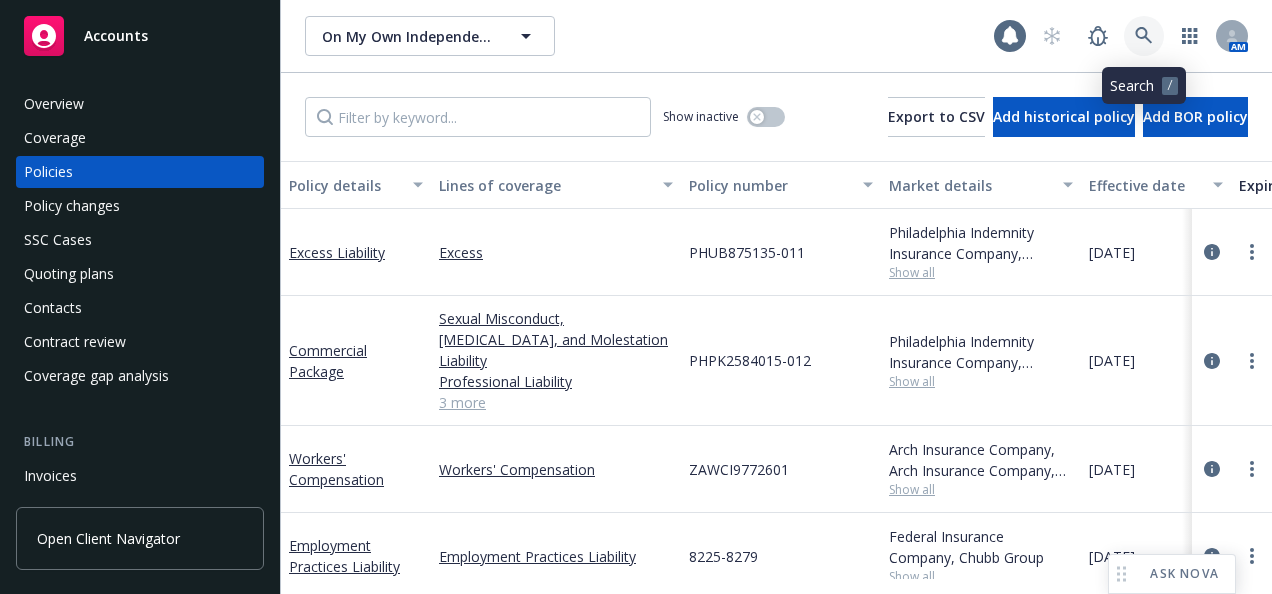 click 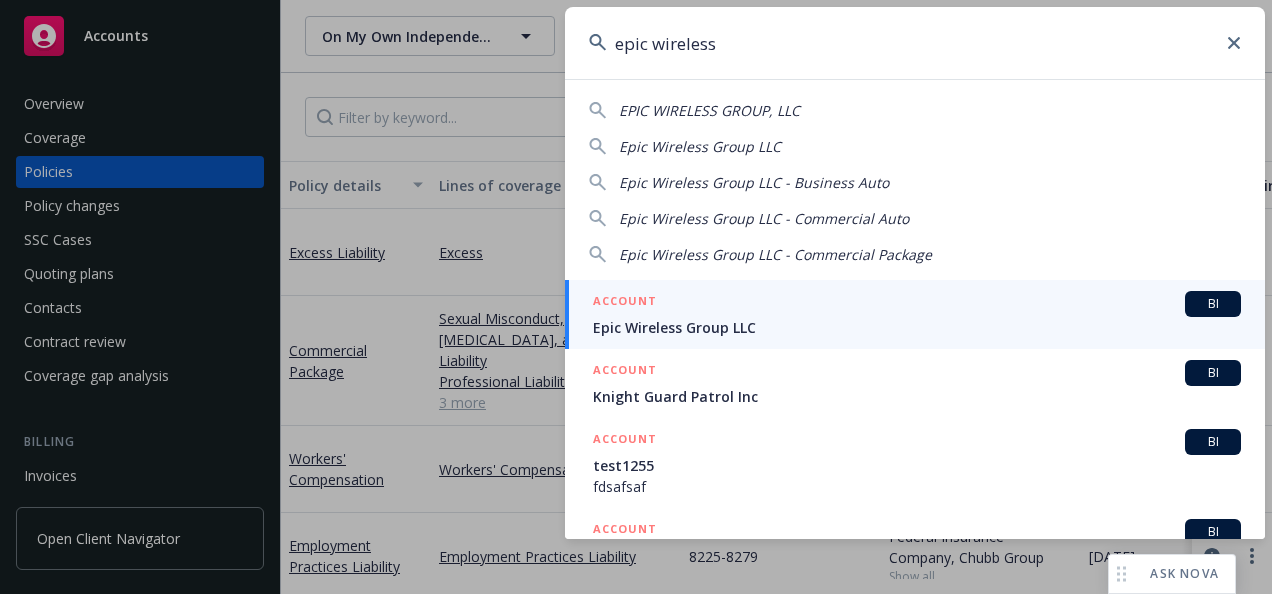 click on "Epic Wireless Group LLC - Commercial Package" at bounding box center [775, 254] 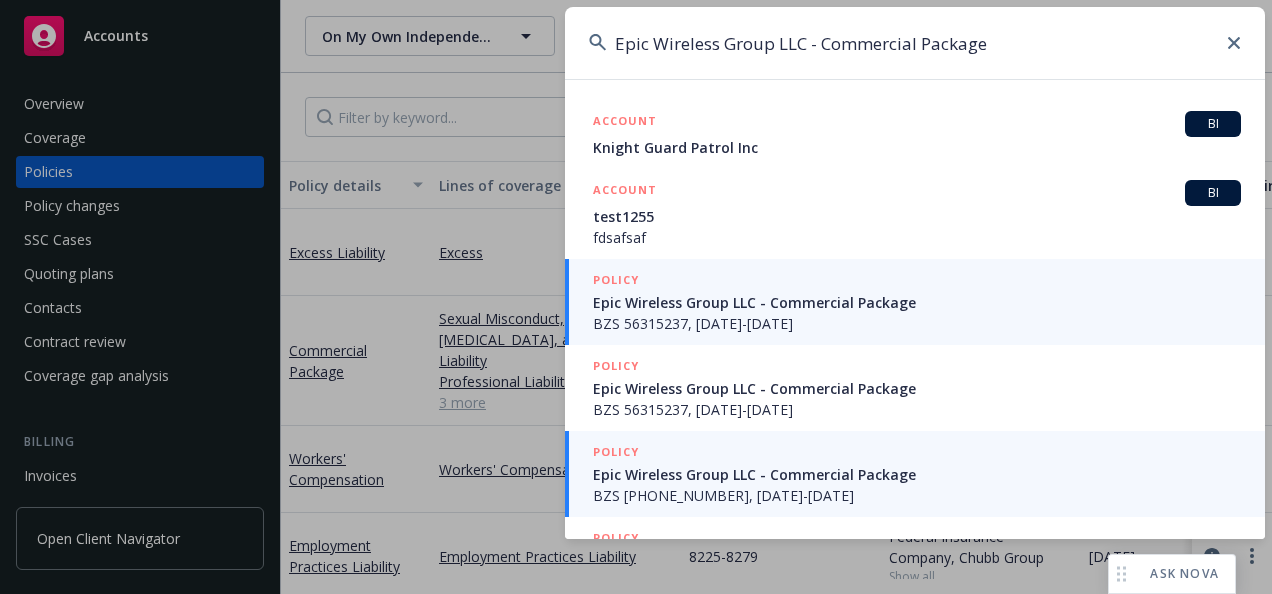 click on "Epic Wireless Group LLC - Commercial Package" at bounding box center [917, 474] 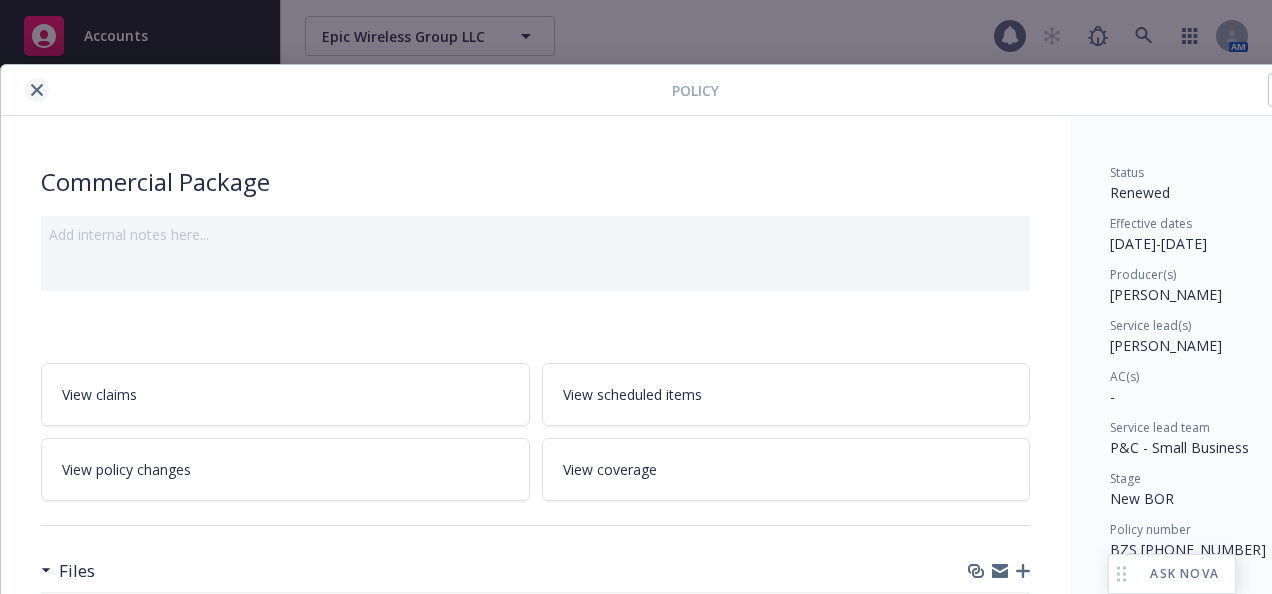 click 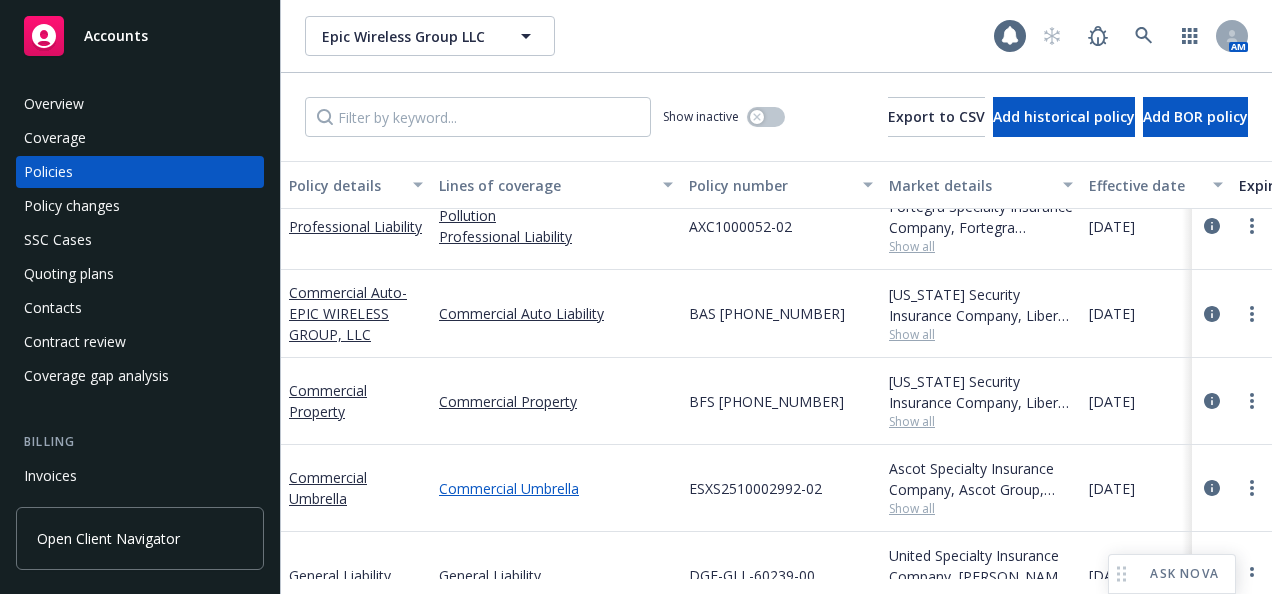 scroll, scrollTop: 0, scrollLeft: 0, axis: both 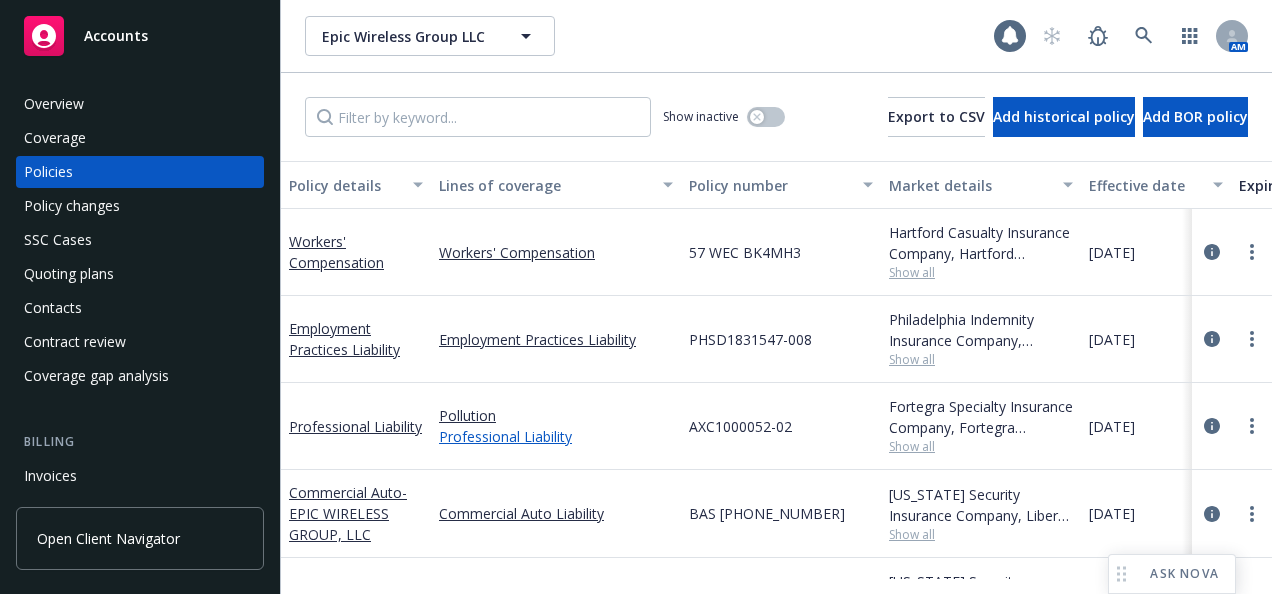 click on "Professional Liability" at bounding box center [556, 436] 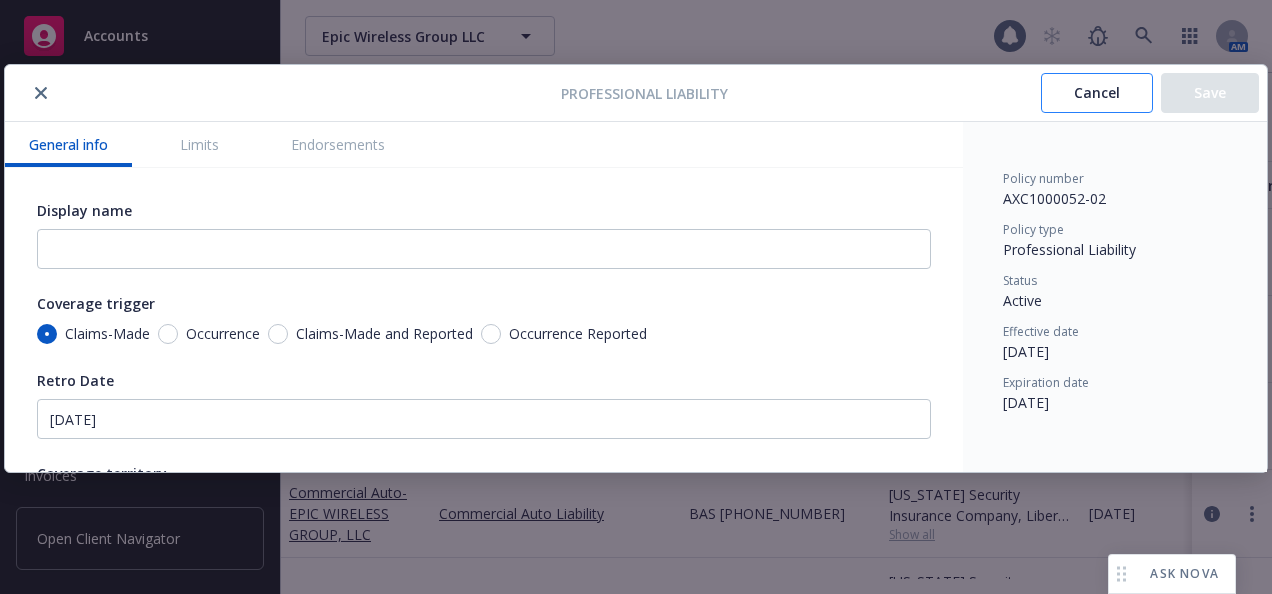 click on "Cancel" at bounding box center [1097, 93] 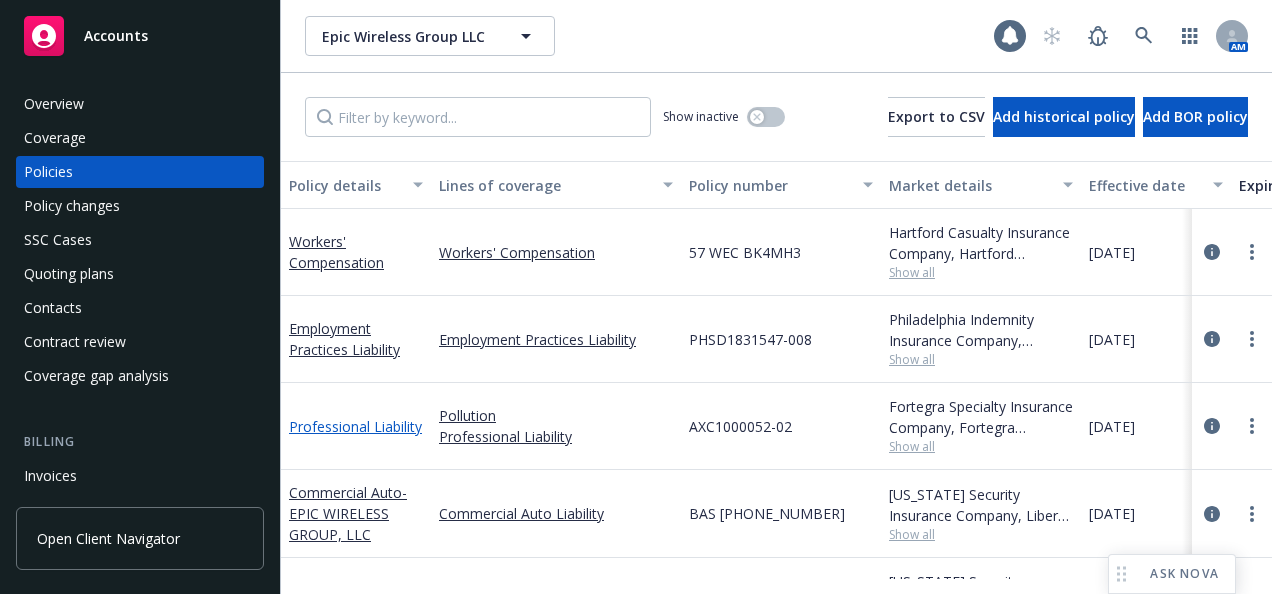 click on "Professional Liability" at bounding box center (355, 426) 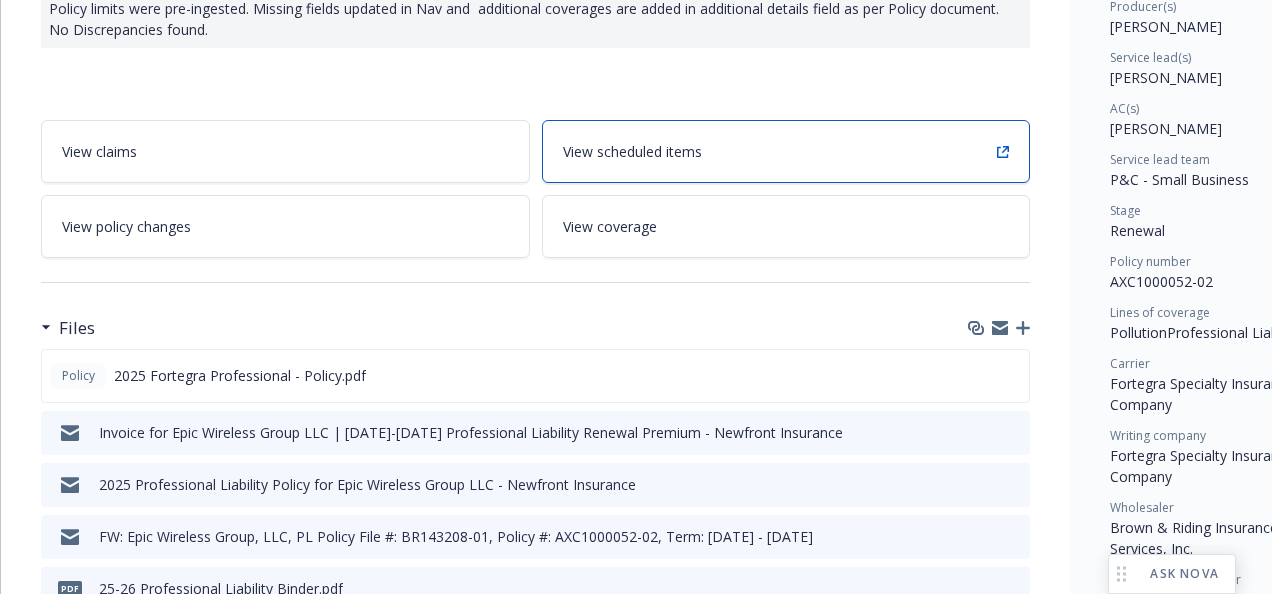scroll, scrollTop: 300, scrollLeft: 0, axis: vertical 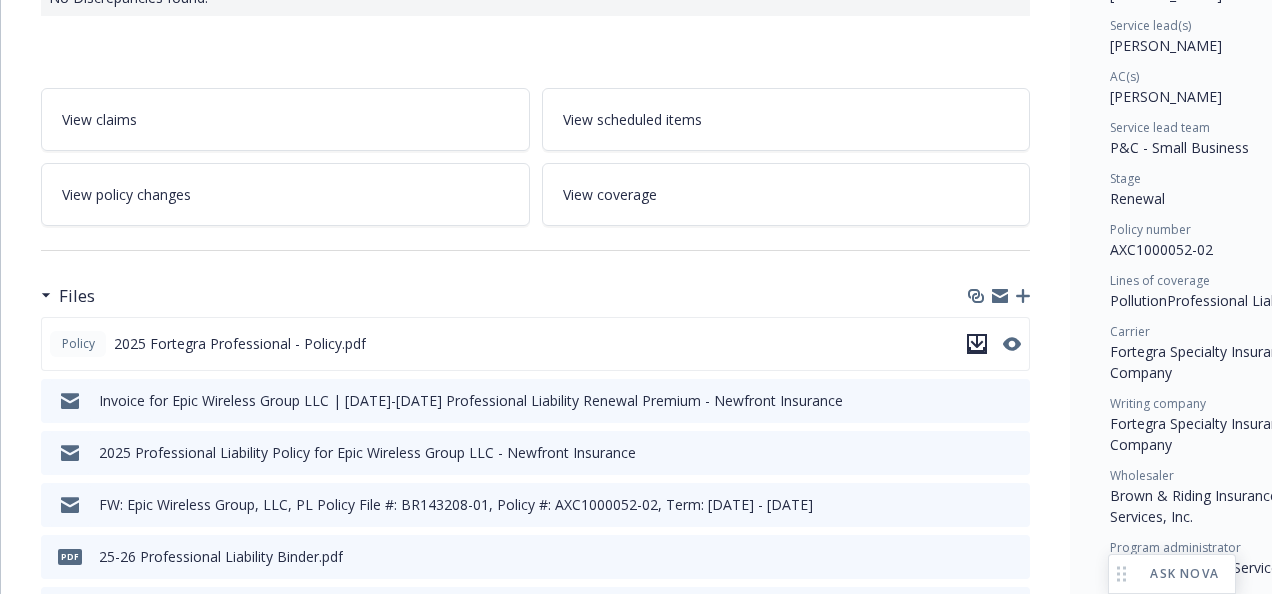 click 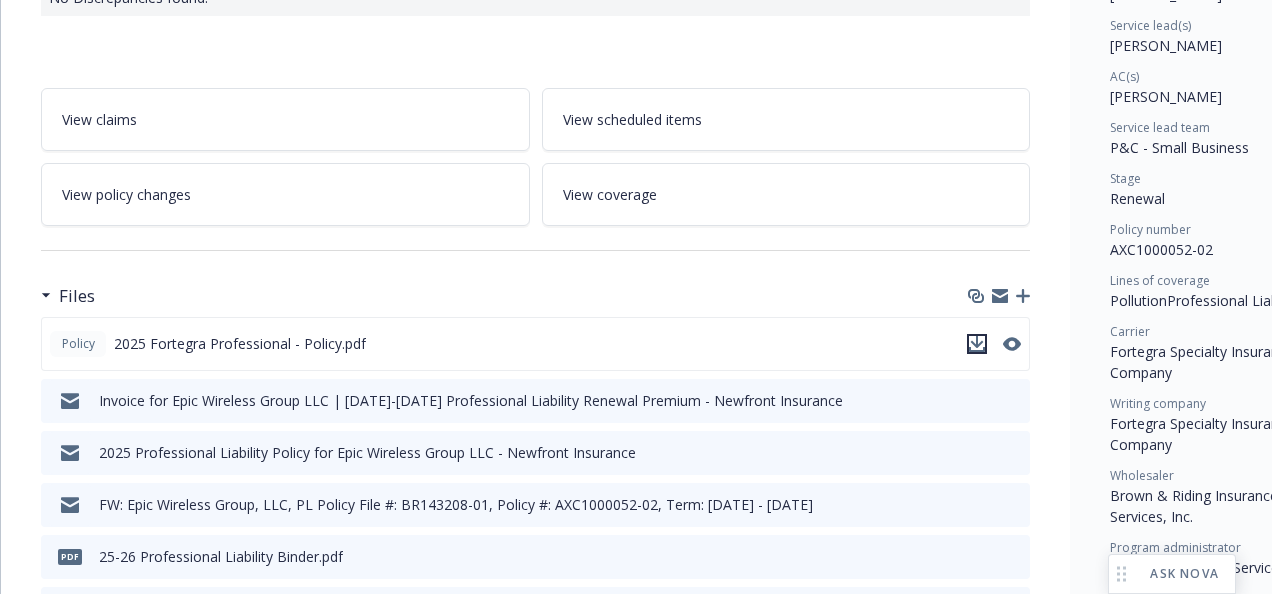 click 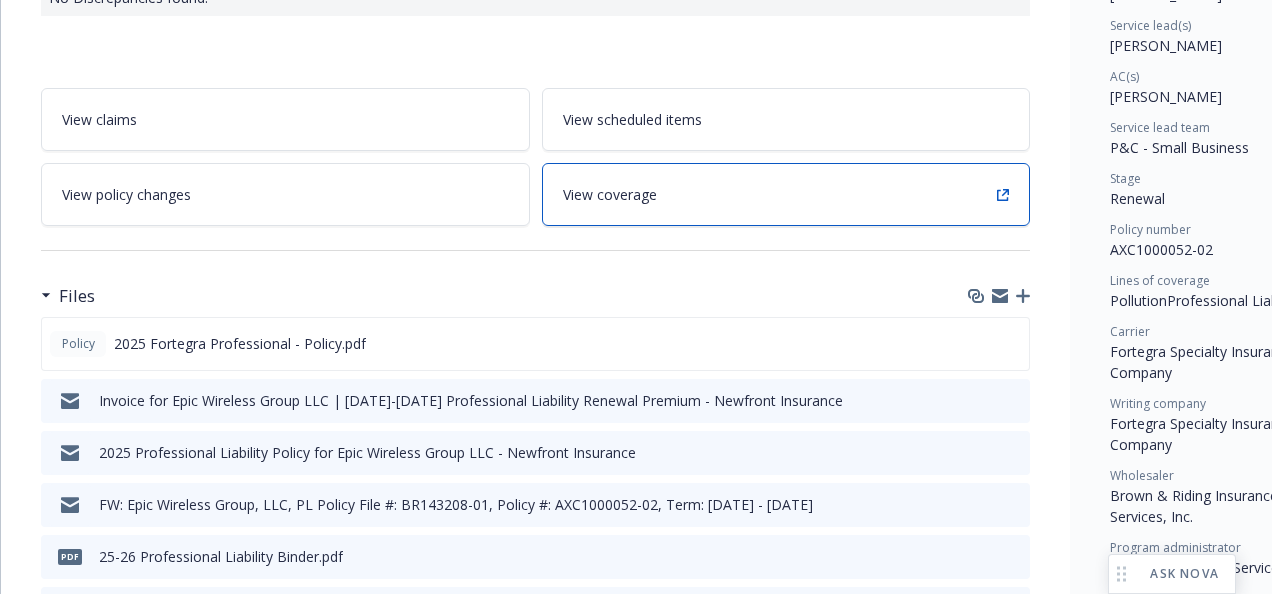 click on "View coverage" at bounding box center (610, 194) 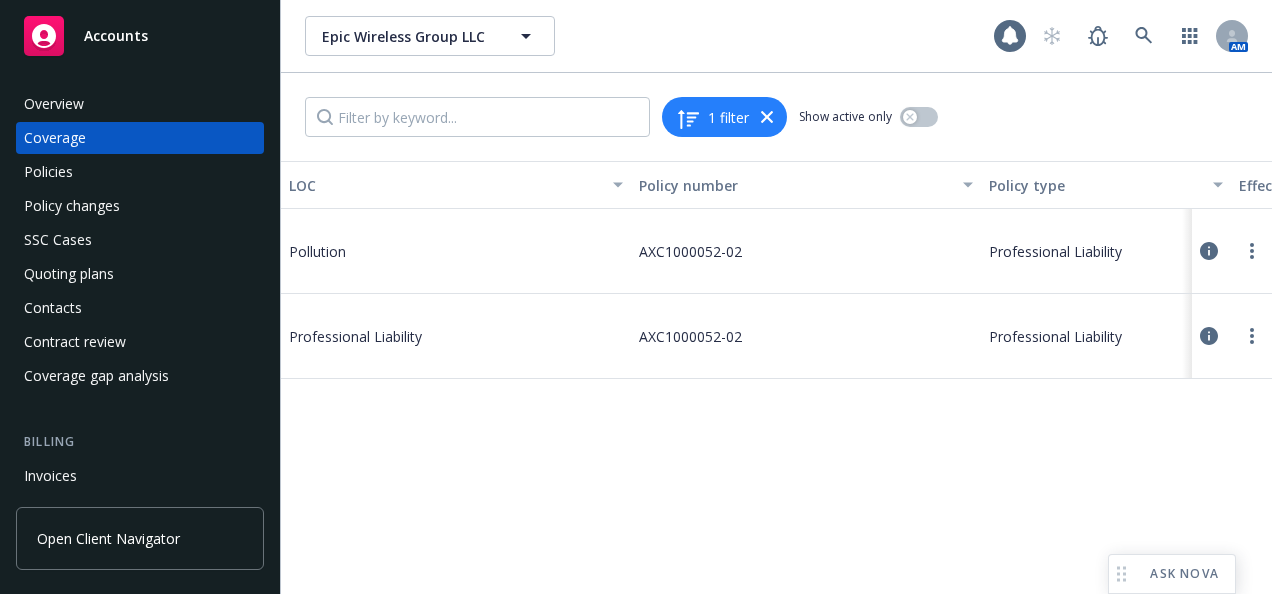 click on "Professional Liability" at bounding box center [439, 336] 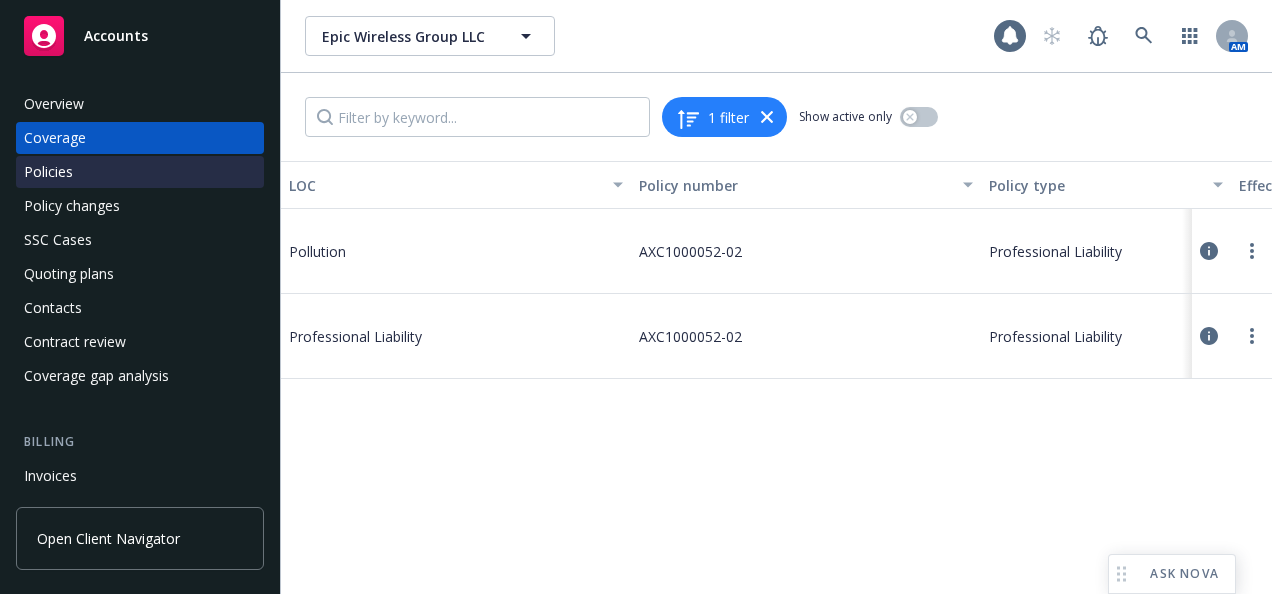 click on "Policies" at bounding box center [48, 172] 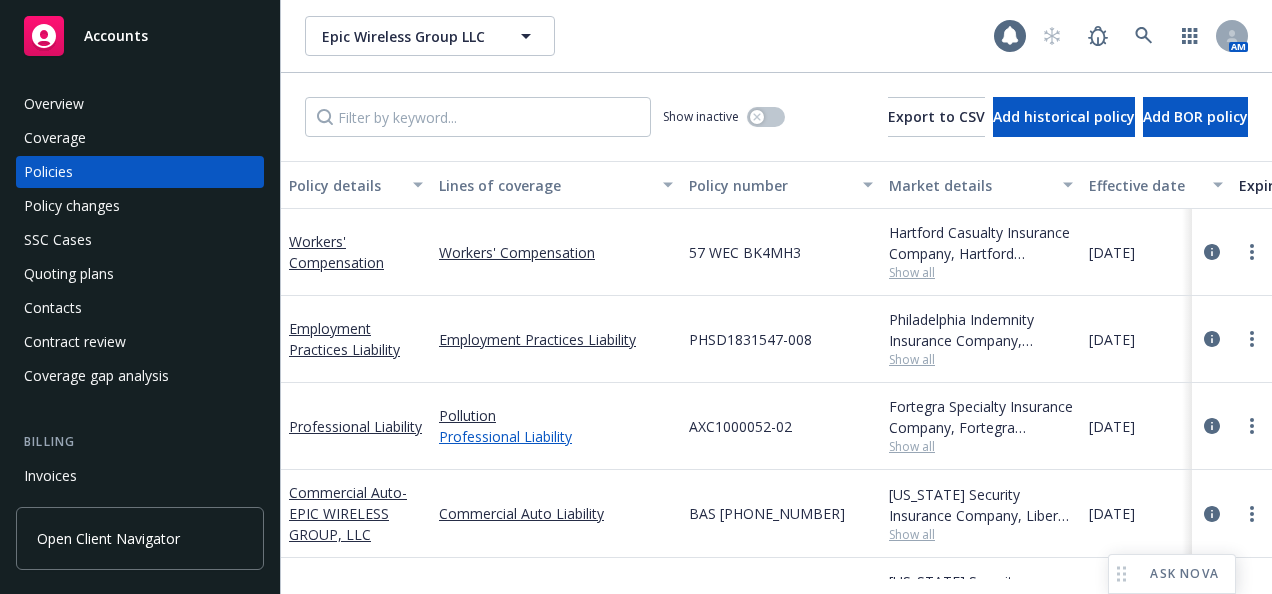 click on "Professional Liability" at bounding box center (556, 436) 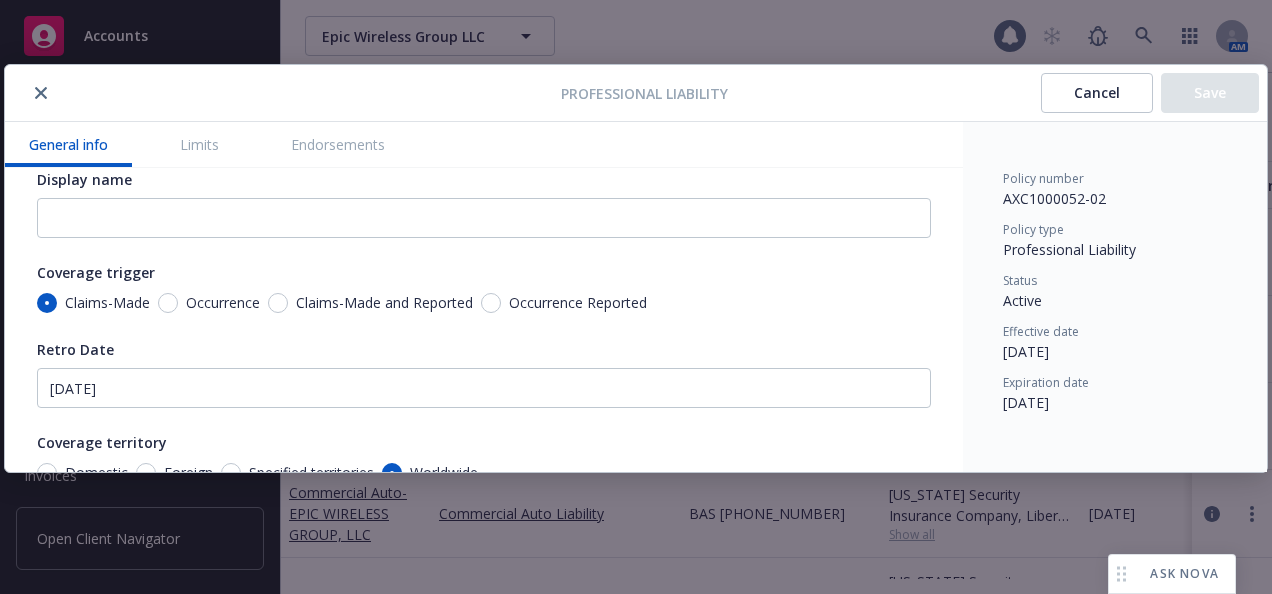 scroll, scrollTop: 0, scrollLeft: 0, axis: both 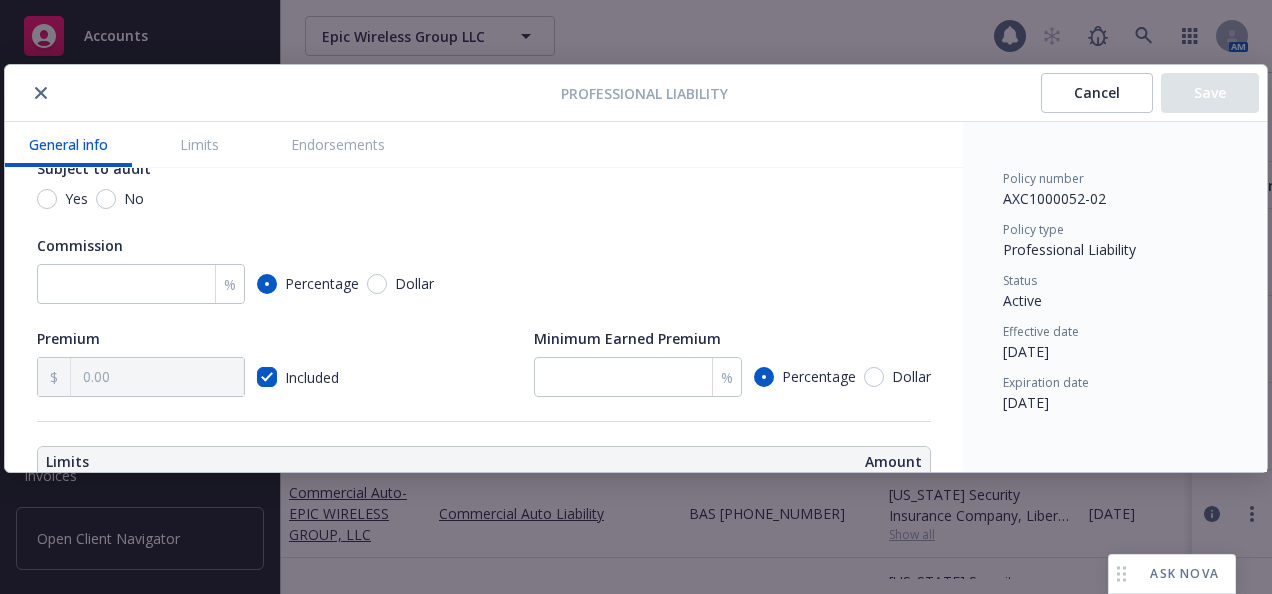 type on "x" 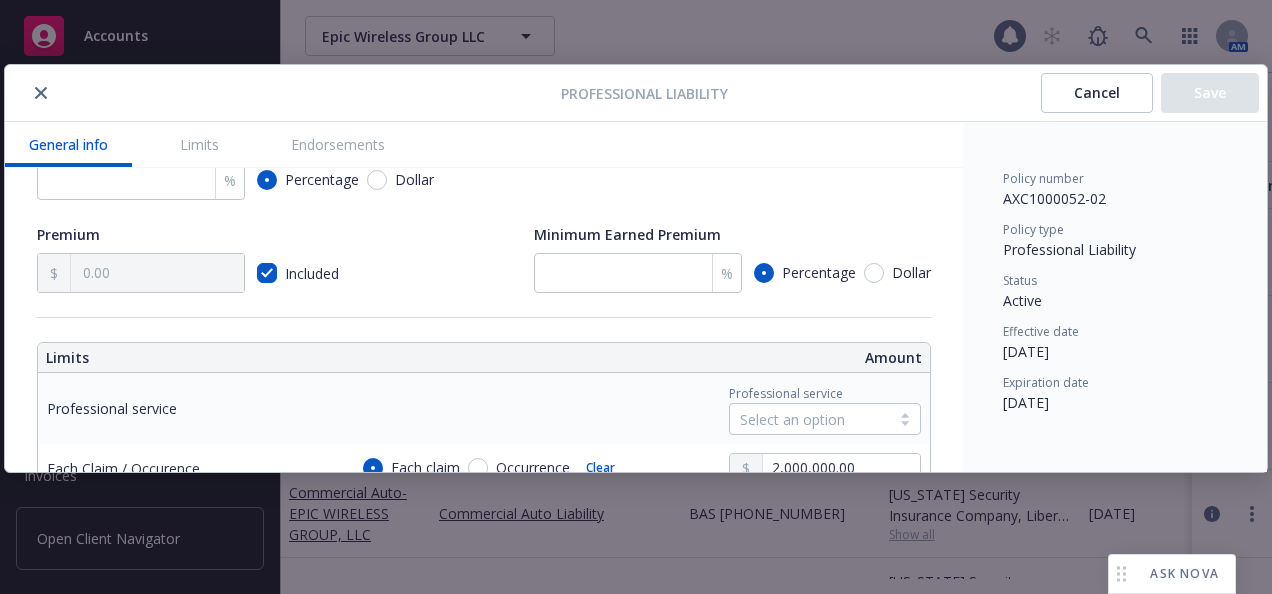 scroll, scrollTop: 500, scrollLeft: 0, axis: vertical 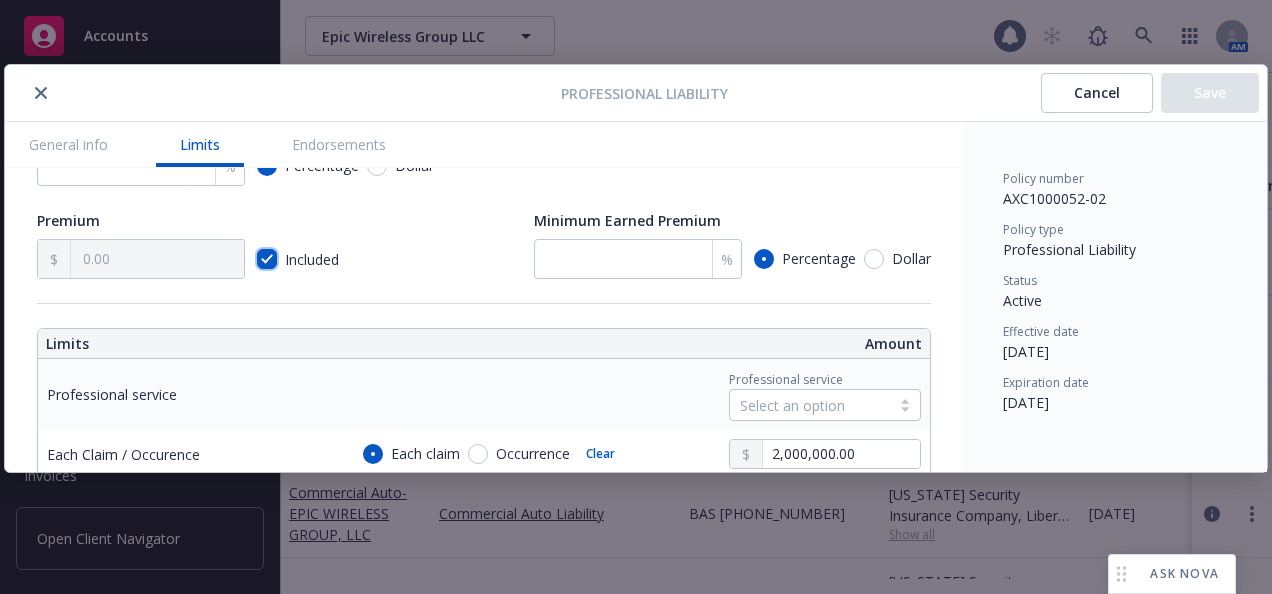 click at bounding box center (267, 259) 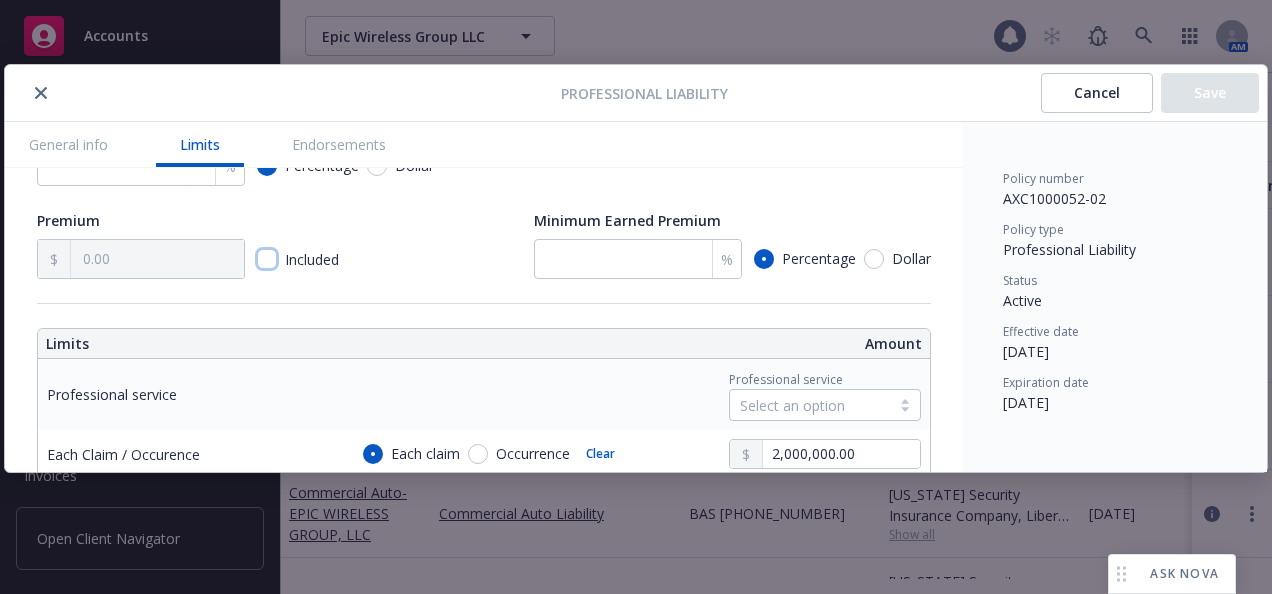 checkbox on "false" 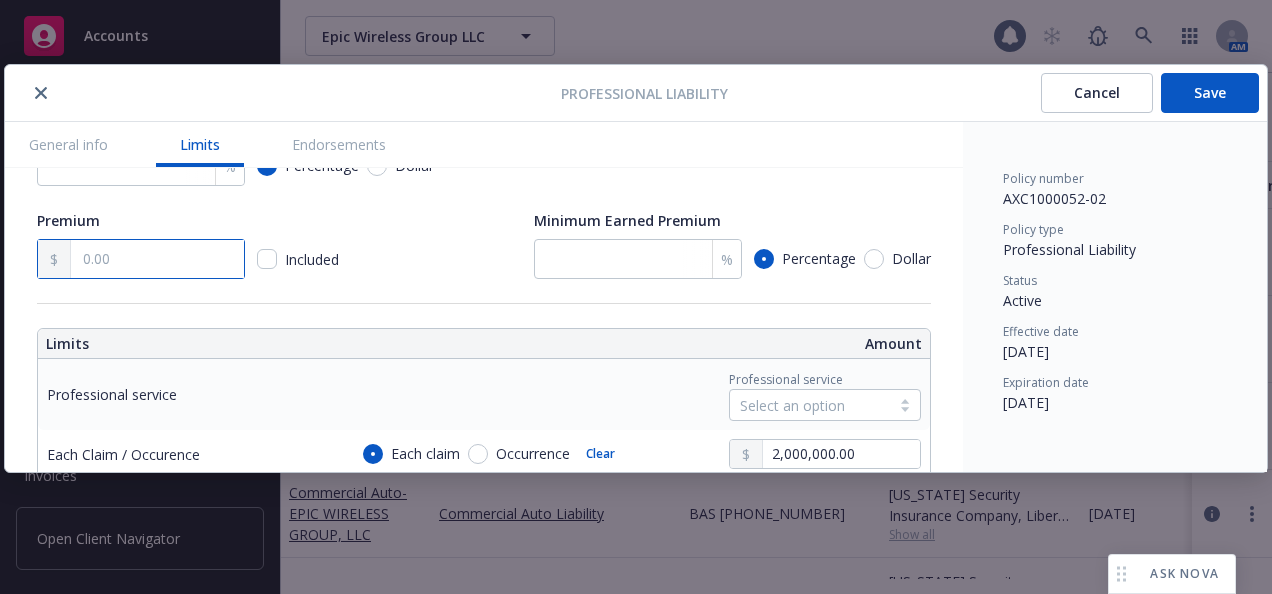 click at bounding box center [157, 259] 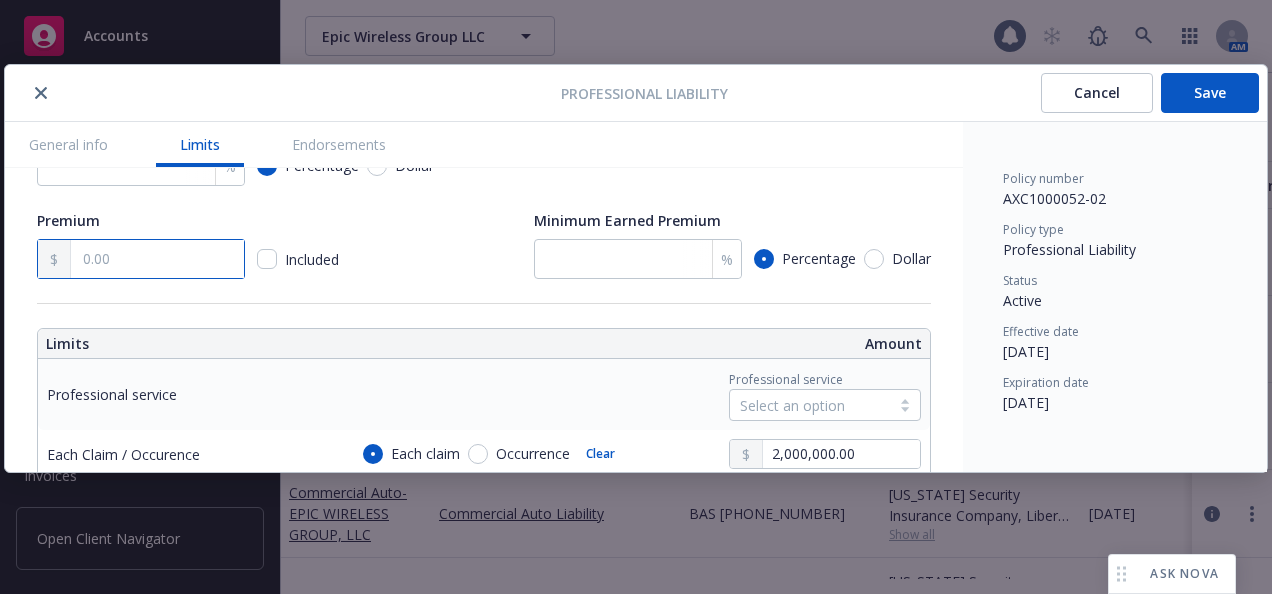 type on "x" 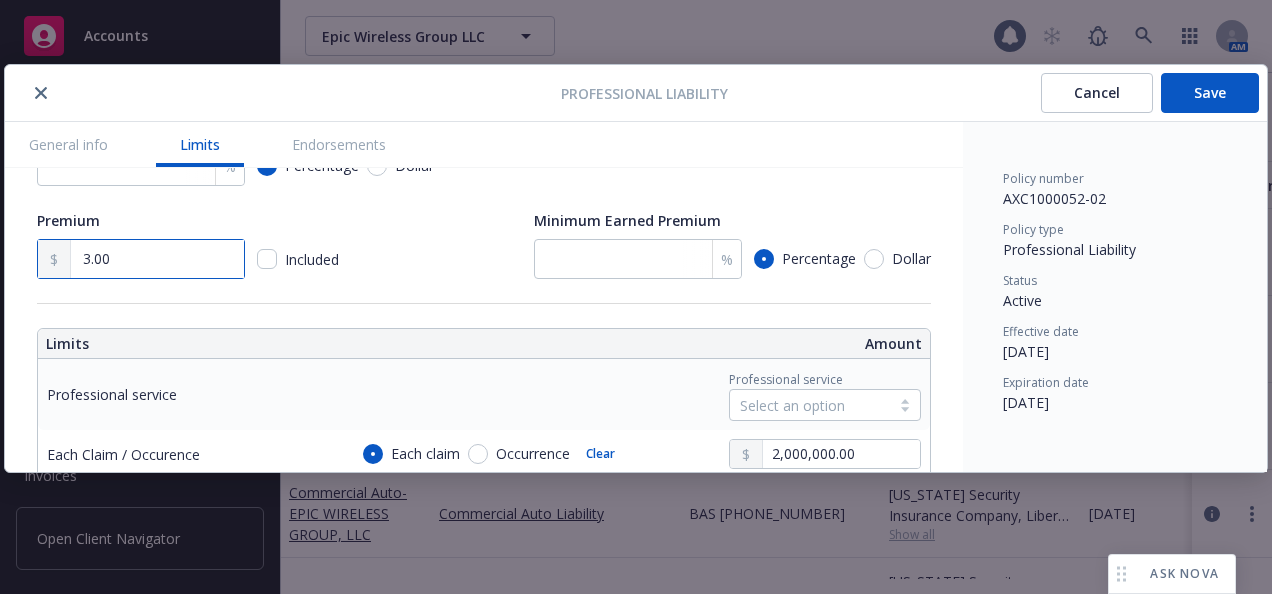 type on "x" 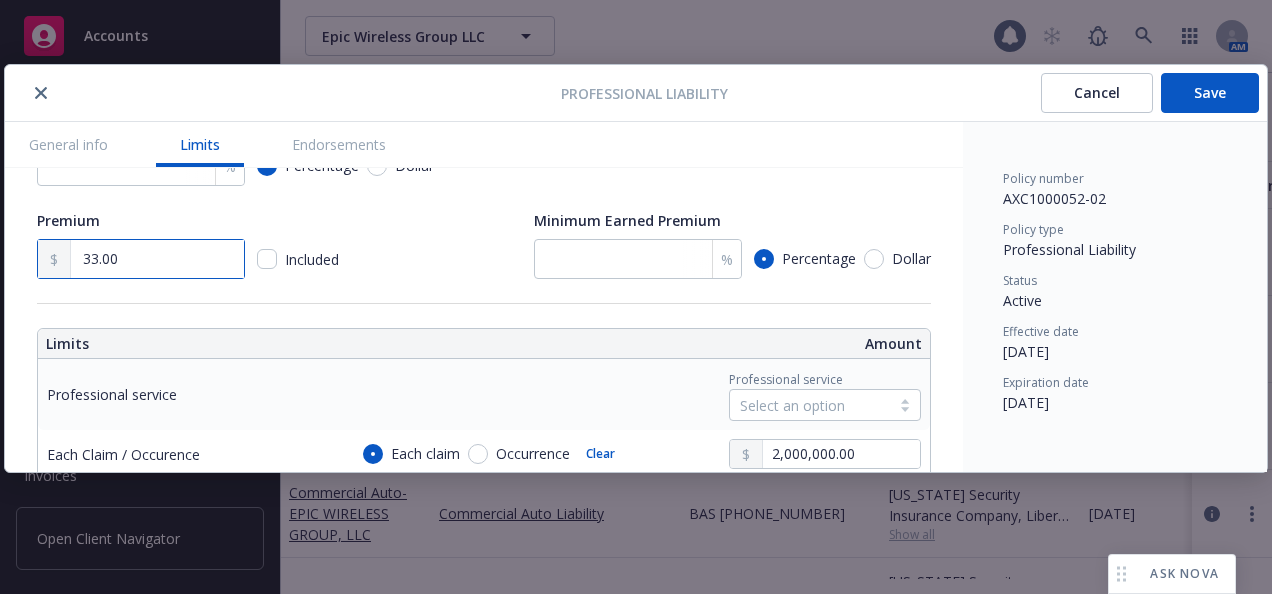 type on "x" 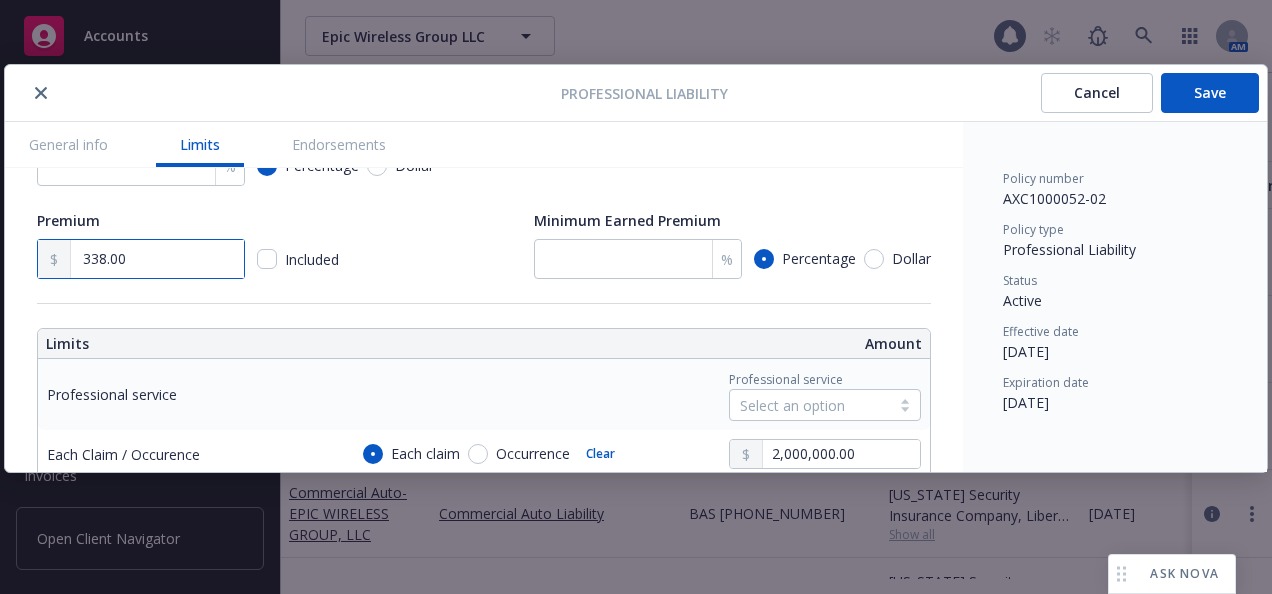 type on "x" 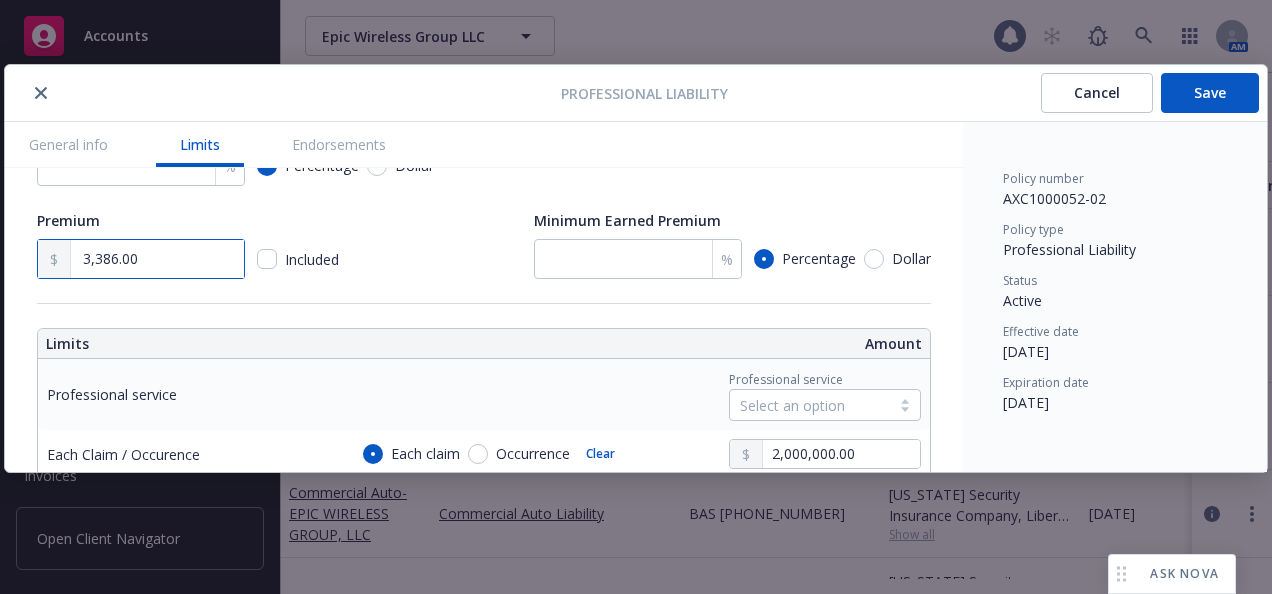 type on "x" 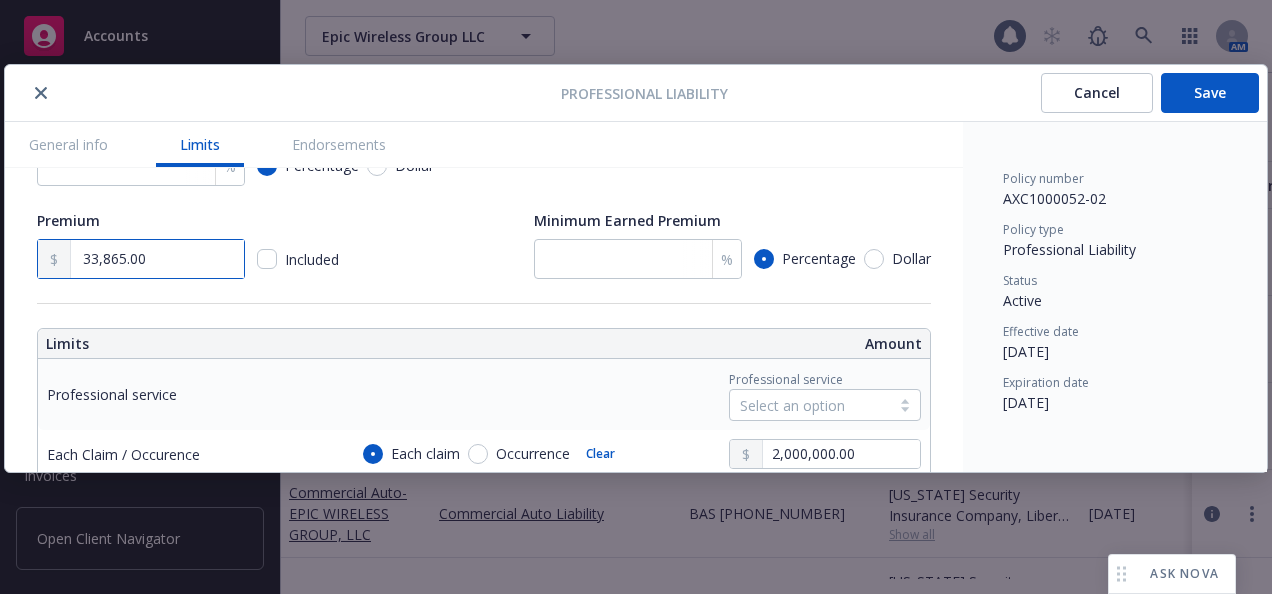 type on "33,865.00" 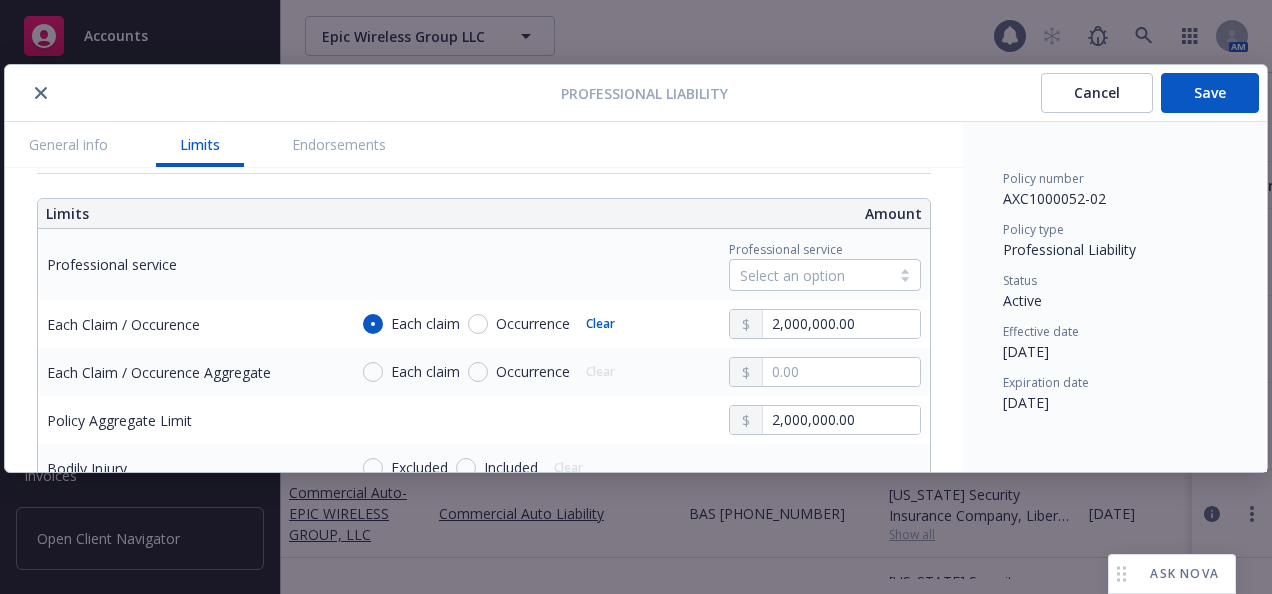 scroll, scrollTop: 600, scrollLeft: 0, axis: vertical 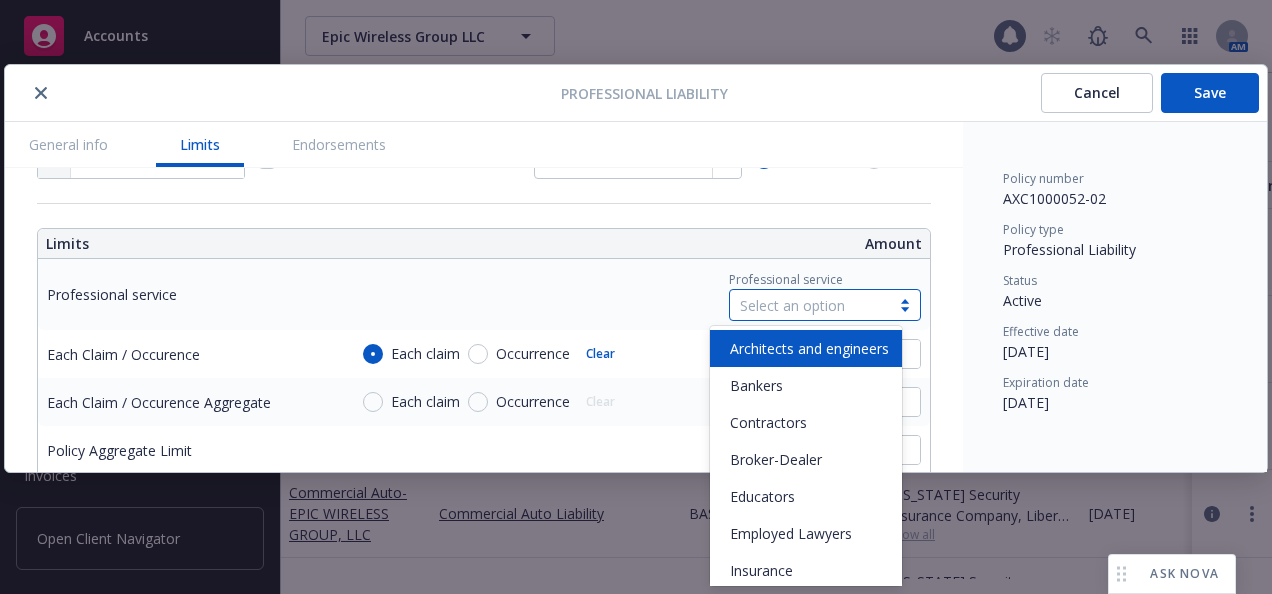 click on "Select an option" at bounding box center (810, 305) 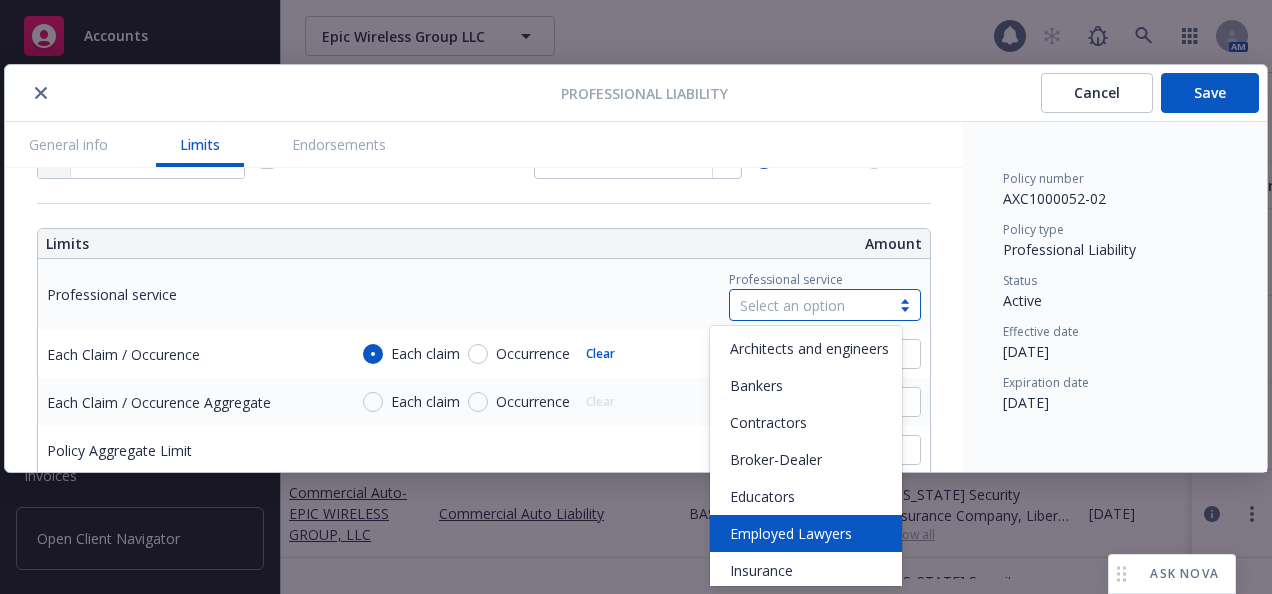 scroll, scrollTop: 36, scrollLeft: 0, axis: vertical 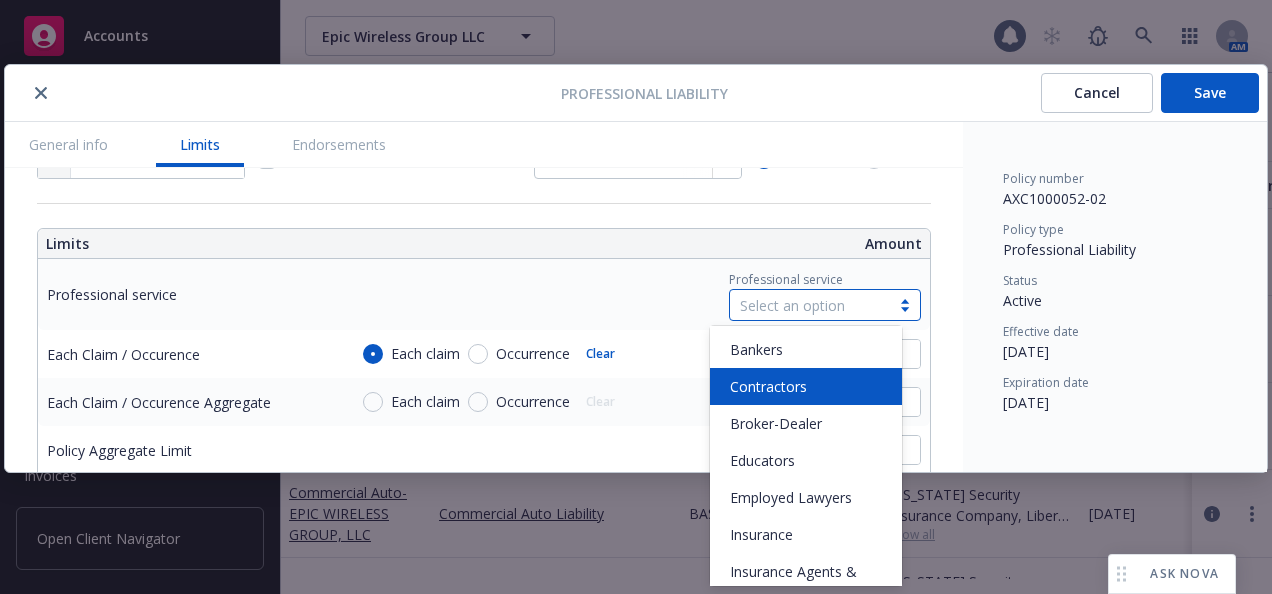 click on "Contractors" at bounding box center [806, 386] 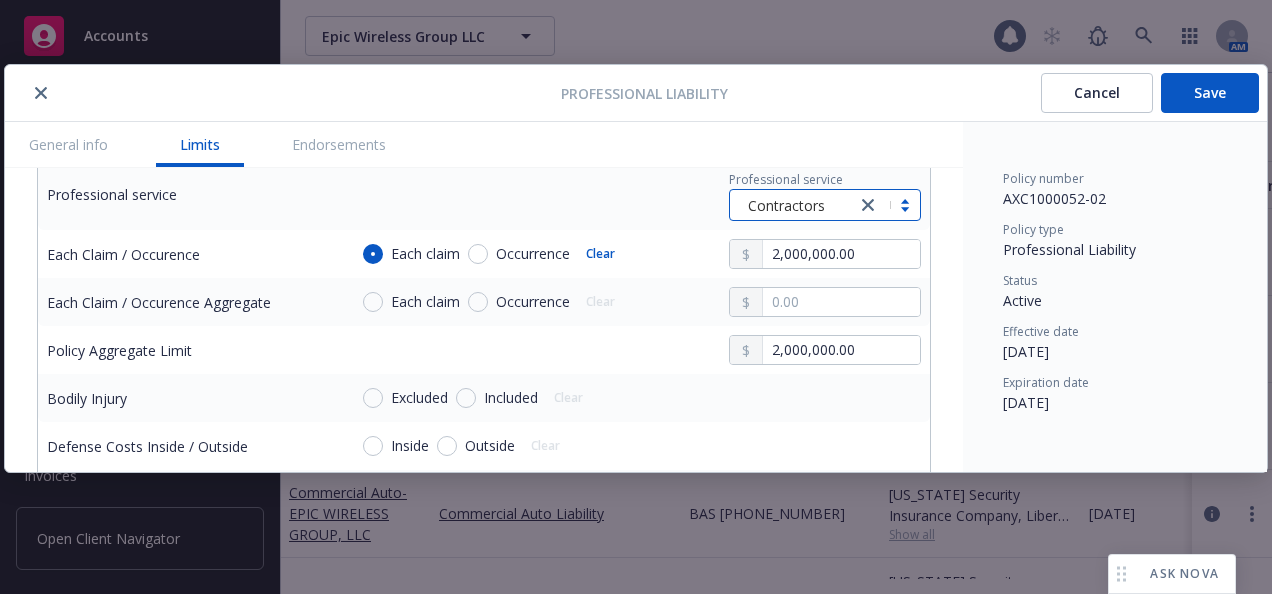 scroll, scrollTop: 800, scrollLeft: 0, axis: vertical 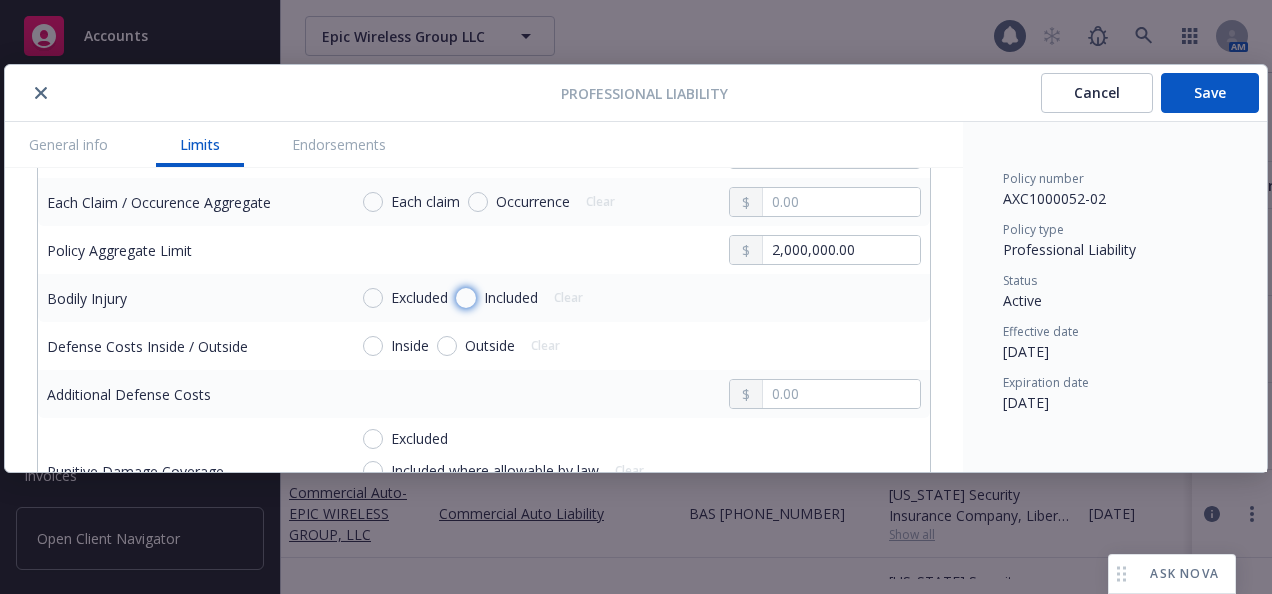 click on "Included" at bounding box center [466, 298] 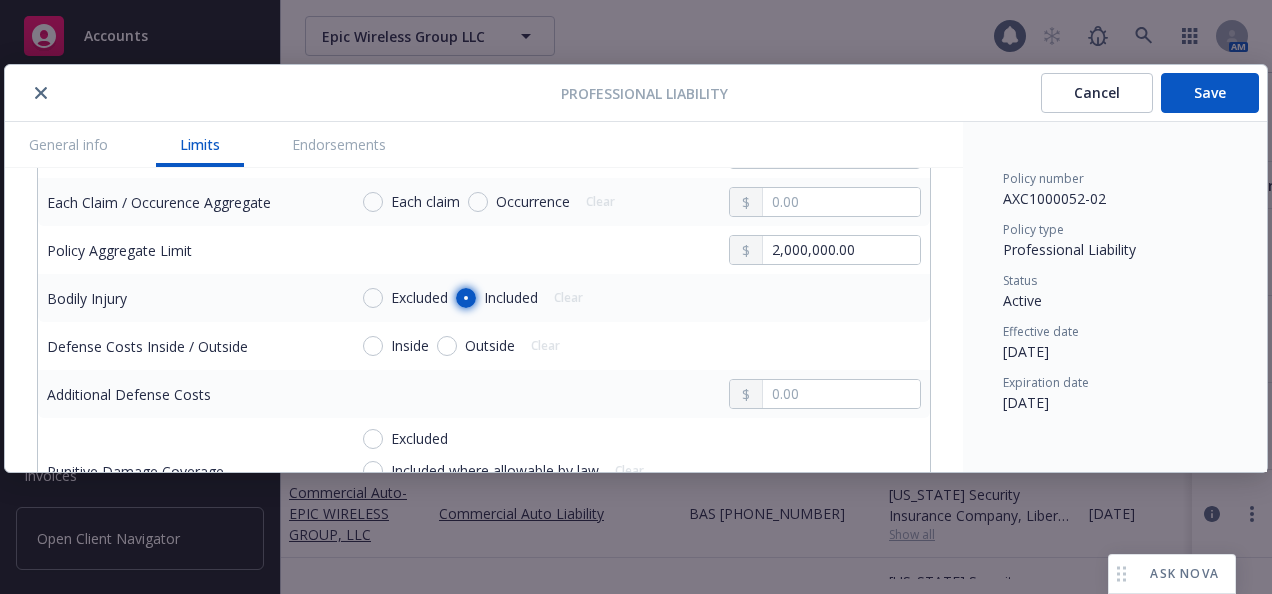 radio on "true" 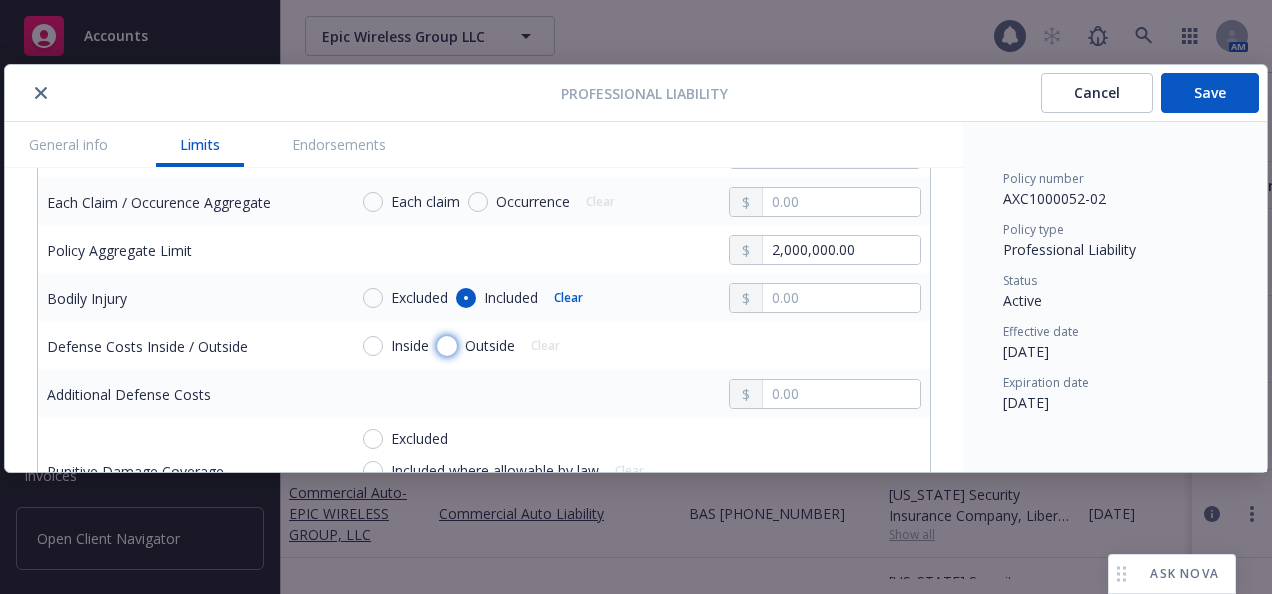 click on "Outside" at bounding box center [447, 346] 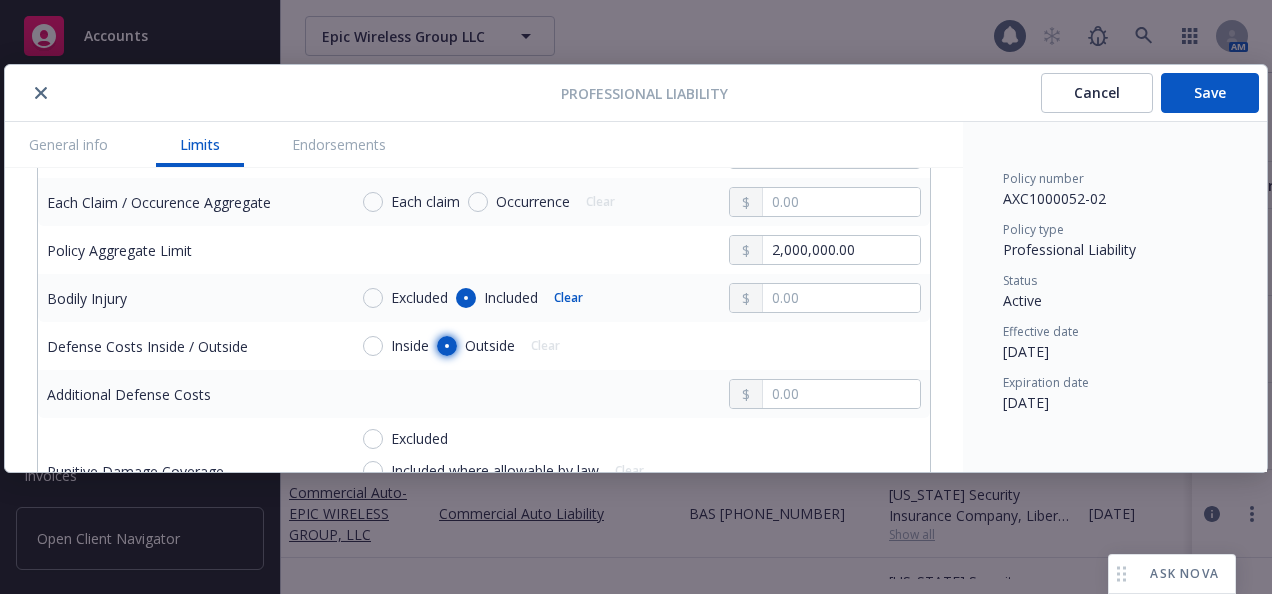 radio on "true" 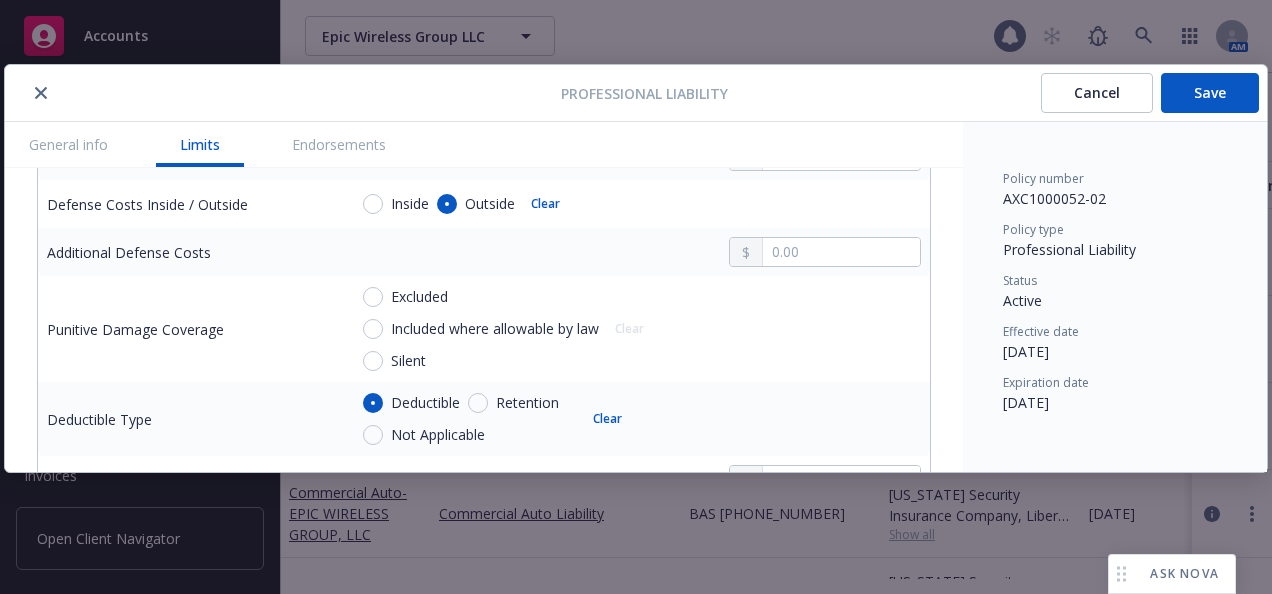scroll, scrollTop: 960, scrollLeft: 0, axis: vertical 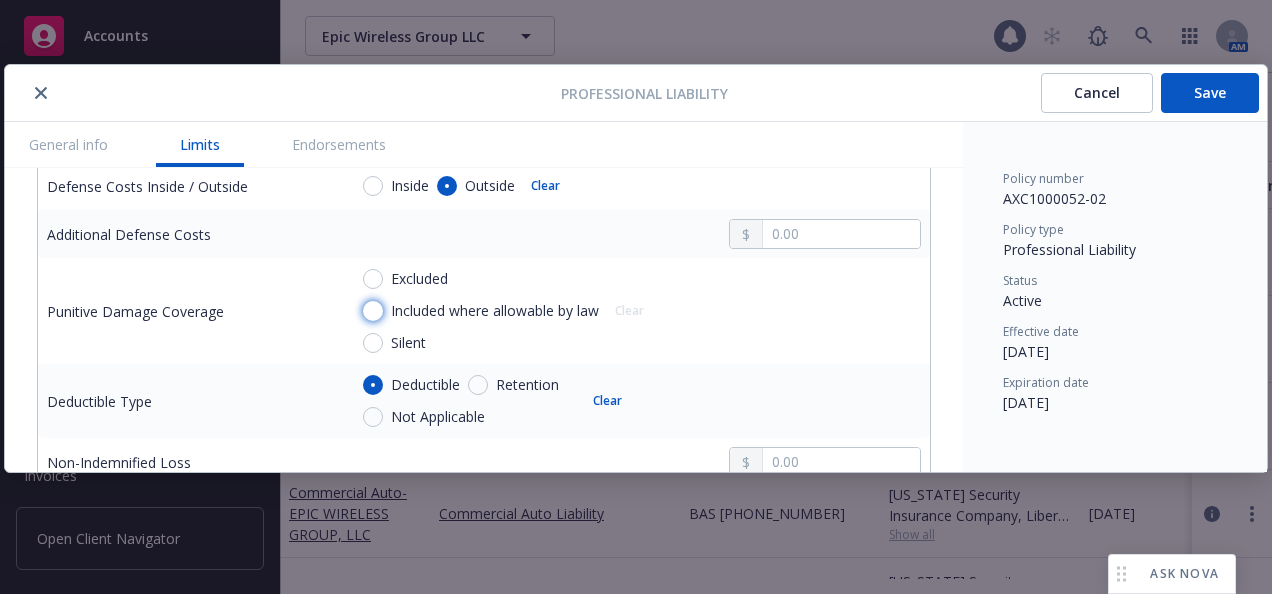 click on "Included where allowable by law" at bounding box center (373, 311) 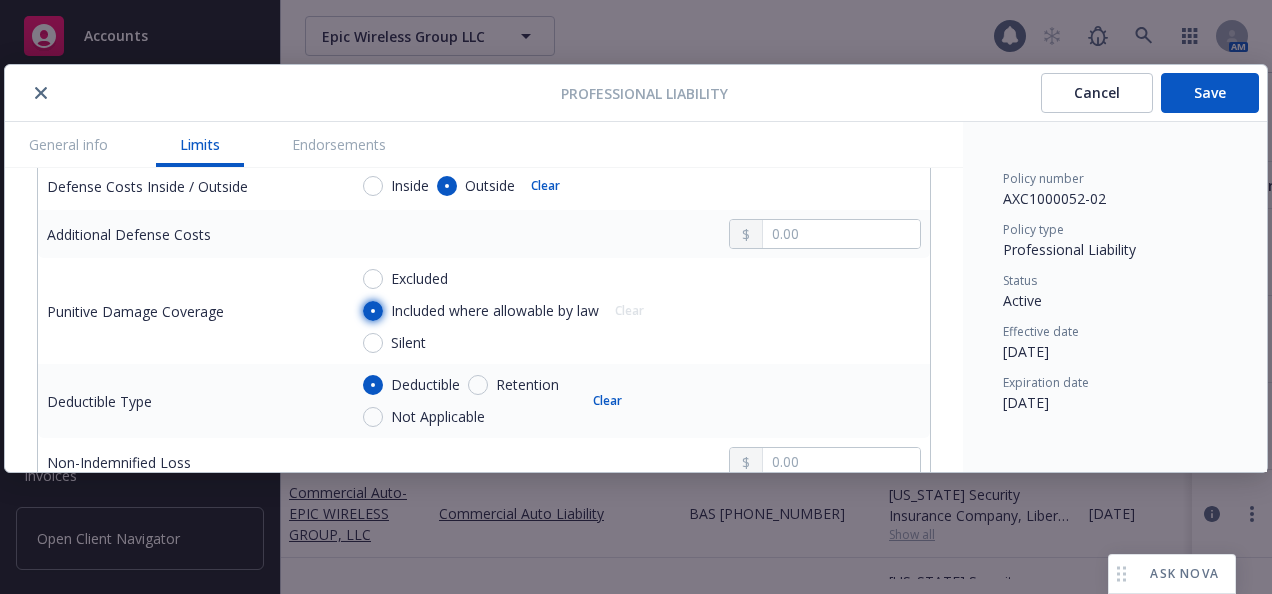 radio on "true" 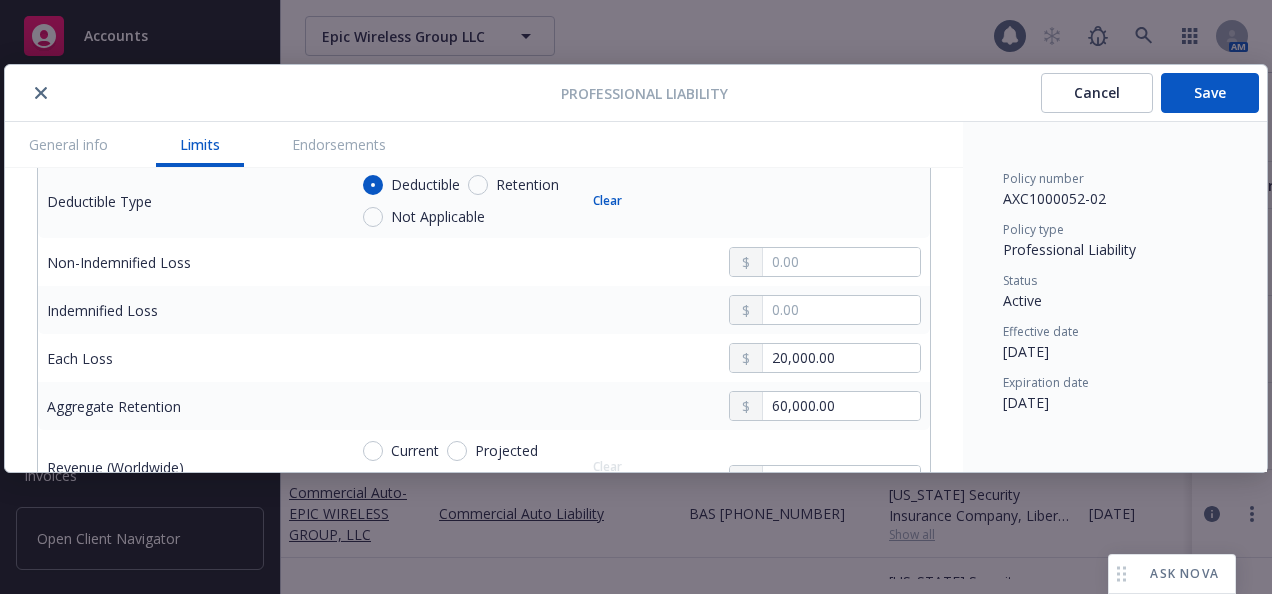 scroll, scrollTop: 1200, scrollLeft: 0, axis: vertical 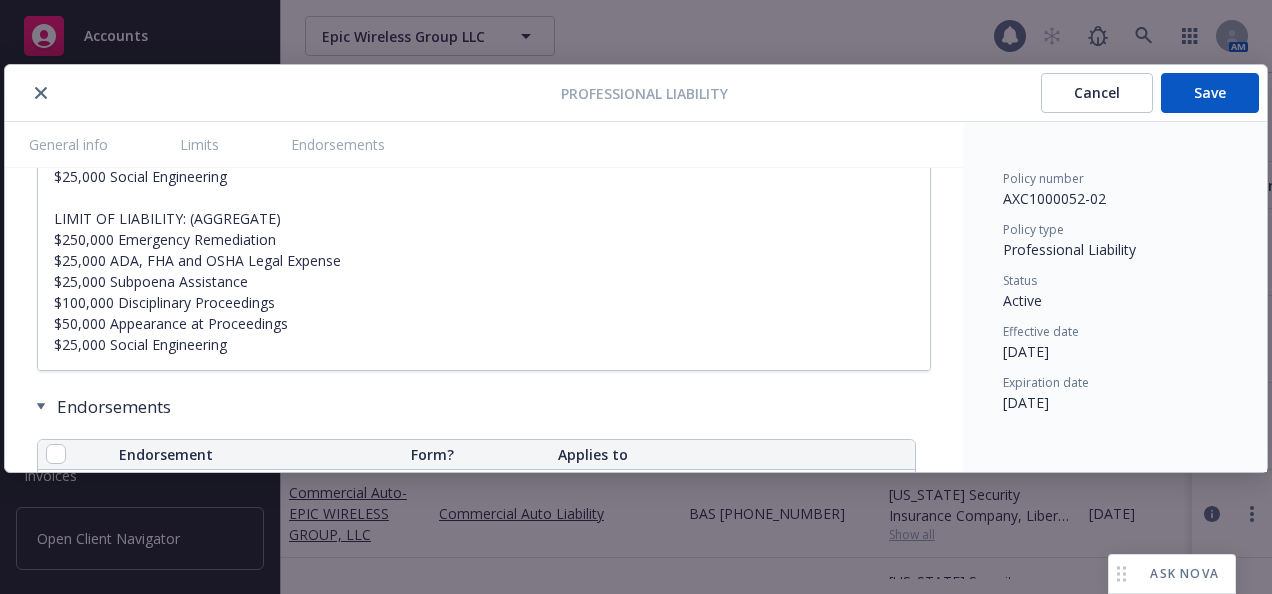 type on "x" 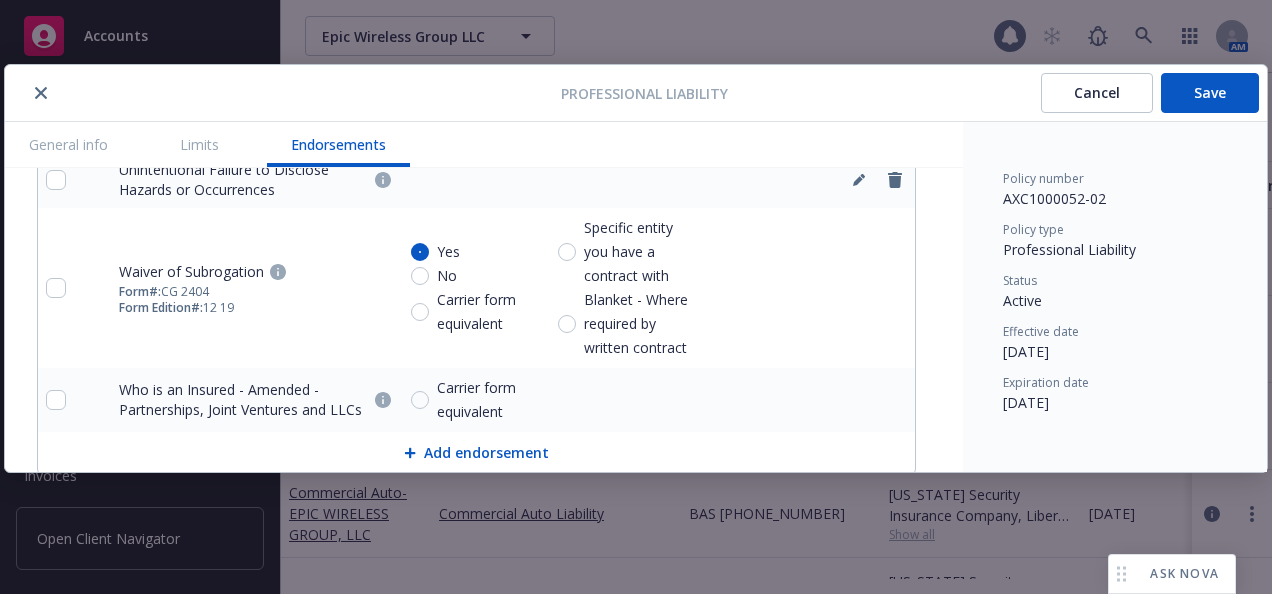 scroll, scrollTop: 3401, scrollLeft: 0, axis: vertical 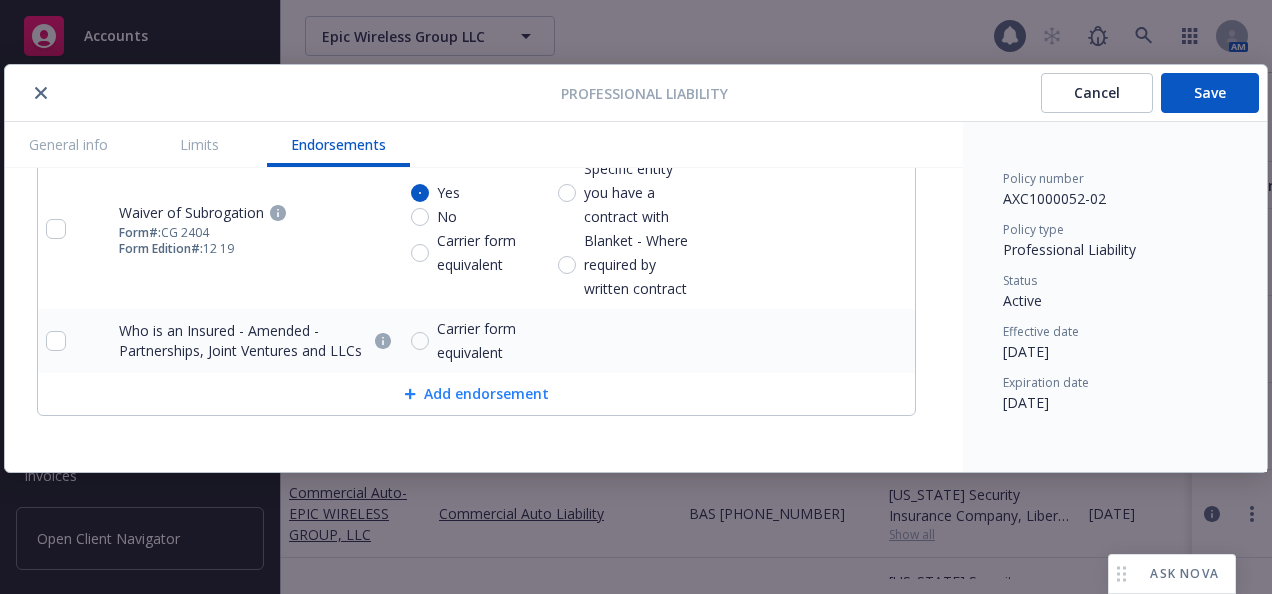 click on "Add endorsement" at bounding box center [476, 394] 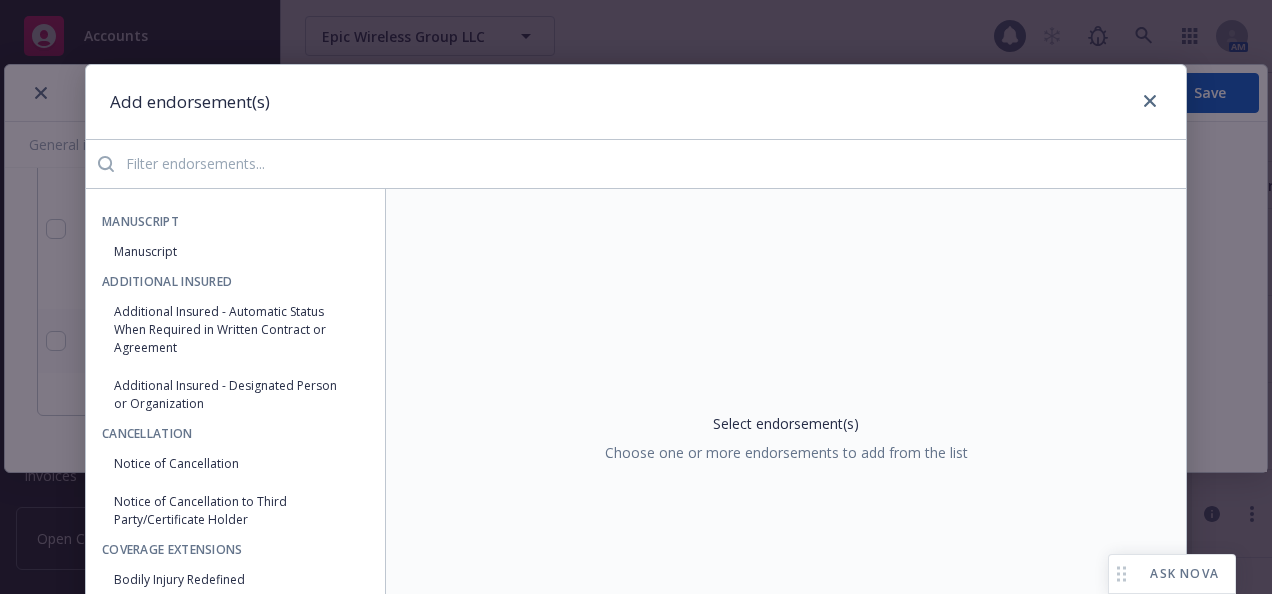 click at bounding box center (650, 164) 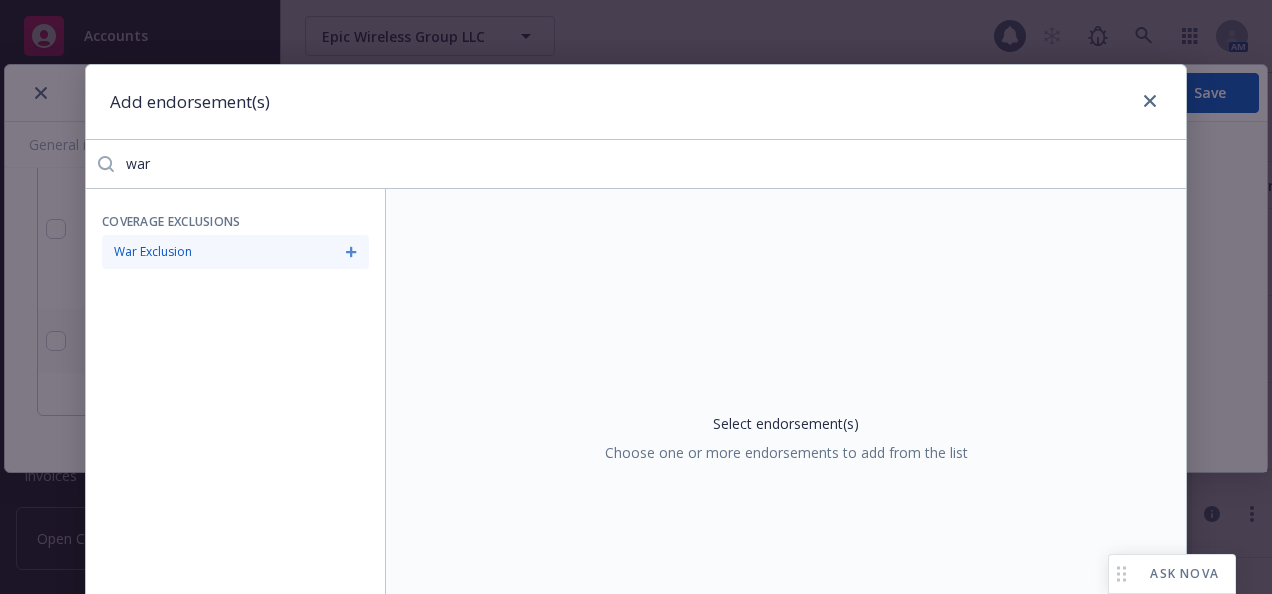 type on "war" 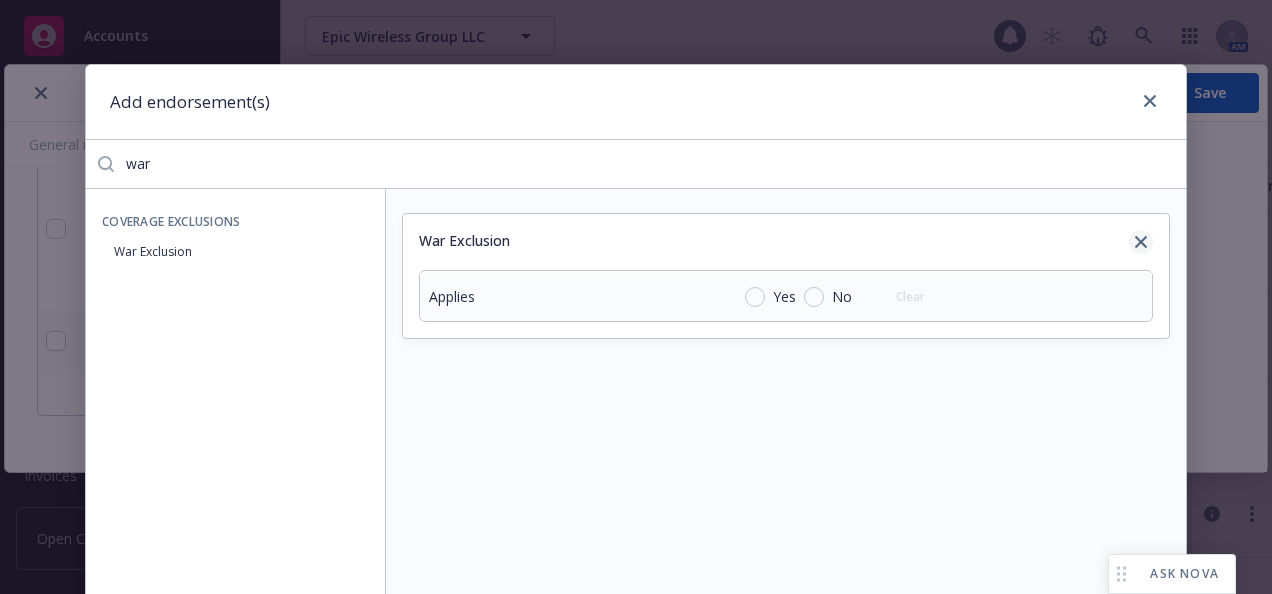click 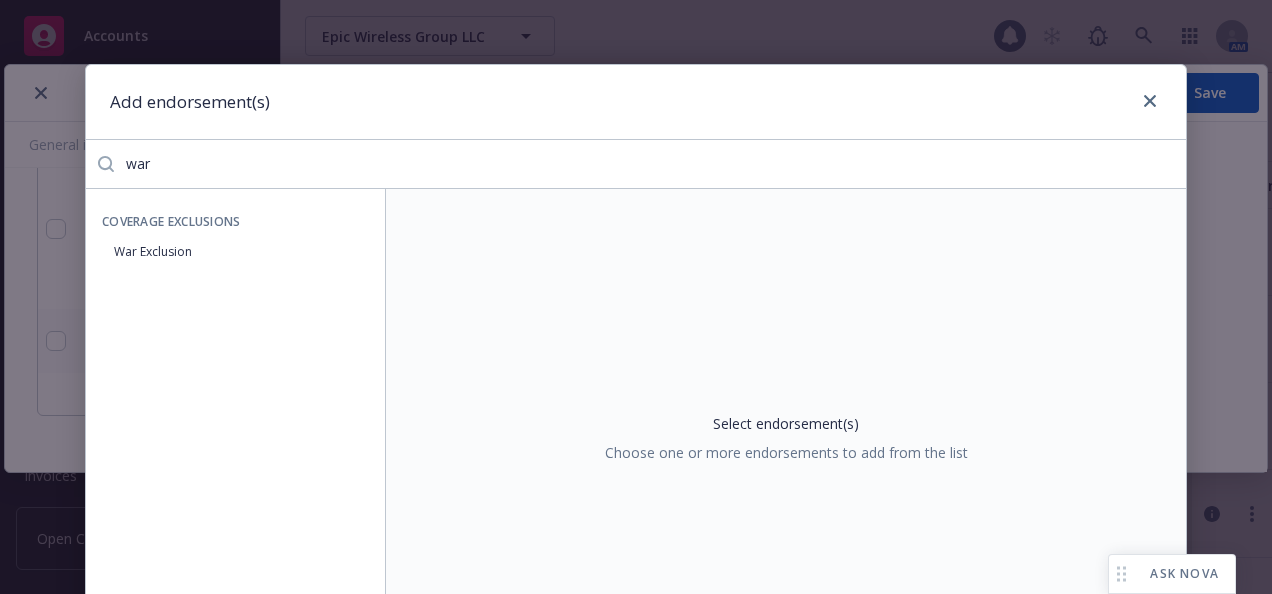 click on "war" at bounding box center (650, 164) 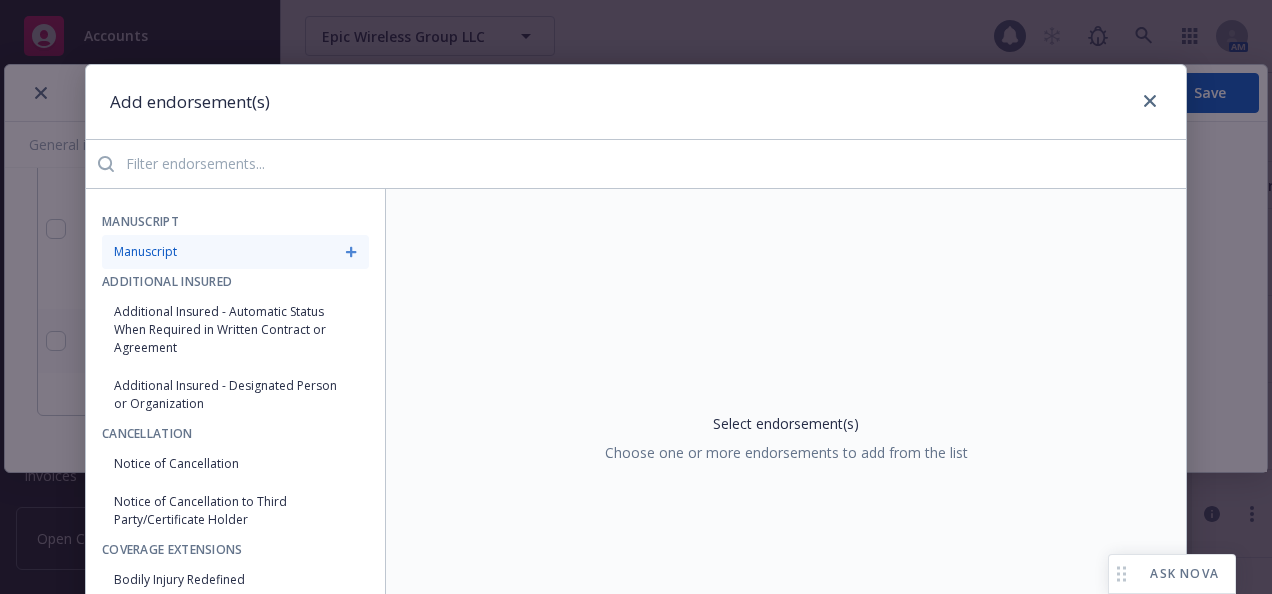 type 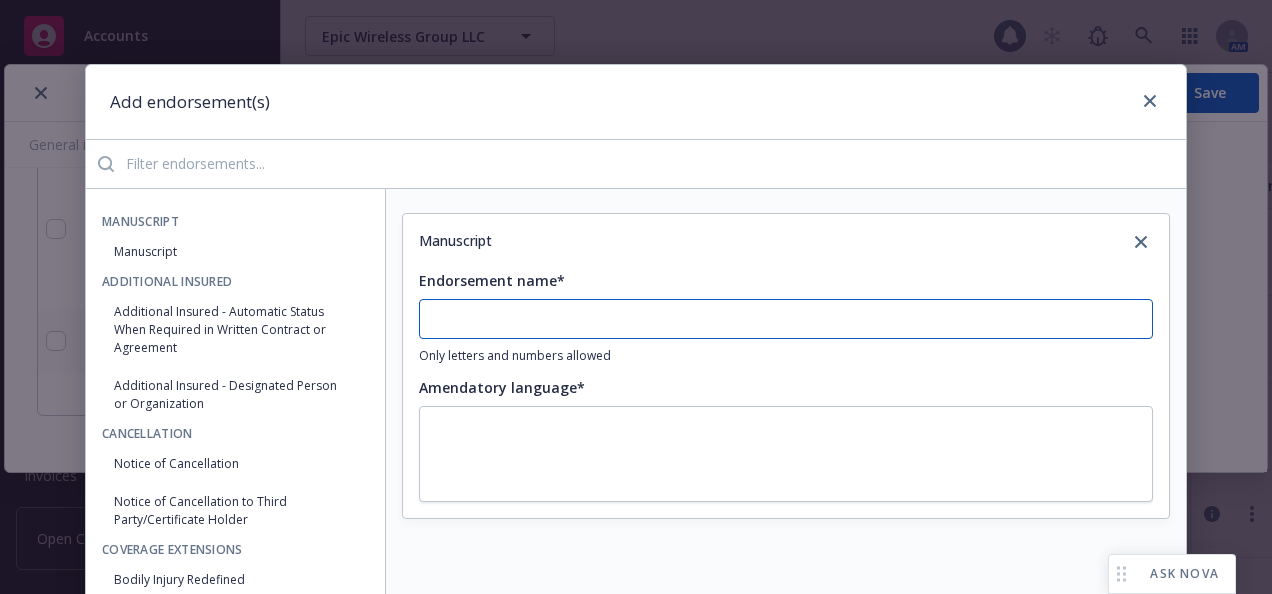 click on "Endorsement name*" at bounding box center [786, 319] 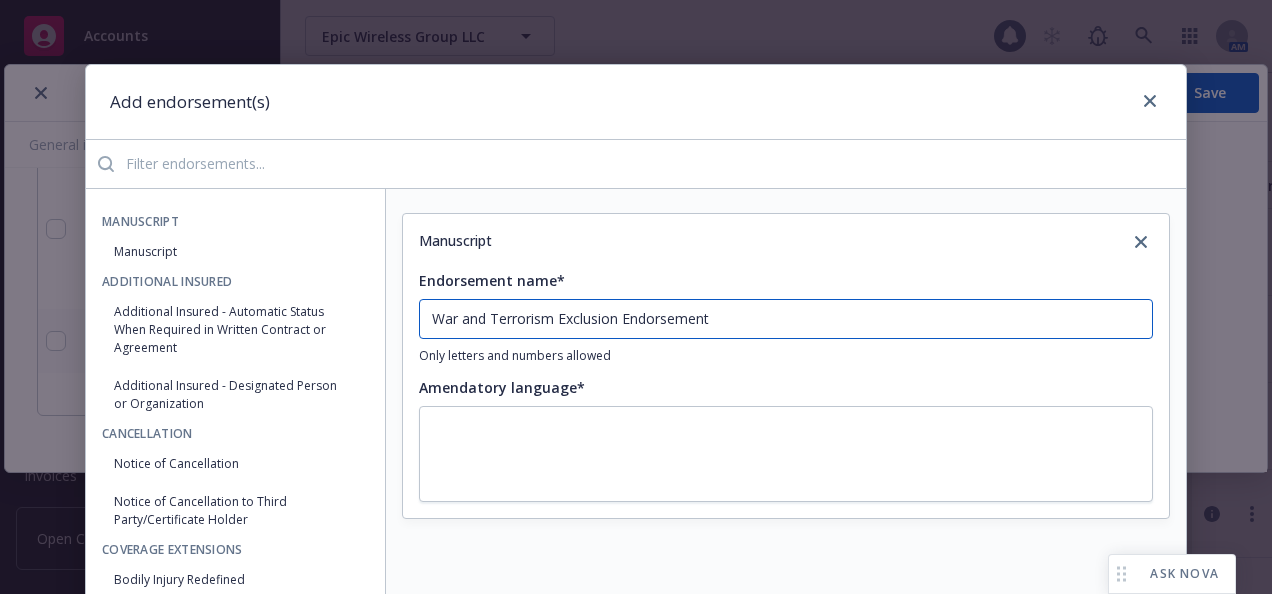 type on "War and Terrorism Exclusion Endorsement" 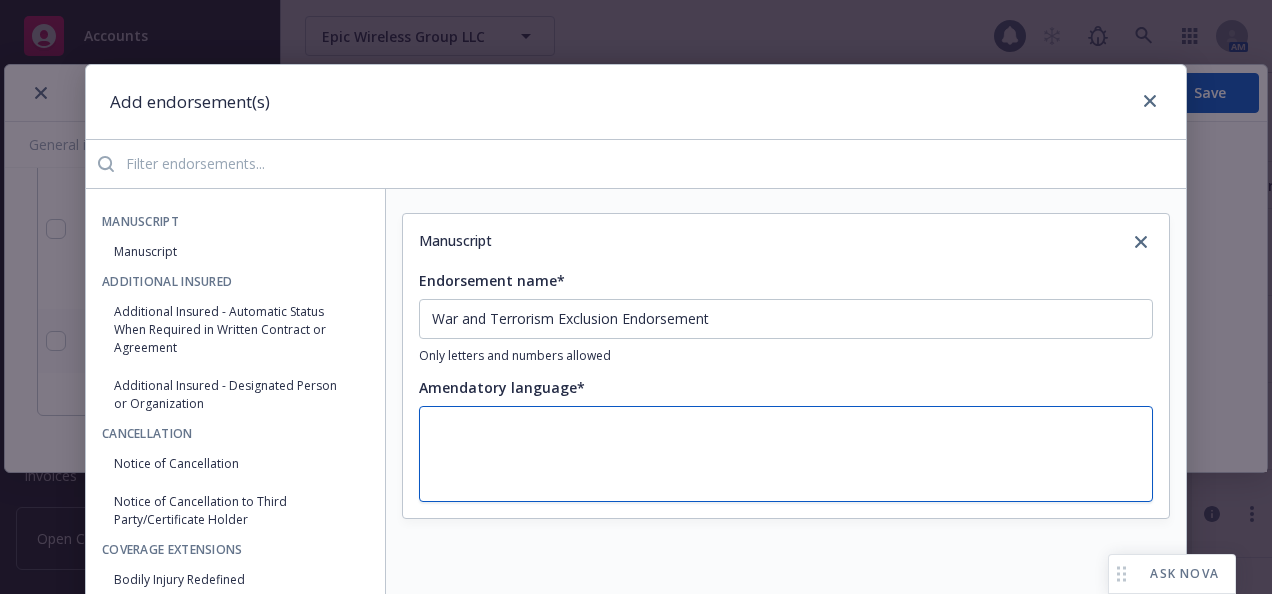 type on "x" 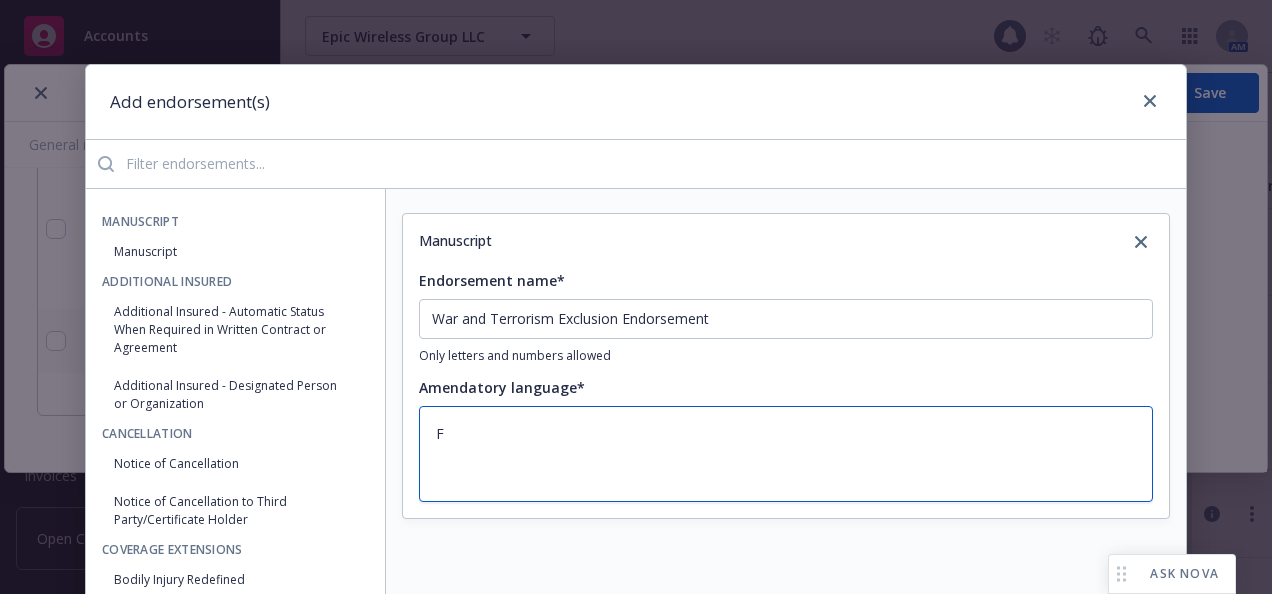 type on "x" 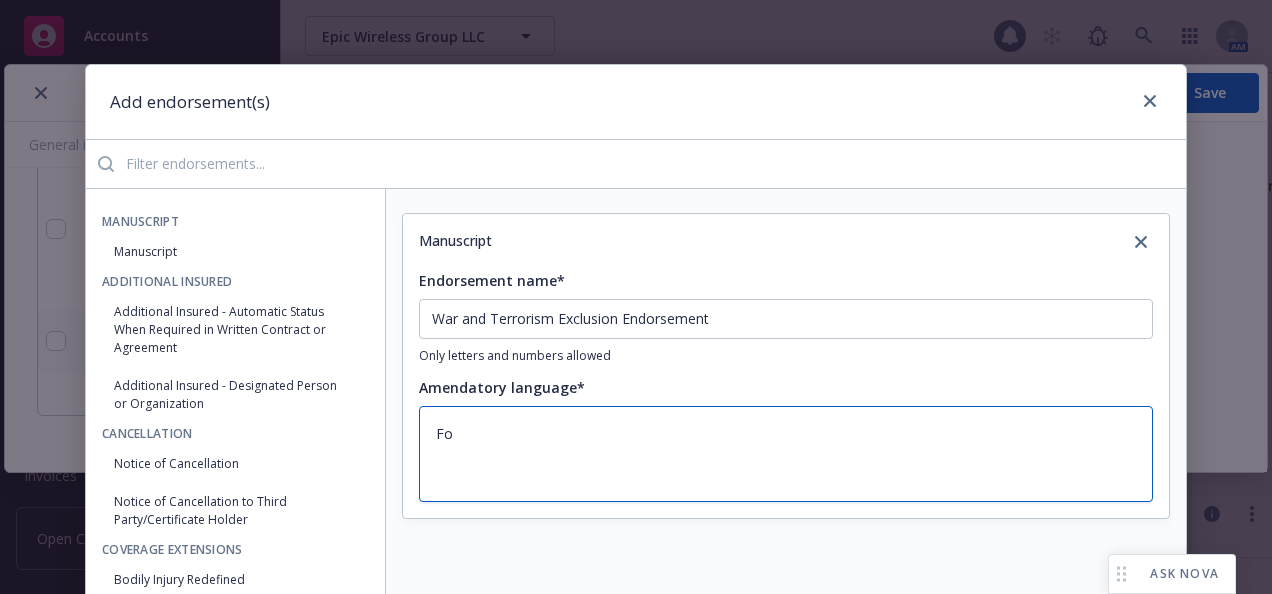 type on "x" 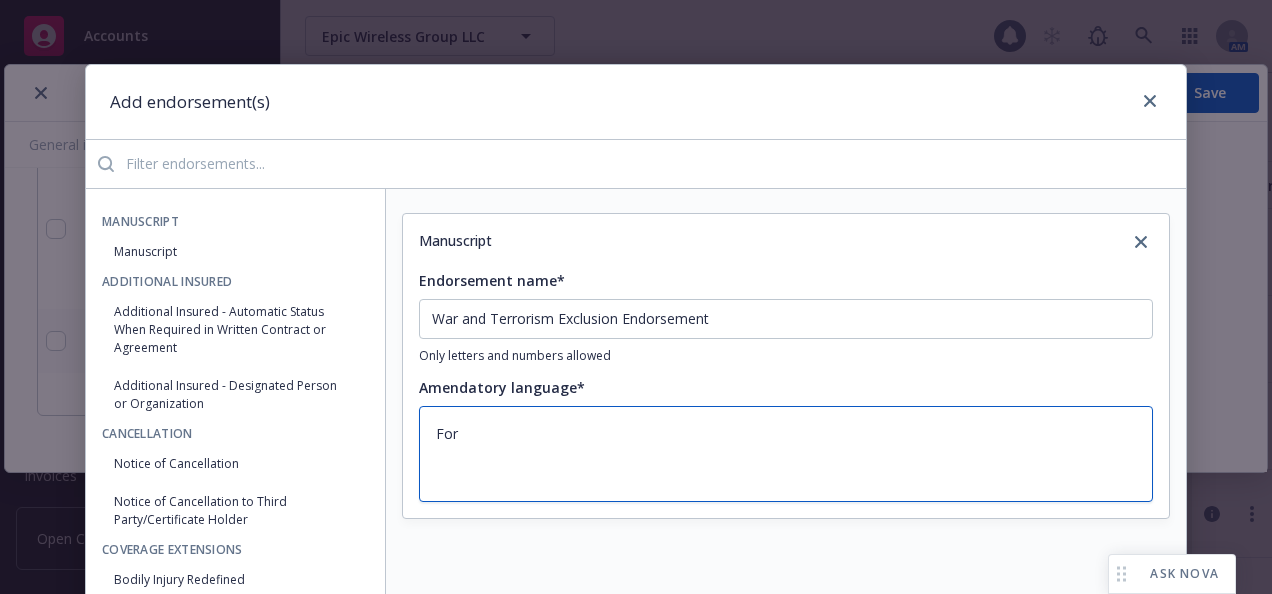 type on "x" 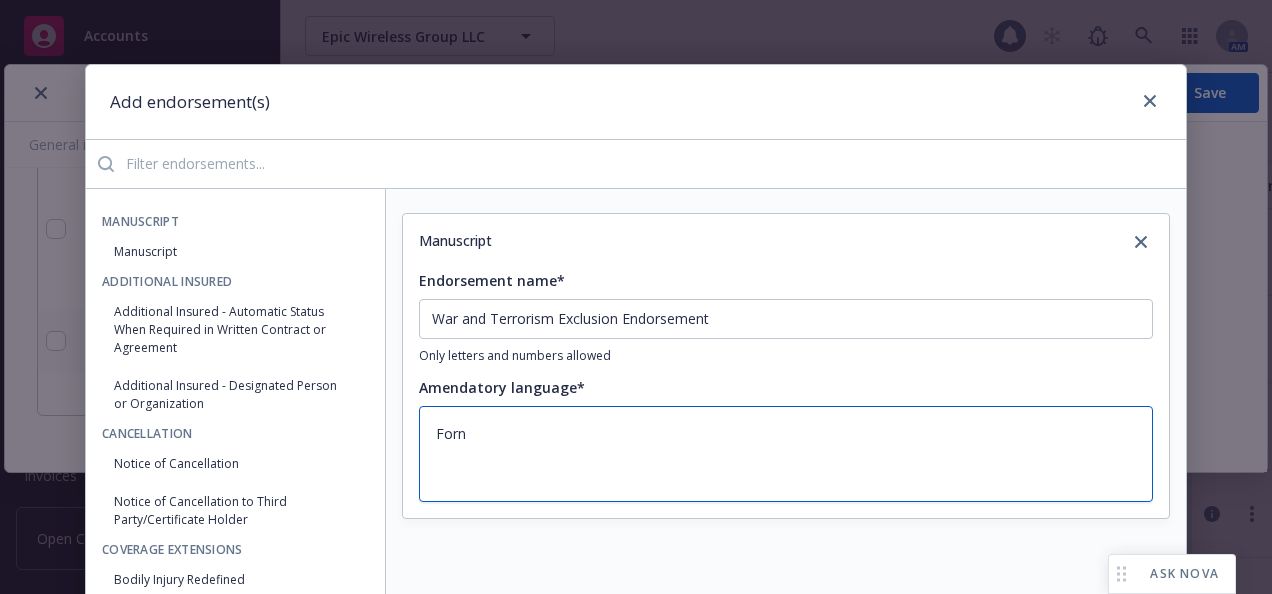 type on "x" 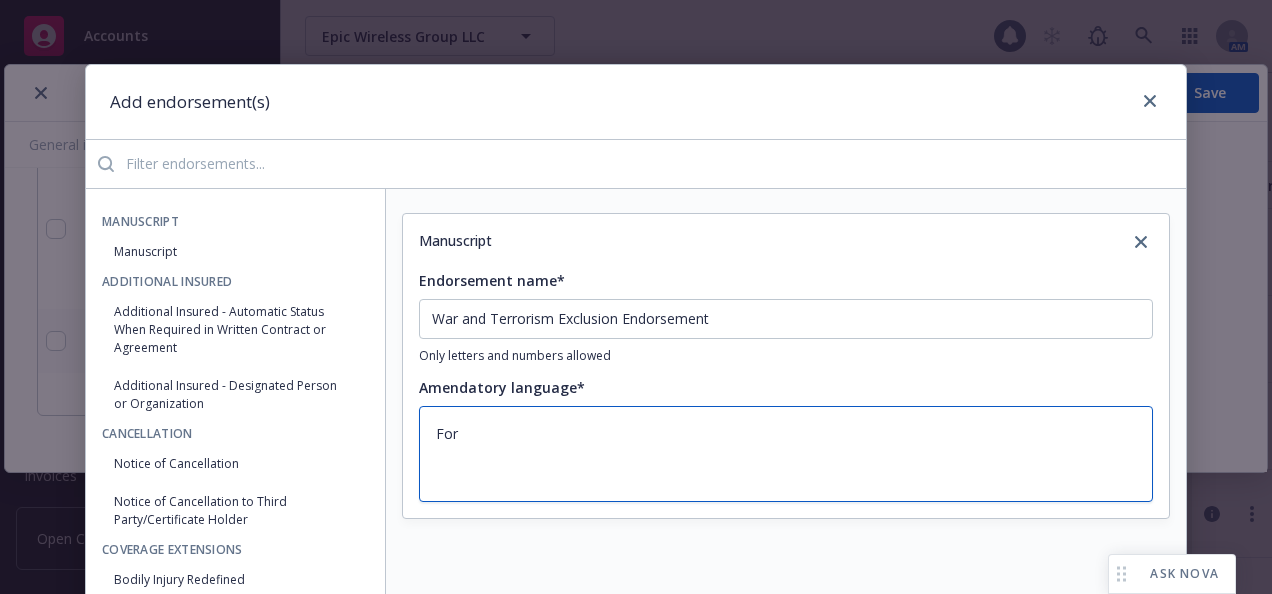 type on "x" 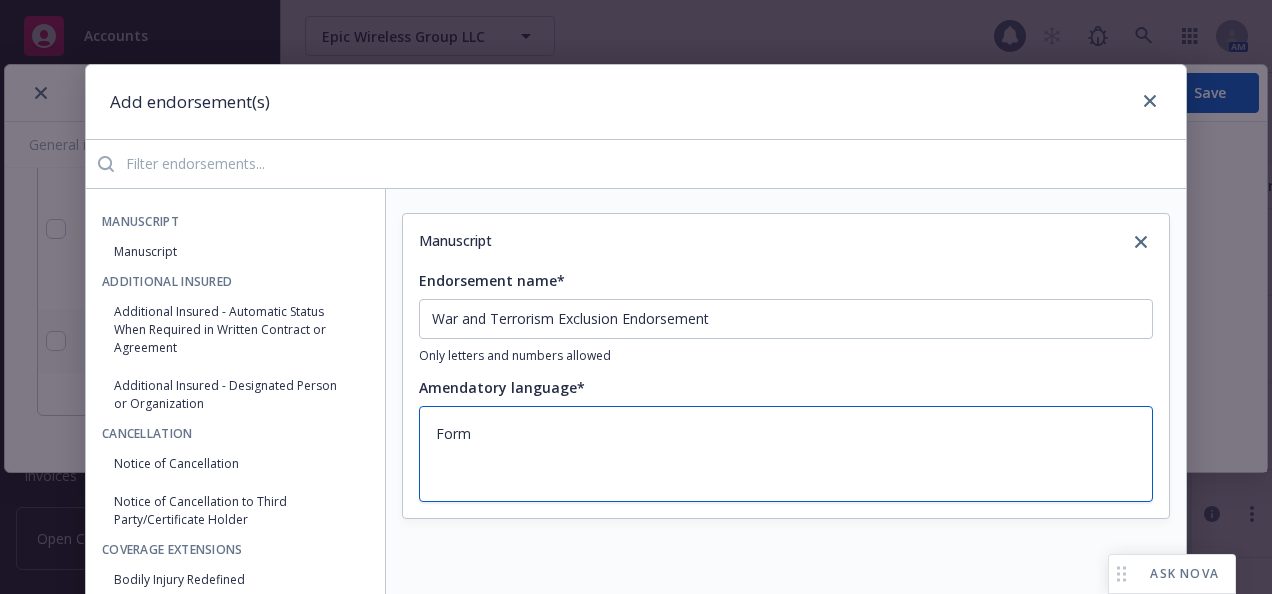 type on "x" 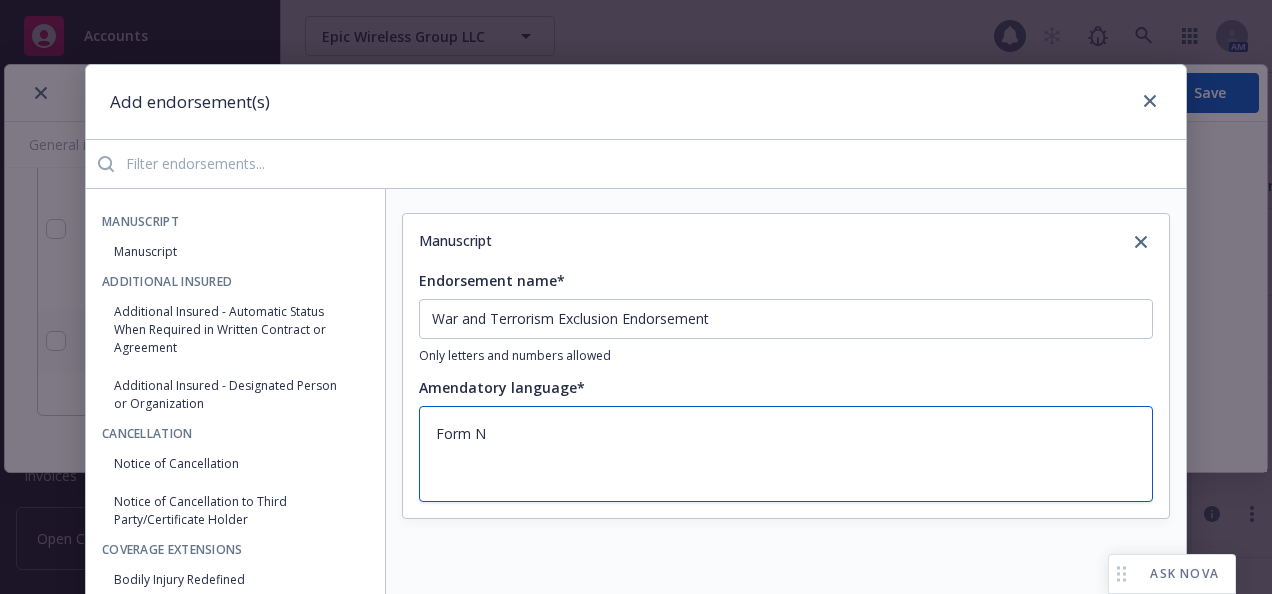 type on "x" 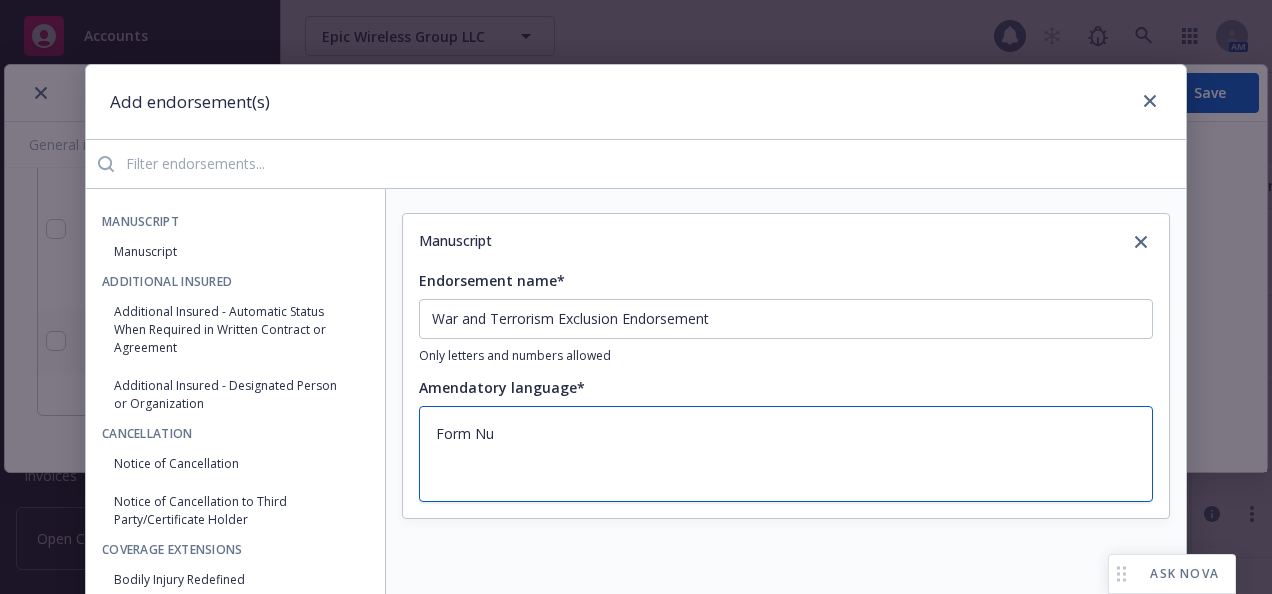 type on "x" 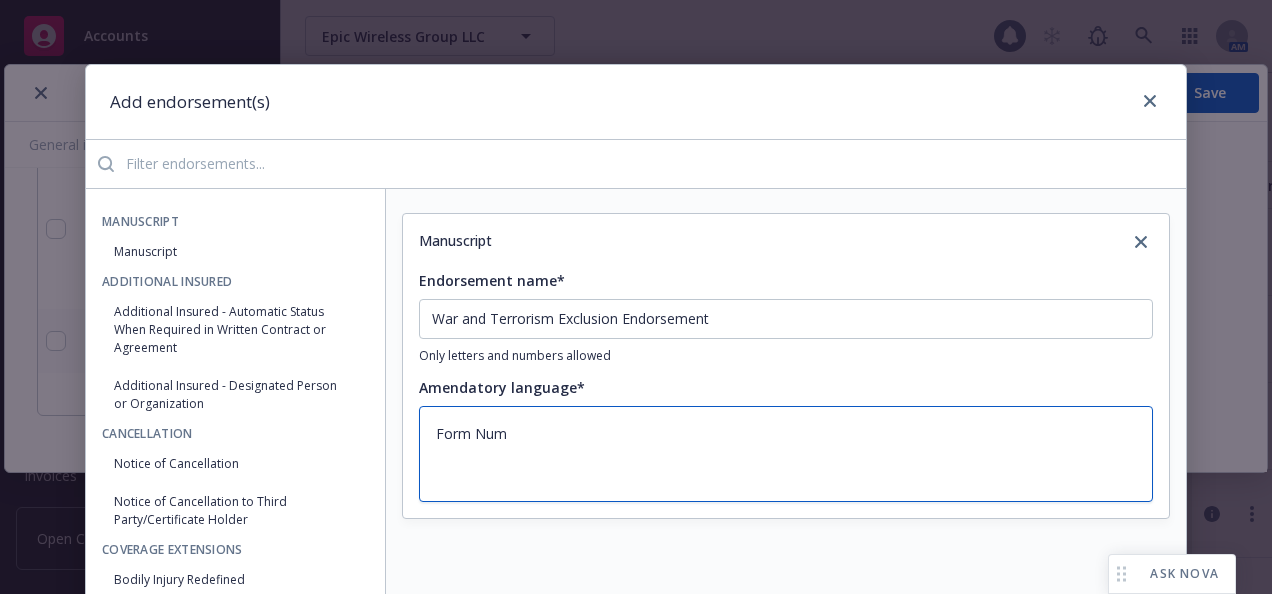 type on "x" 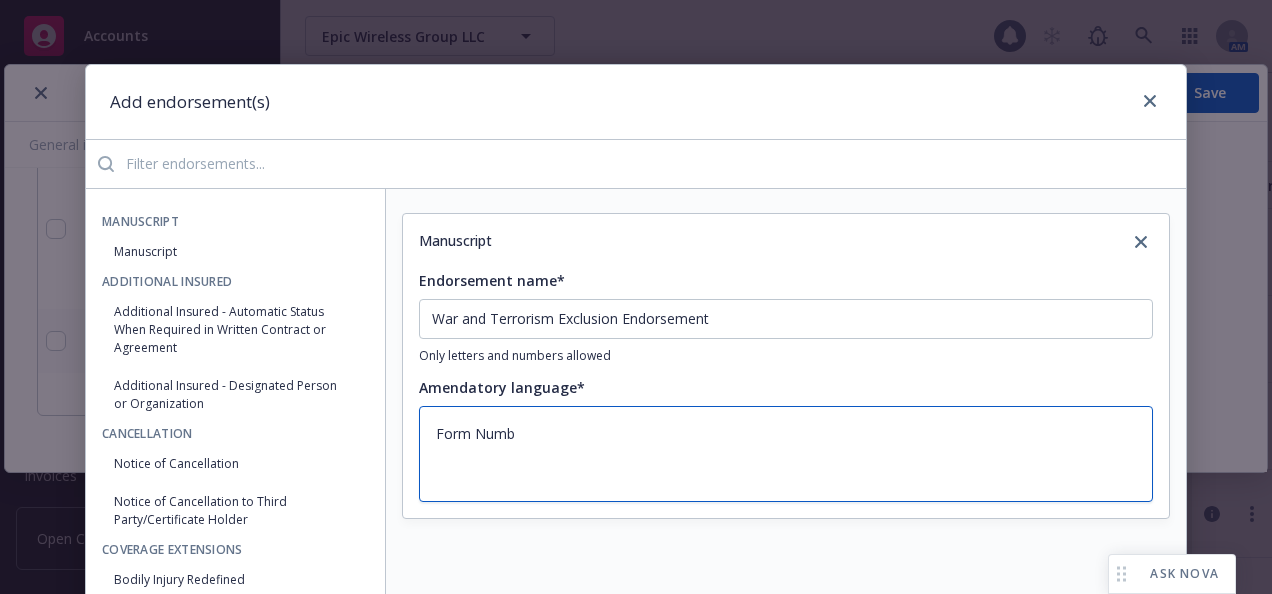 type on "x" 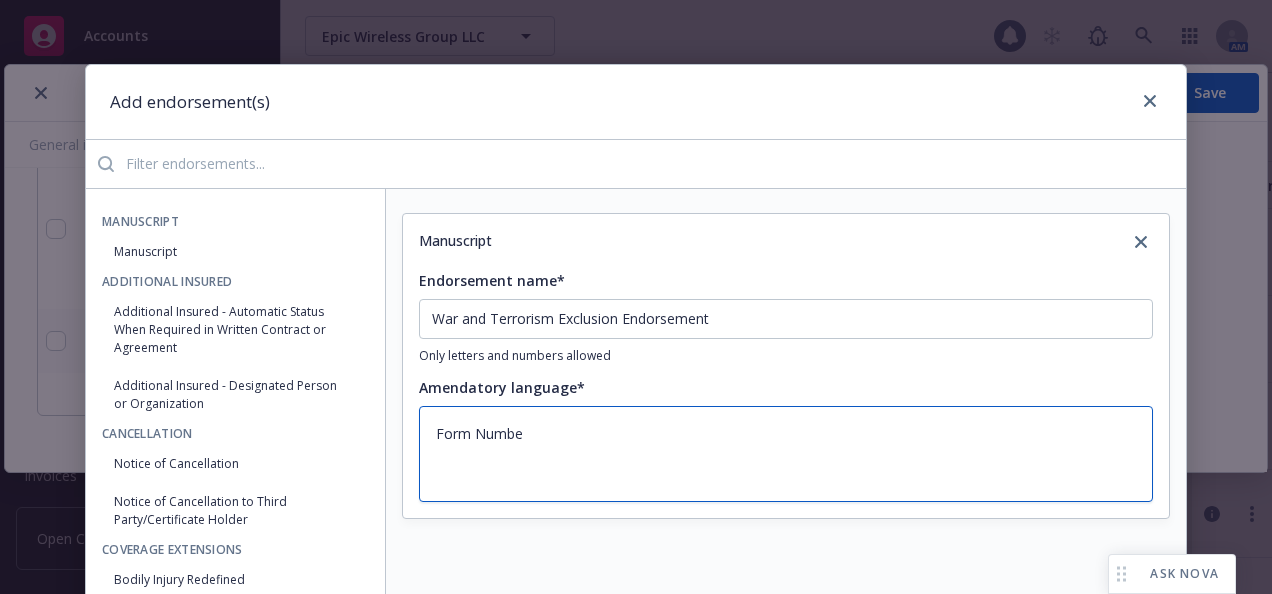type on "x" 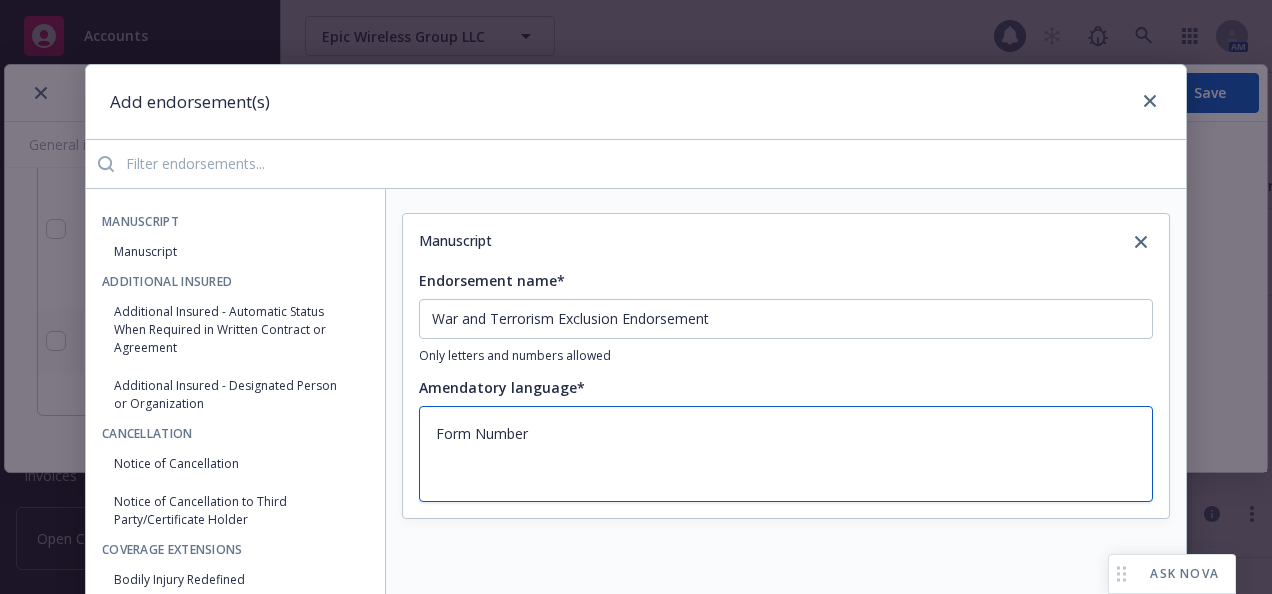type on "x" 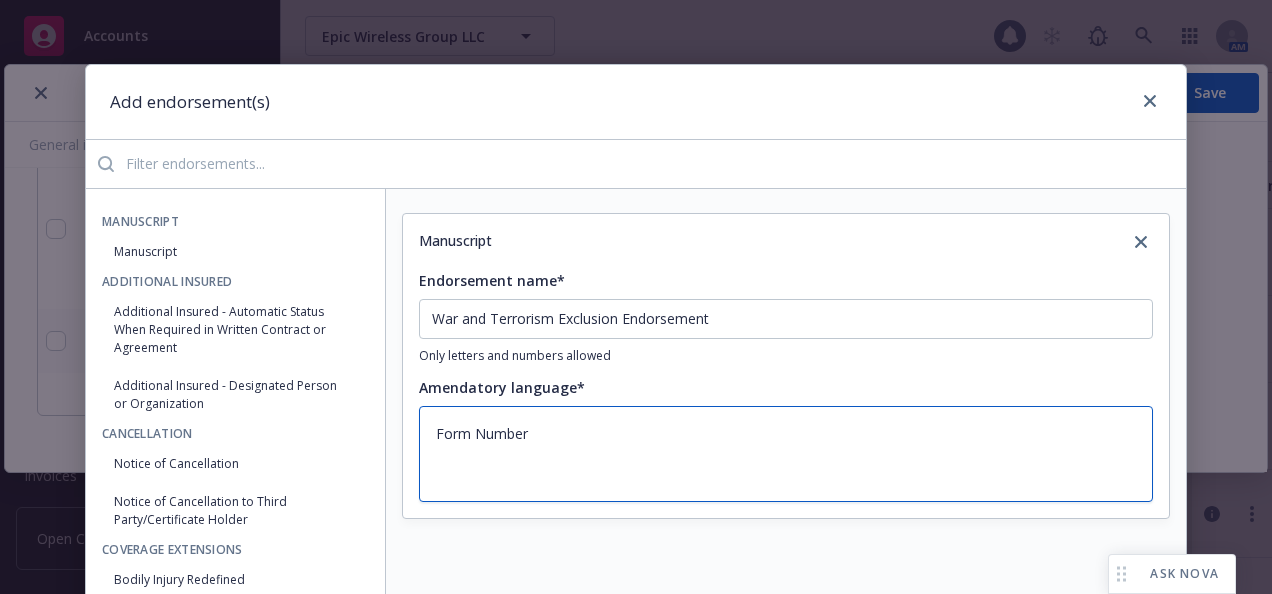 type on "x" 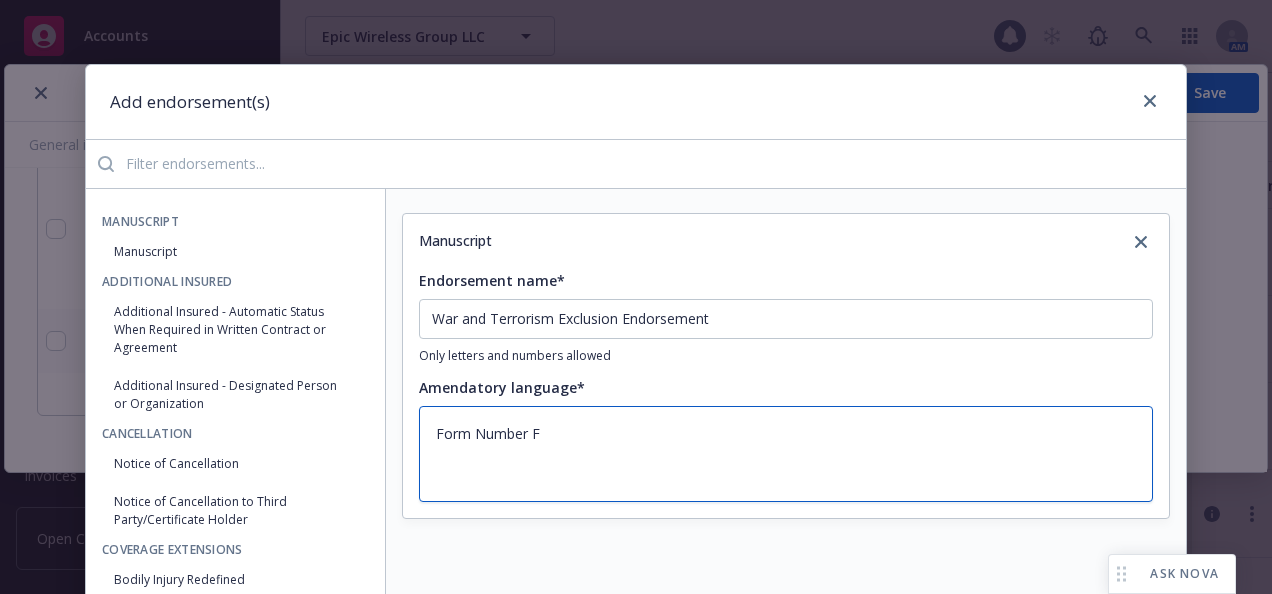 type on "x" 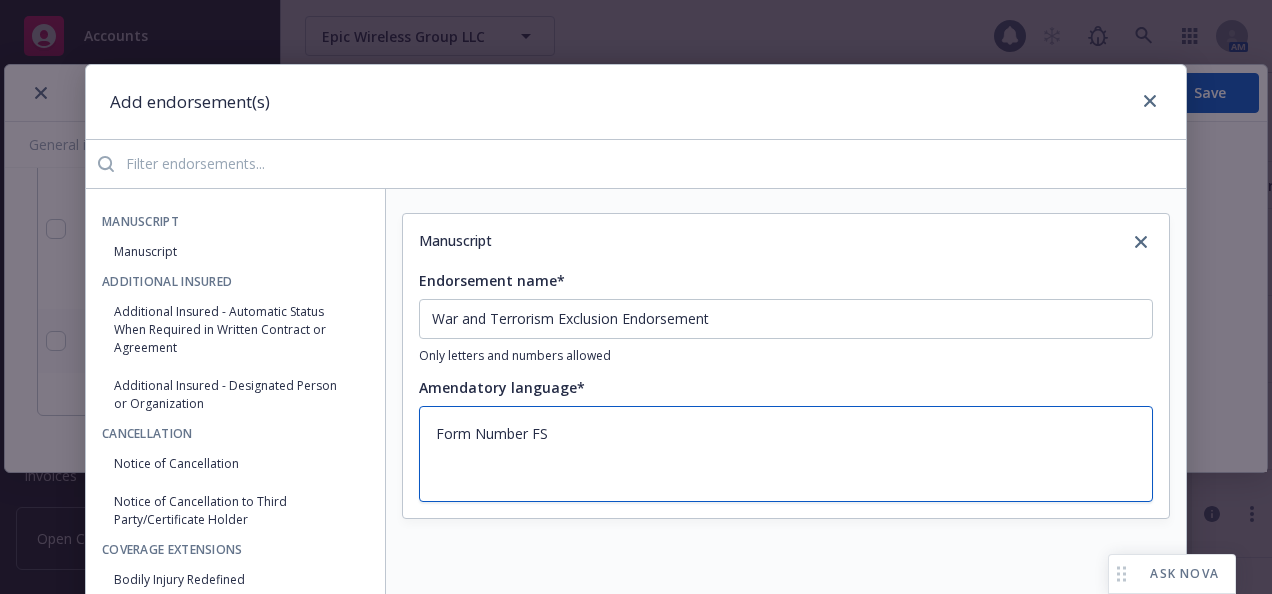 type on "x" 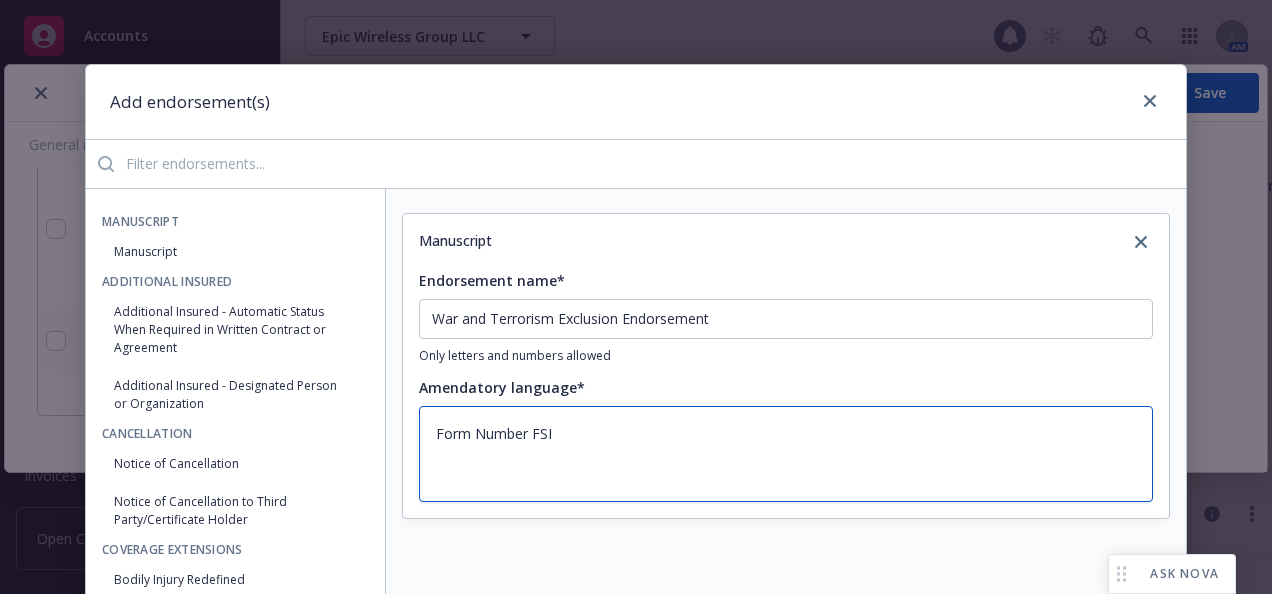 type on "x" 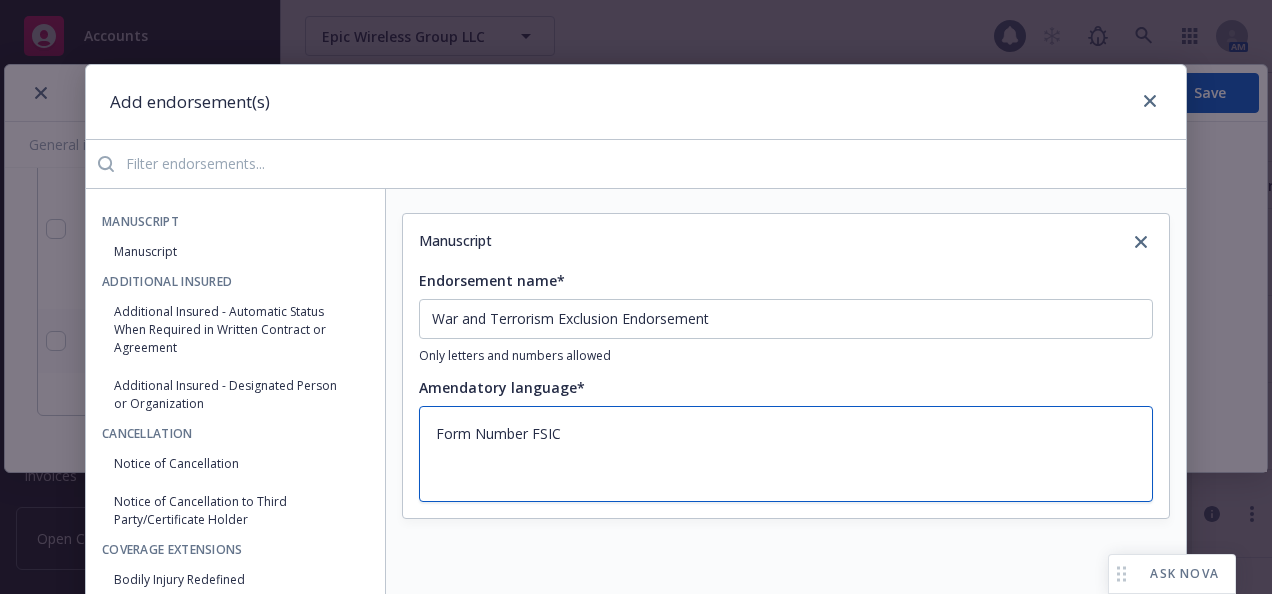 type on "x" 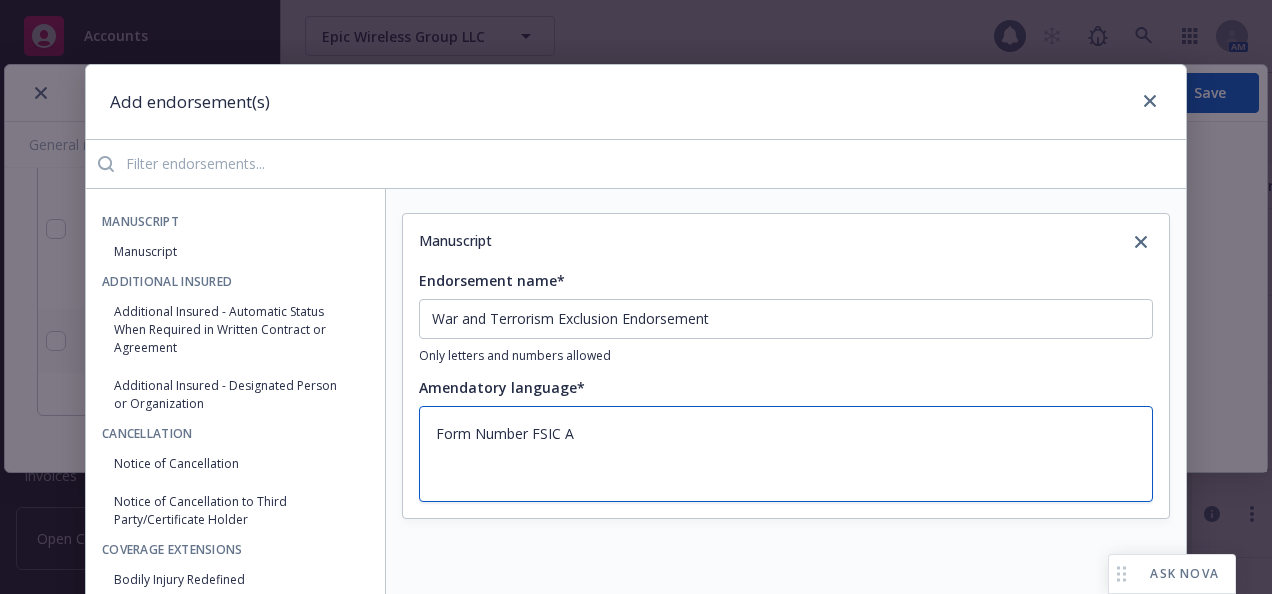 type on "x" 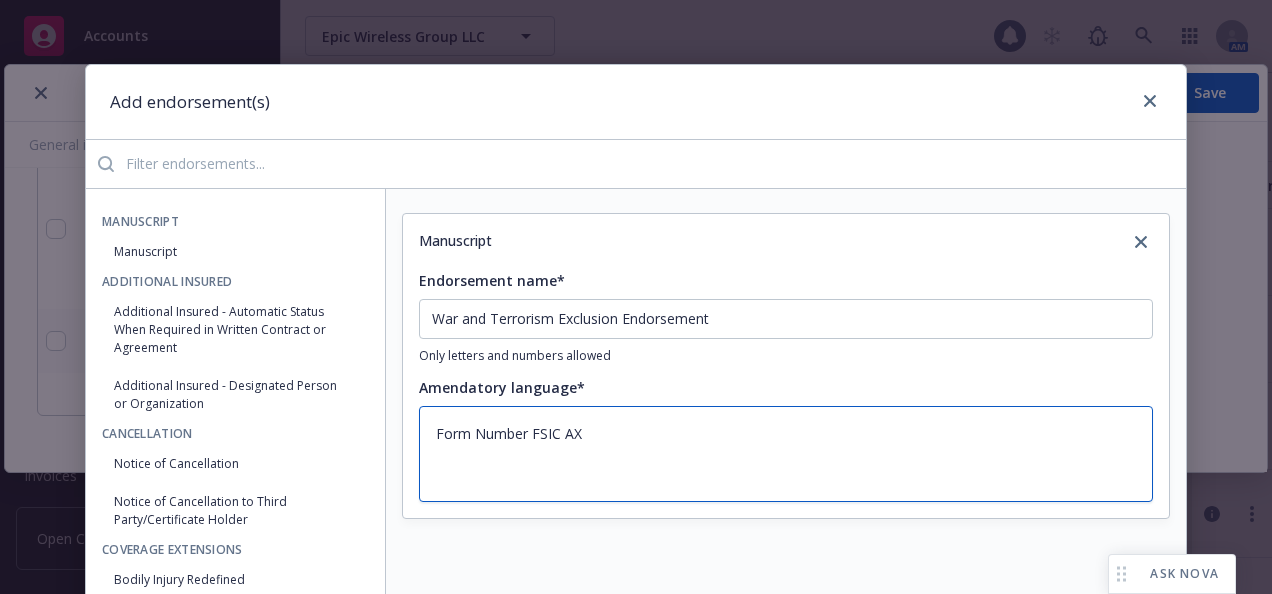 type on "x" 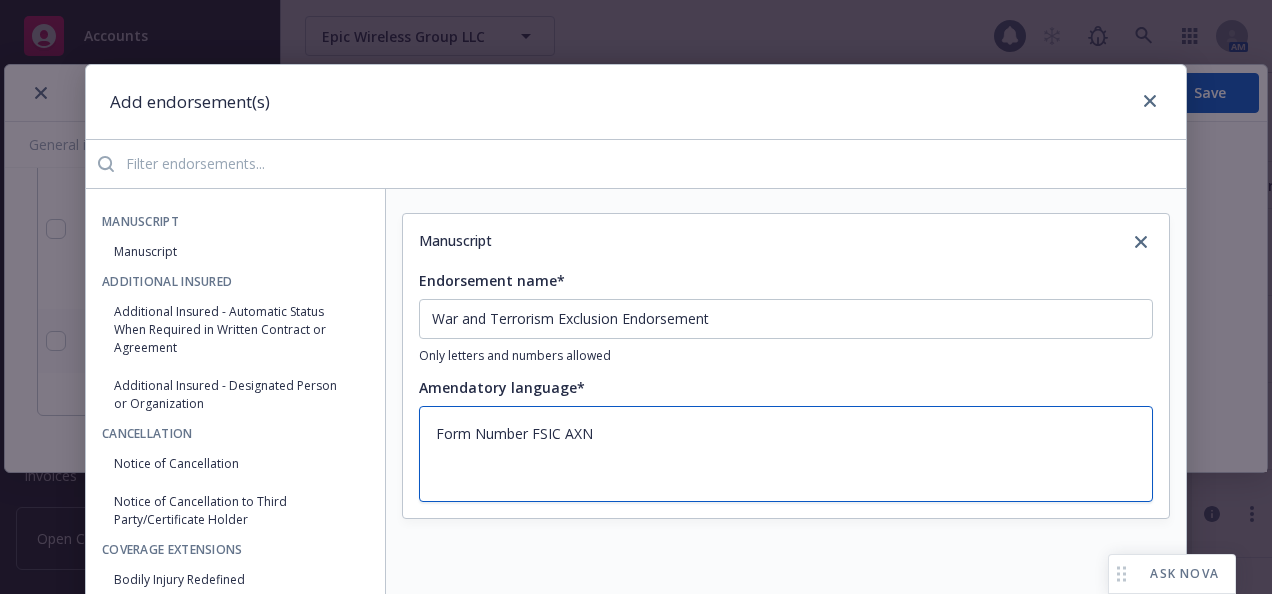 type on "x" 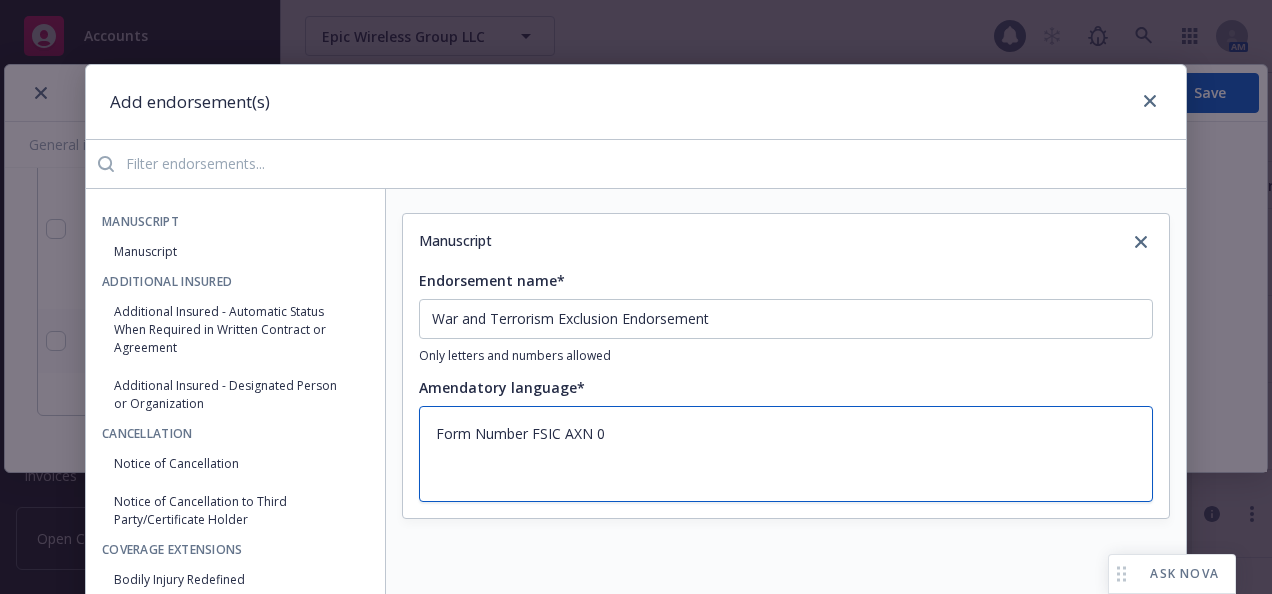 type on "x" 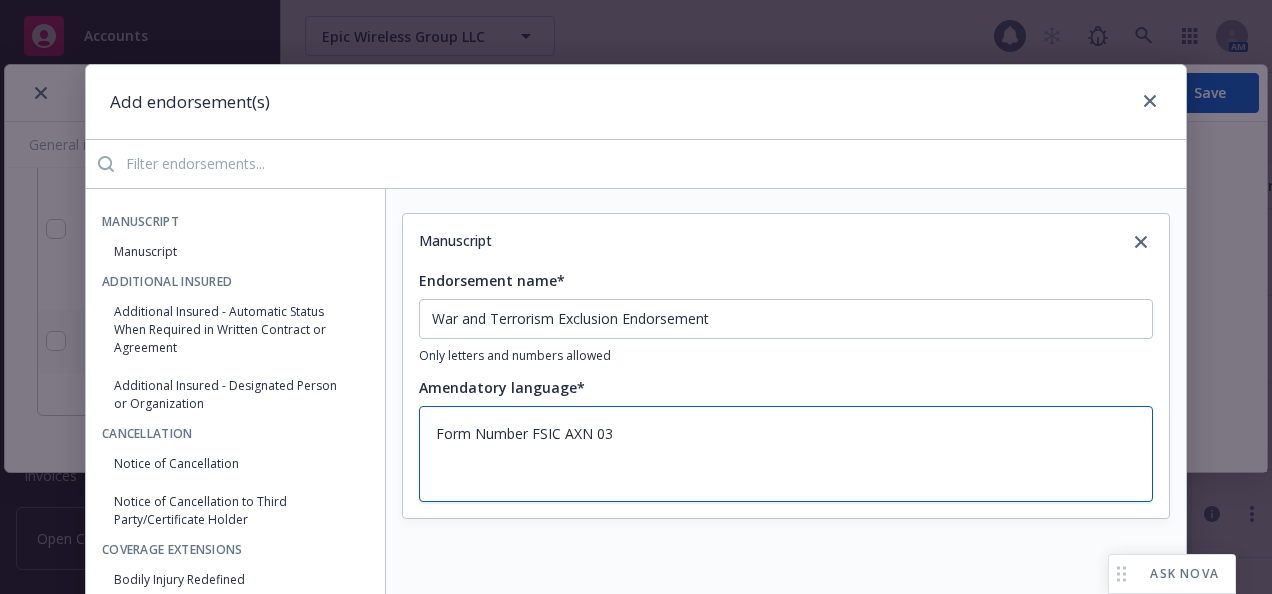 type on "x" 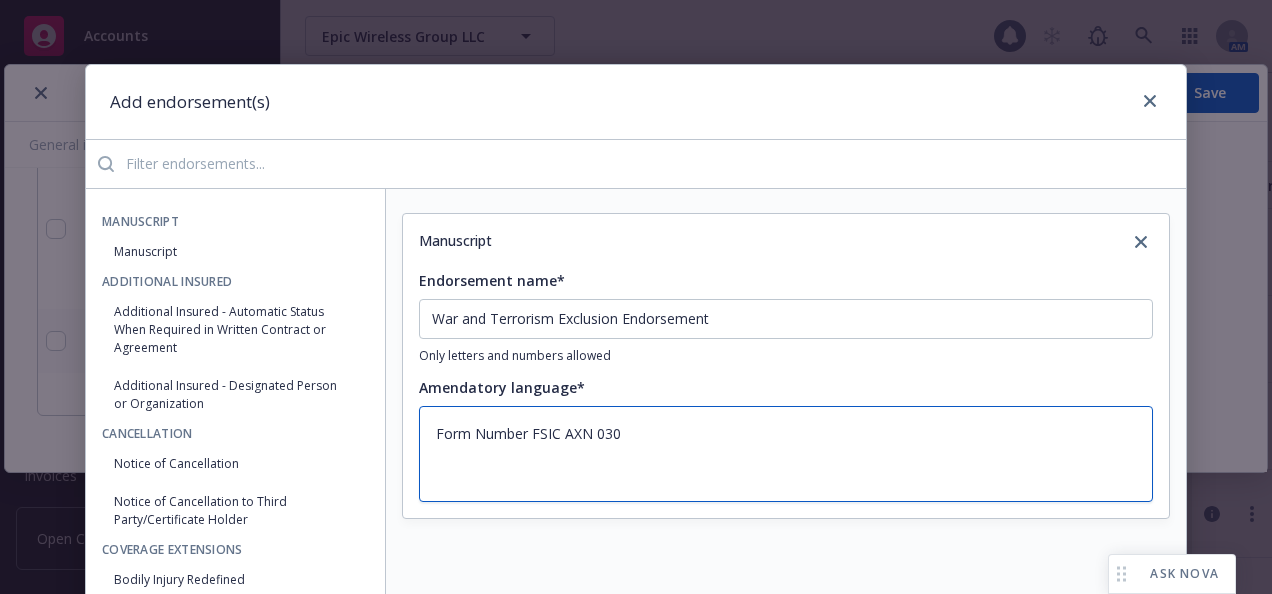type on "x" 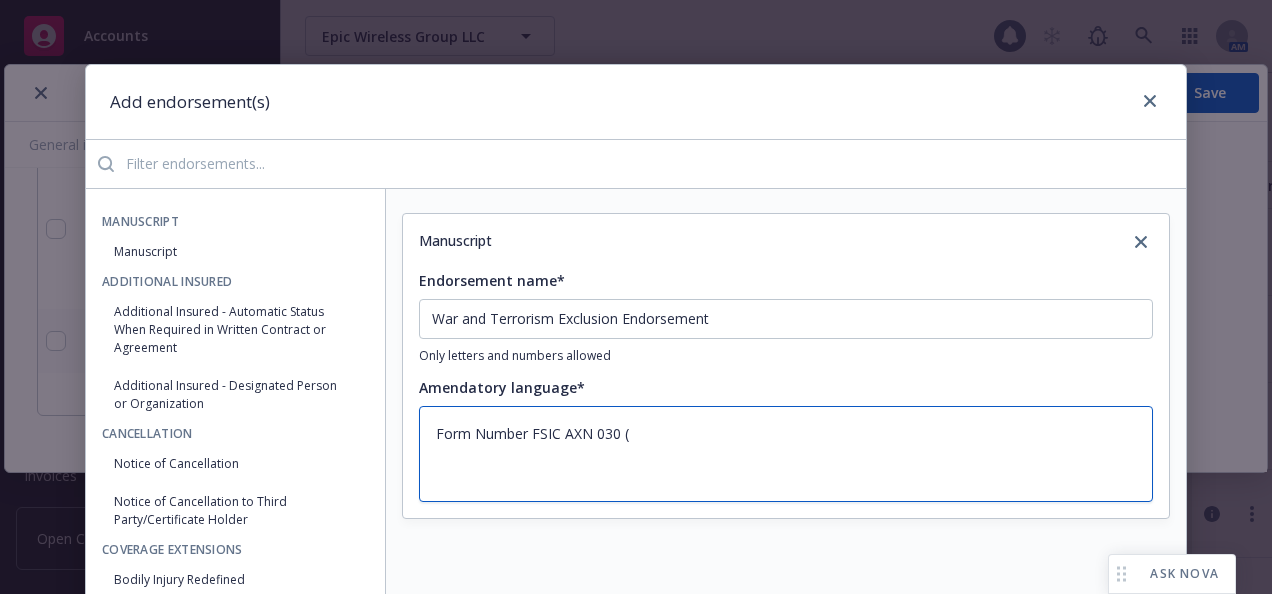 type on "x" 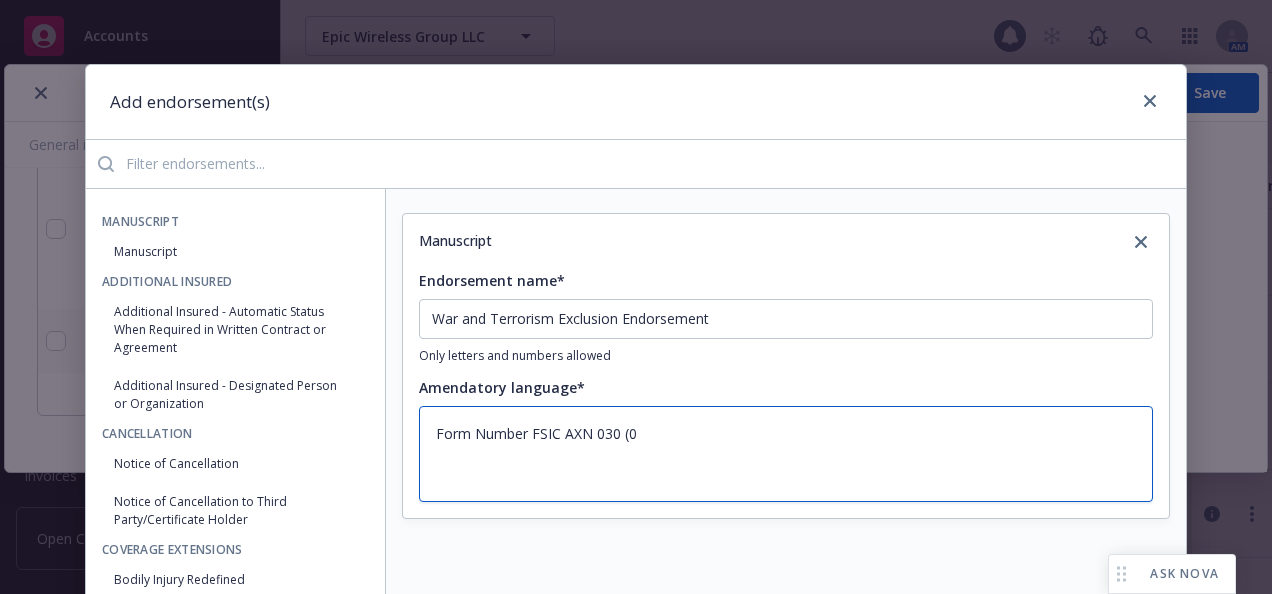 type on "x" 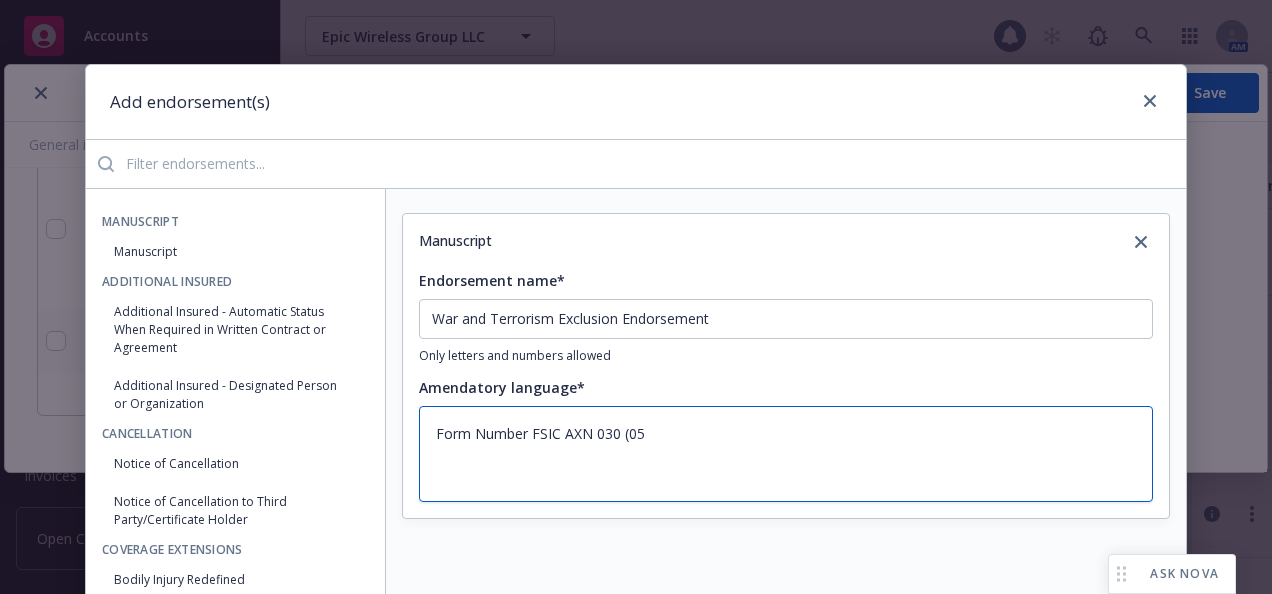 type on "x" 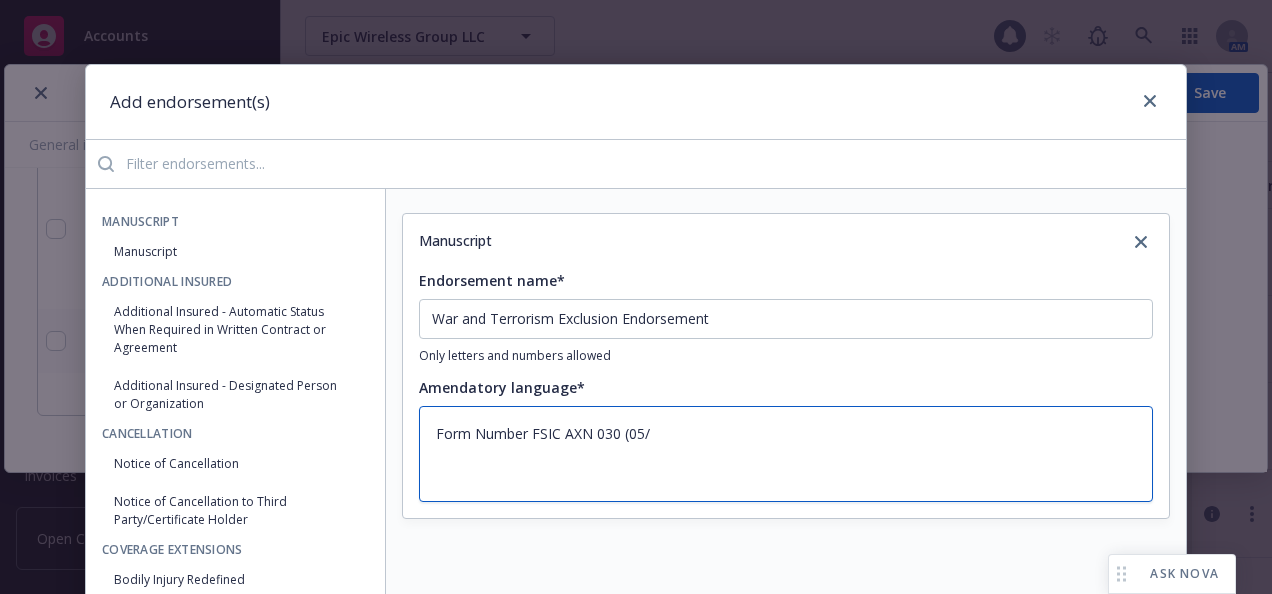 type on "x" 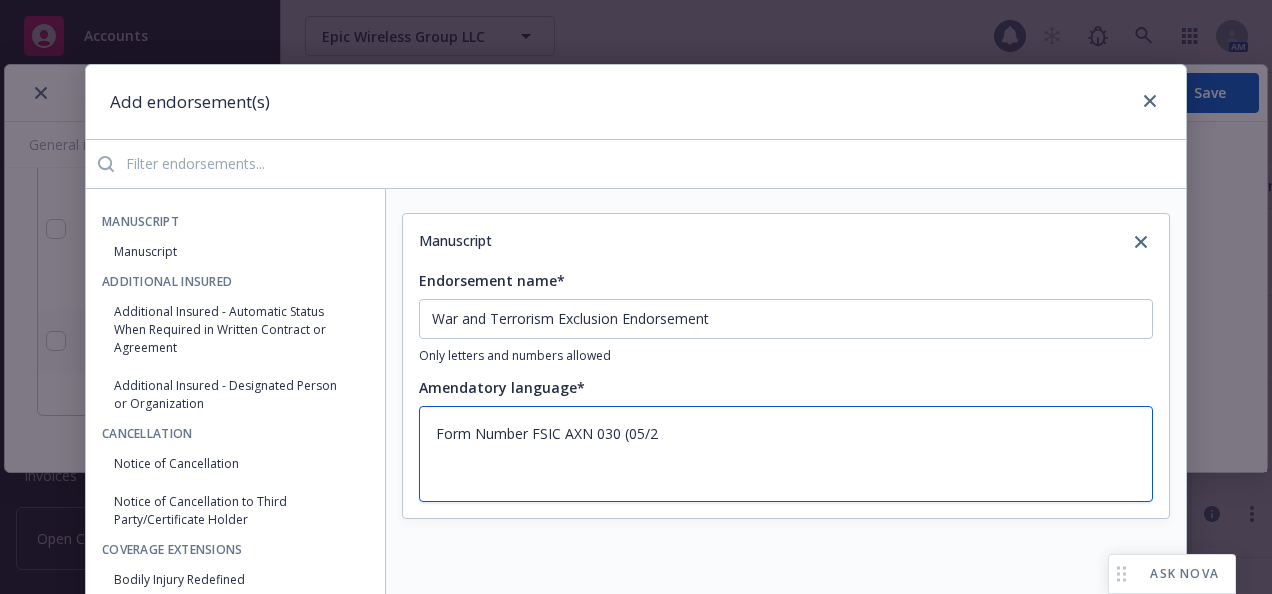 type on "x" 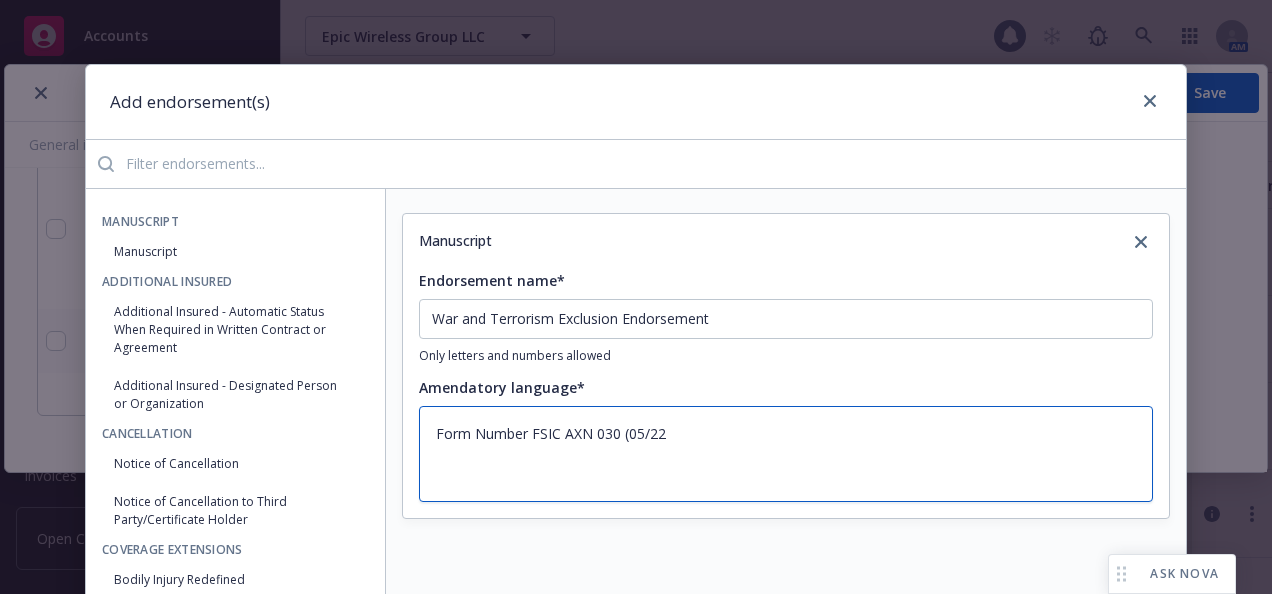 type on "x" 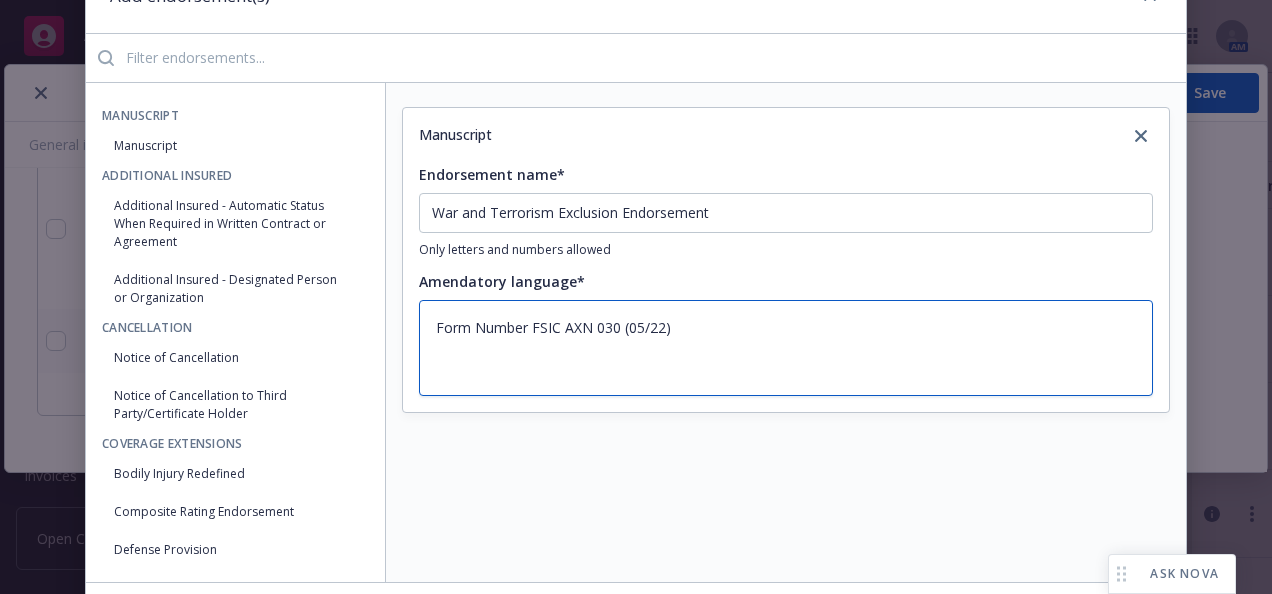 scroll, scrollTop: 200, scrollLeft: 0, axis: vertical 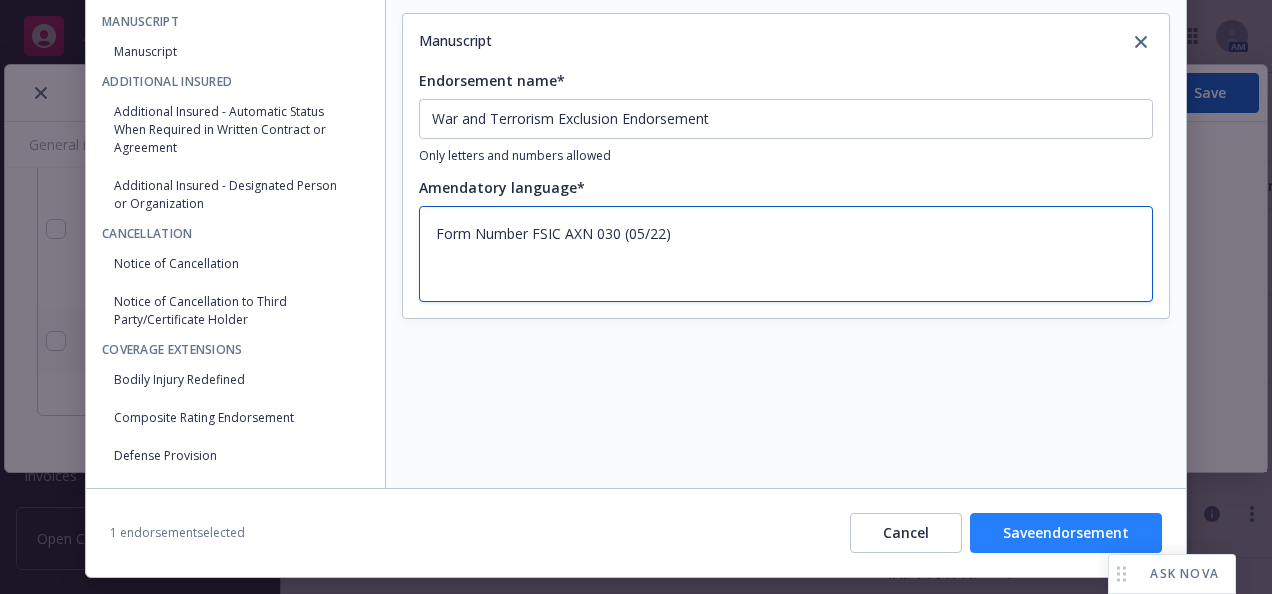 type on "Form Number FSIC AXN 030 (05/22)" 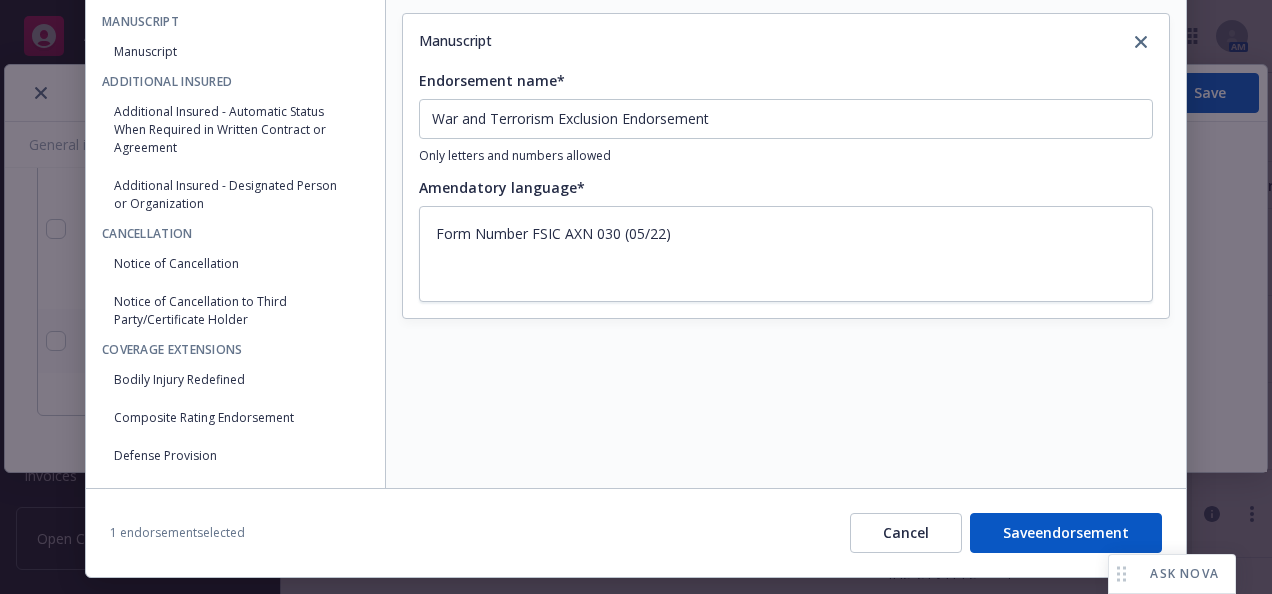 click on "Save  endorsement" at bounding box center [1066, 533] 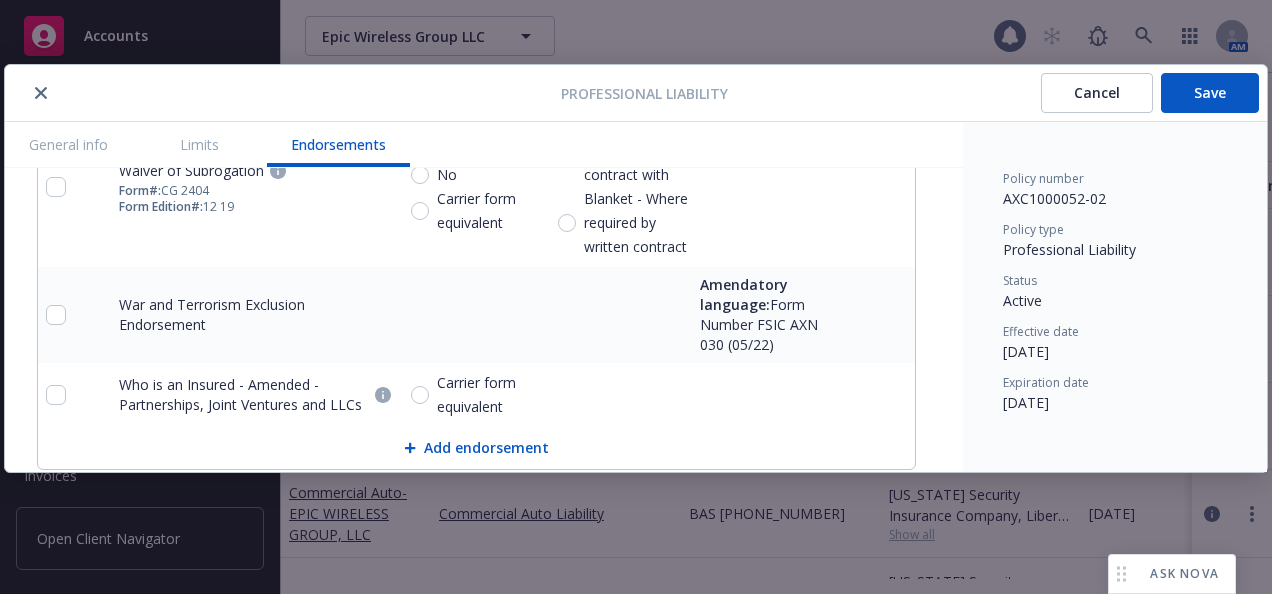 type on "x" 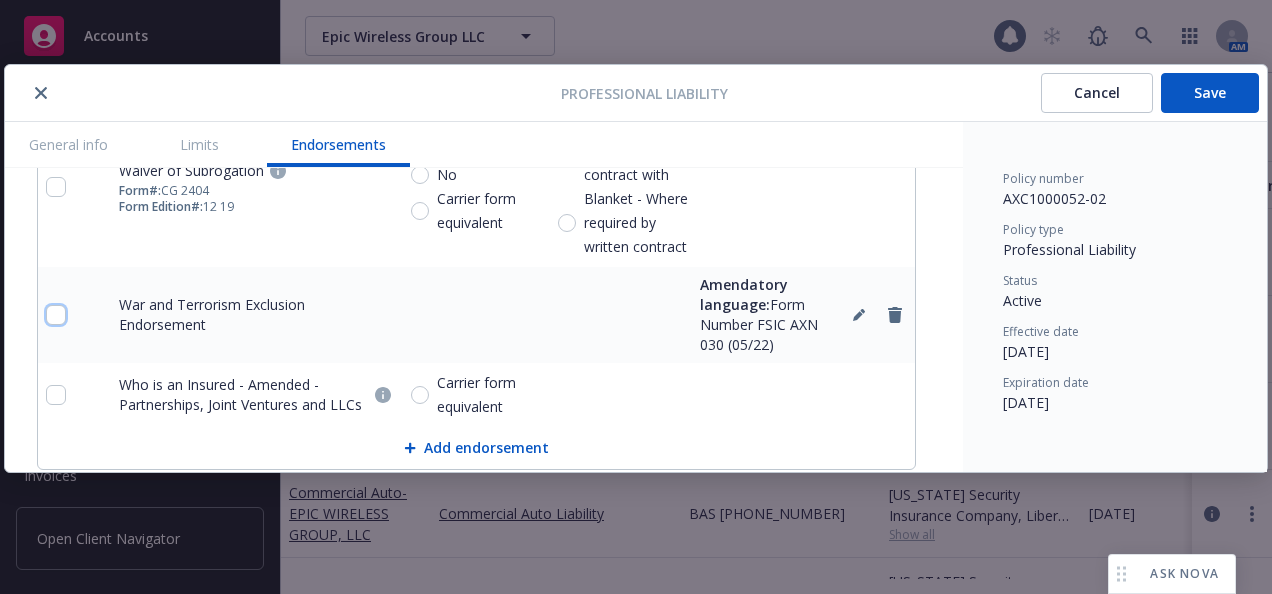 click at bounding box center (56, 315) 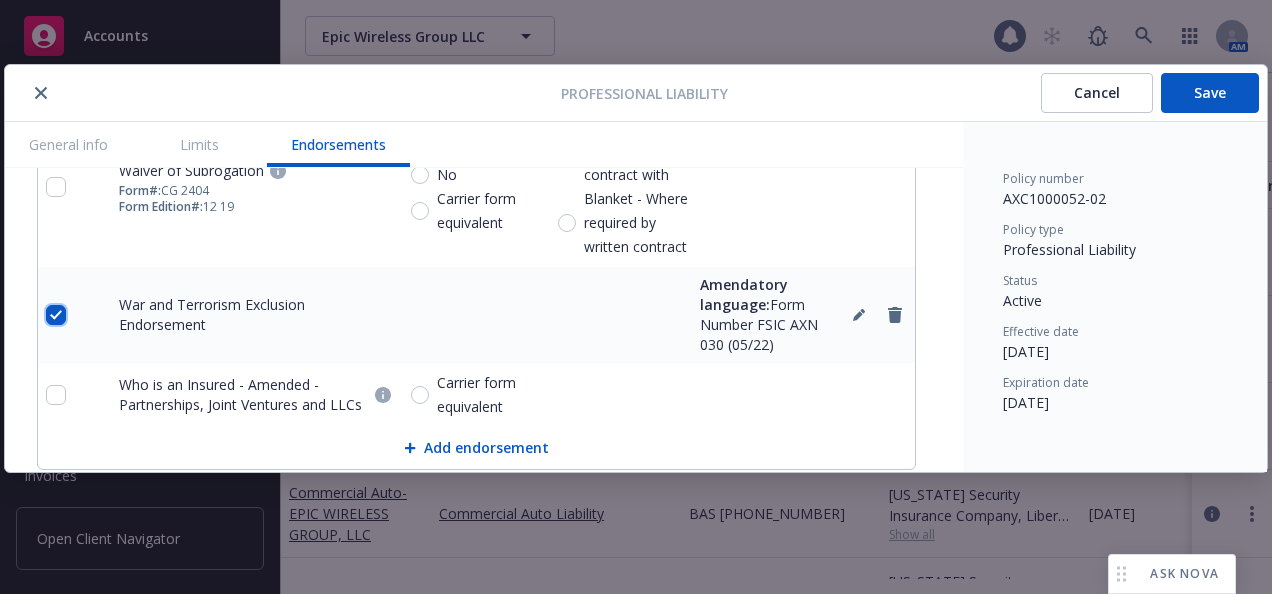 checkbox on "true" 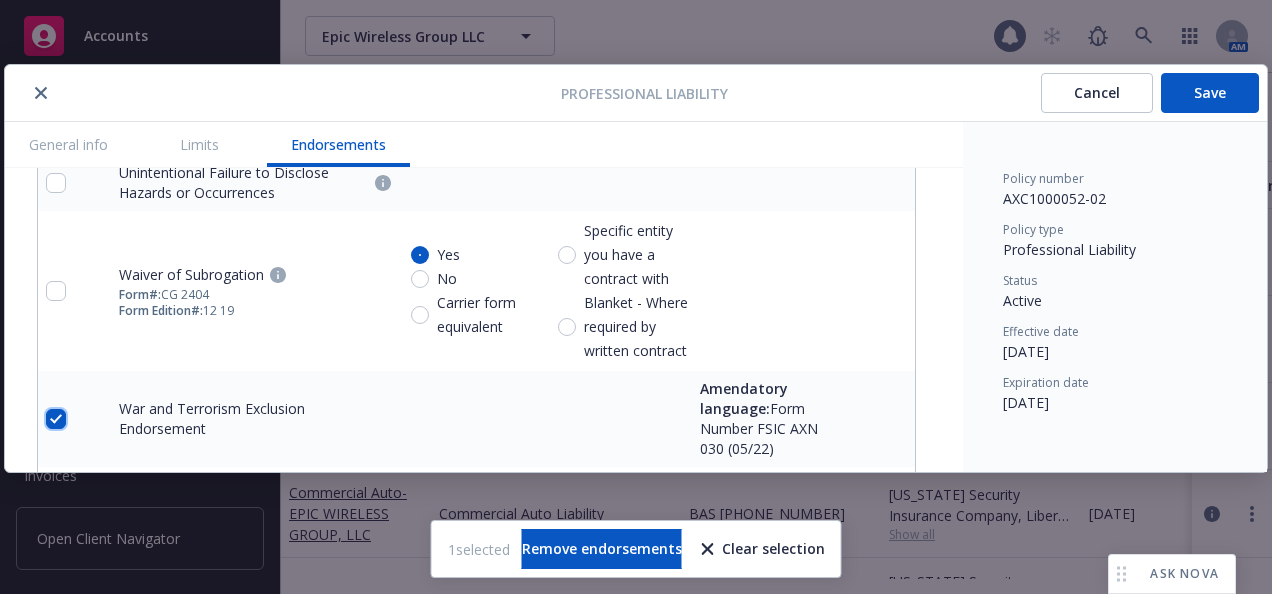 scroll, scrollTop: 3497, scrollLeft: 0, axis: vertical 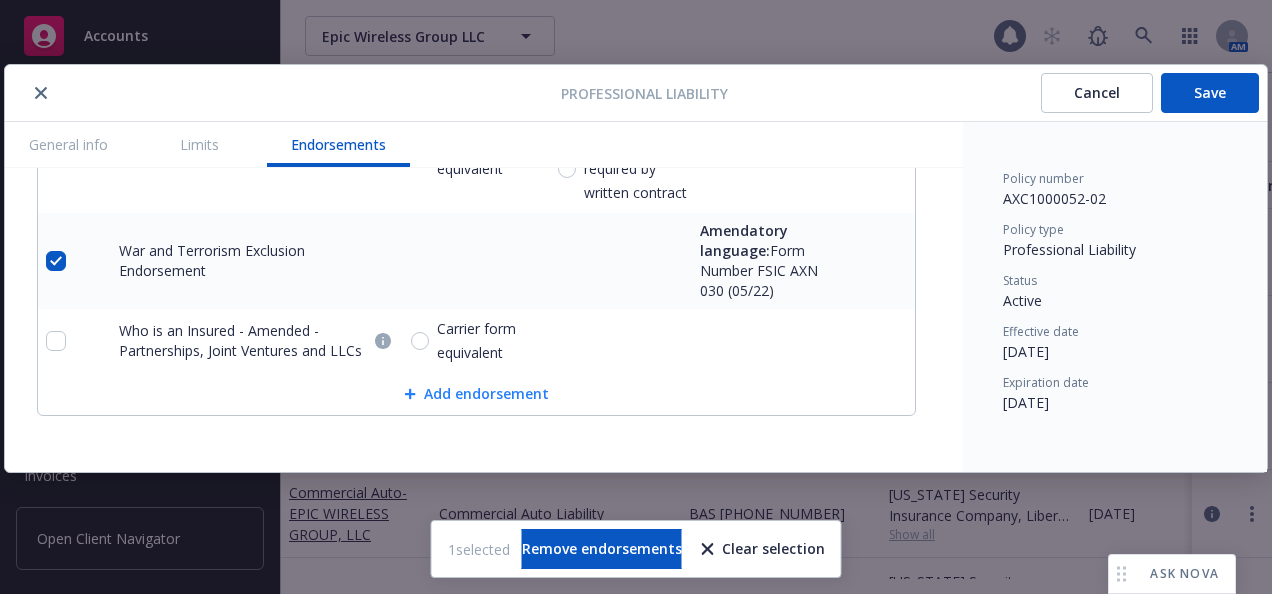 click on "Add endorsement" at bounding box center [476, 394] 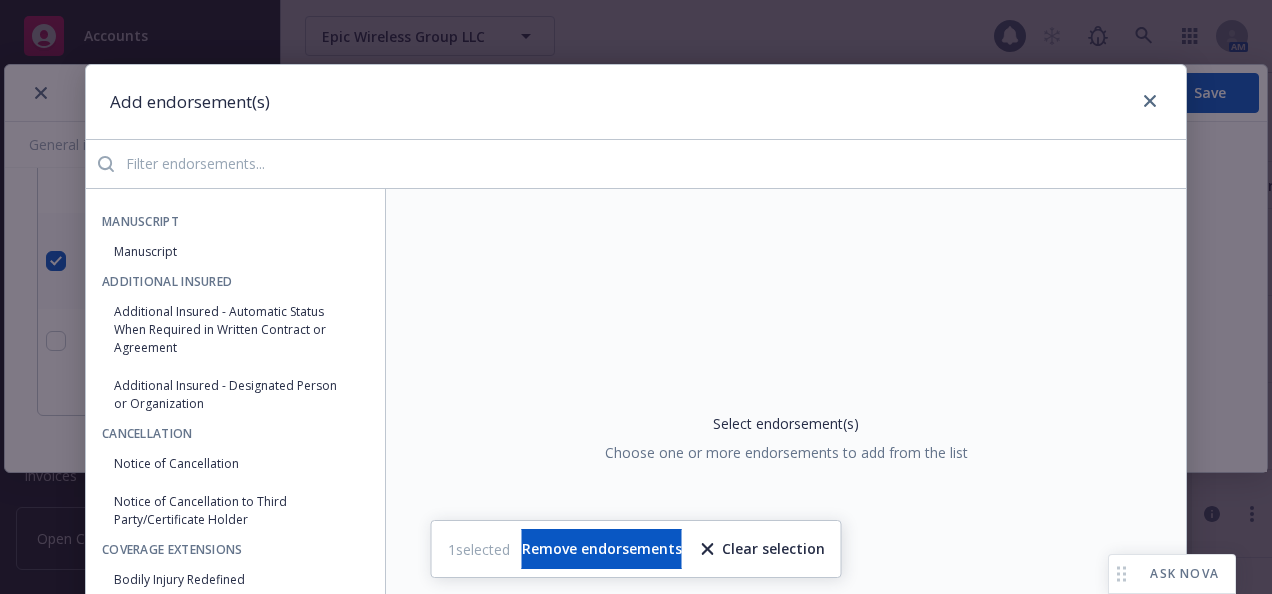 click at bounding box center [650, 164] 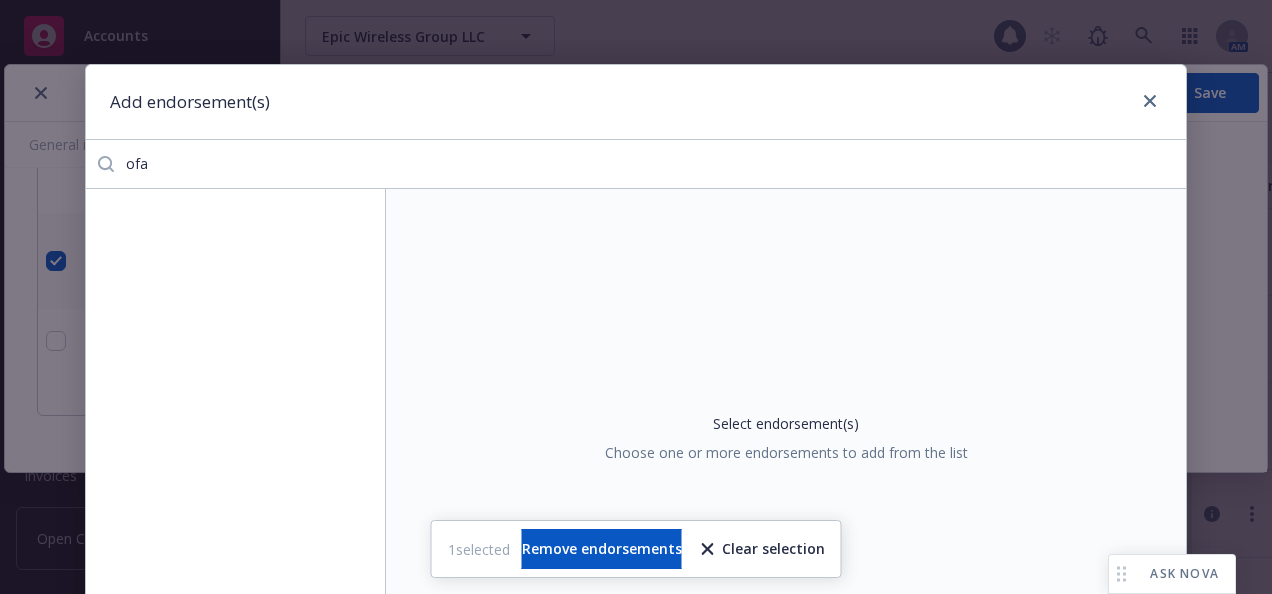type on "ofac" 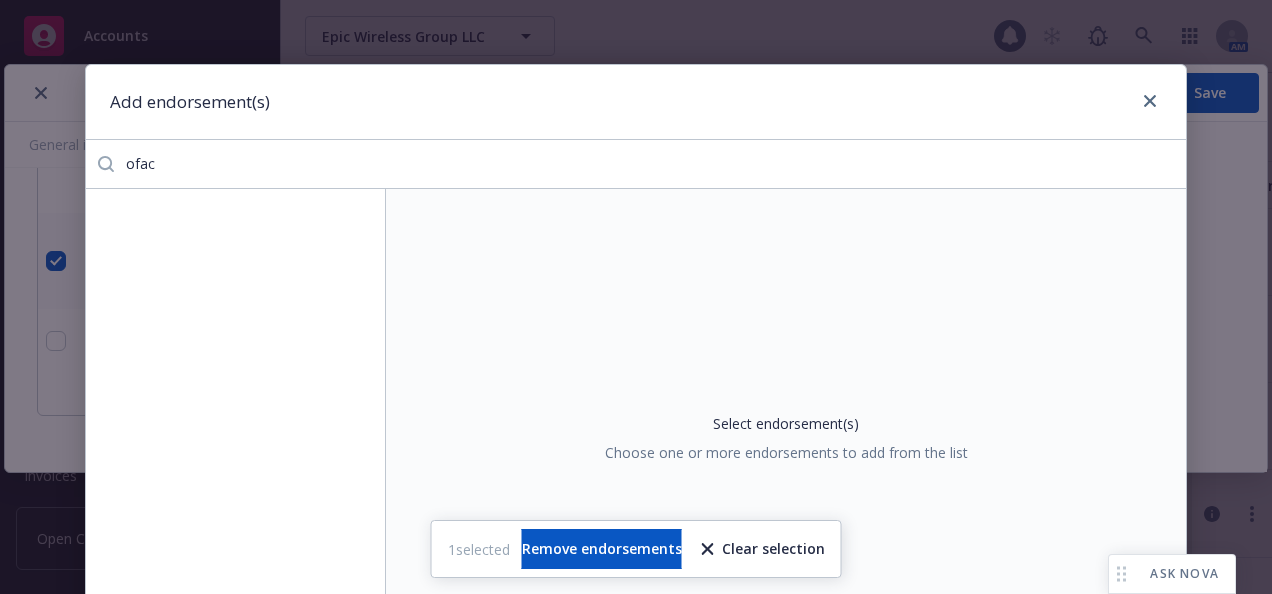 click on "ofac" at bounding box center (650, 164) 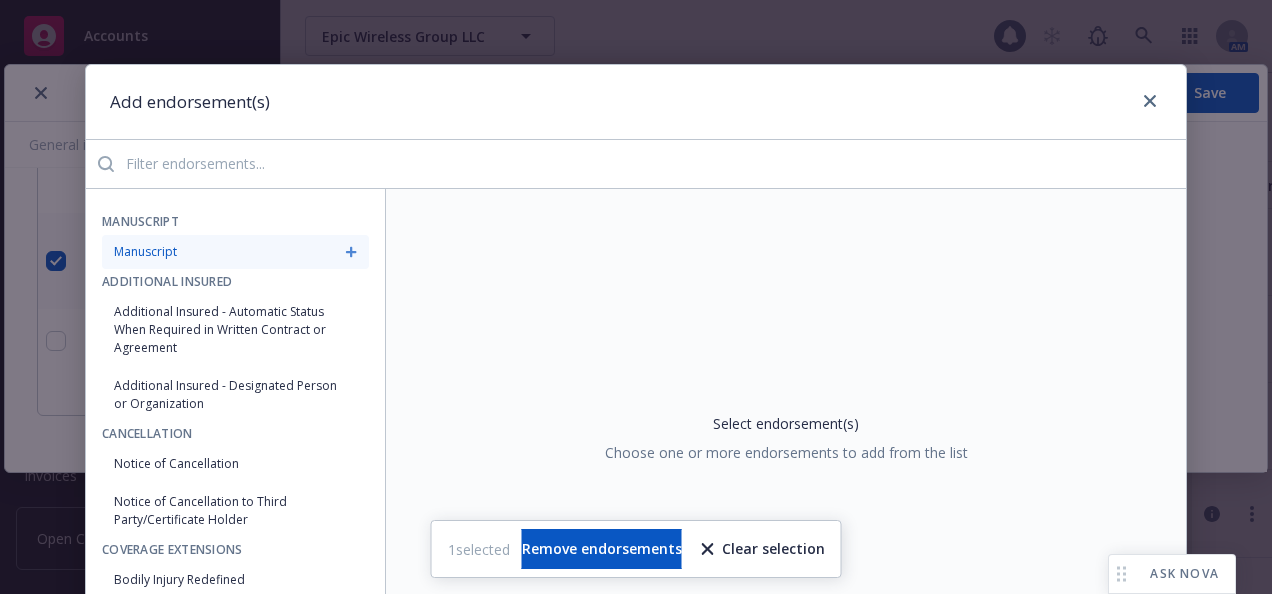 click on "Manuscript" at bounding box center [235, 252] 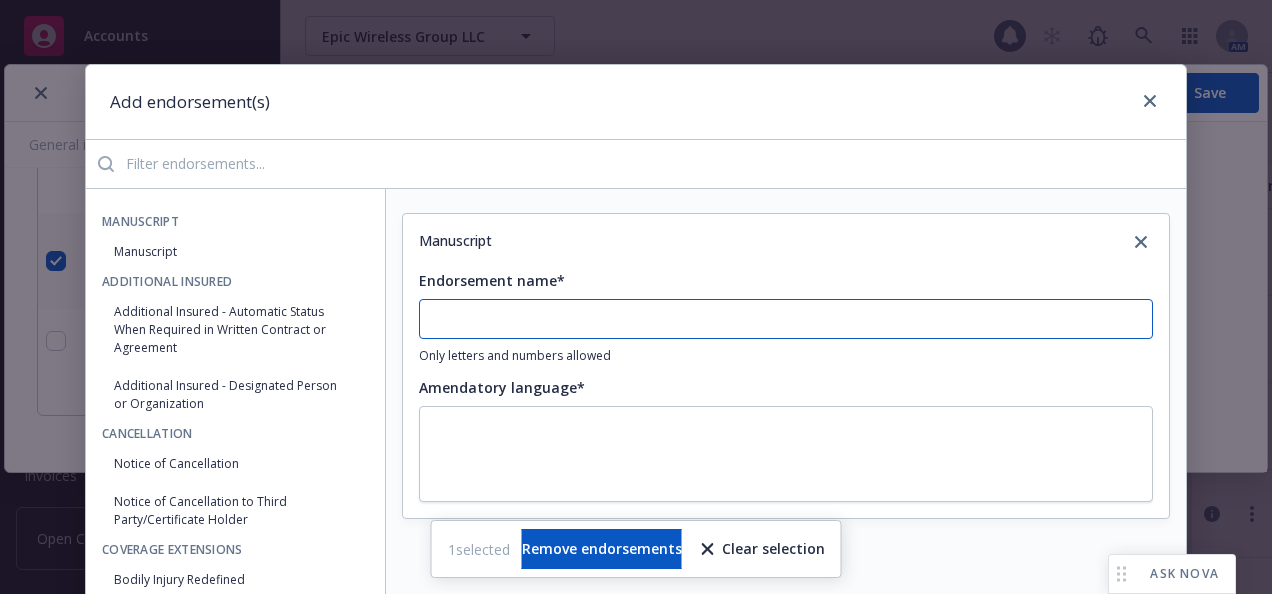 click on "Endorsement name*" at bounding box center [786, 319] 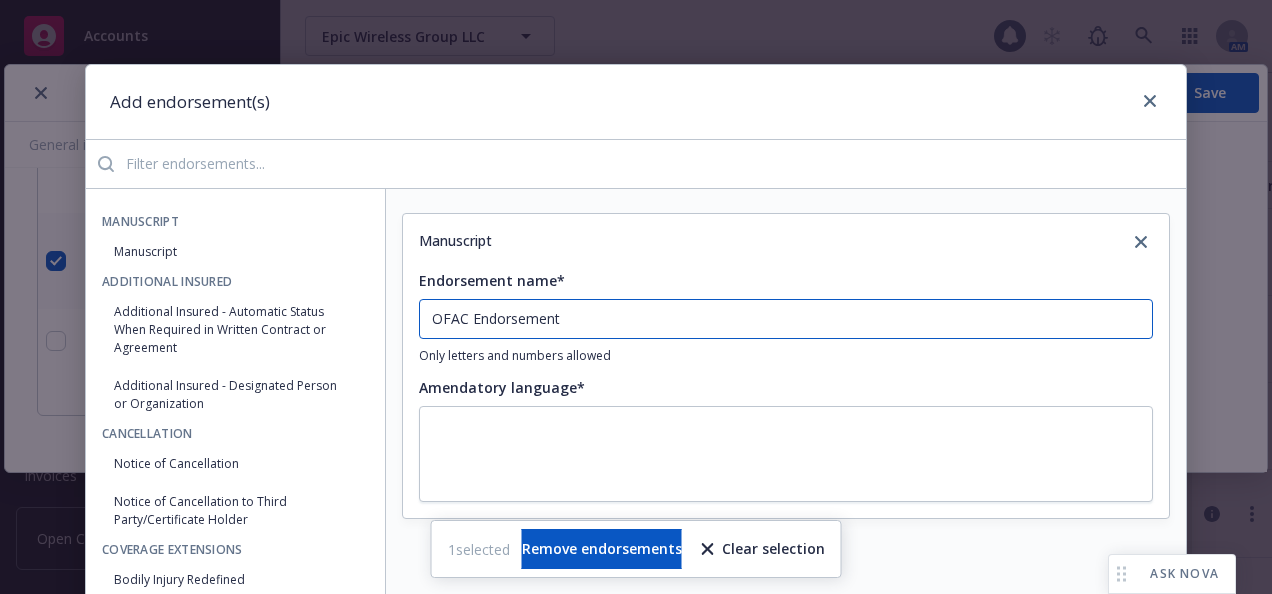 type on "OFAC Endorsement" 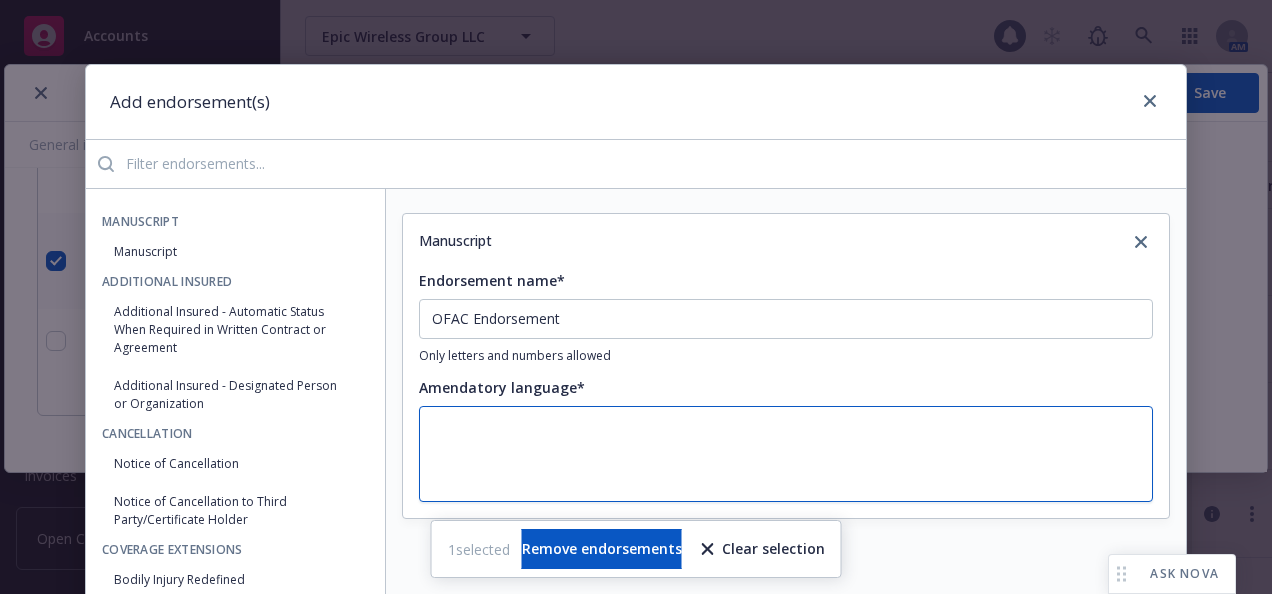 type on "x" 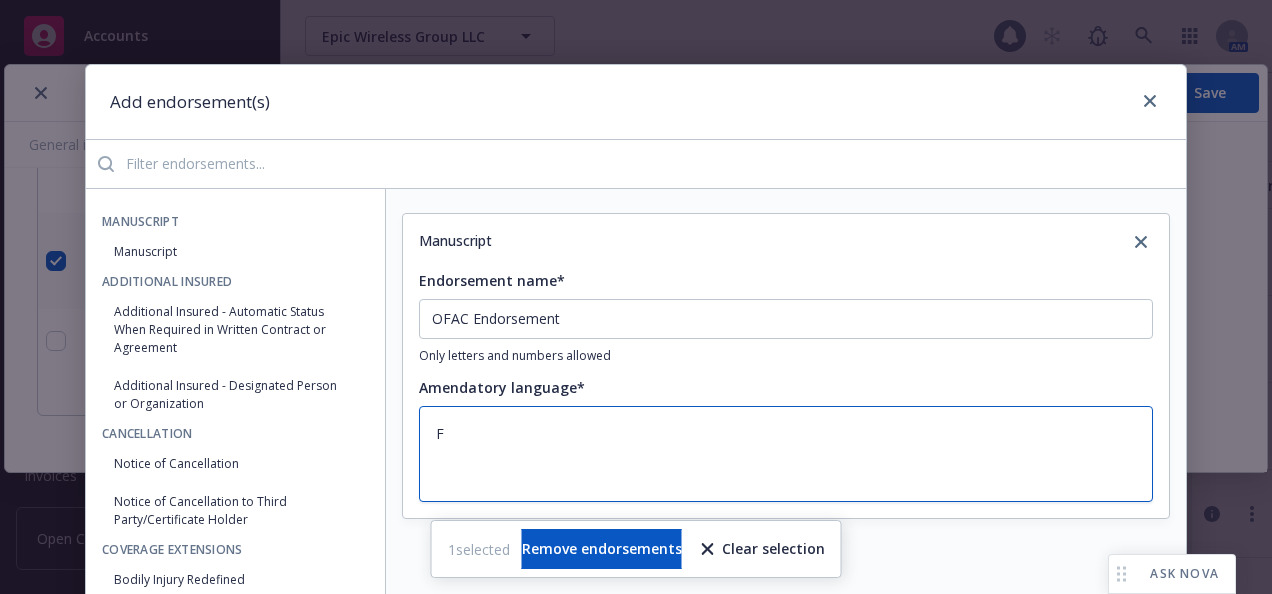 type on "x" 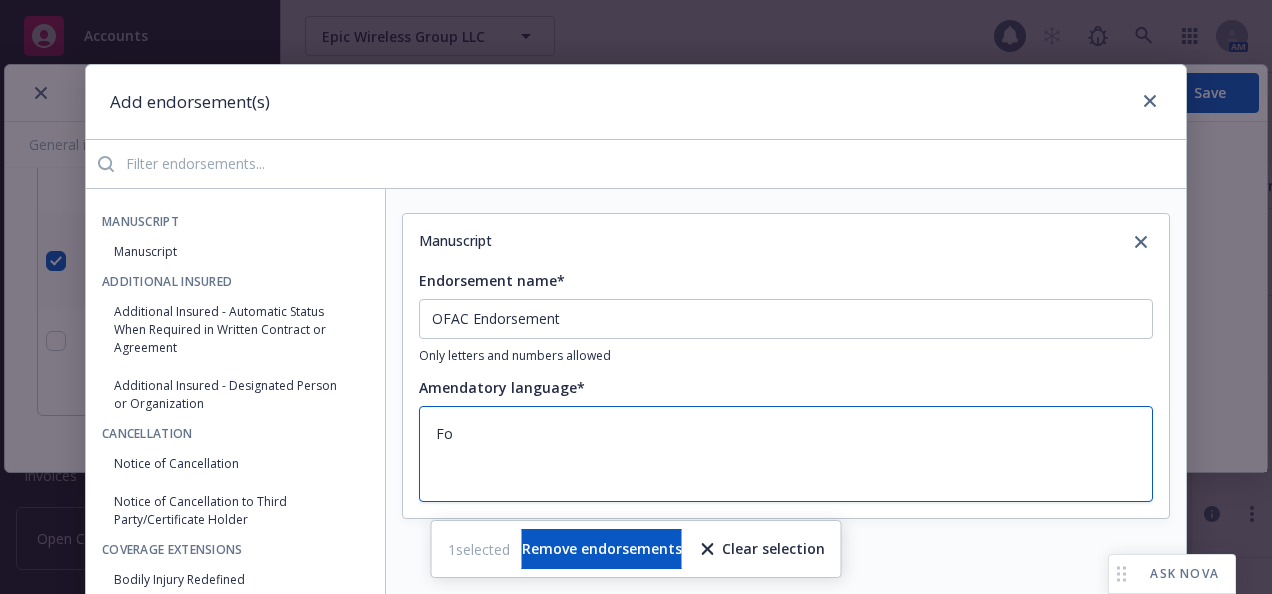 type on "x" 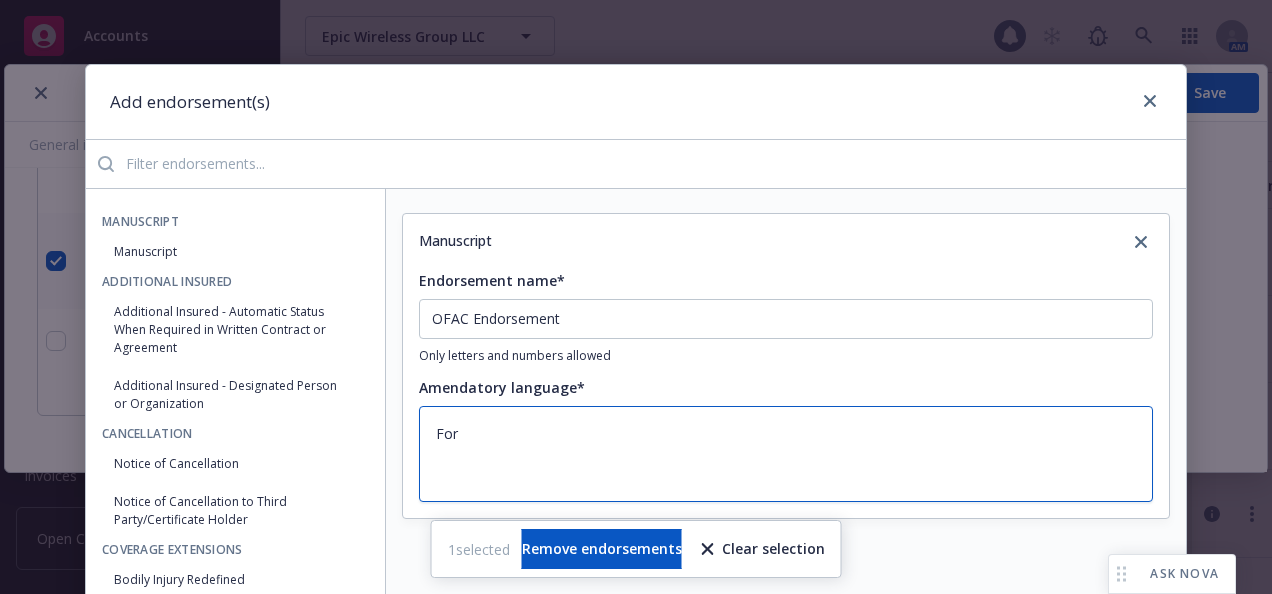 type on "x" 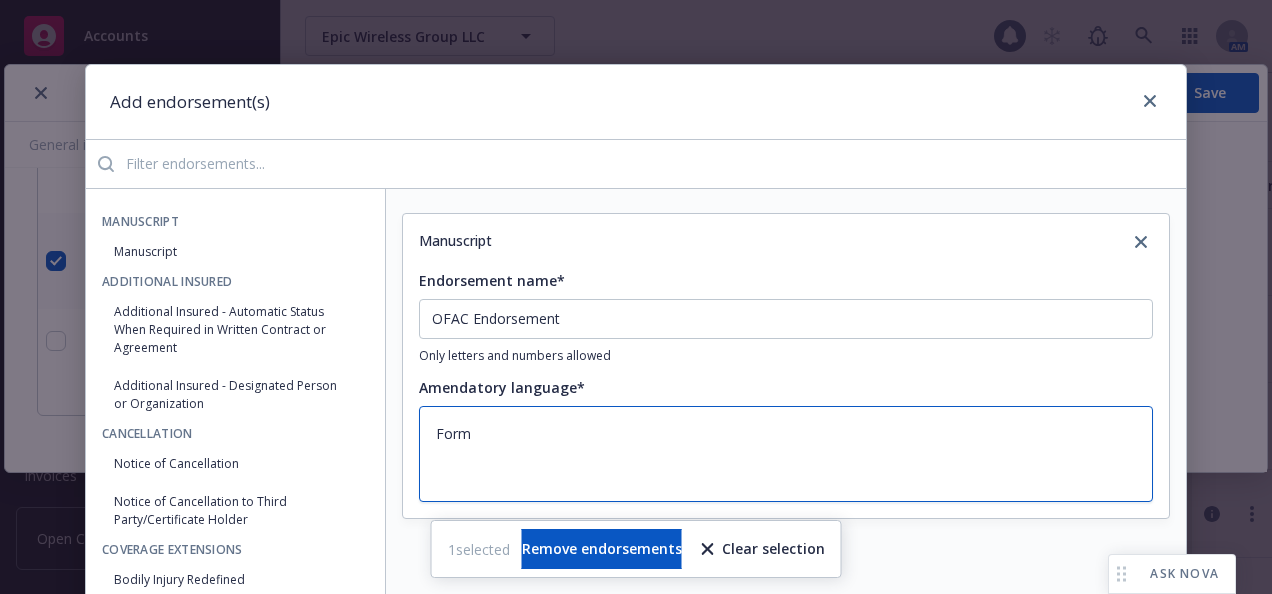 type on "x" 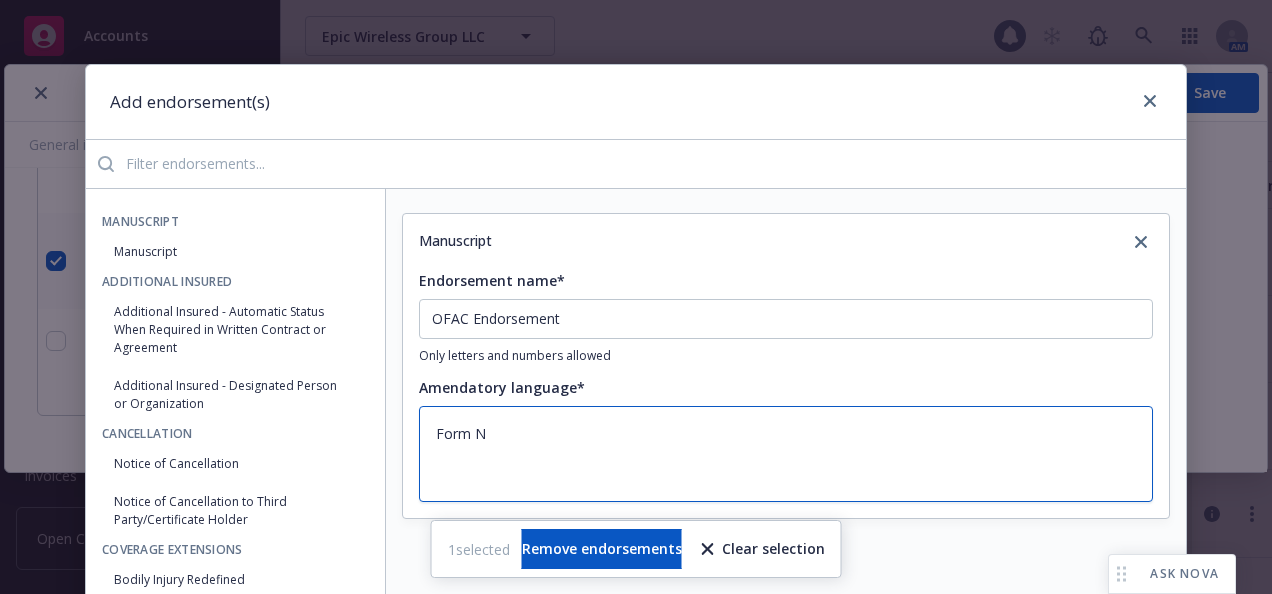 type on "x" 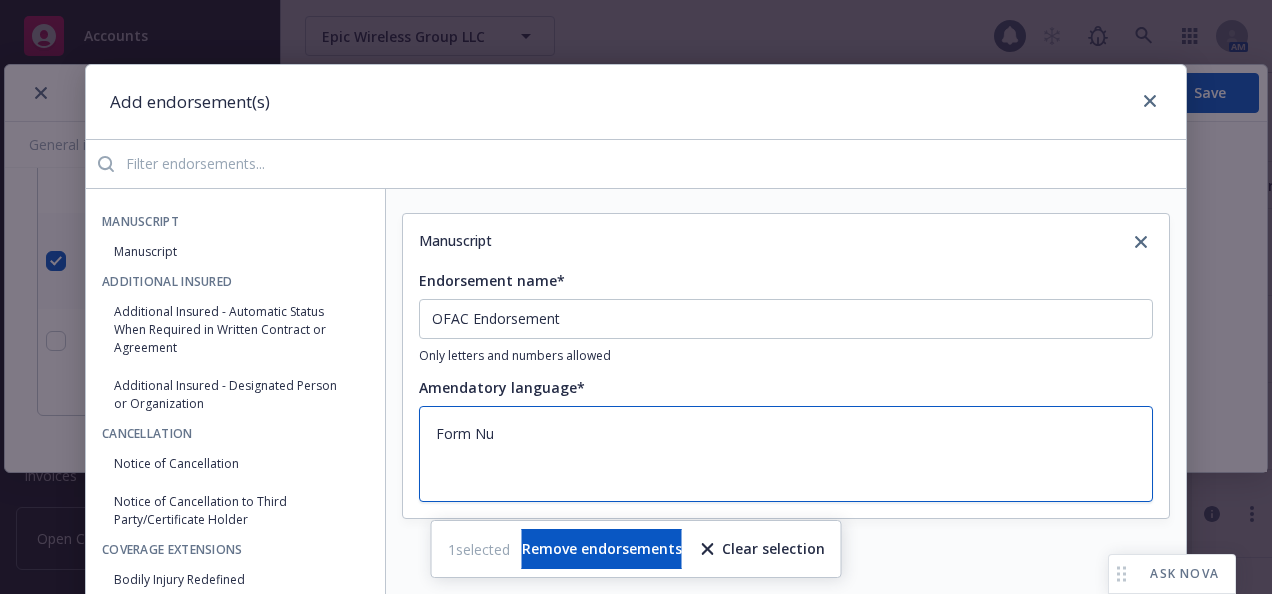 type on "x" 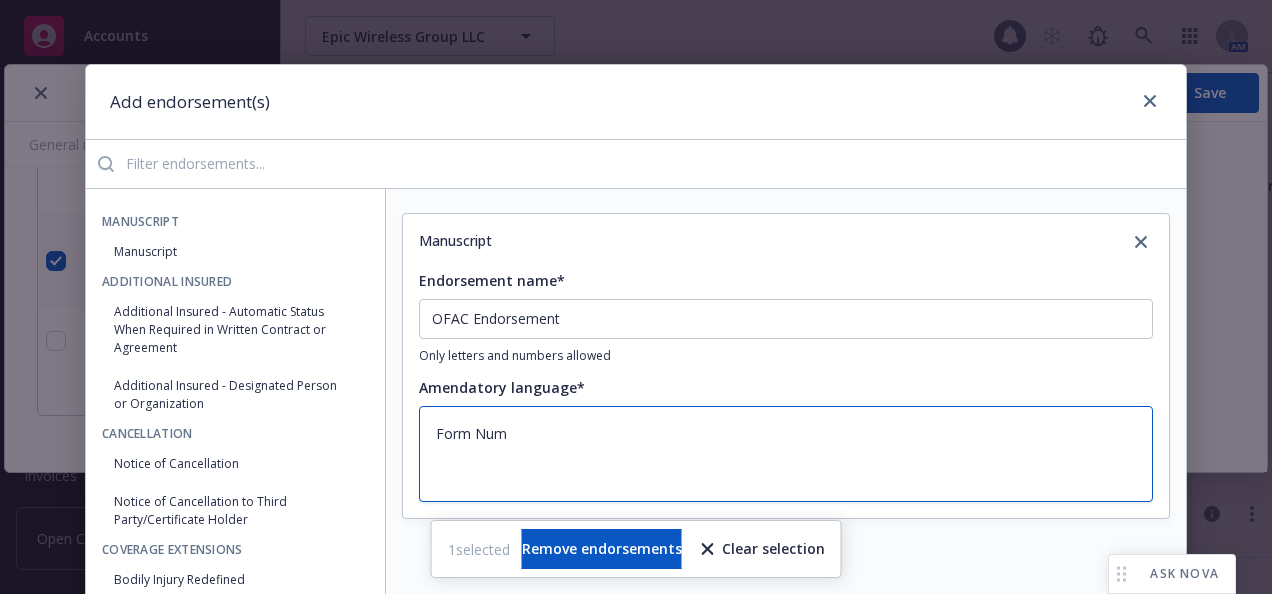 type on "x" 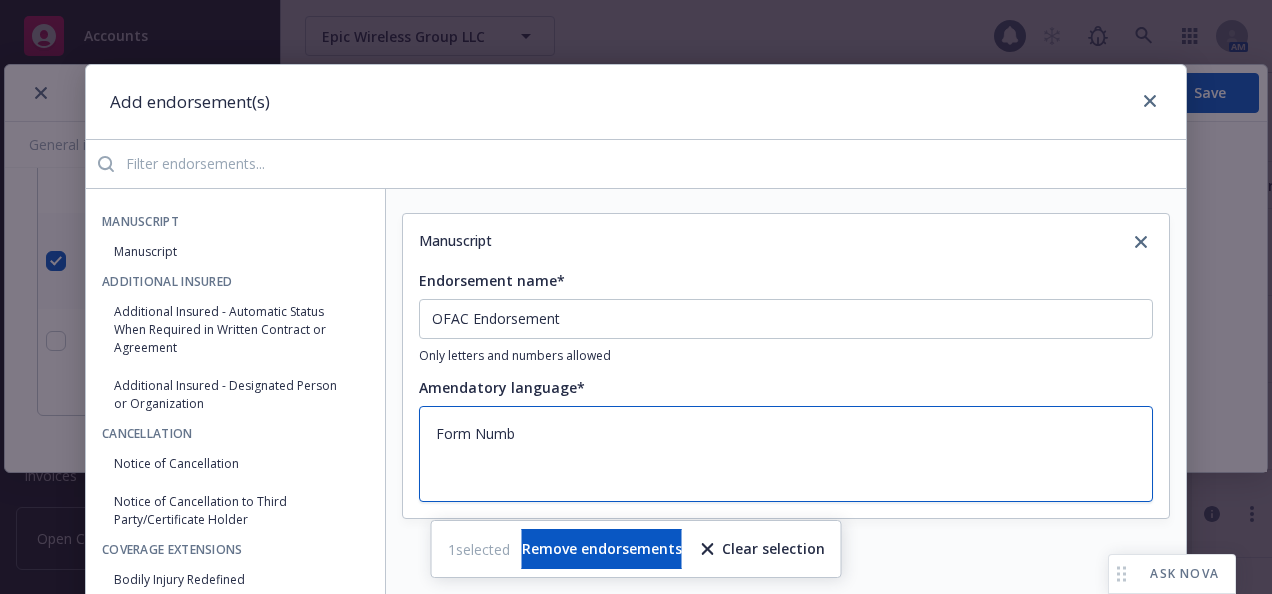 type on "x" 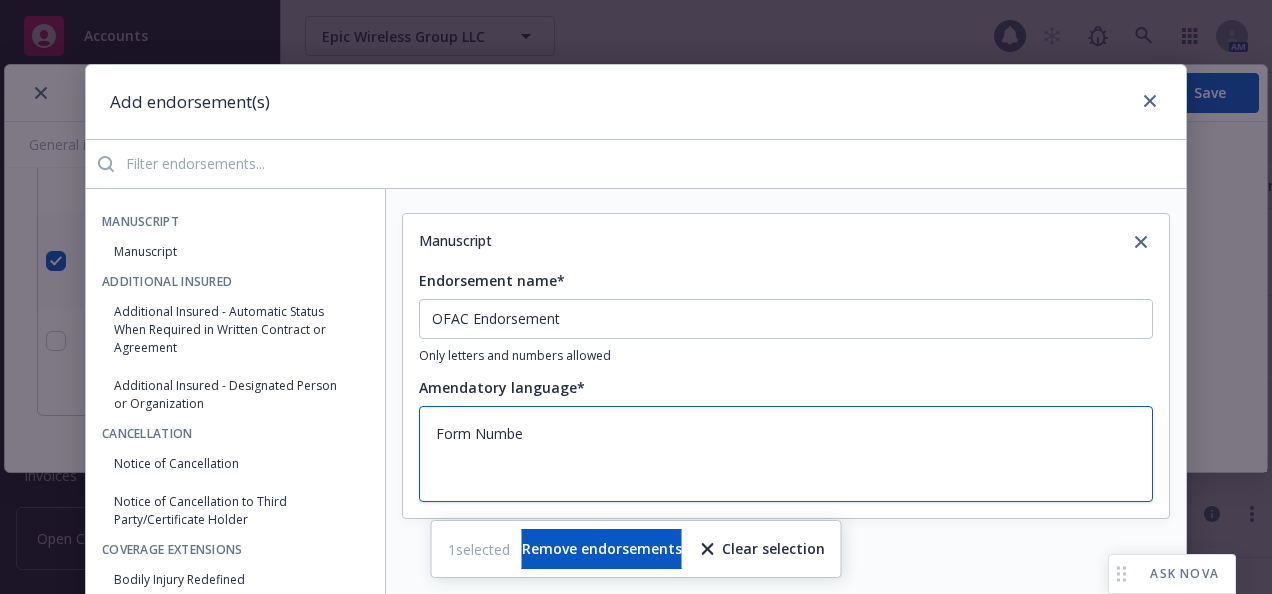 type on "x" 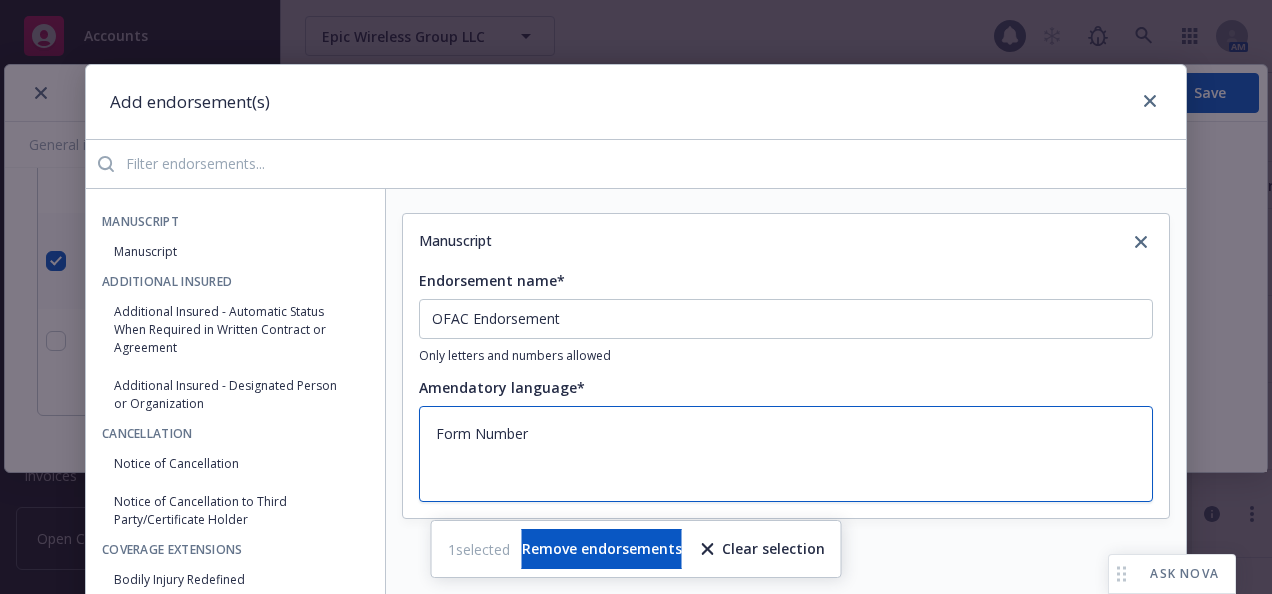 type on "x" 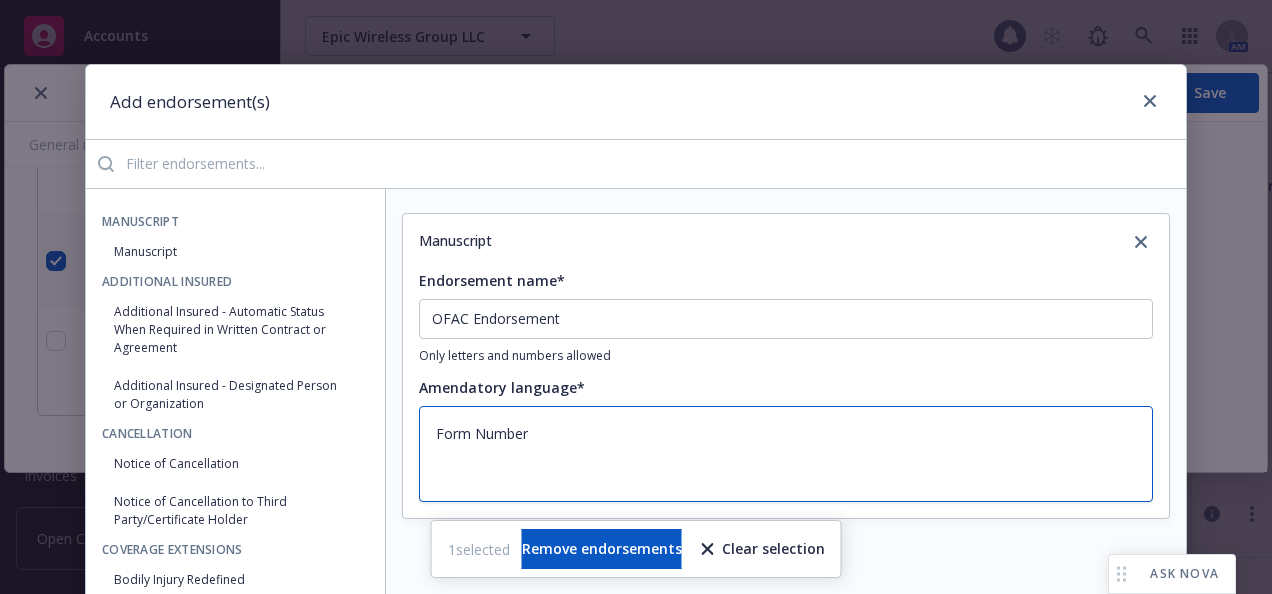 type on "x" 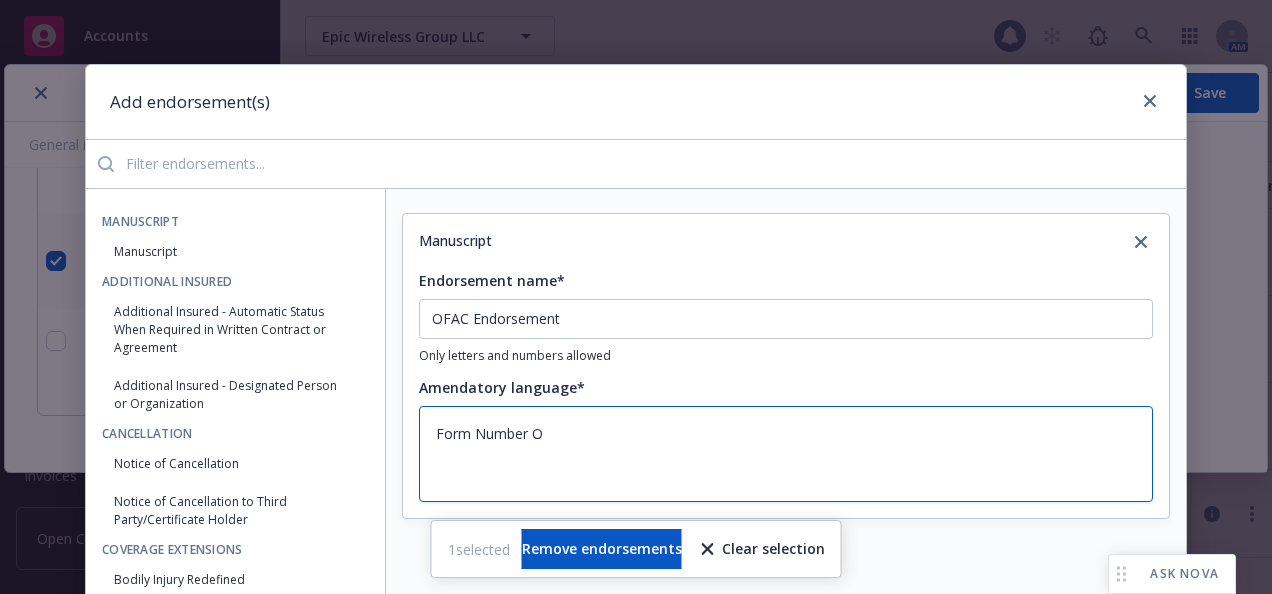 type on "x" 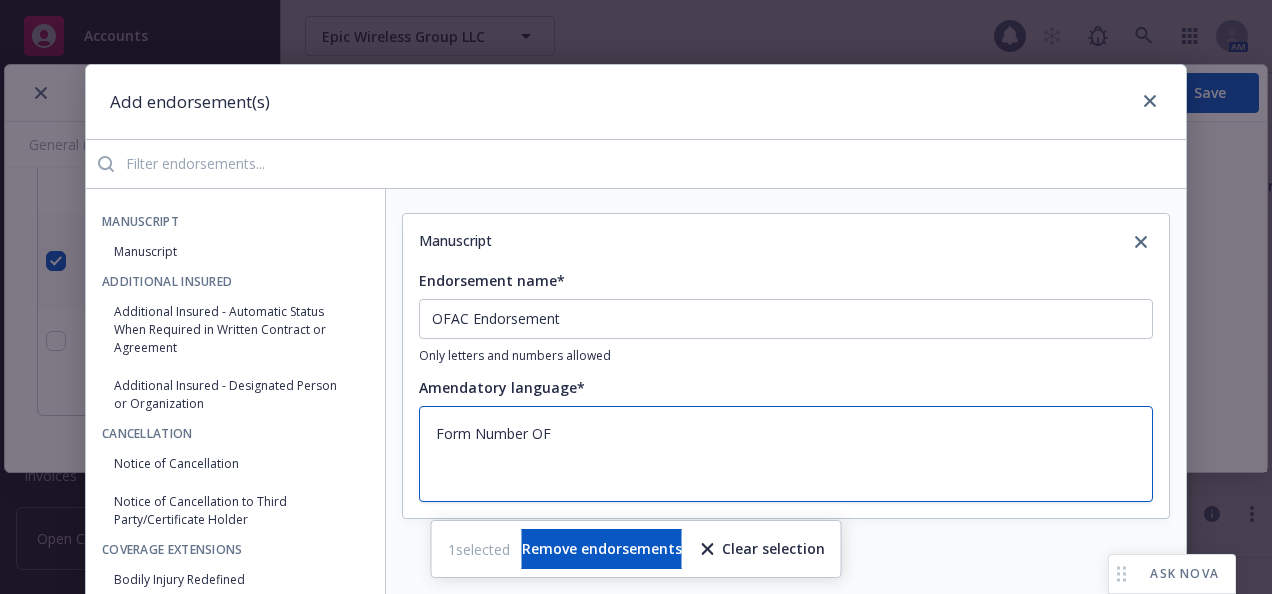 type on "x" 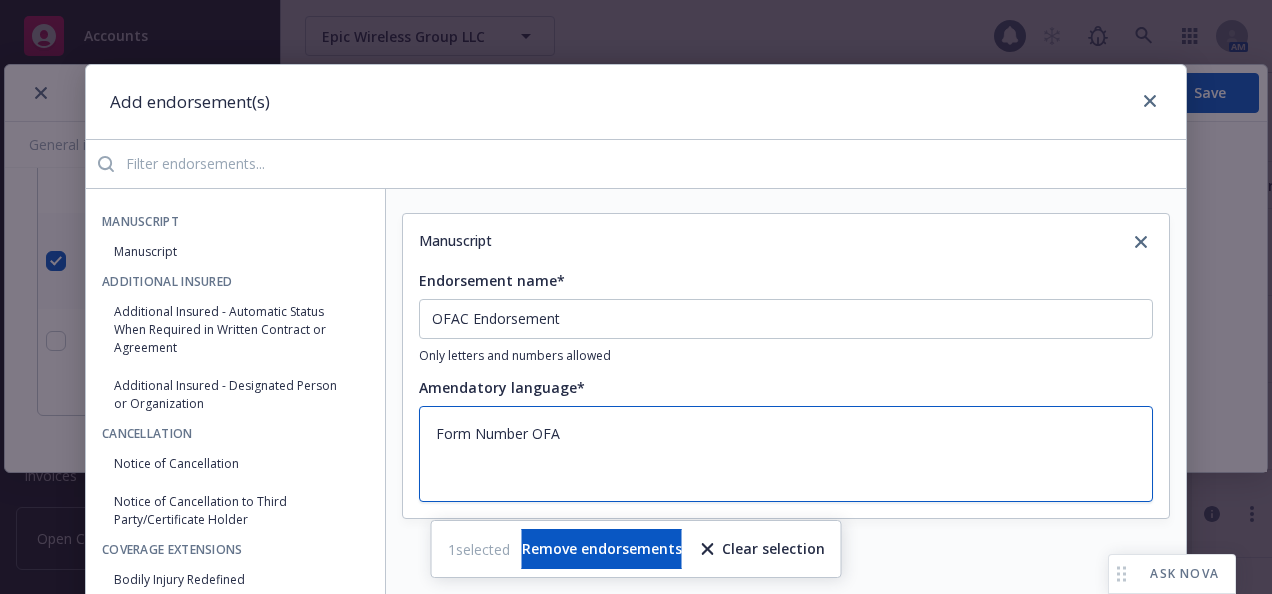 type on "x" 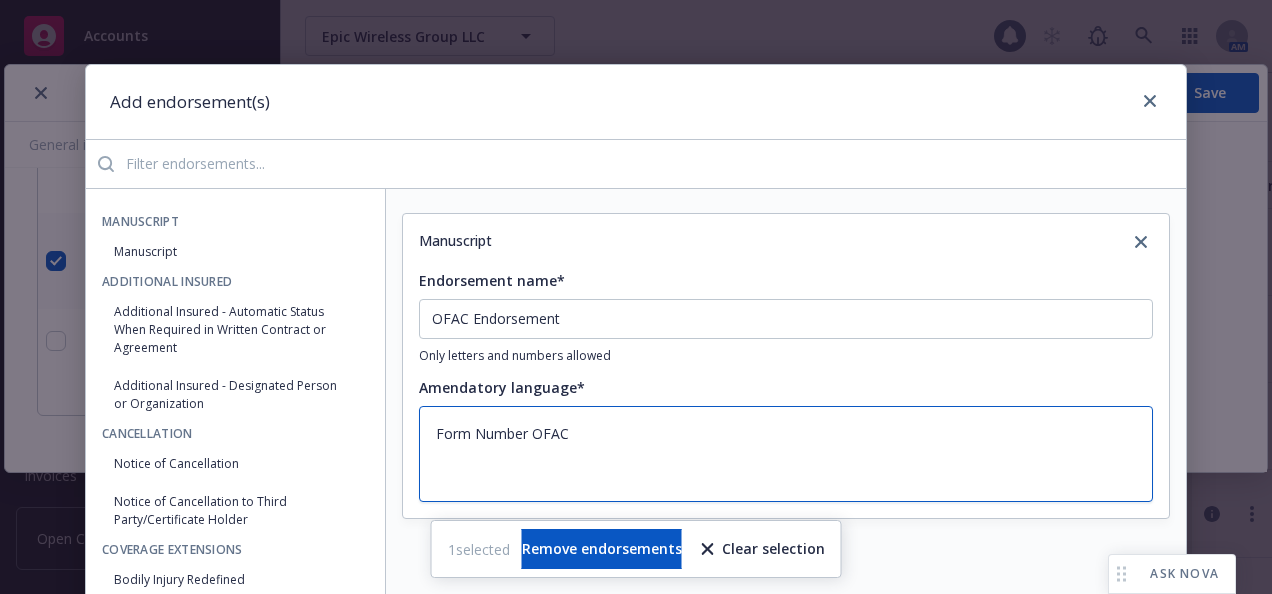 type on "x" 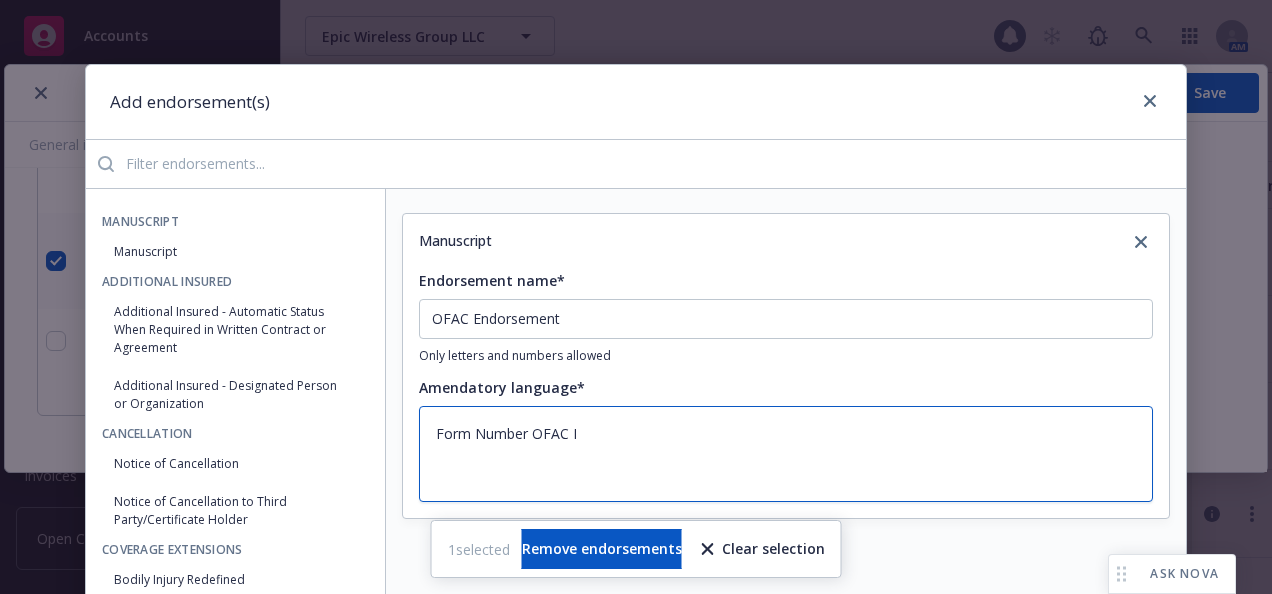 type on "x" 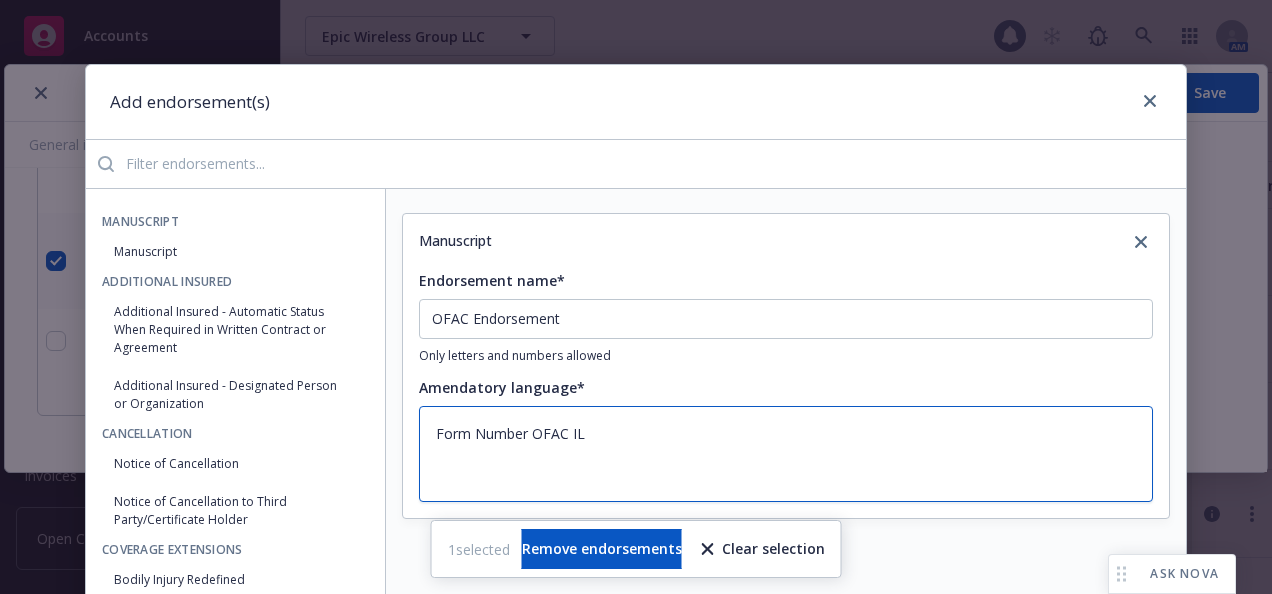 type on "x" 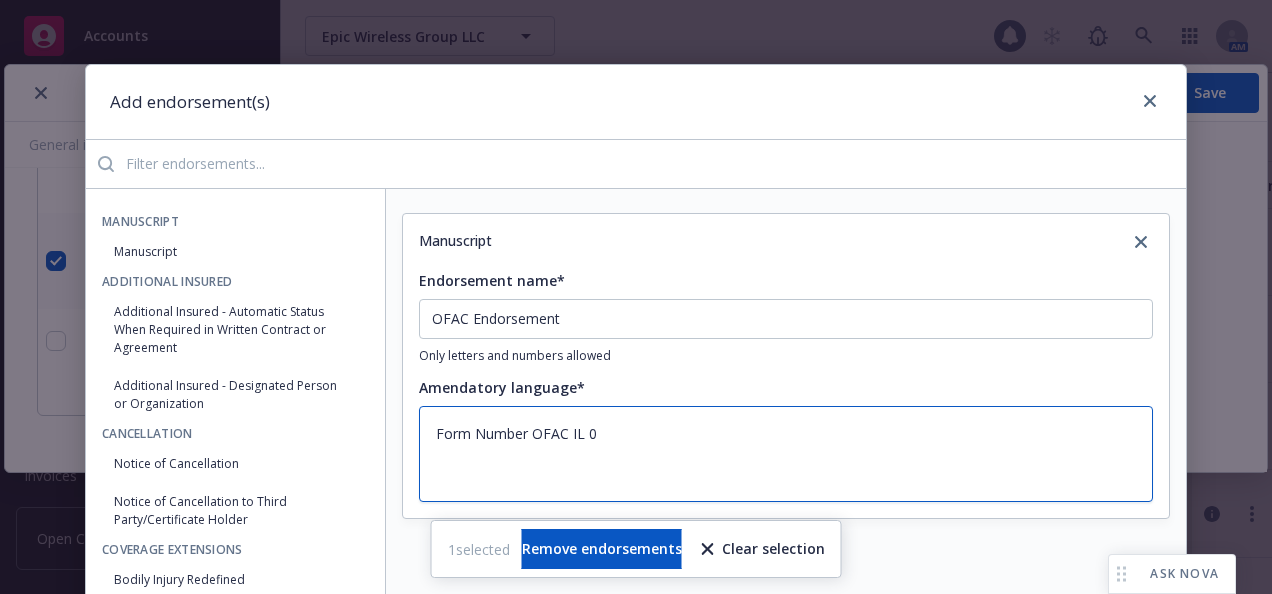 type on "x" 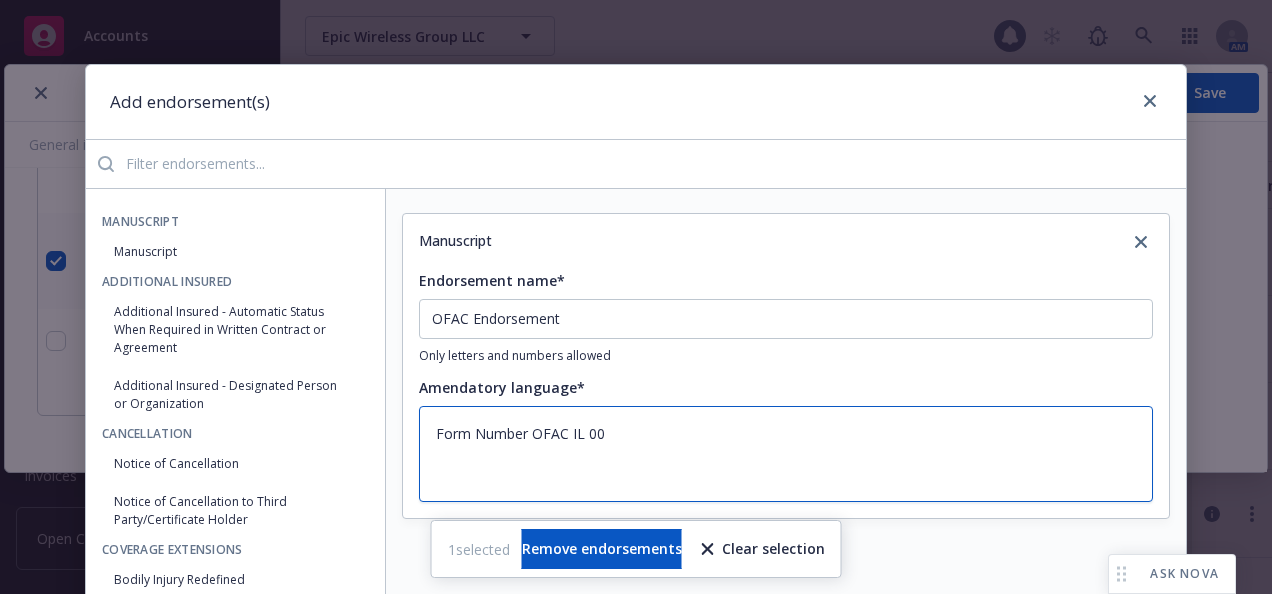 type on "x" 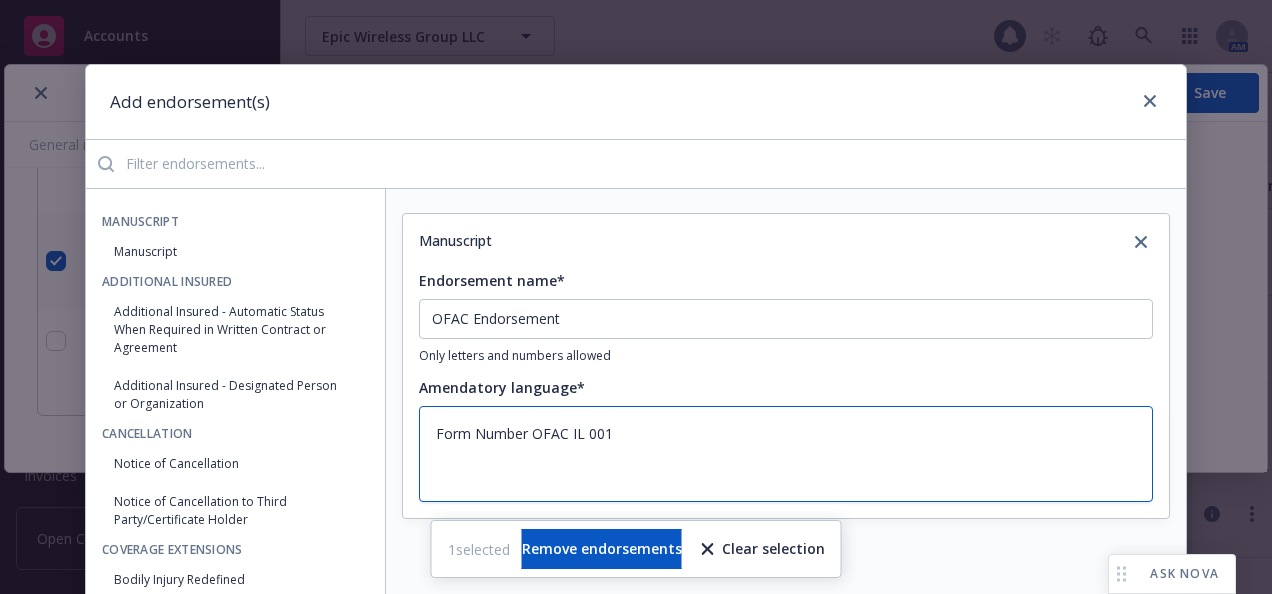type on "x" 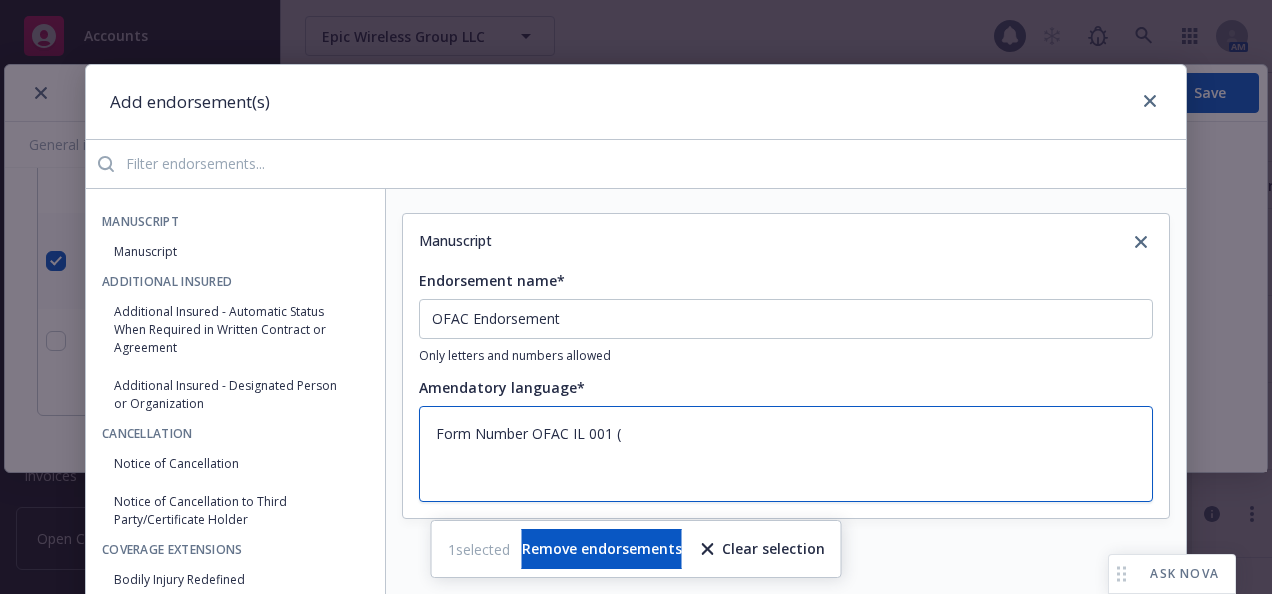 type on "x" 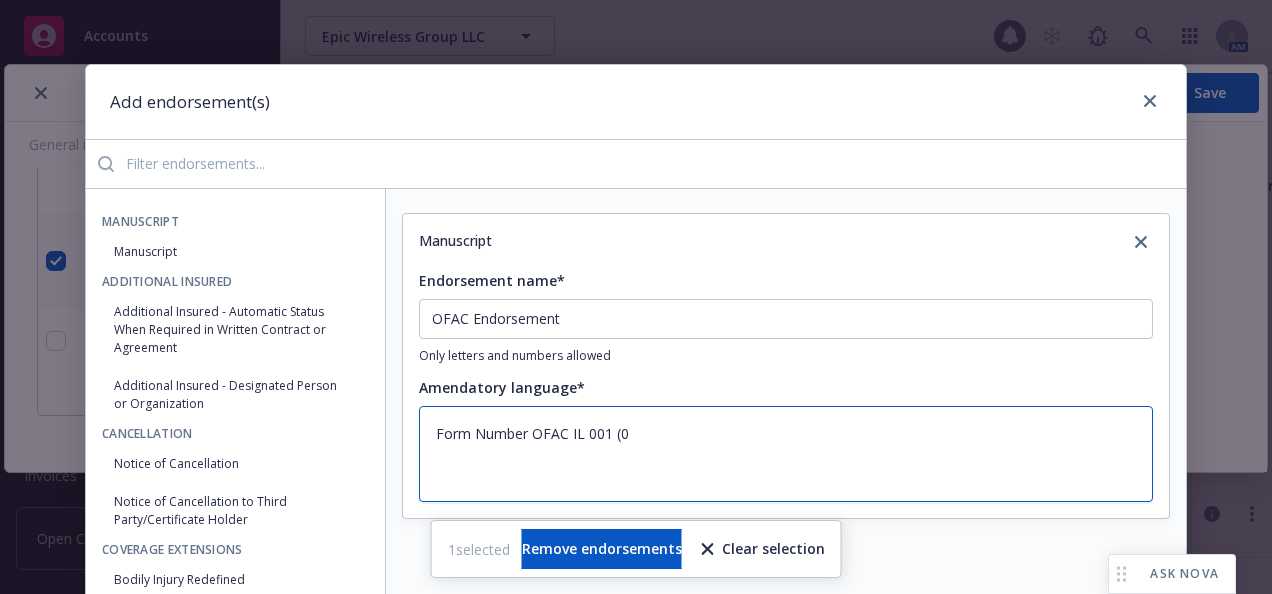 type on "x" 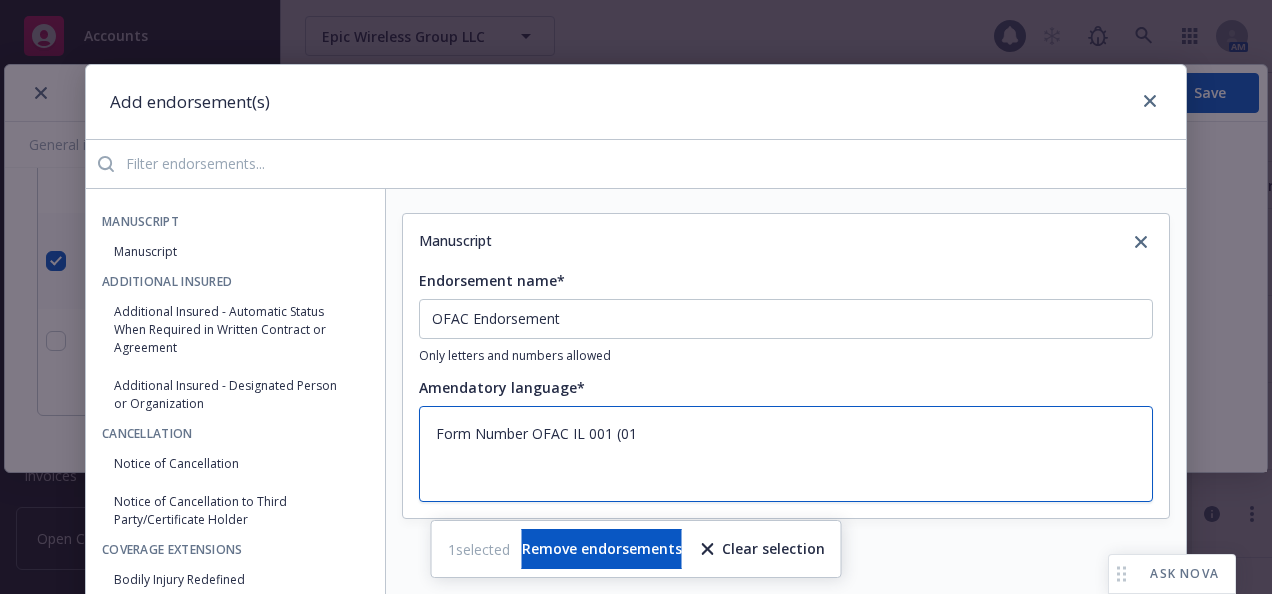 type on "x" 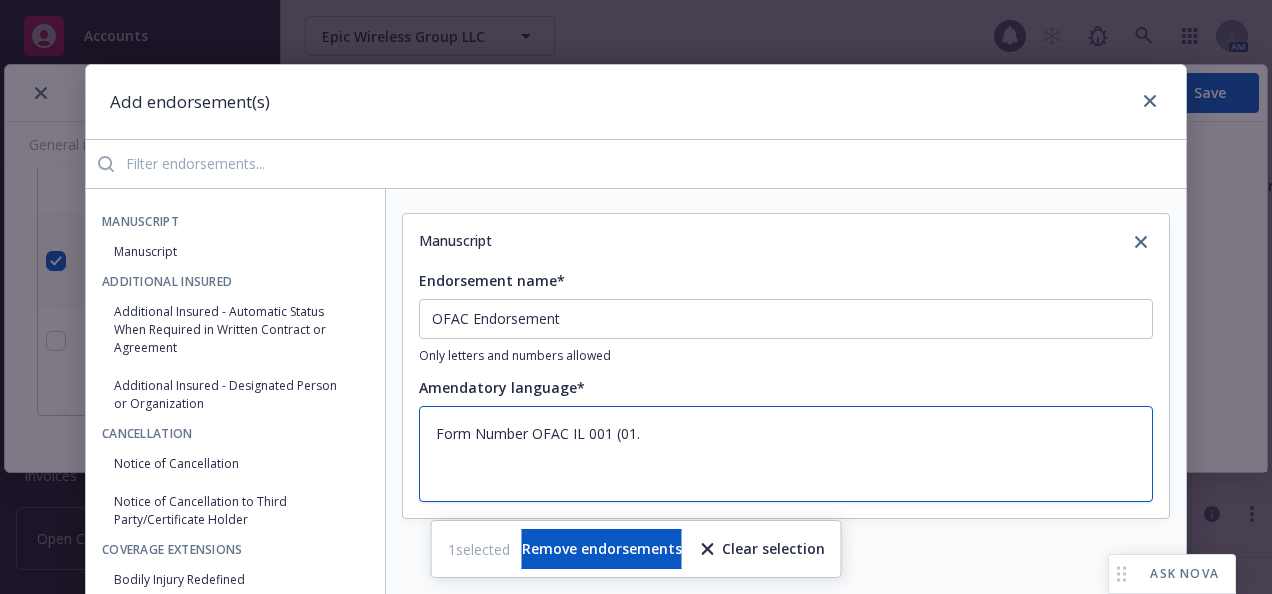 type on "x" 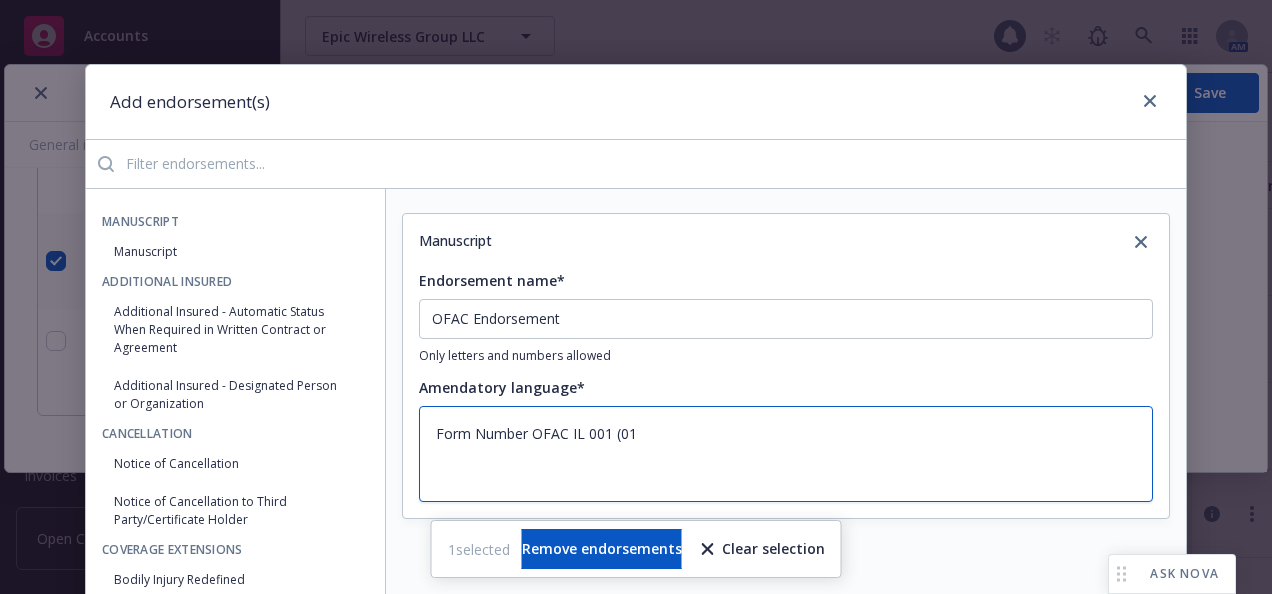 type on "x" 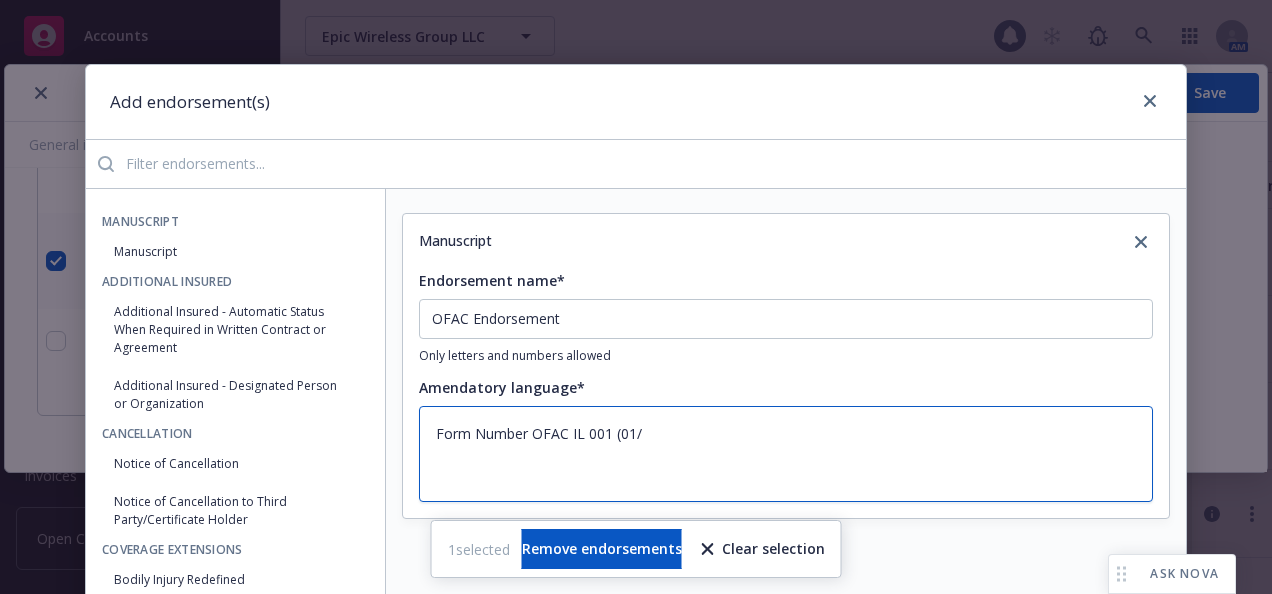 type on "x" 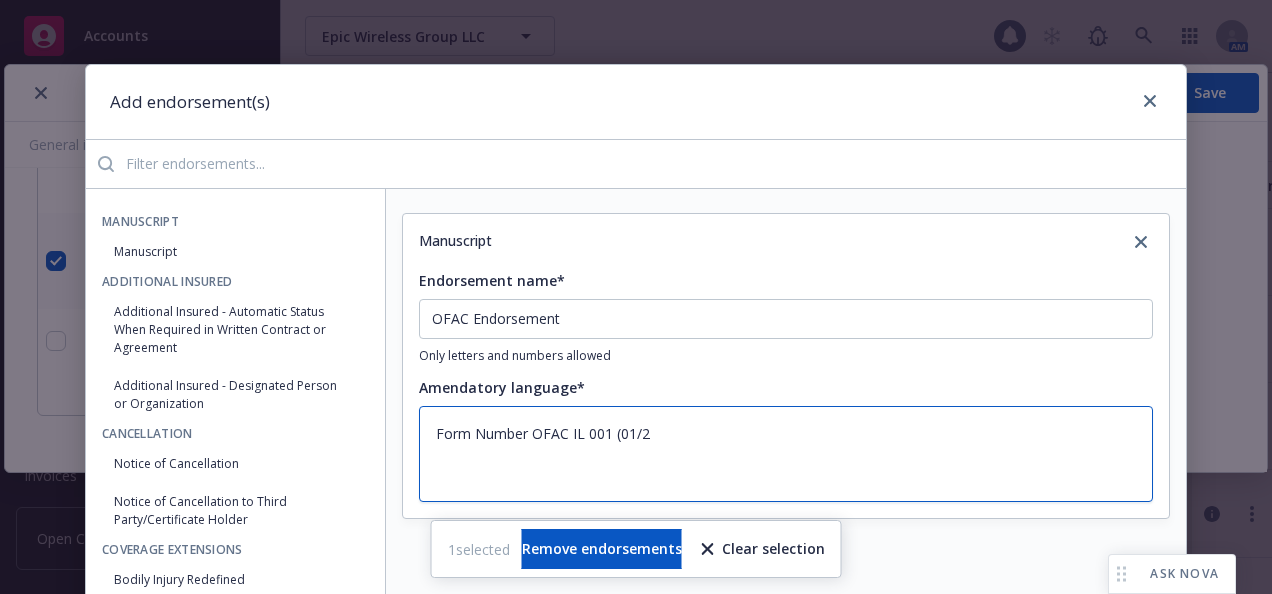 type on "x" 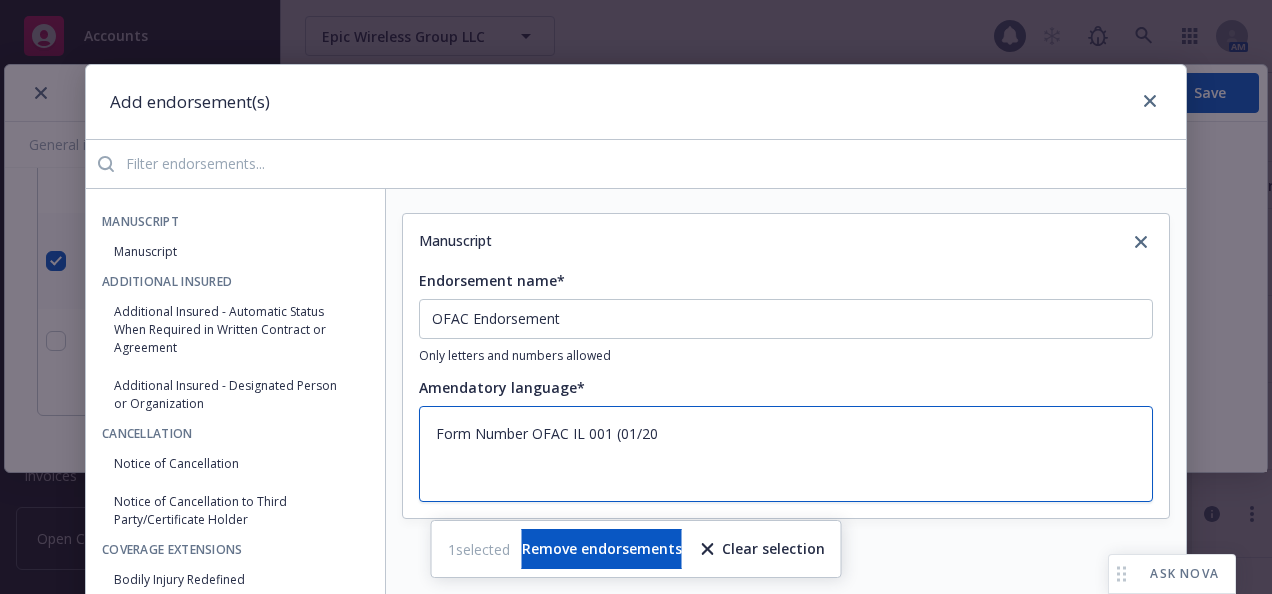 type on "x" 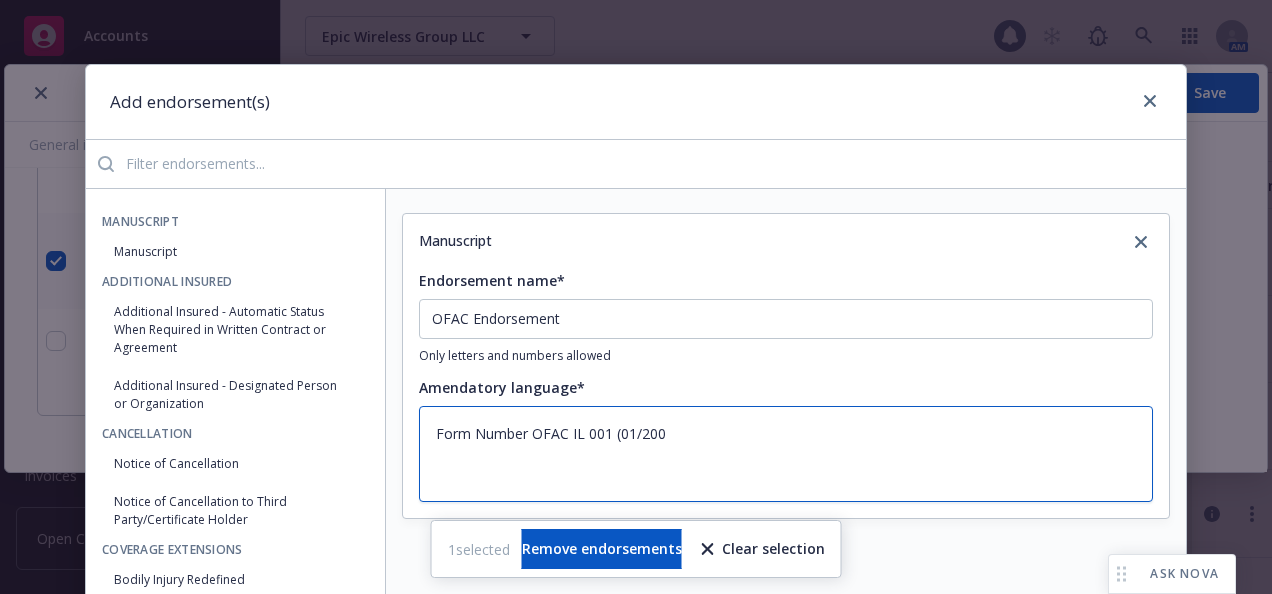 type on "x" 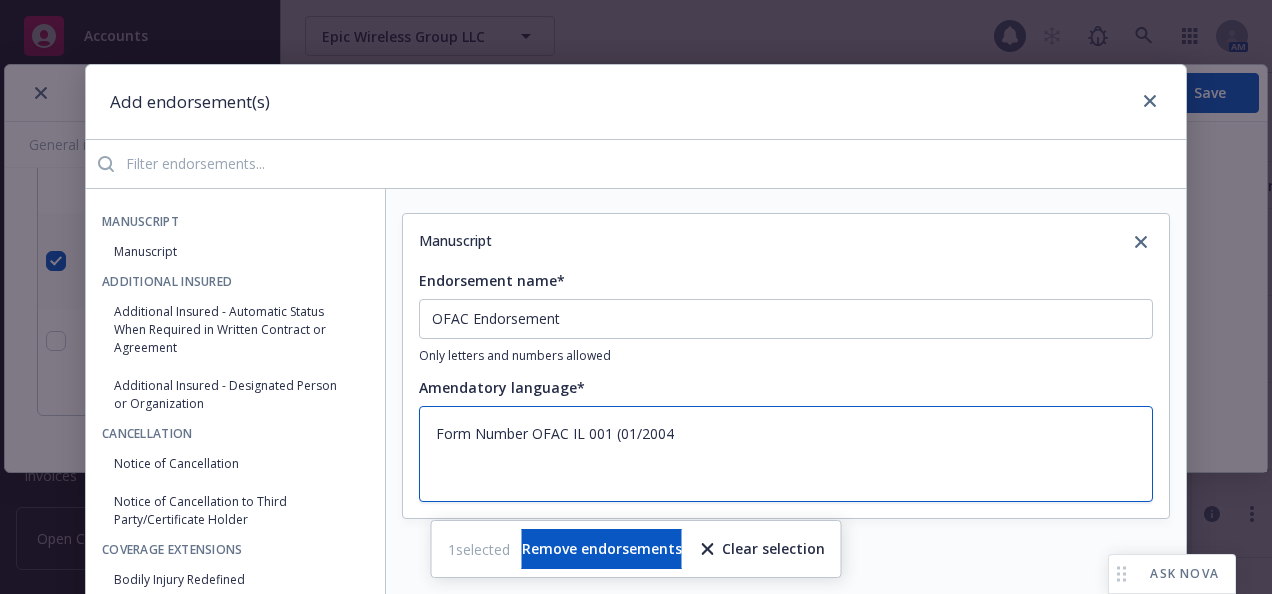 type on "x" 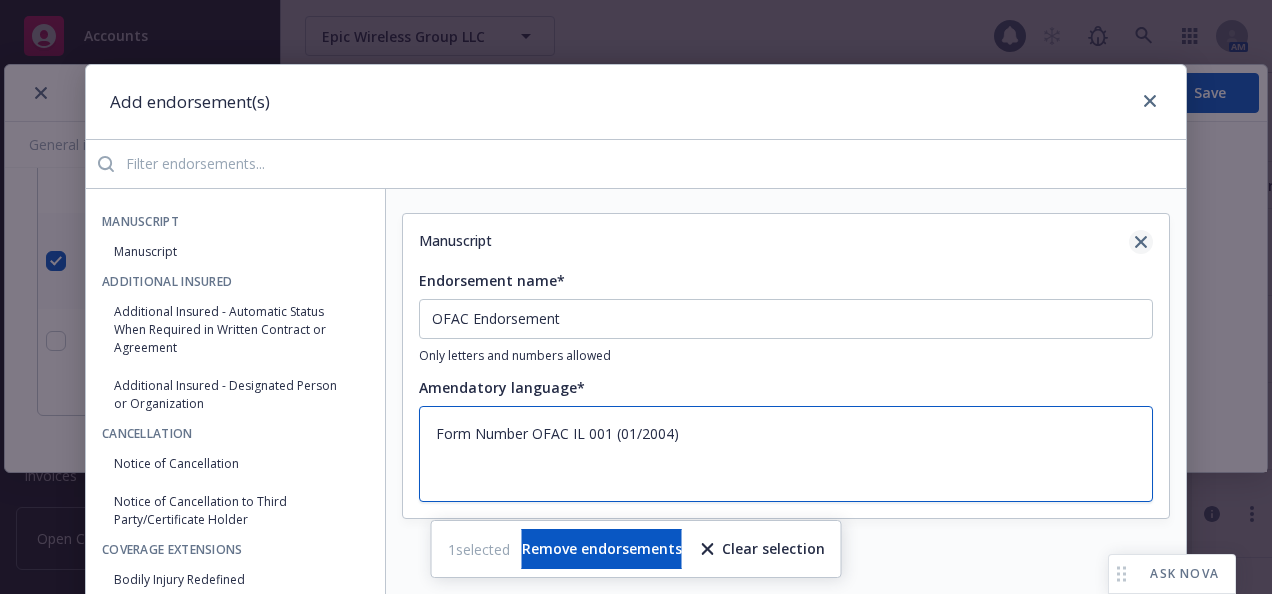 type on "Form Number OFAC IL 001 (01/2004)" 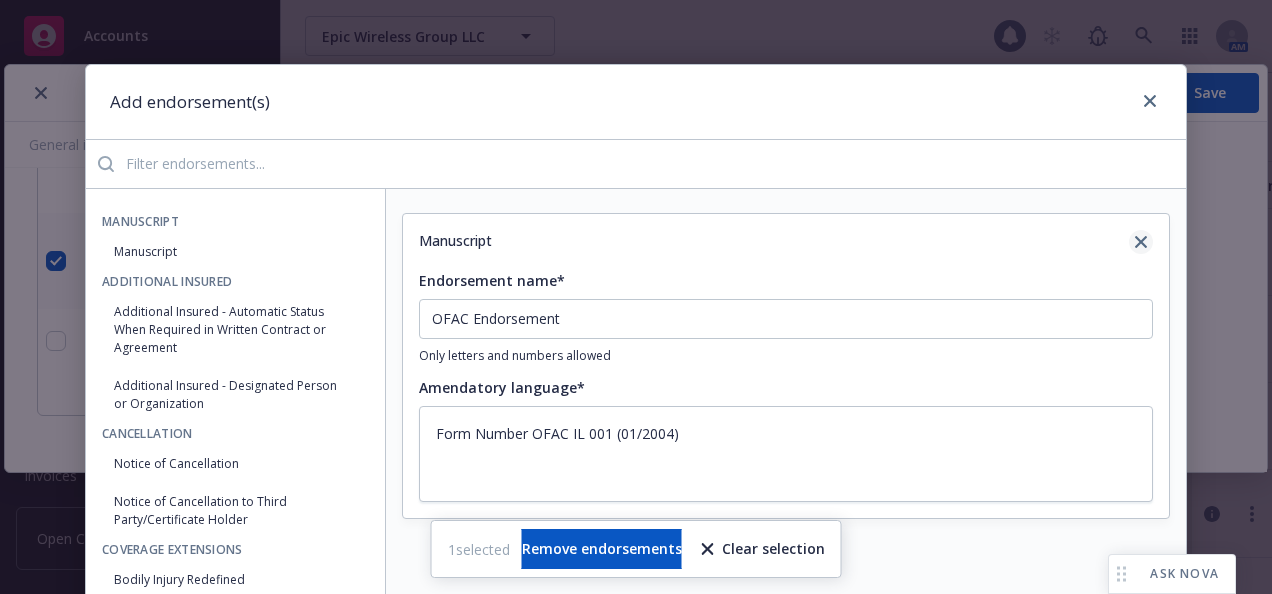 click 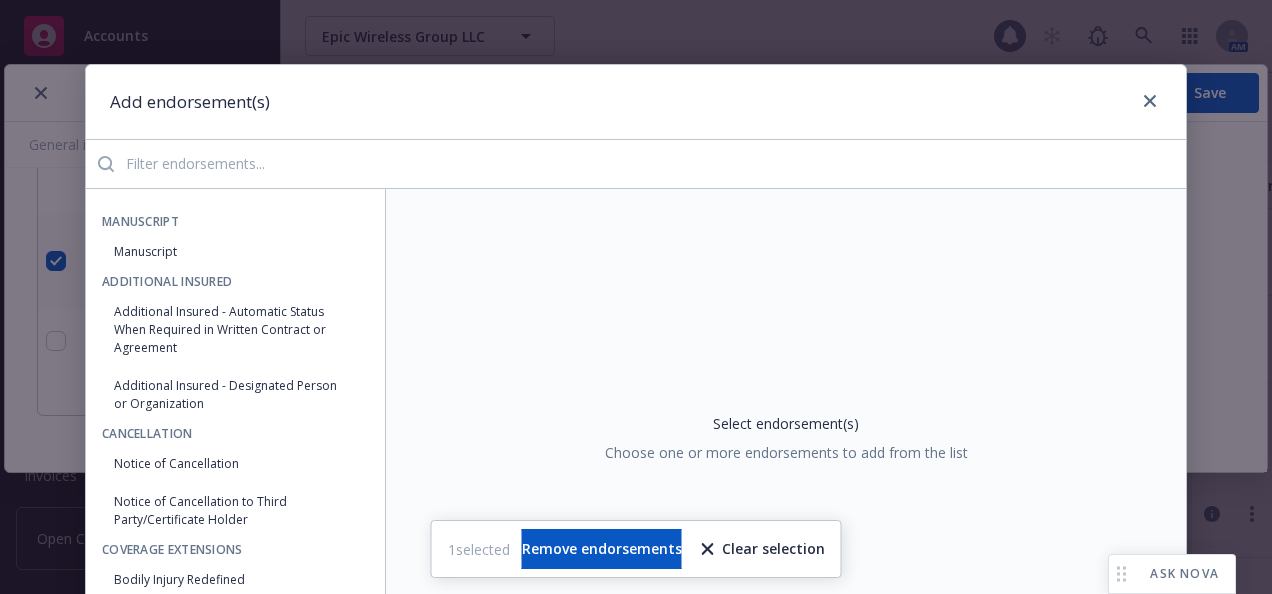 click on "Clear selection" at bounding box center [763, 549] 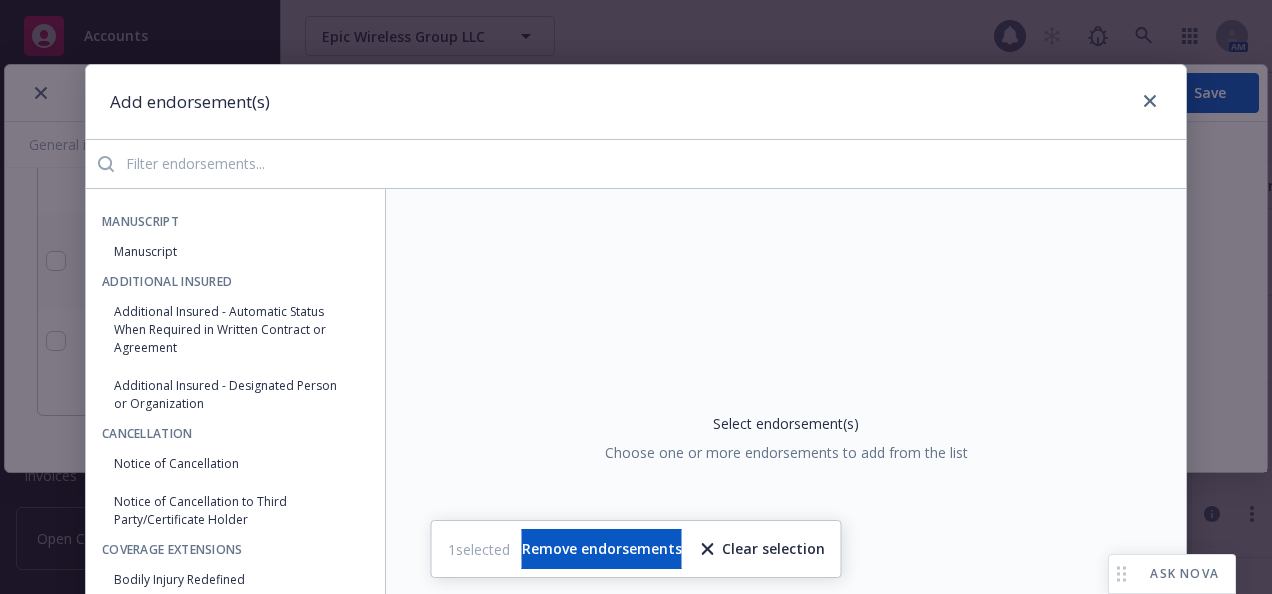 checkbox on "false" 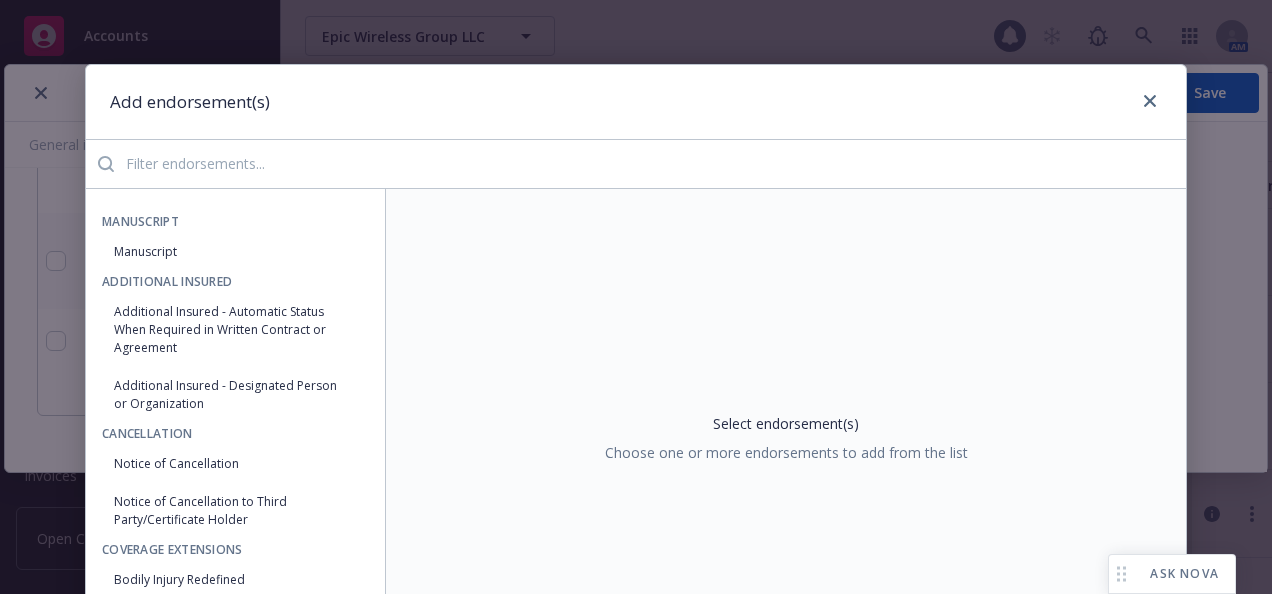 click at bounding box center [650, 164] 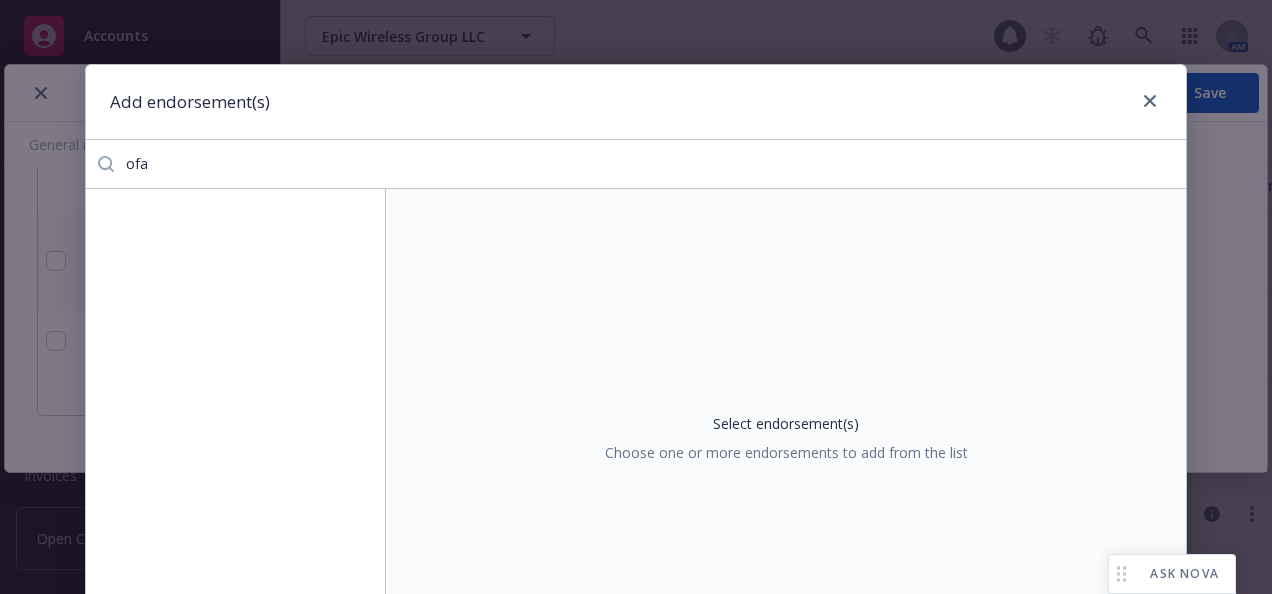 type on "ofac" 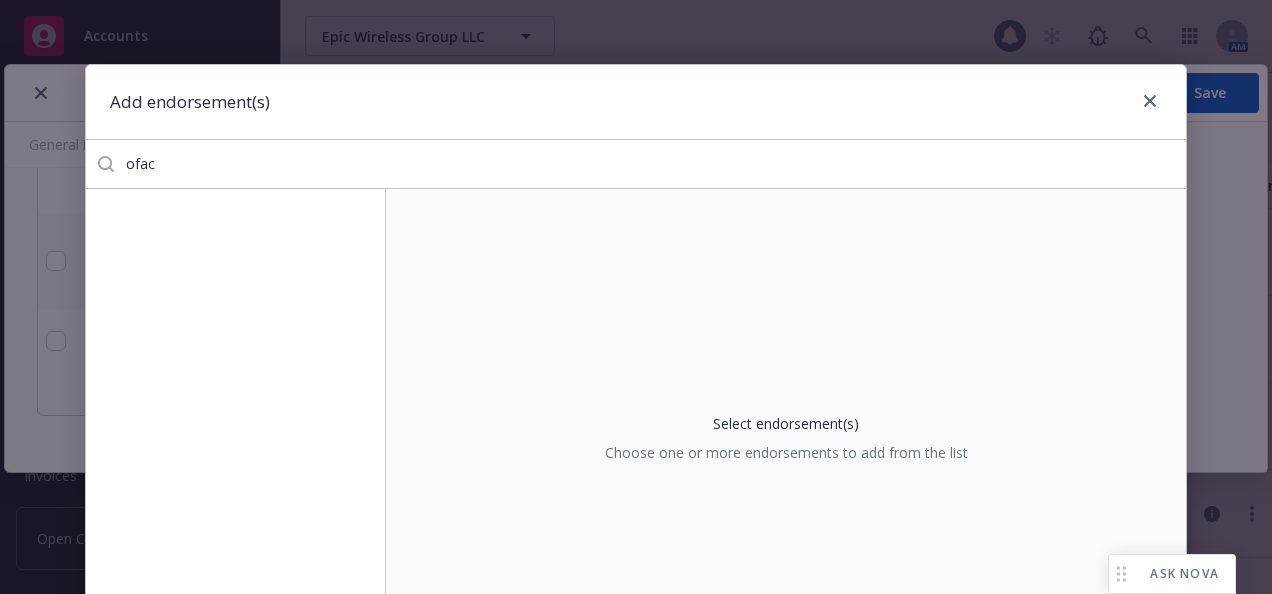 click on "ofac" at bounding box center (650, 164) 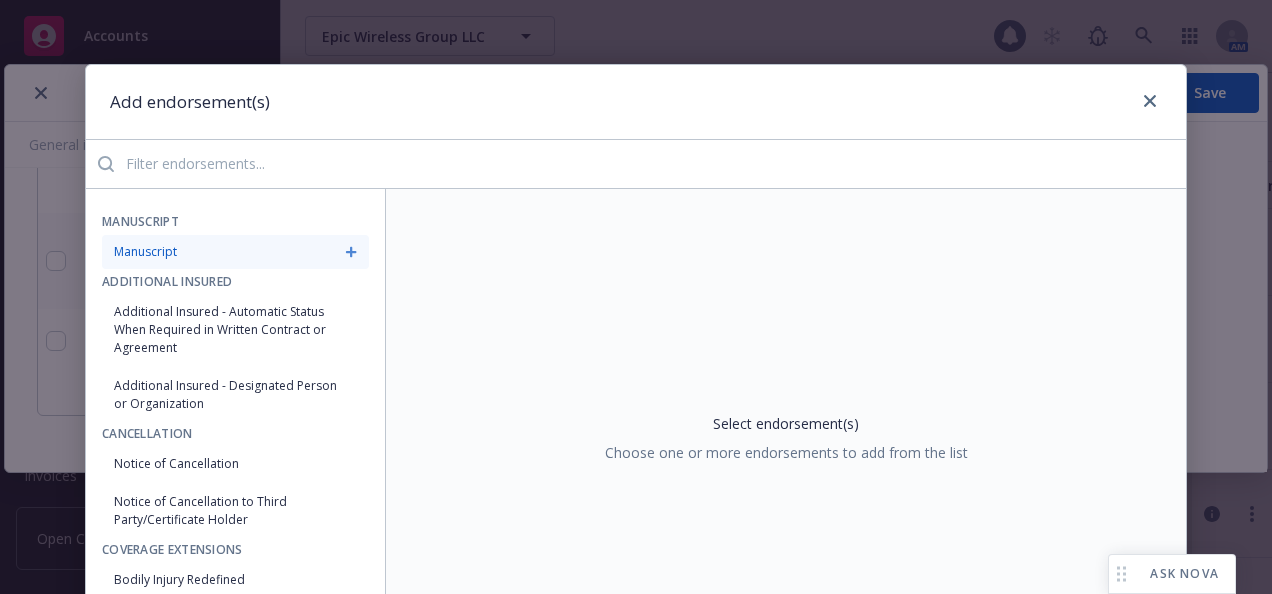 click on "Manuscript" at bounding box center (235, 252) 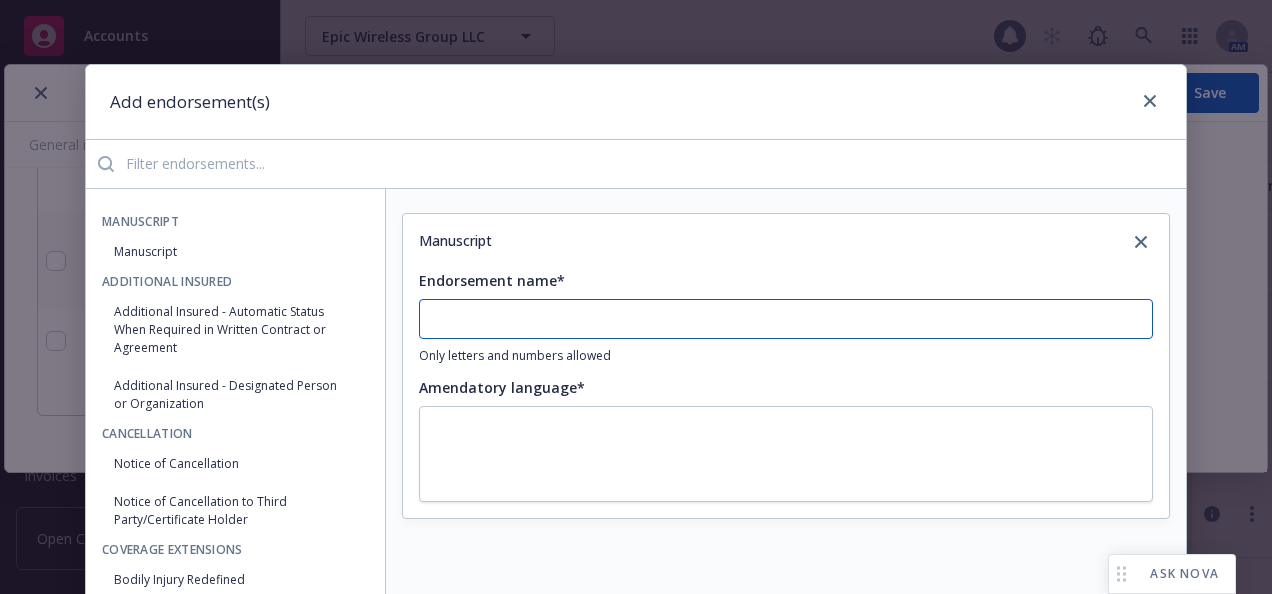 click on "Endorsement name*" at bounding box center (786, 319) 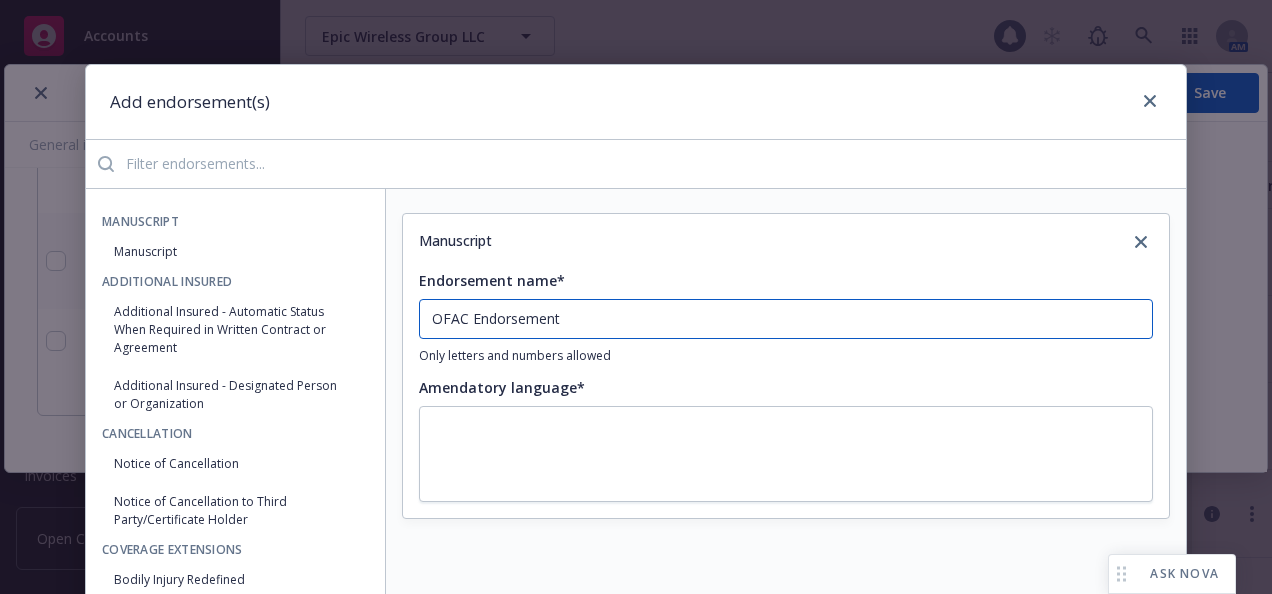 type on "OFAC Endorsement" 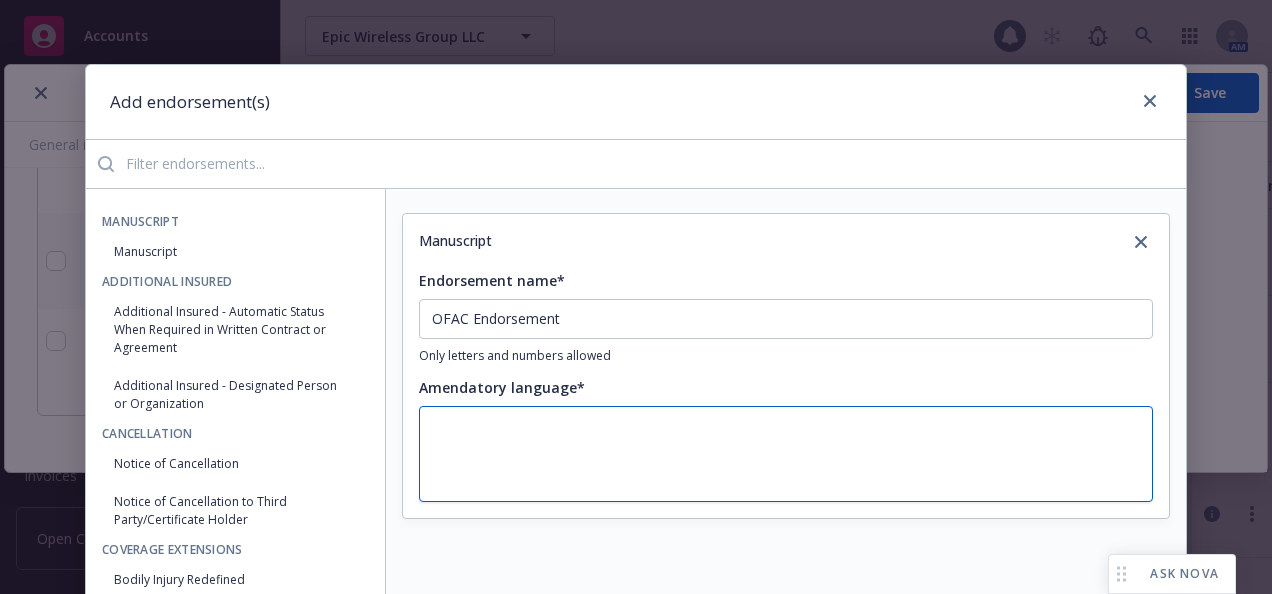 type on "x" 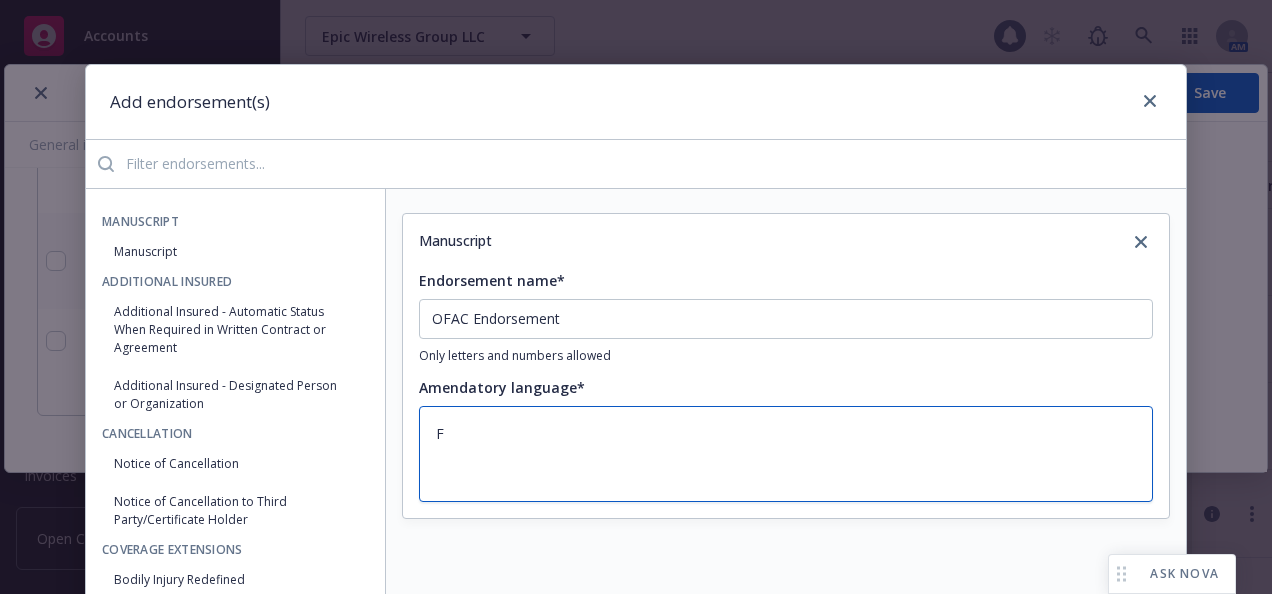 type on "x" 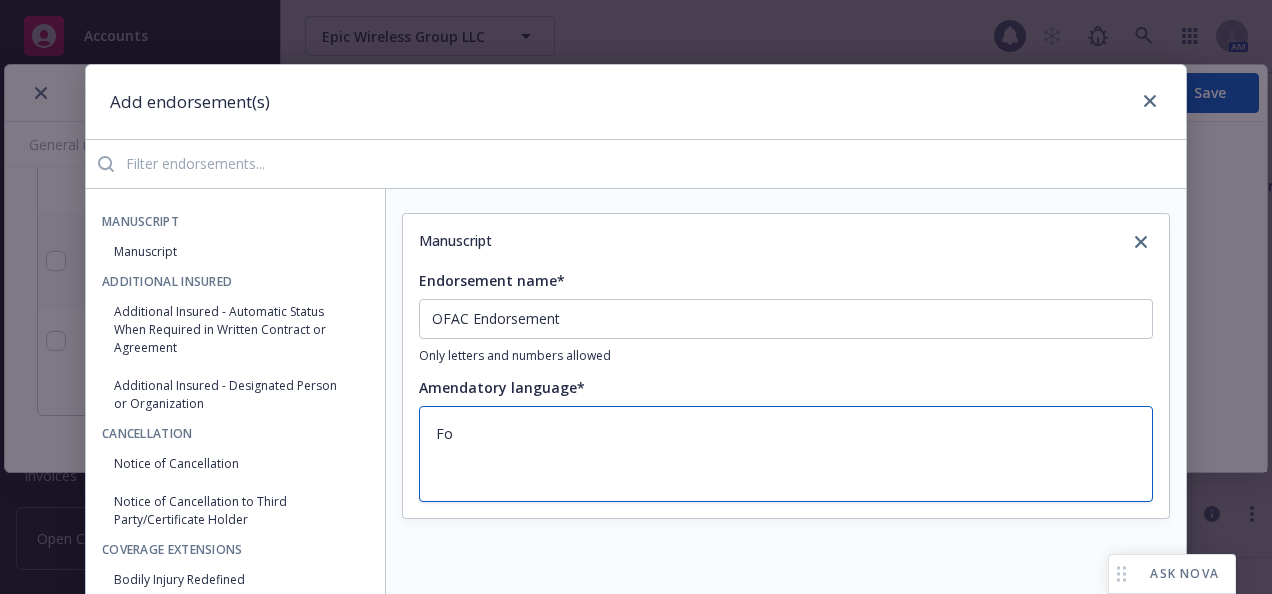 type on "x" 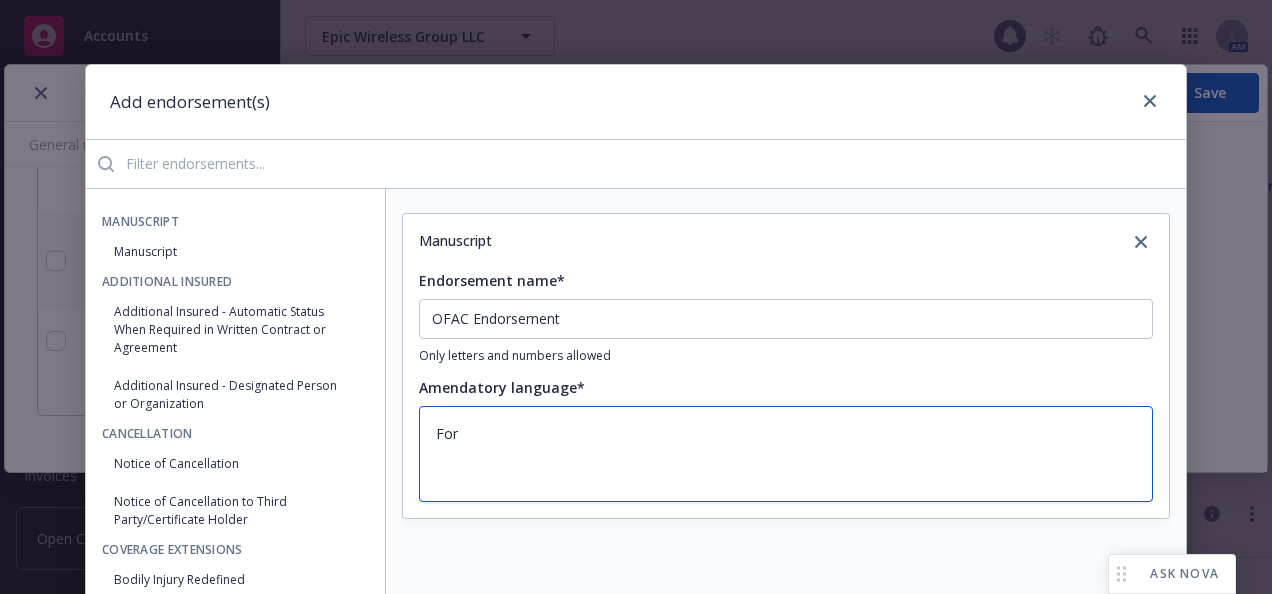 type on "x" 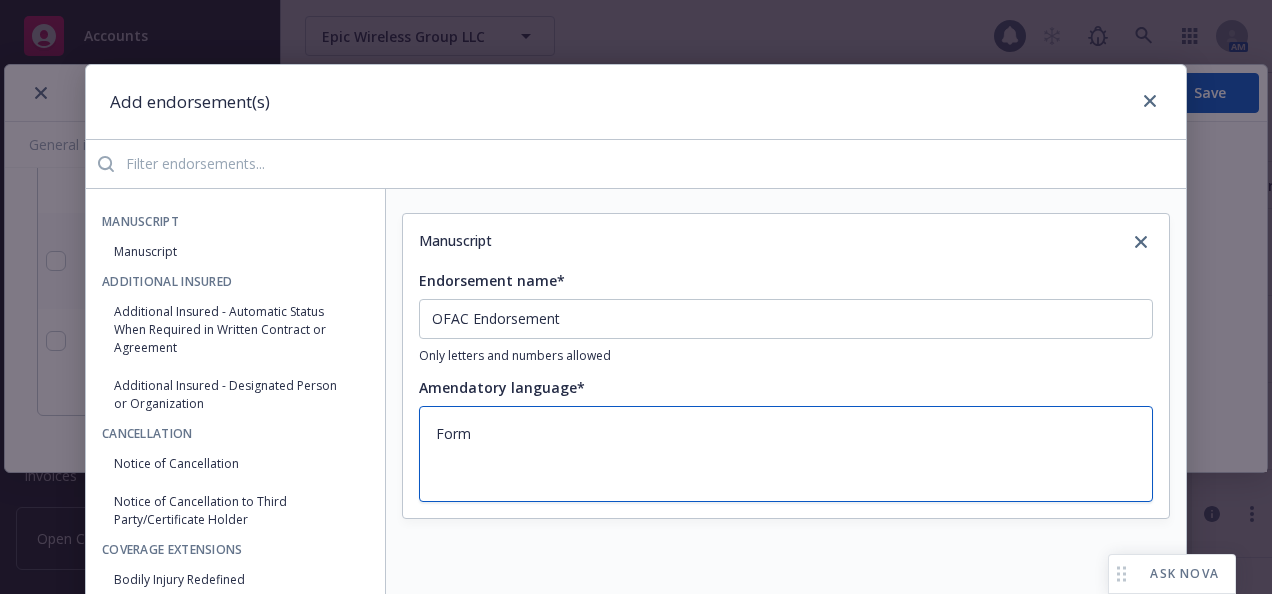type on "x" 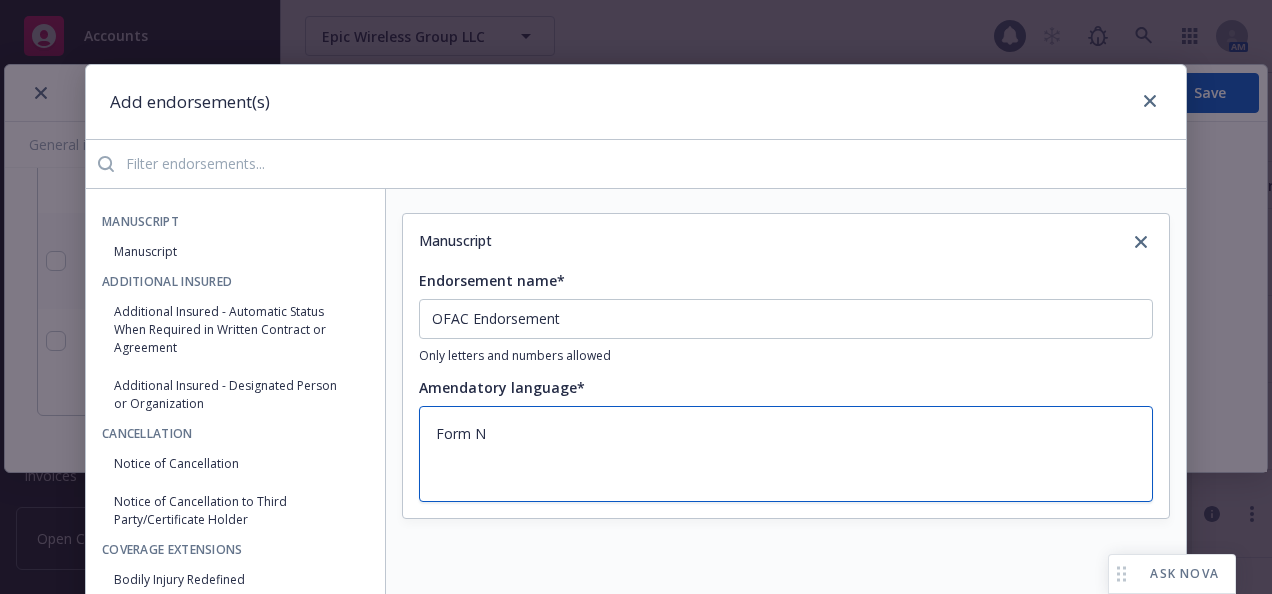 type on "x" 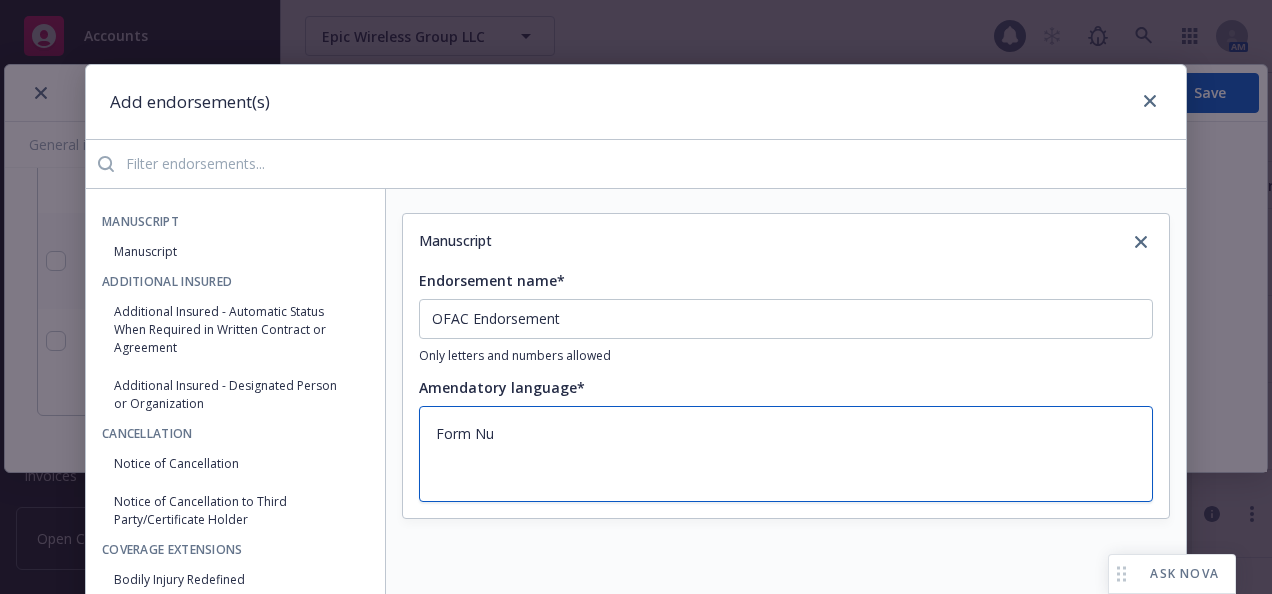 type on "x" 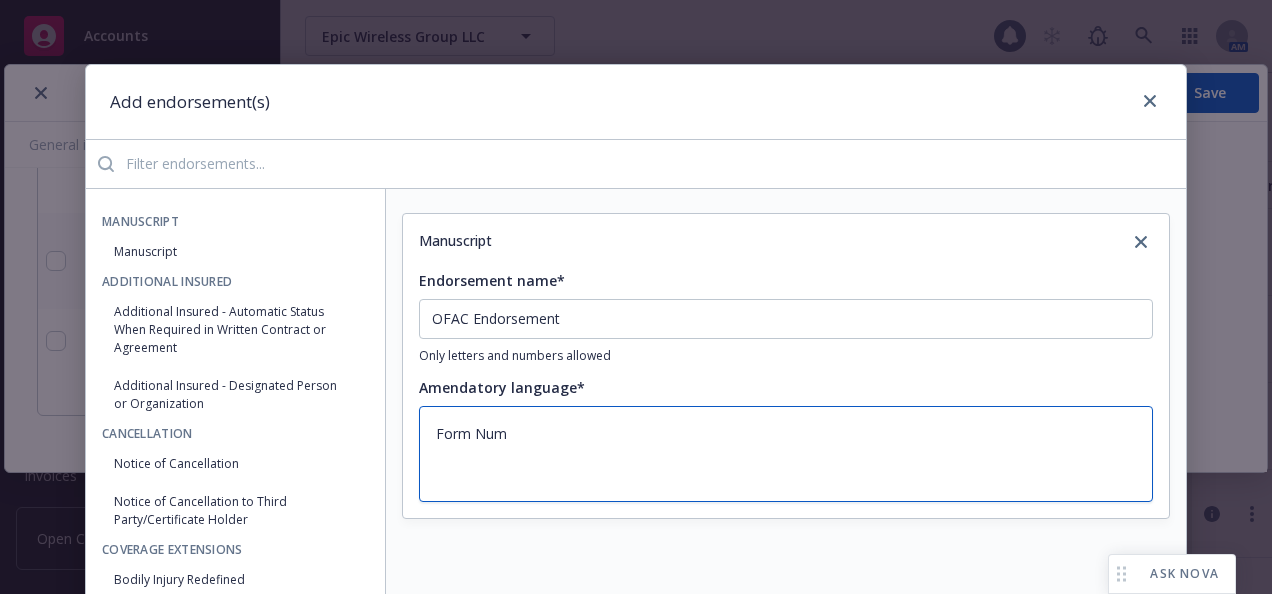 type on "x" 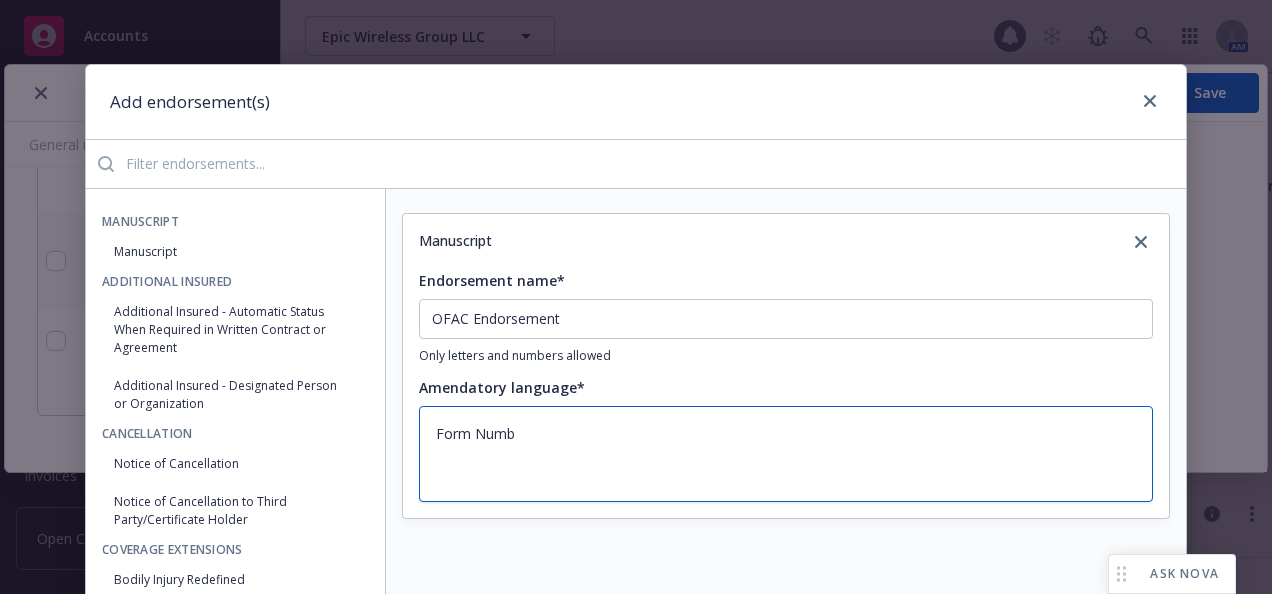 type on "x" 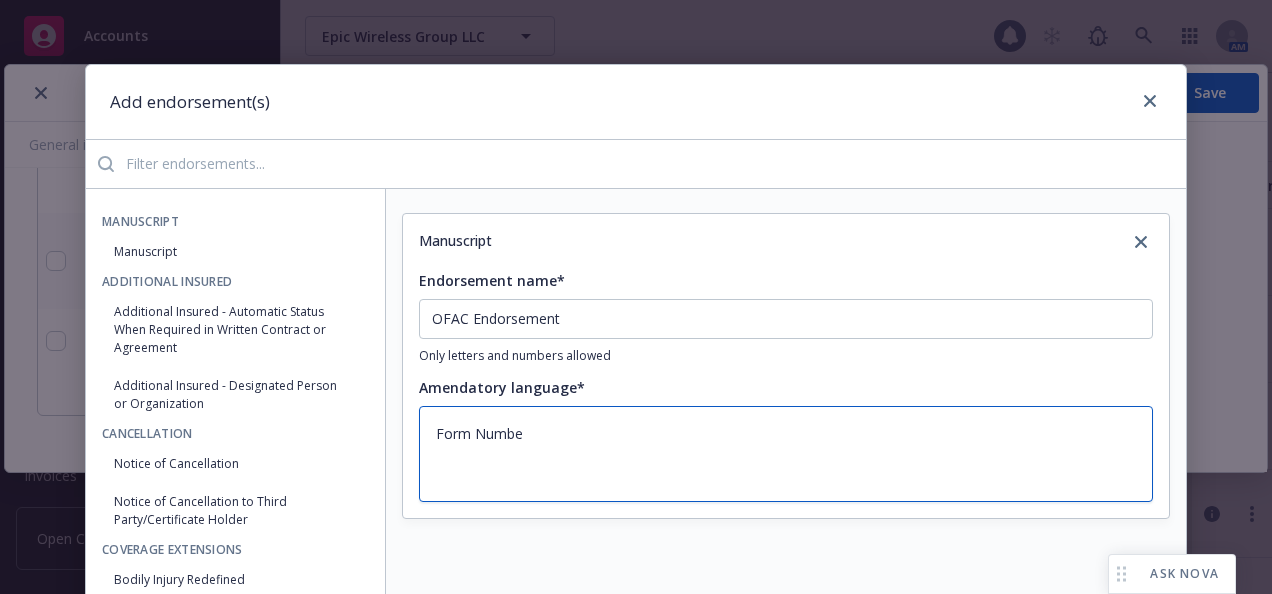 type on "x" 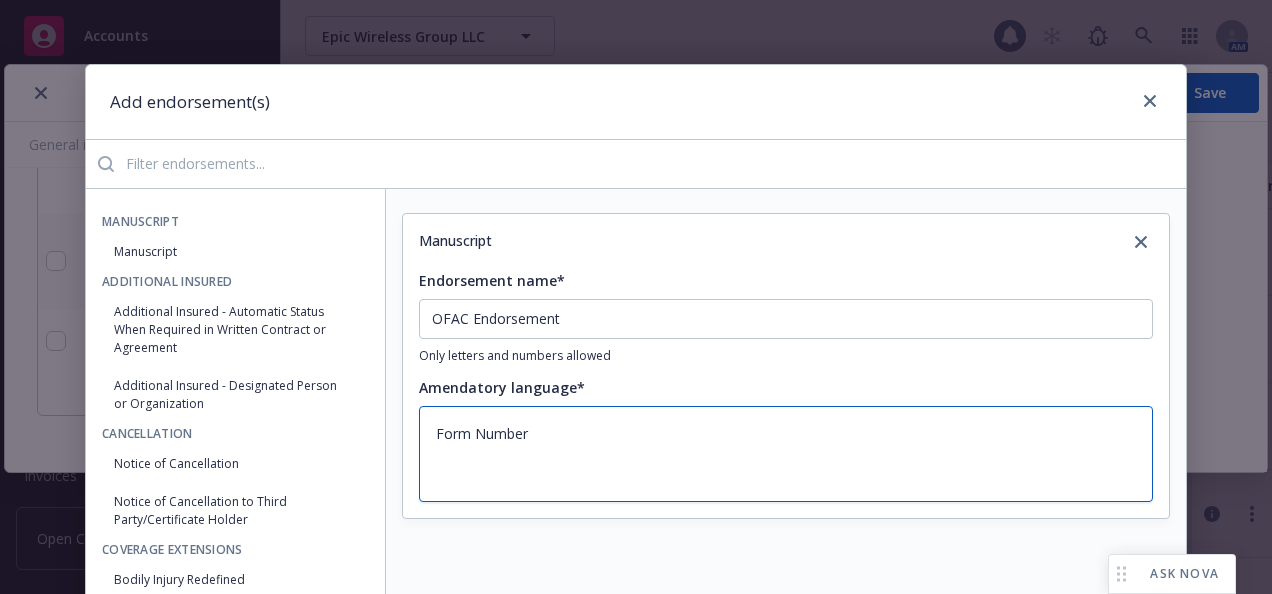 type on "x" 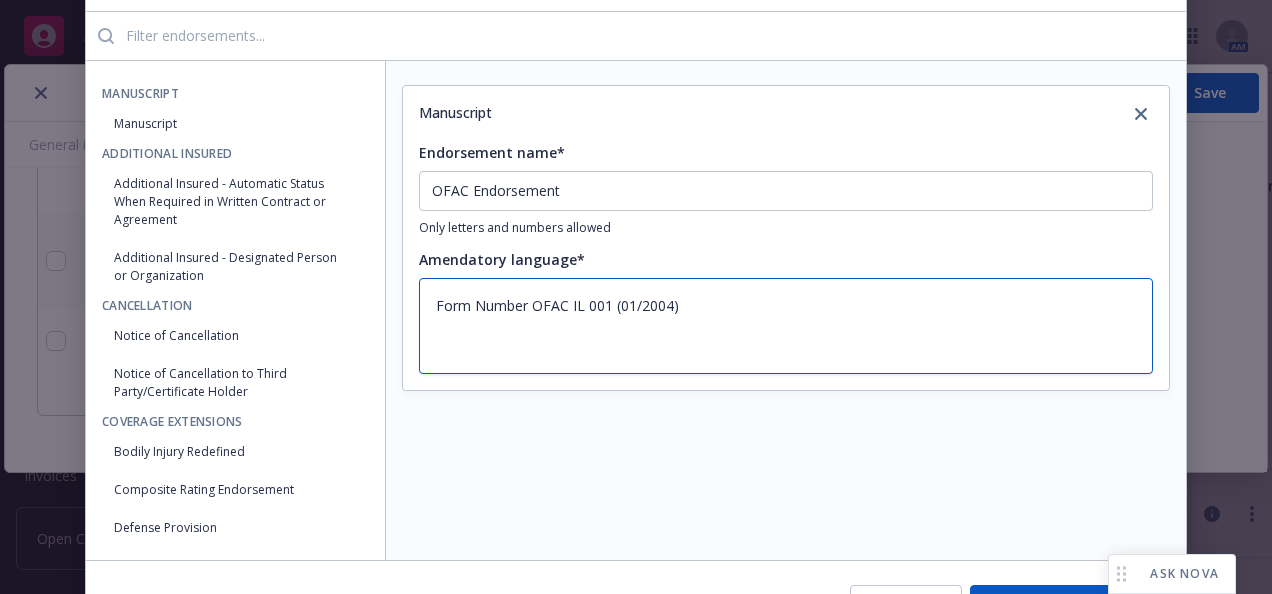 scroll, scrollTop: 246, scrollLeft: 0, axis: vertical 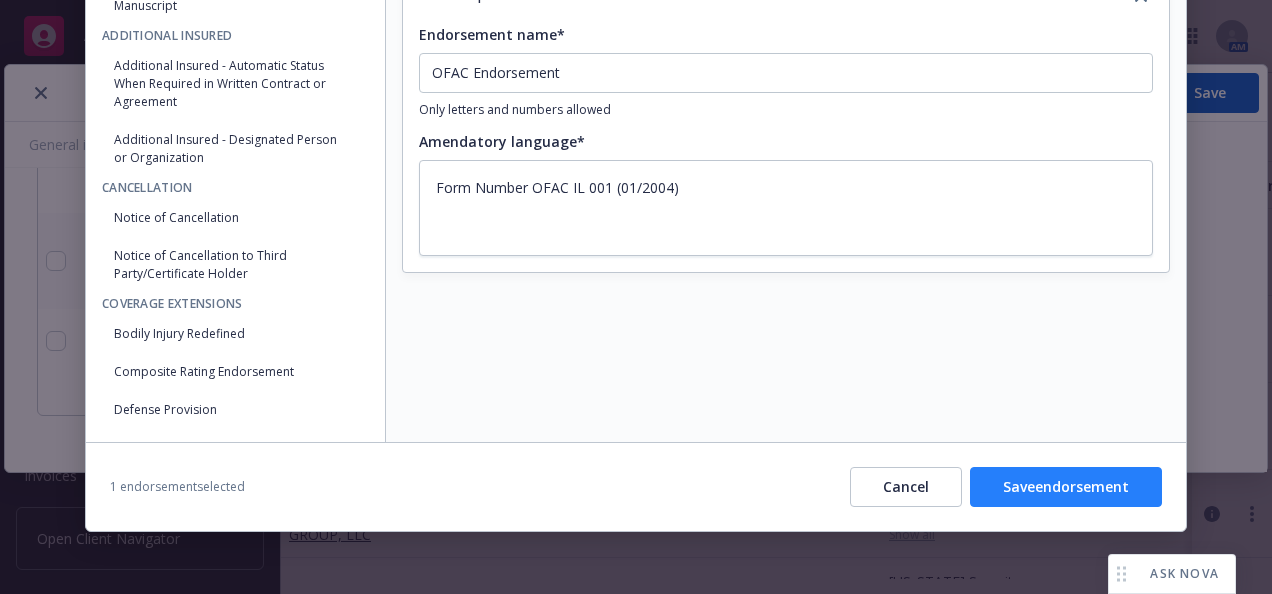 click on "Save  endorsement" at bounding box center (1066, 487) 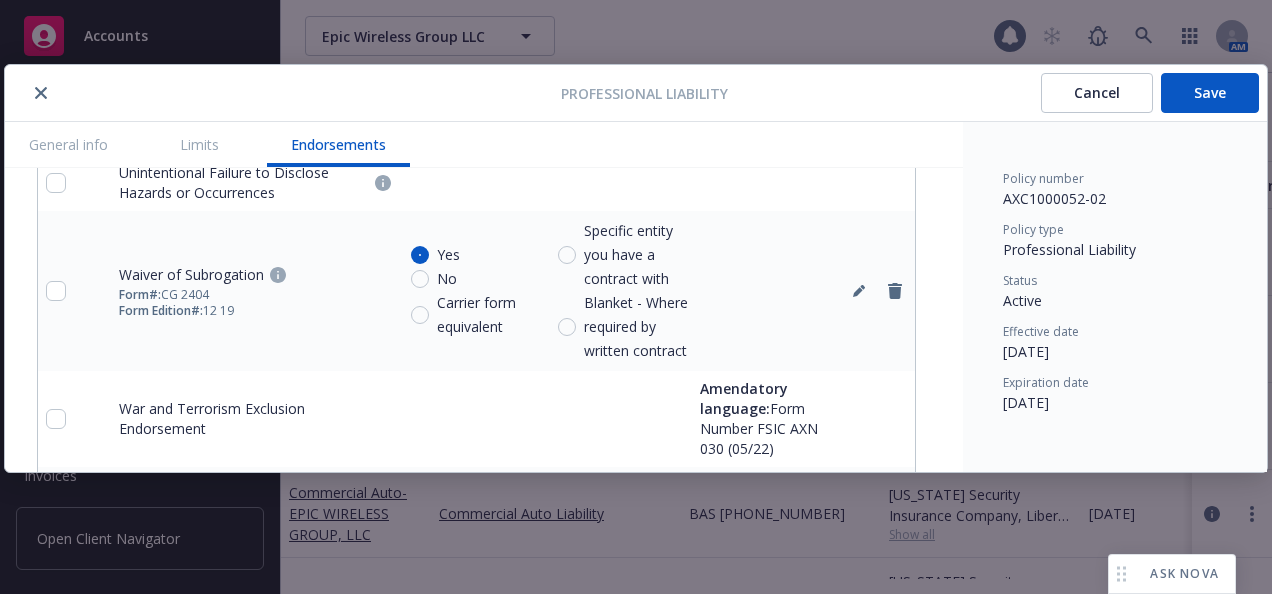 scroll, scrollTop: 3593, scrollLeft: 0, axis: vertical 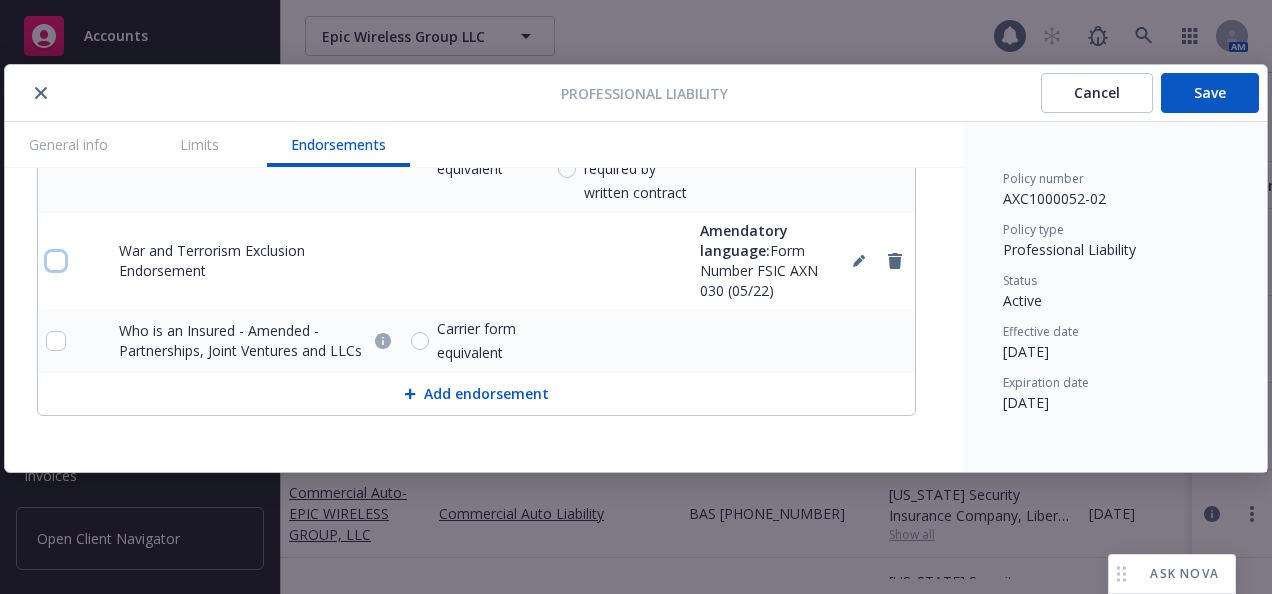 click at bounding box center (56, 261) 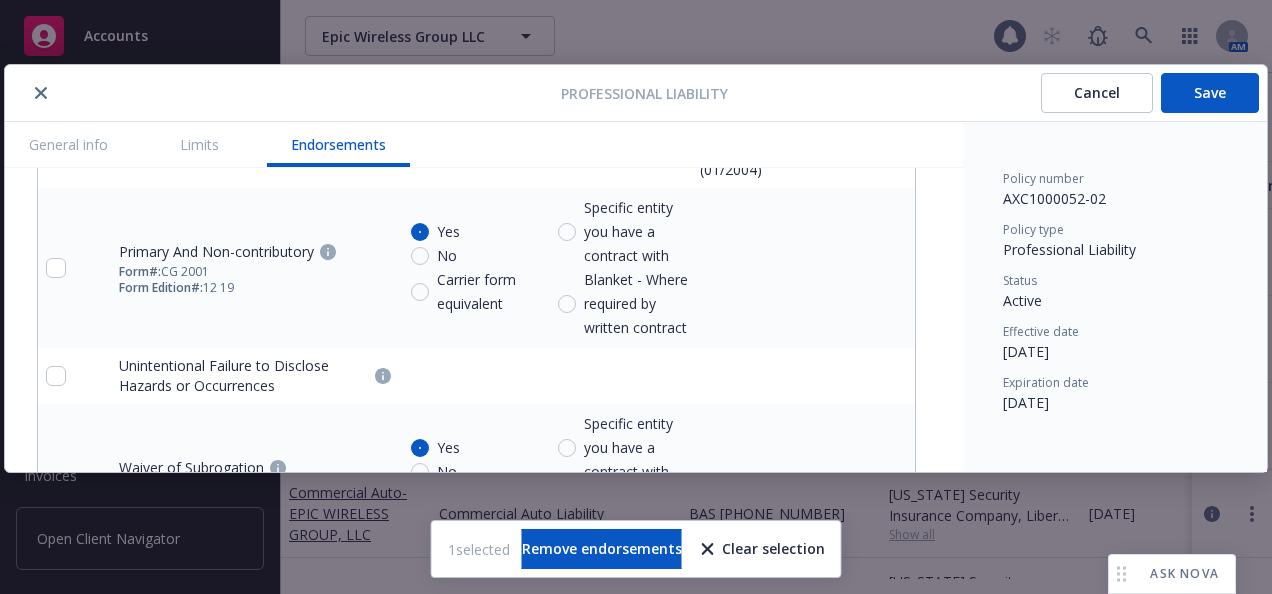 scroll, scrollTop: 3193, scrollLeft: 0, axis: vertical 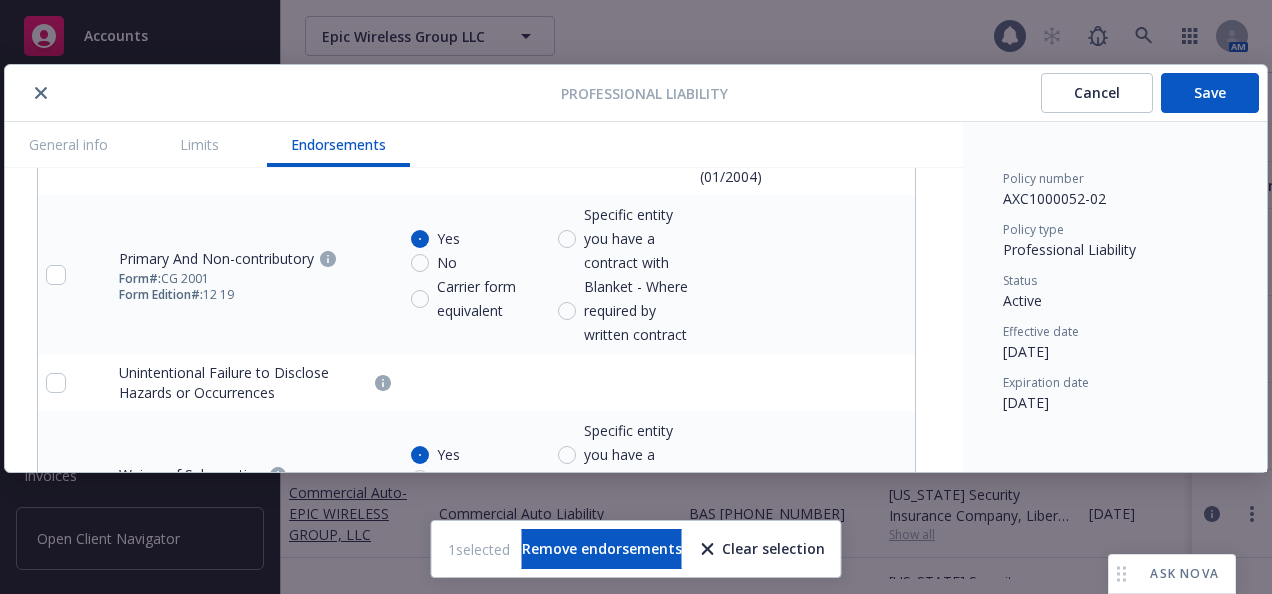 click at bounding box center (56, 147) 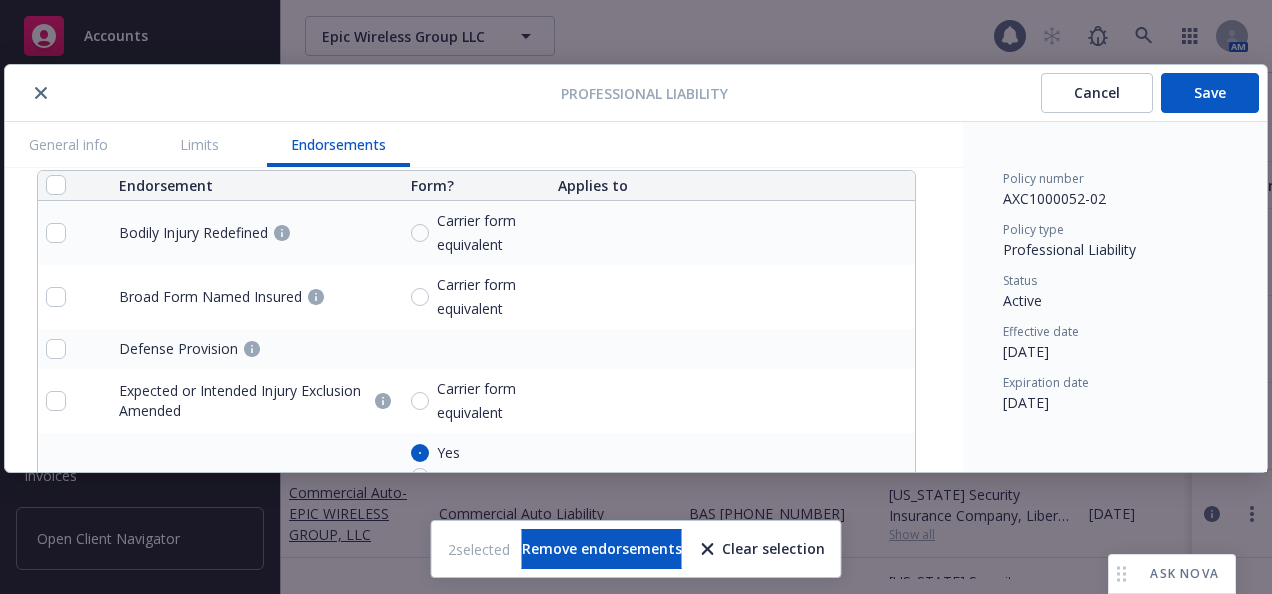 scroll, scrollTop: 2393, scrollLeft: 0, axis: vertical 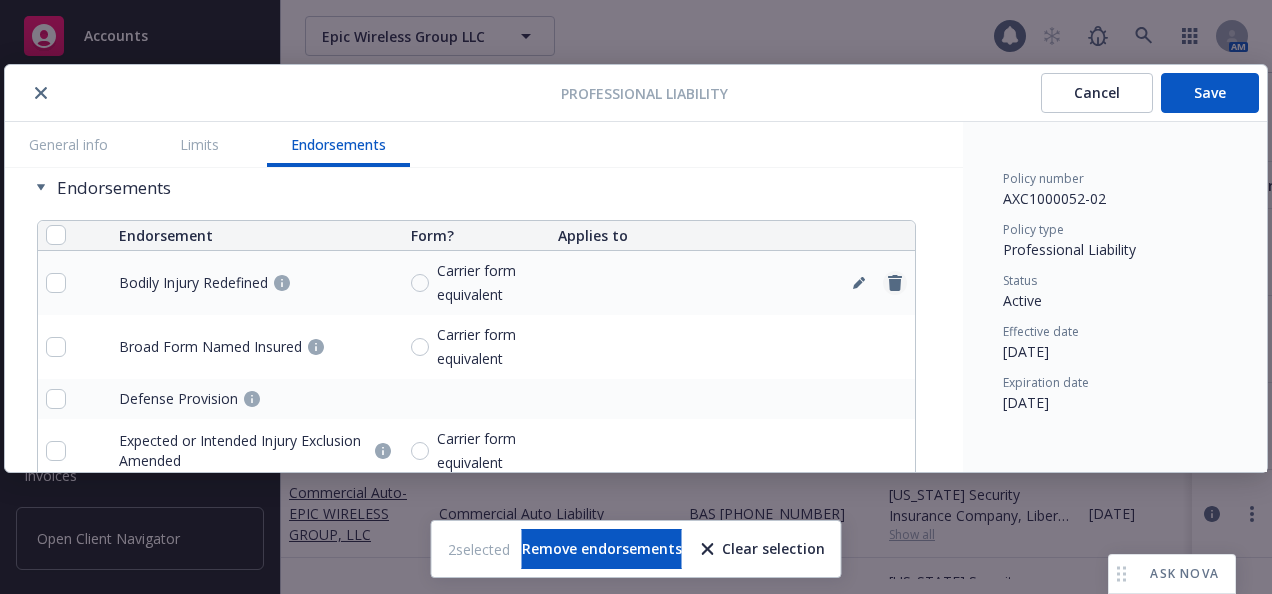 click 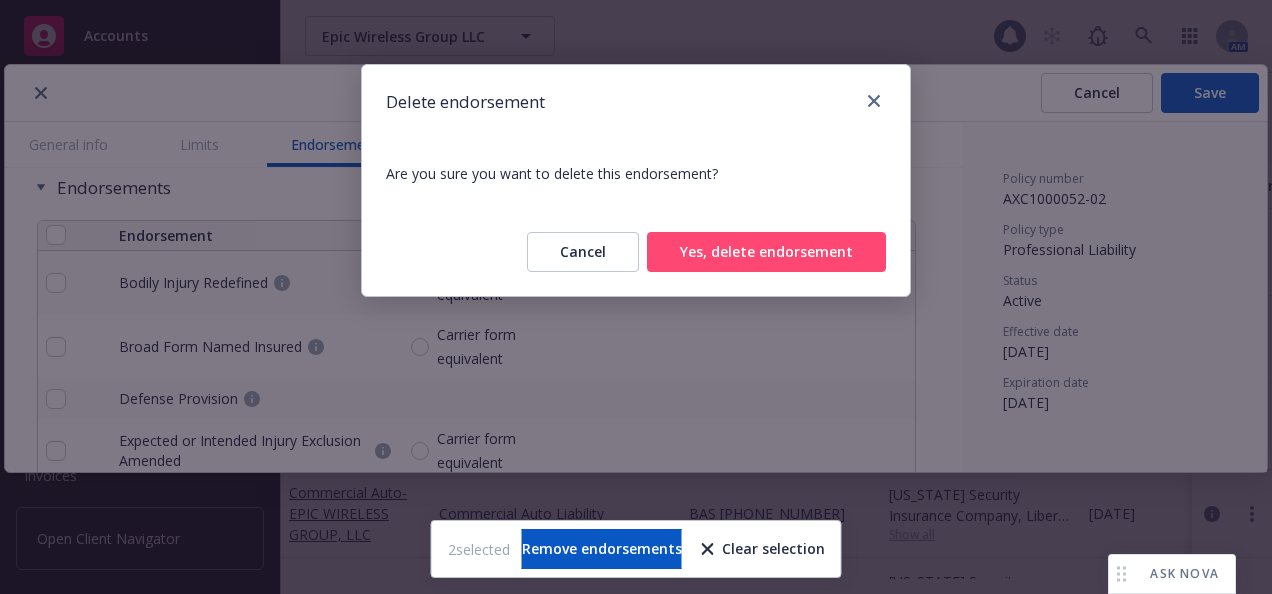 click on "Yes, delete endorsement" at bounding box center [766, 252] 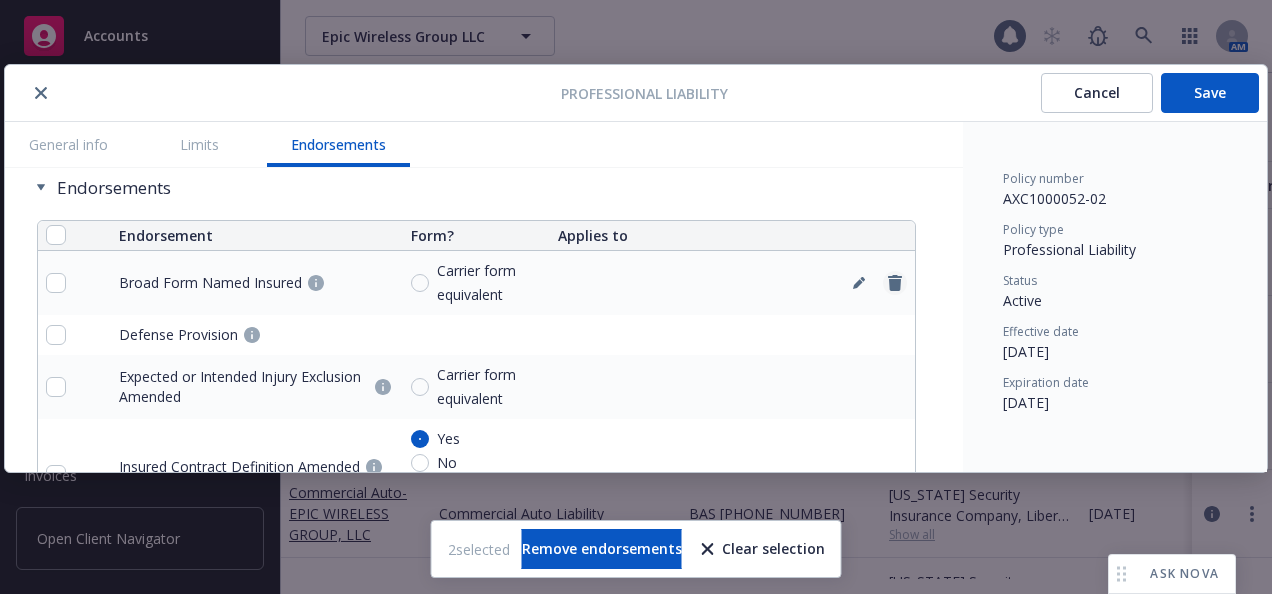 click 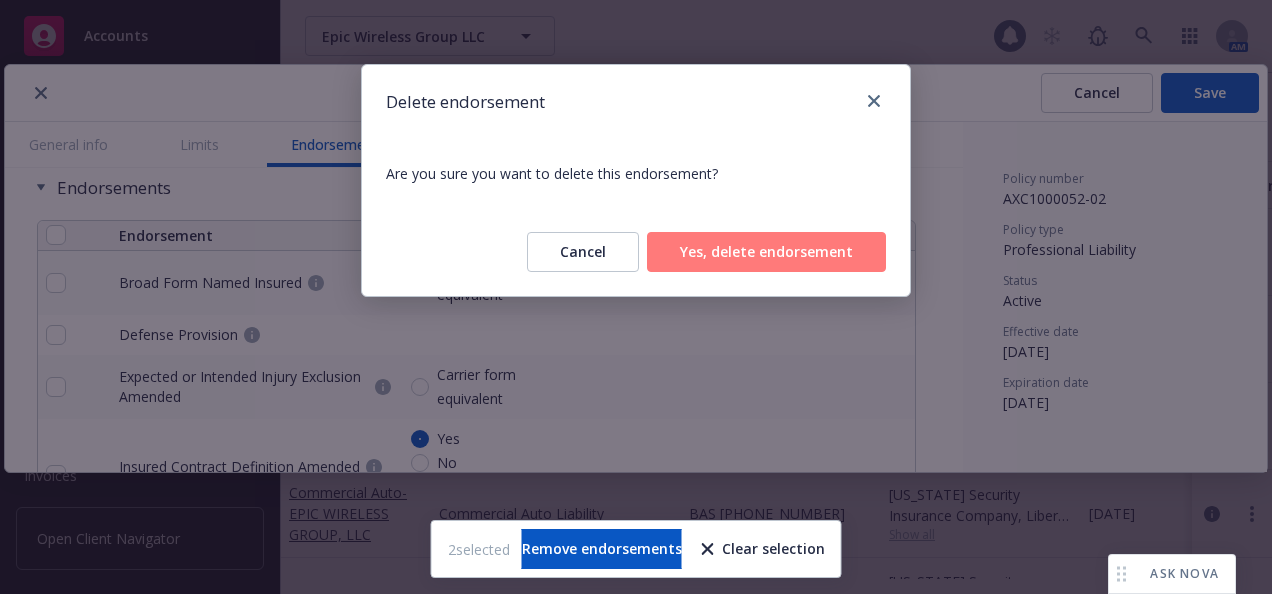 click on "Yes, delete endorsement" at bounding box center (766, 252) 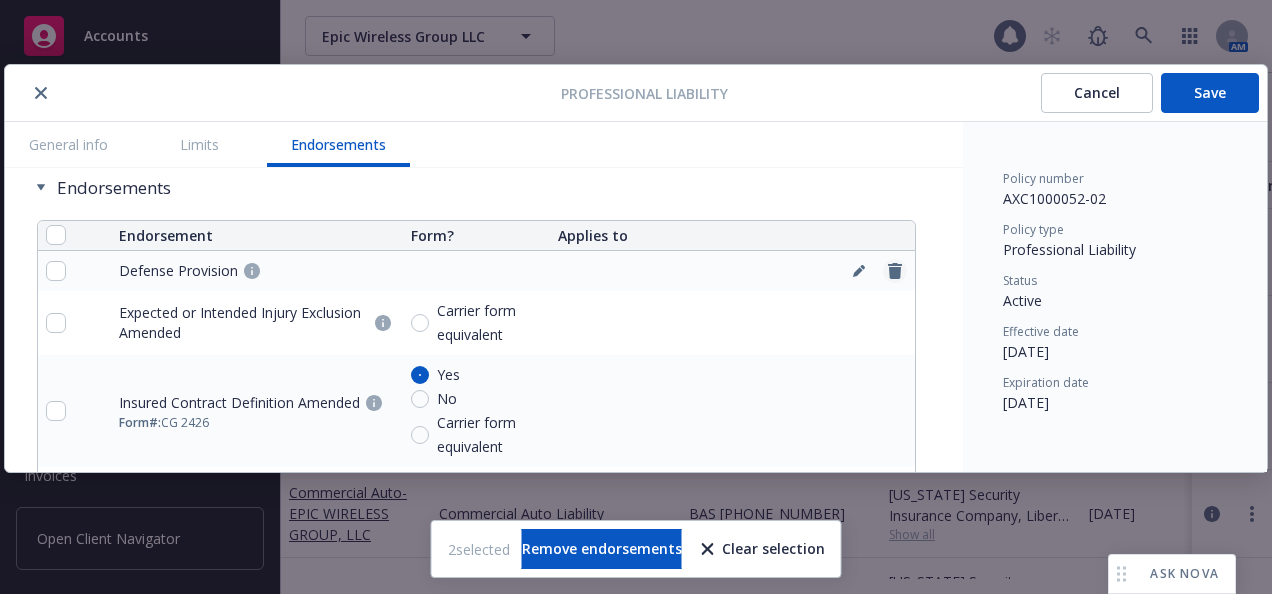 click 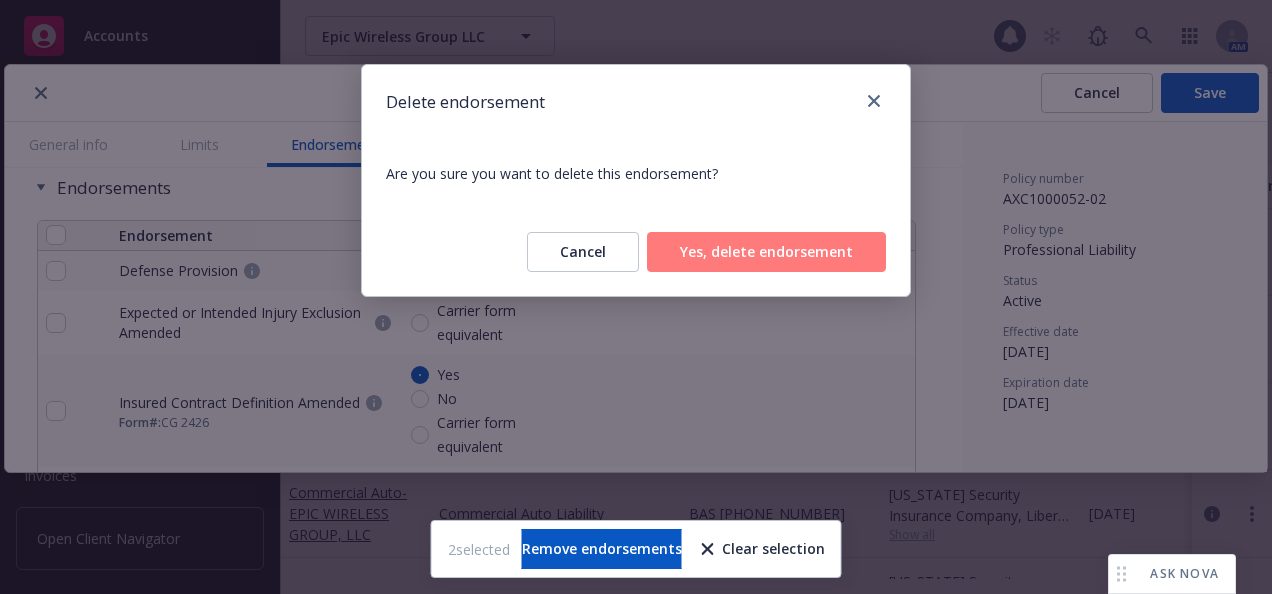 click on "Yes, delete endorsement" at bounding box center [766, 252] 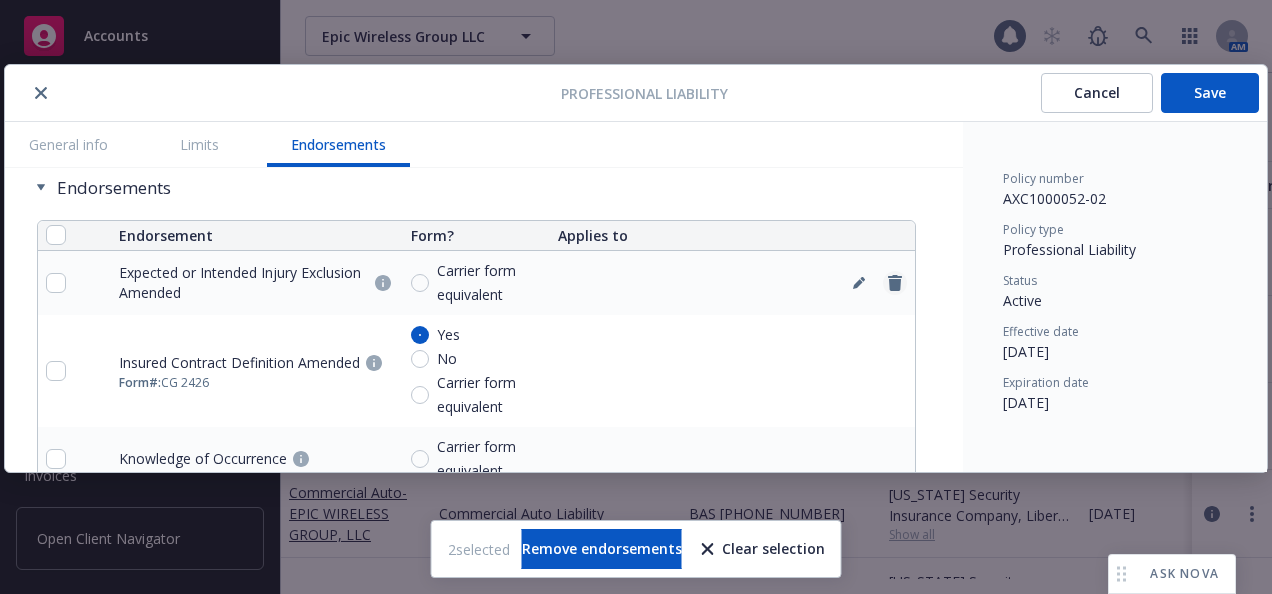click 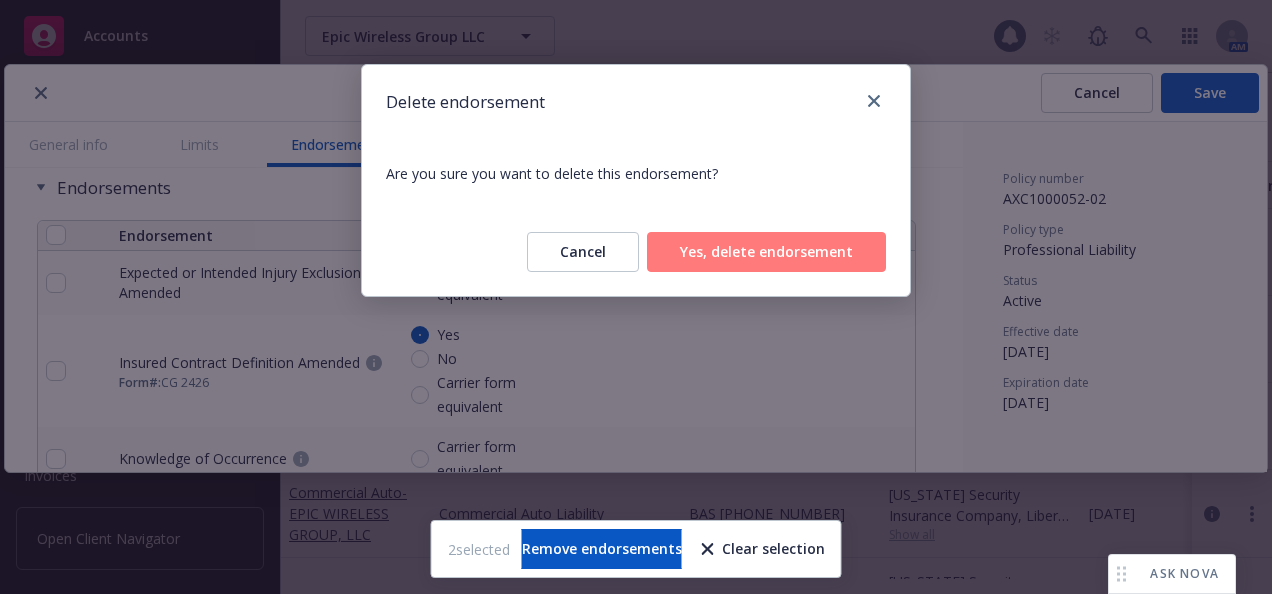 click on "Yes, delete endorsement" at bounding box center [766, 252] 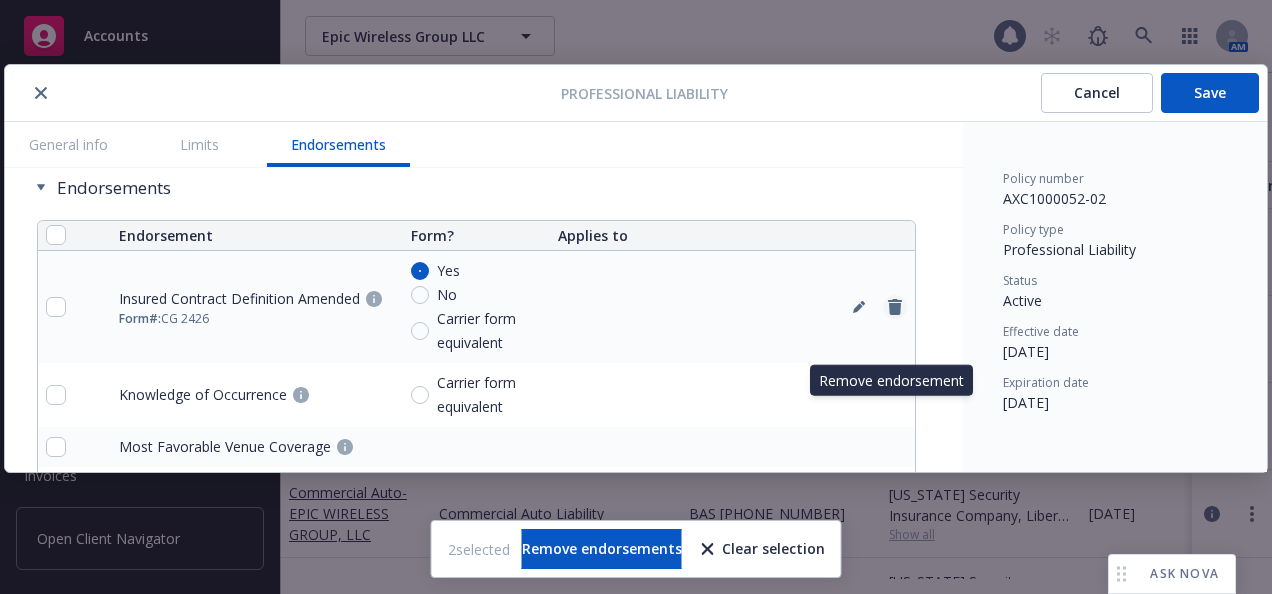 click 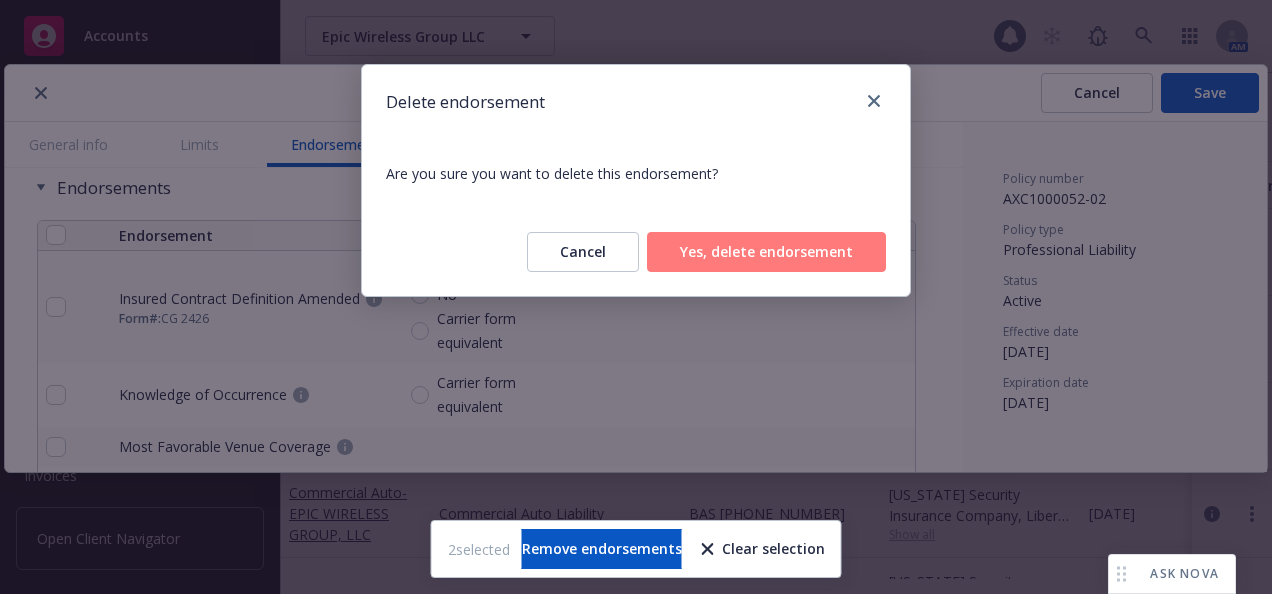 click on "Yes, delete endorsement" at bounding box center [766, 252] 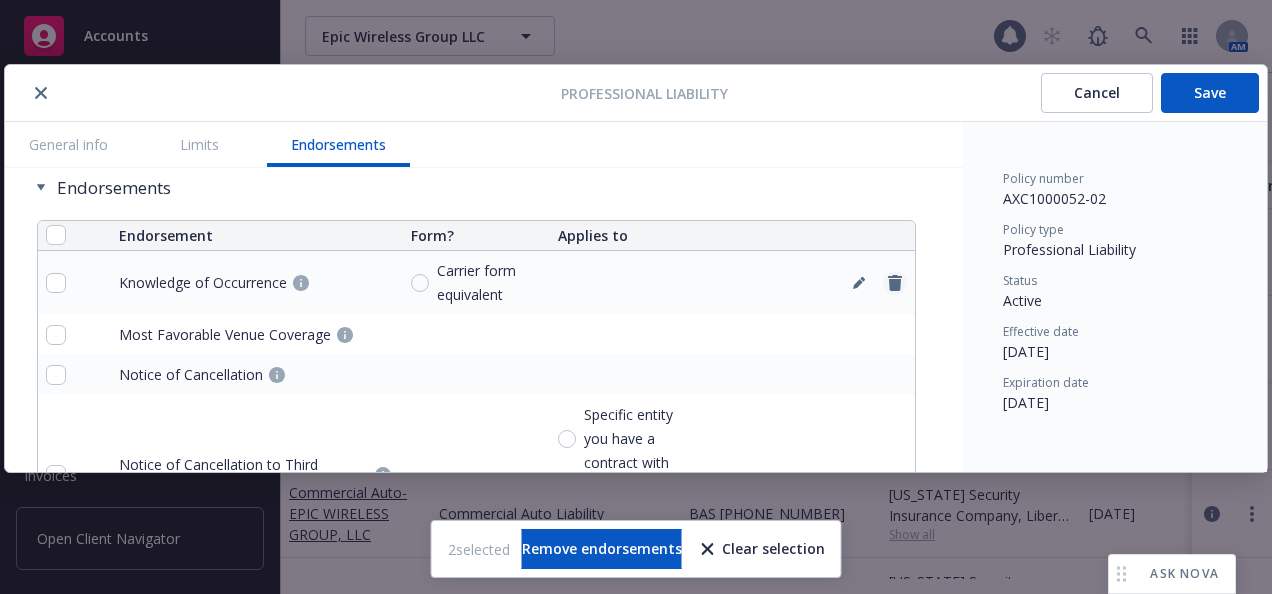 click 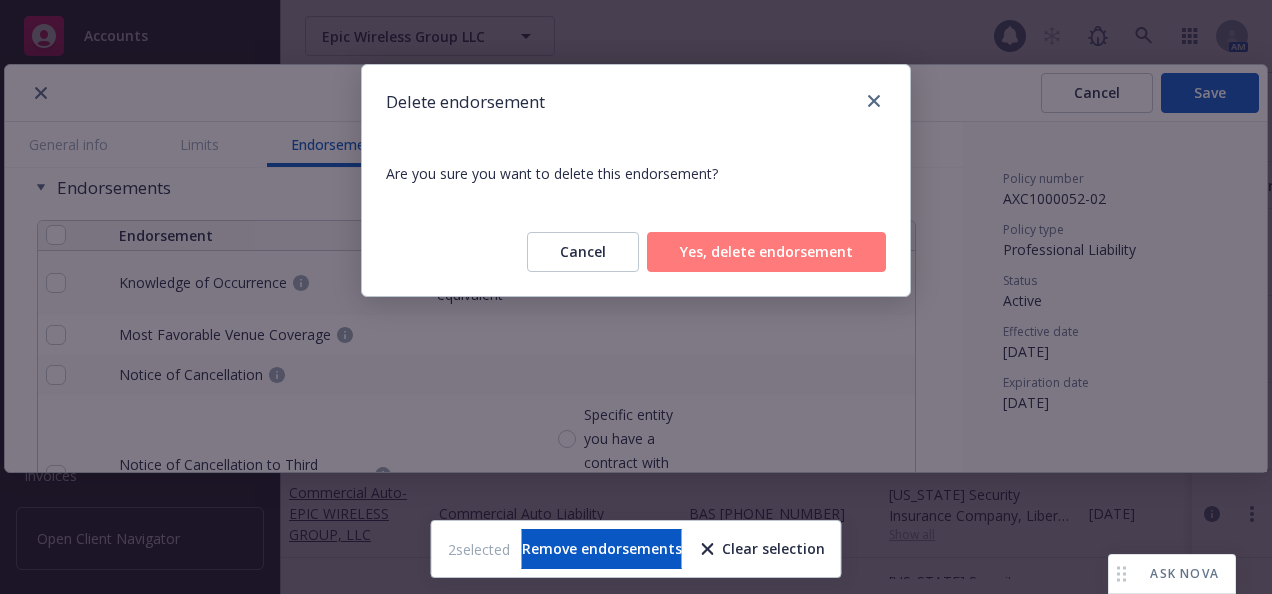 click on "Yes, delete endorsement" at bounding box center (766, 252) 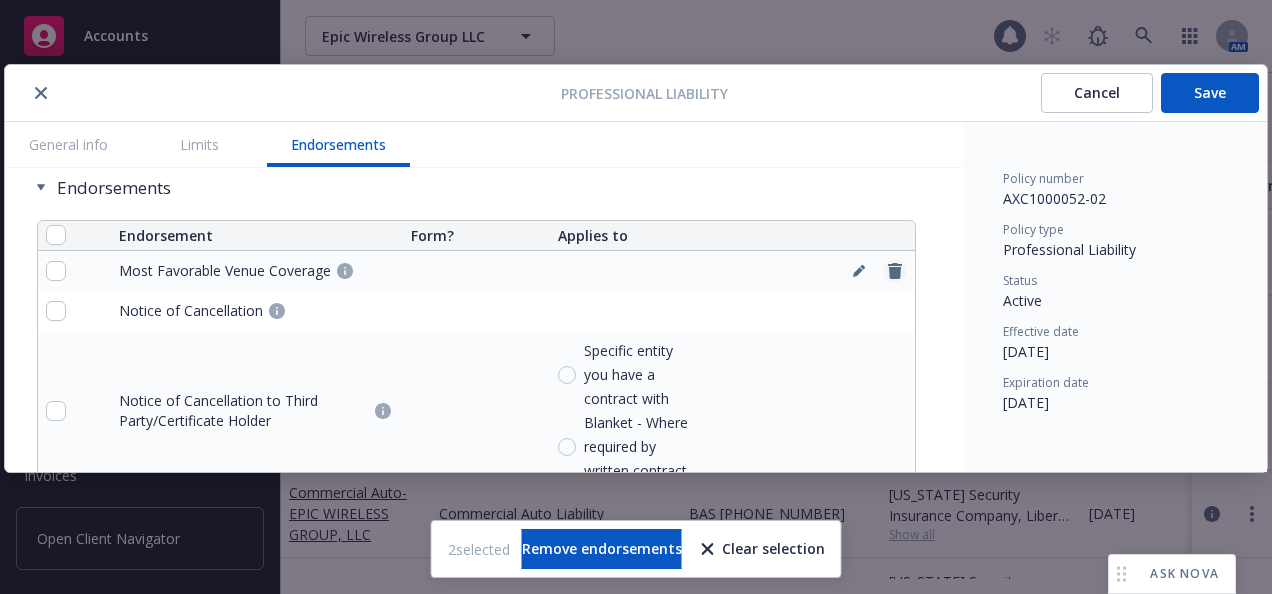 click 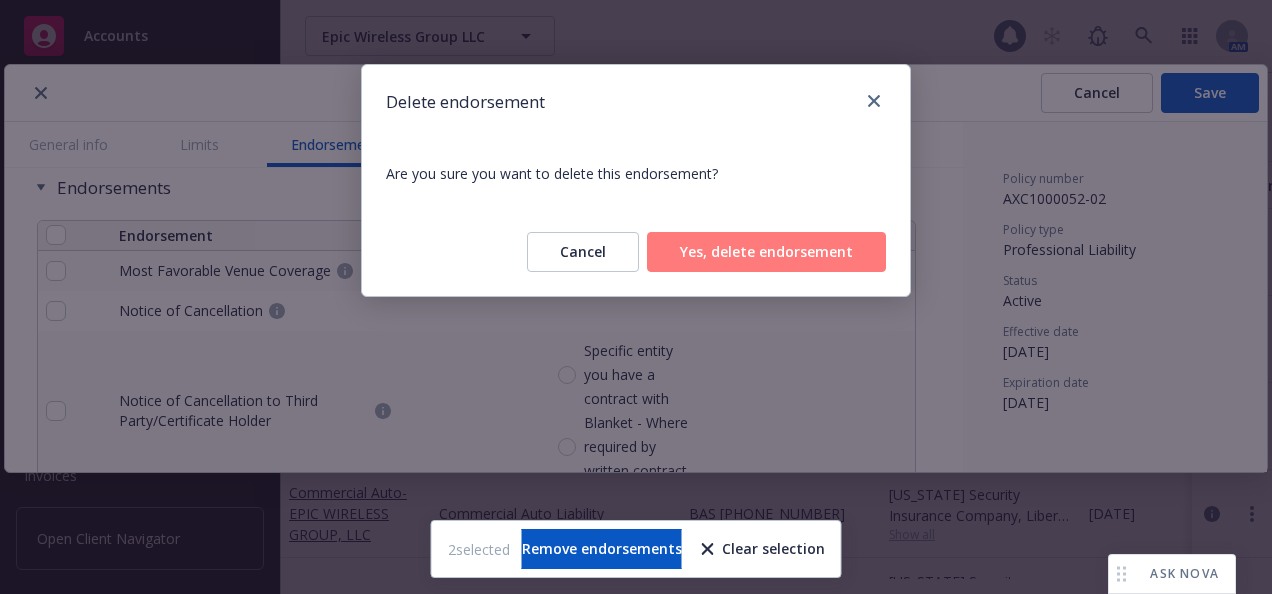 click on "Yes, delete endorsement" at bounding box center (766, 252) 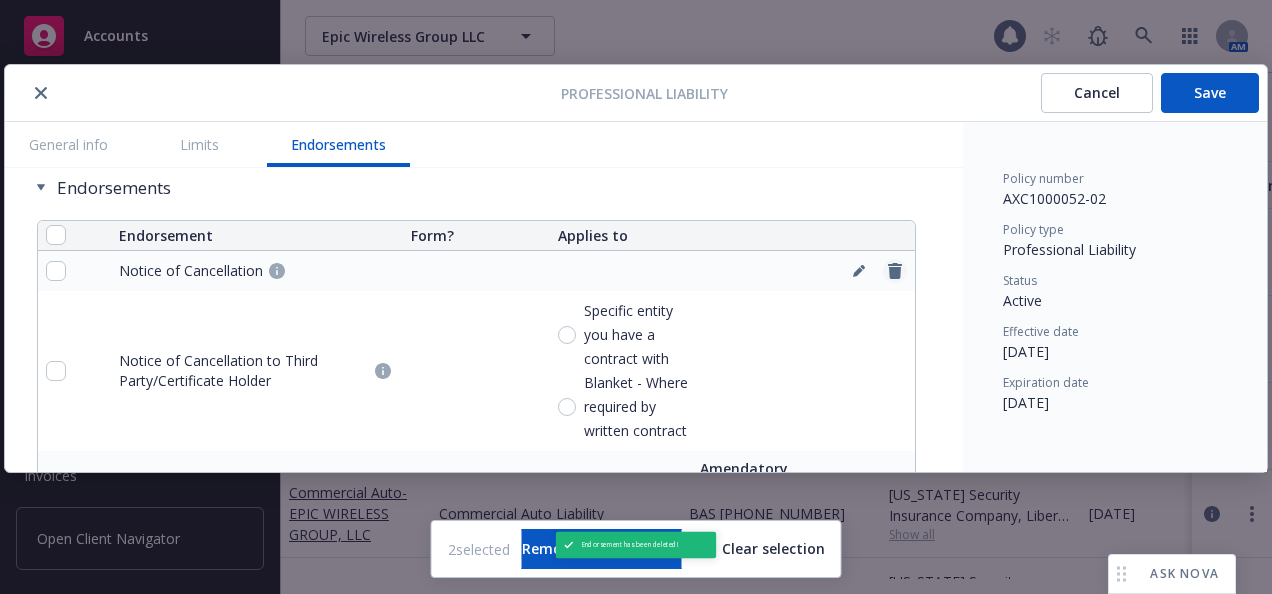 click 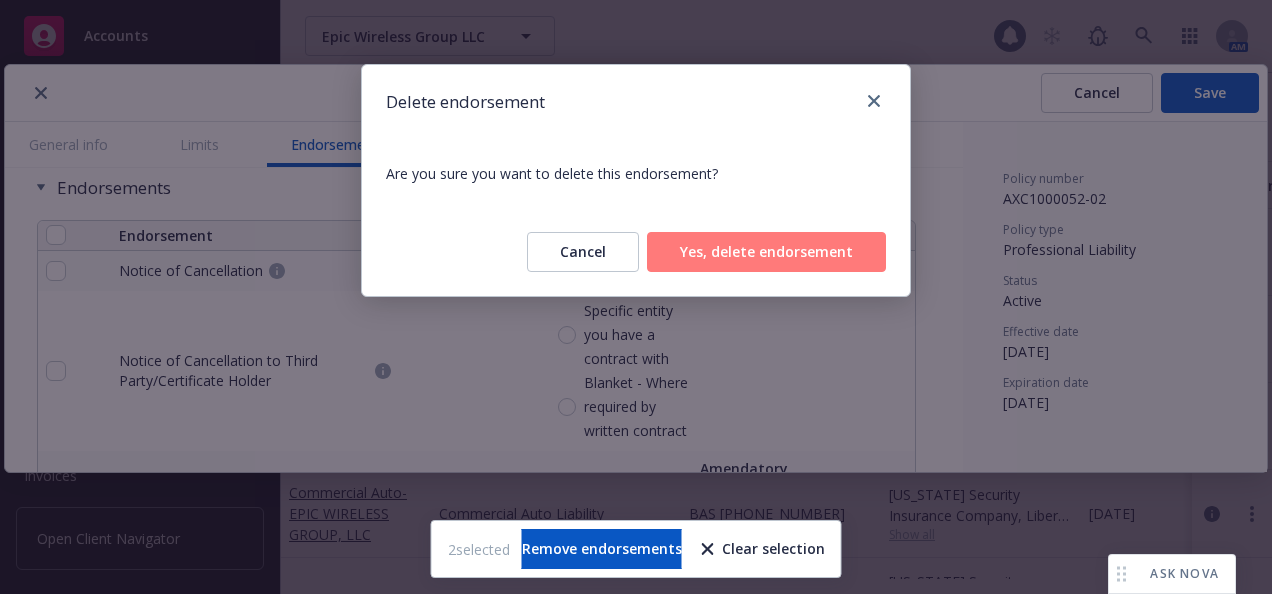 click on "Yes, delete endorsement" at bounding box center [766, 252] 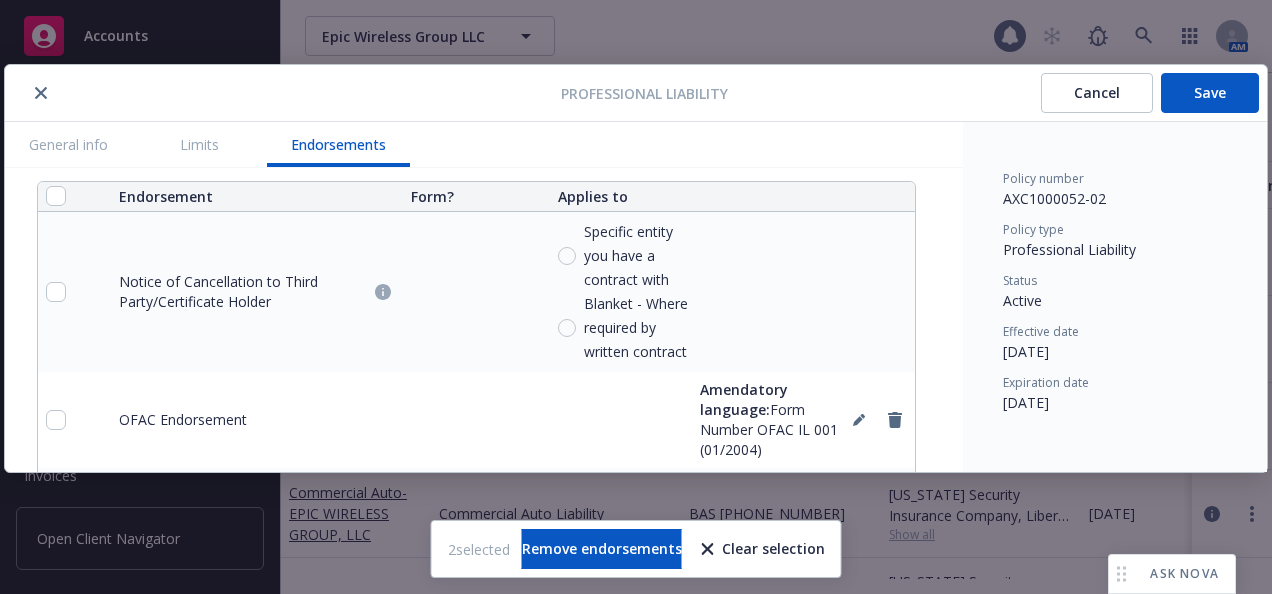 scroll, scrollTop: 2393, scrollLeft: 0, axis: vertical 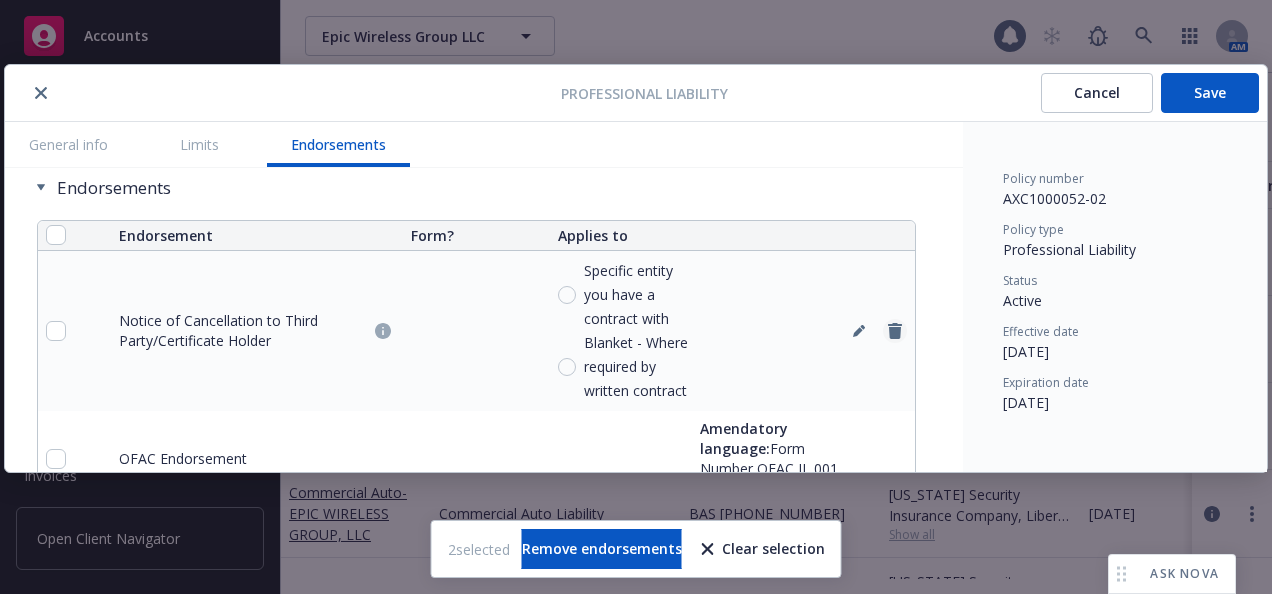 click 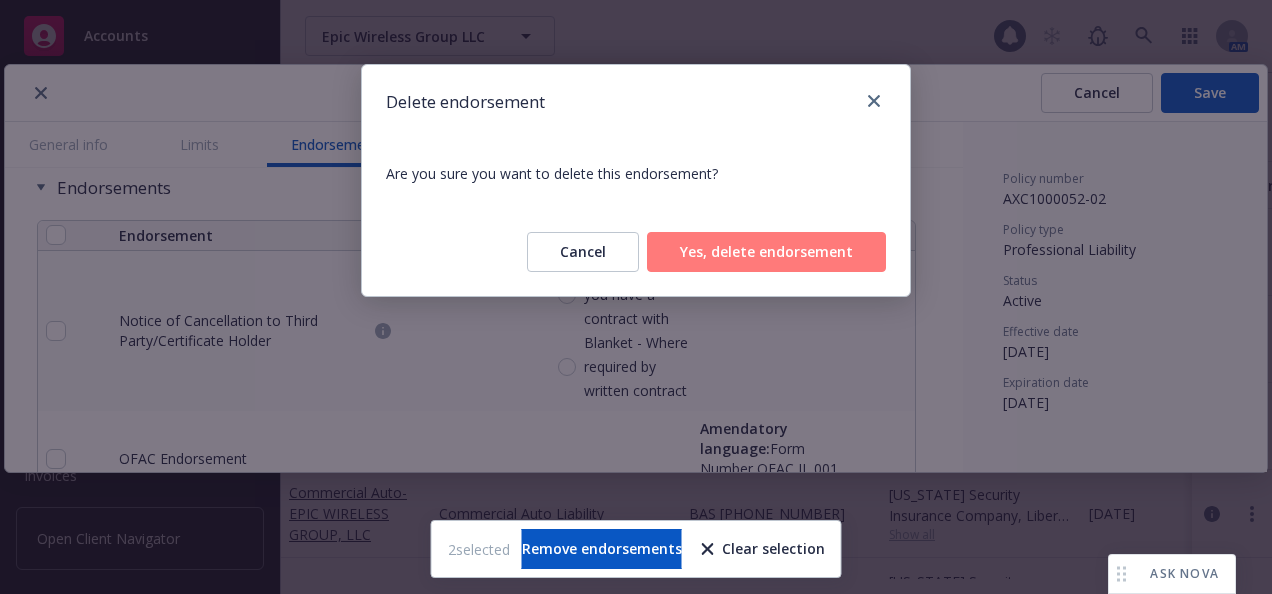 click on "Yes, delete endorsement" at bounding box center [766, 252] 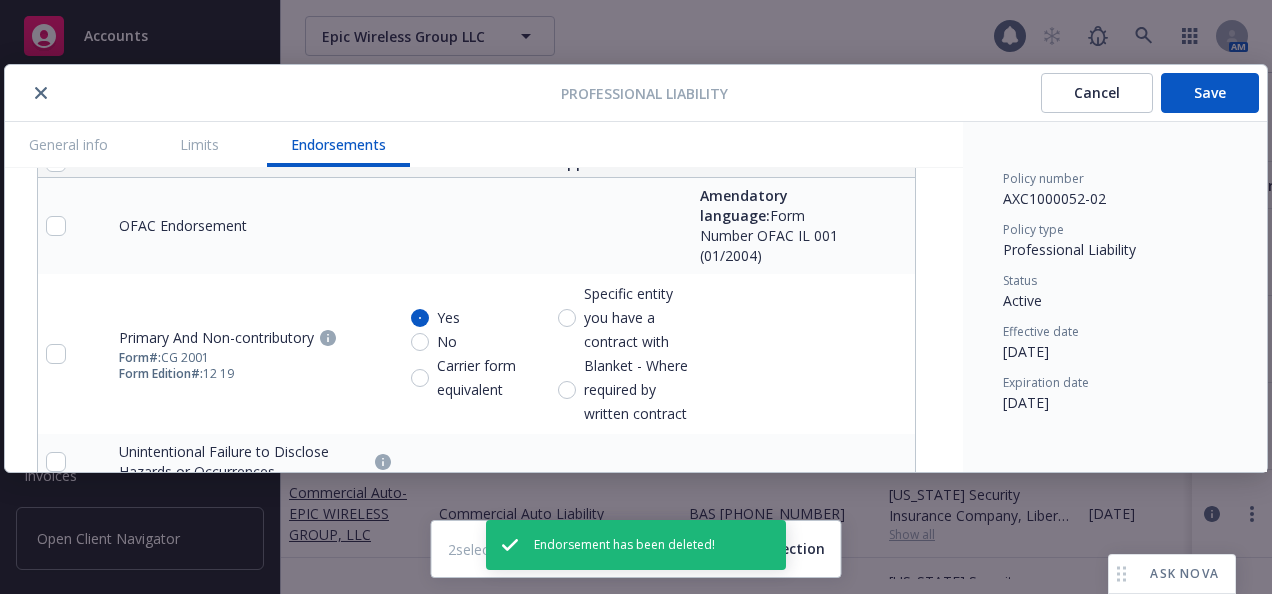 scroll, scrollTop: 2493, scrollLeft: 0, axis: vertical 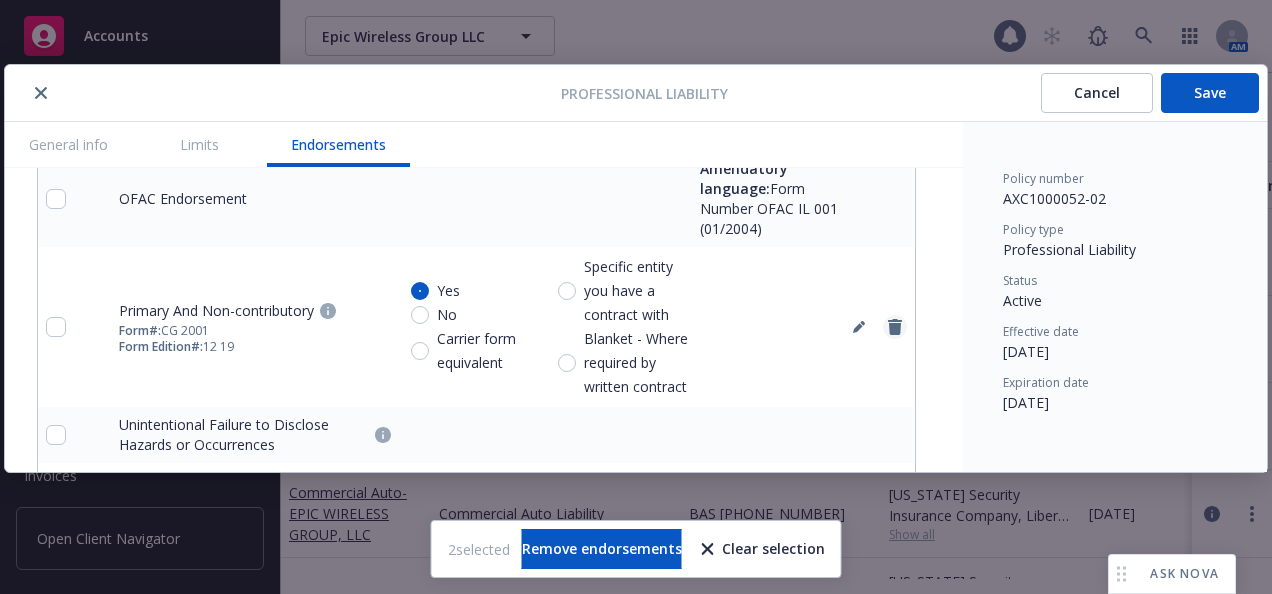 click 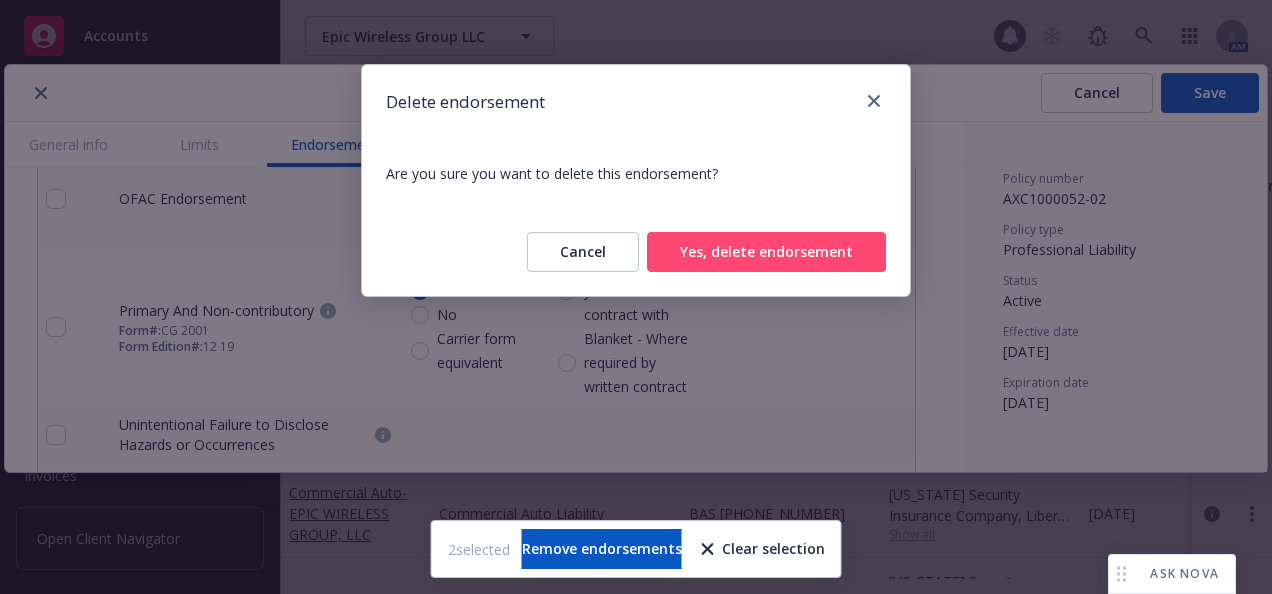 click on "Yes, delete endorsement" at bounding box center (766, 252) 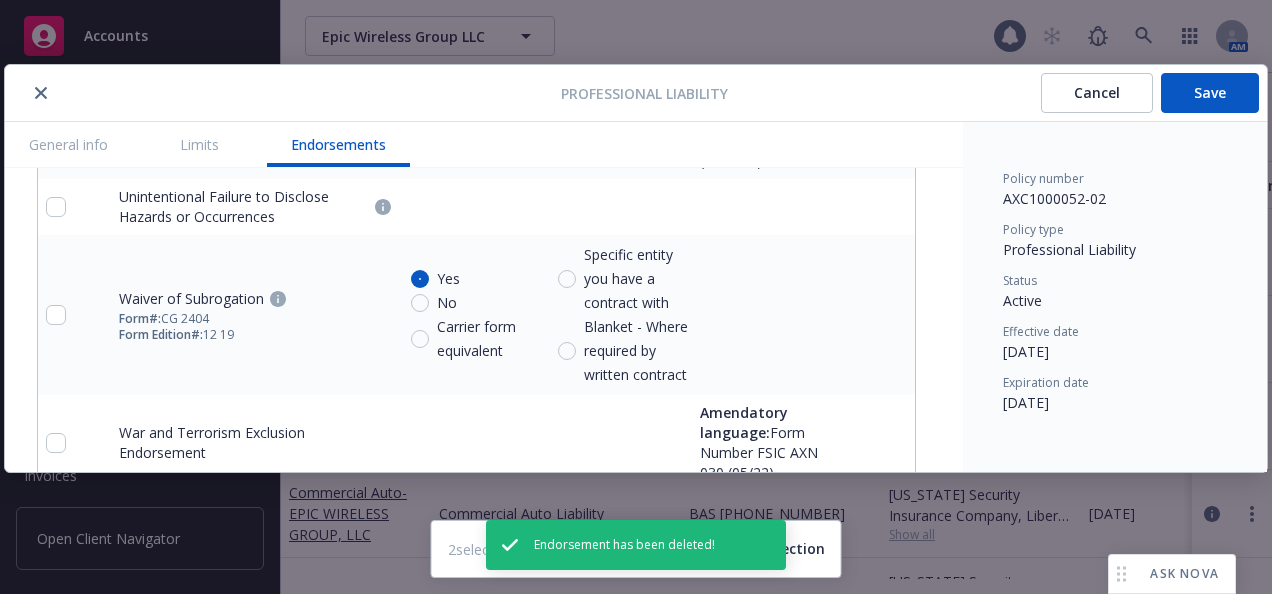 scroll, scrollTop: 2593, scrollLeft: 0, axis: vertical 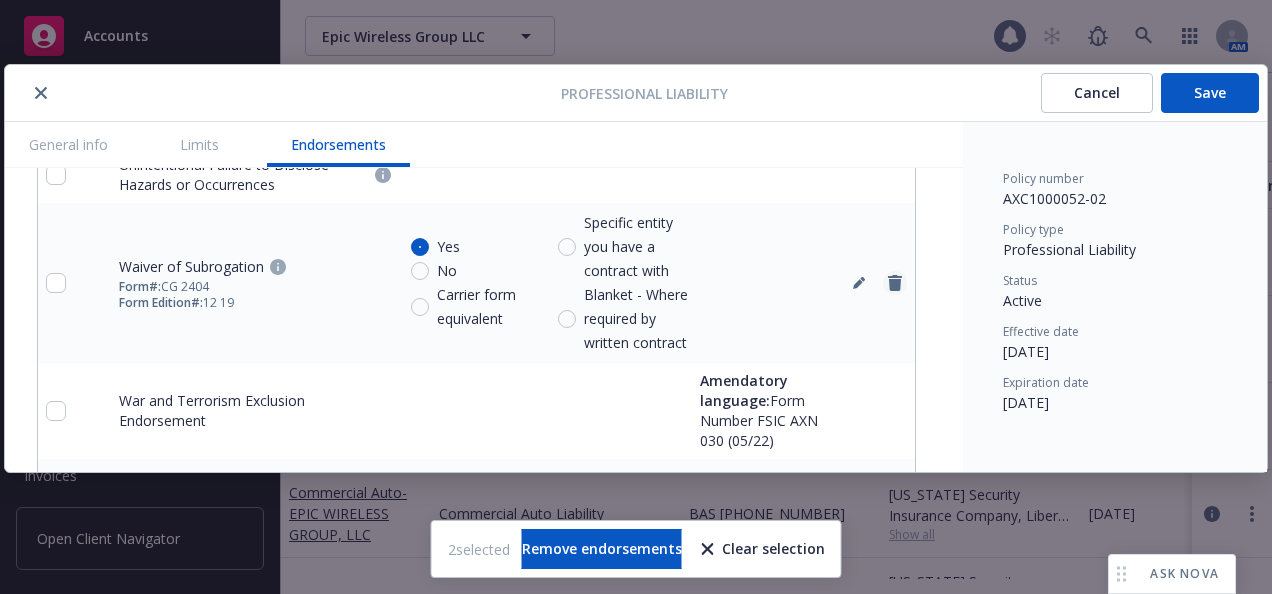 click 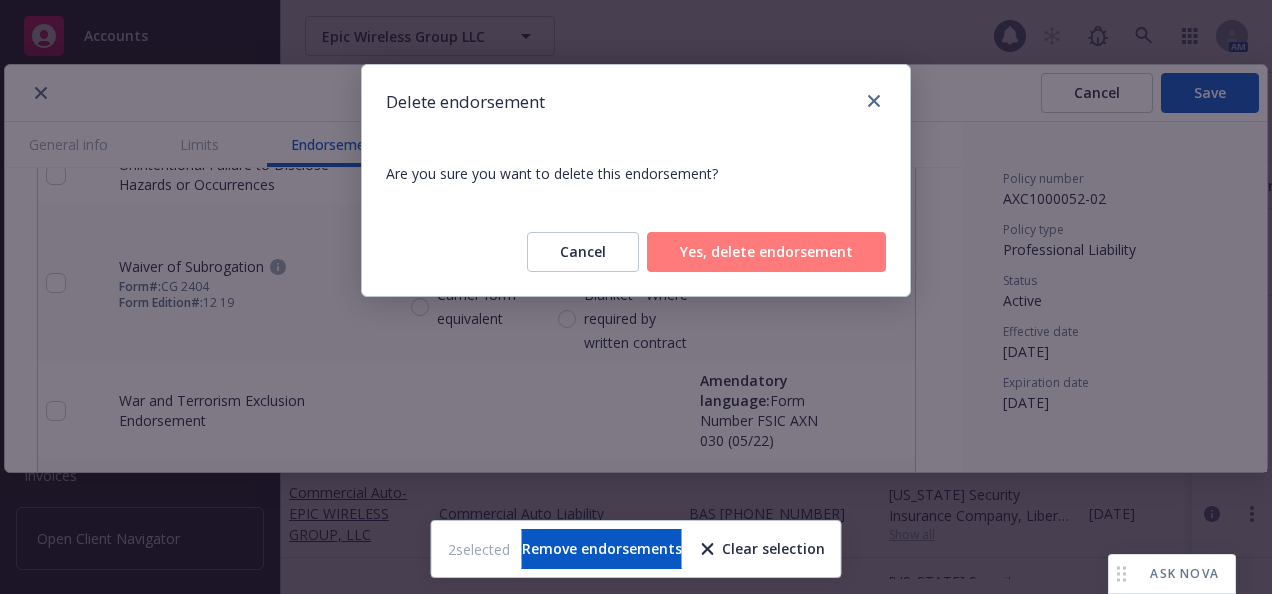 click on "Yes, delete endorsement" at bounding box center [766, 252] 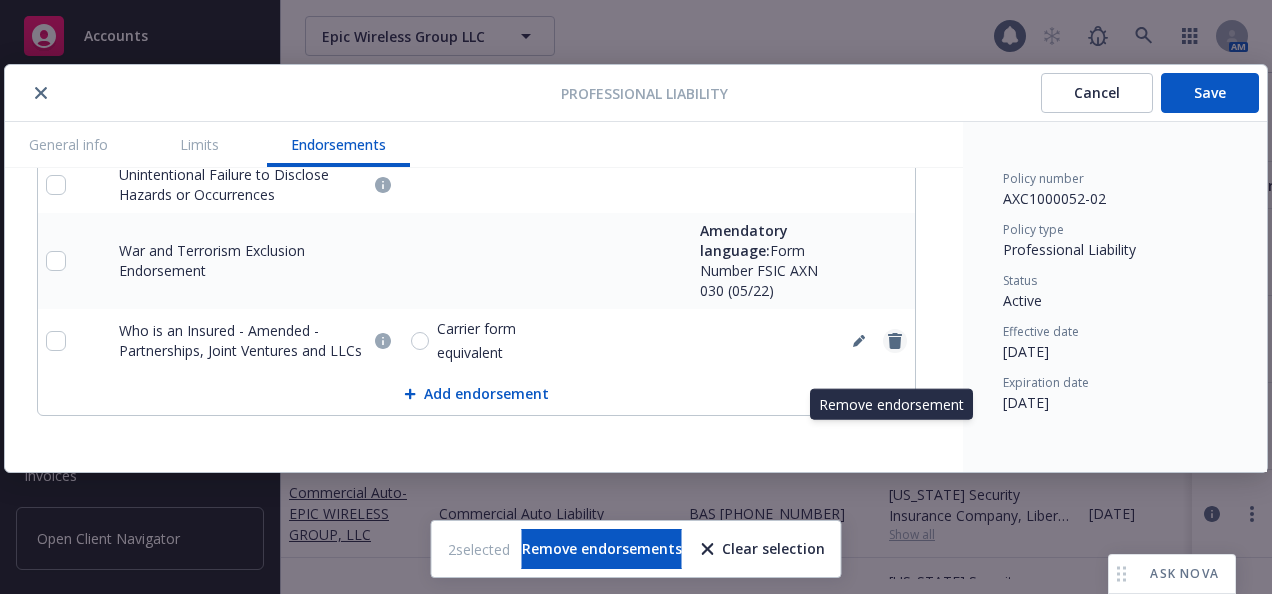 click 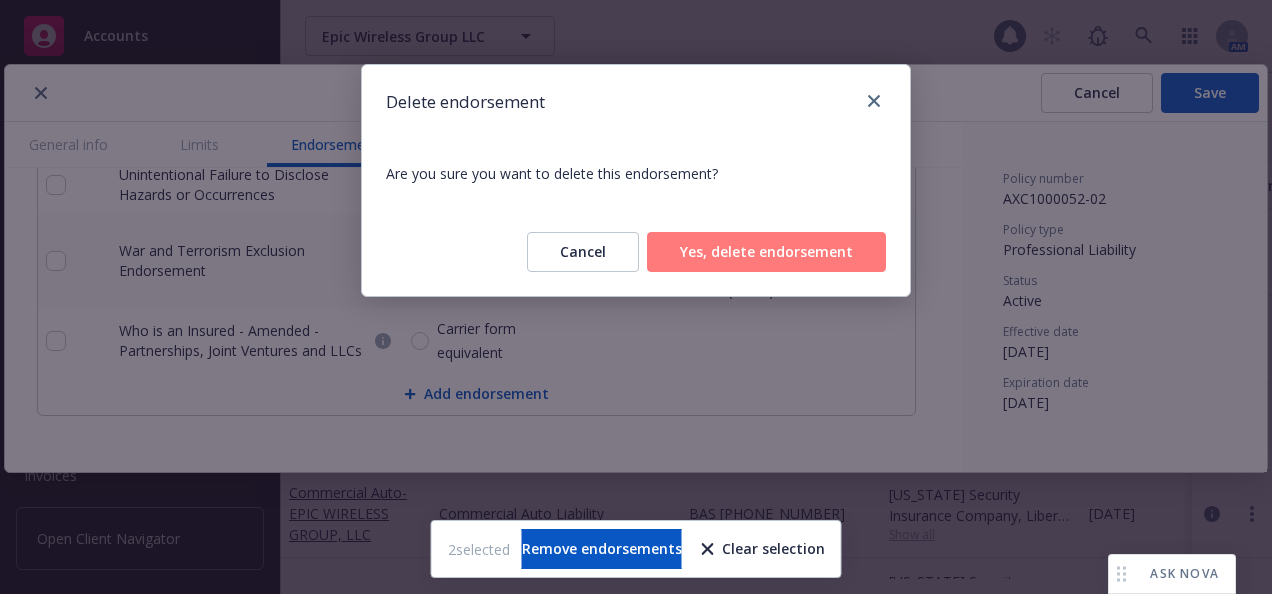click on "Yes, delete endorsement" at bounding box center (766, 252) 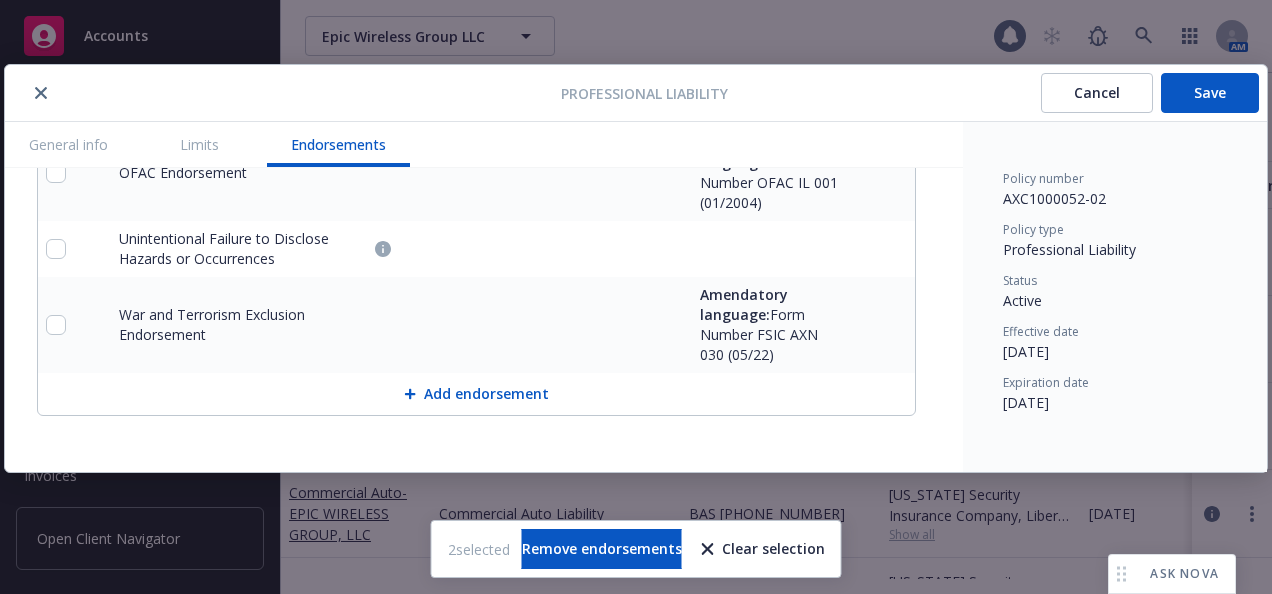 scroll, scrollTop: 2562, scrollLeft: 0, axis: vertical 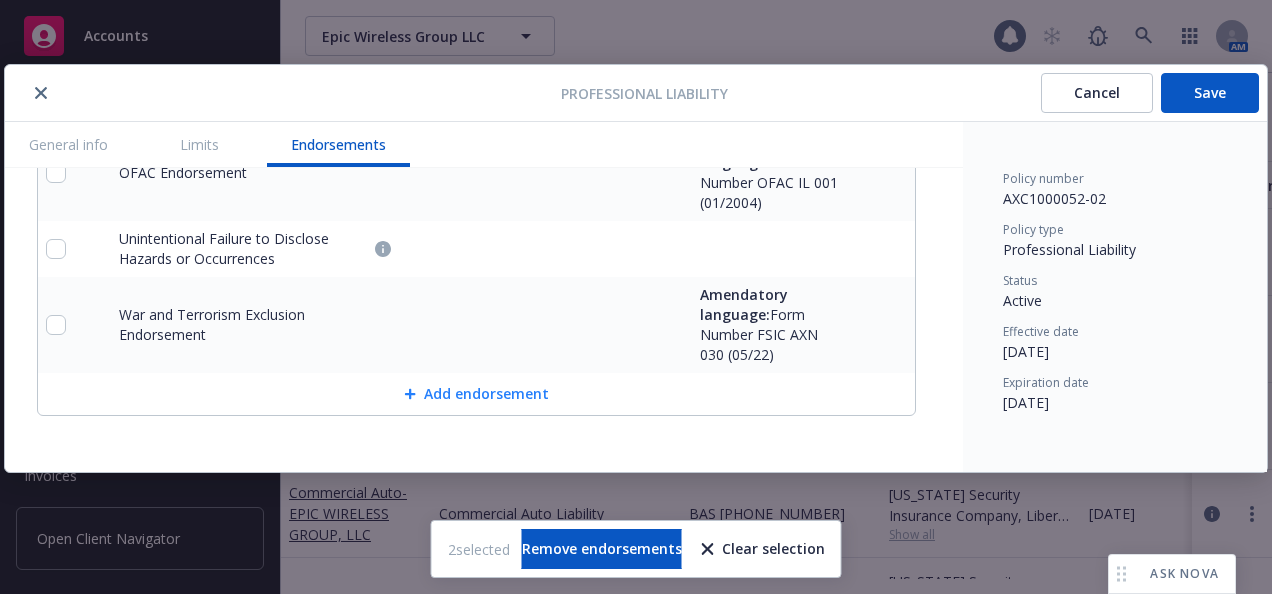 click on "Add endorsement" at bounding box center [476, 394] 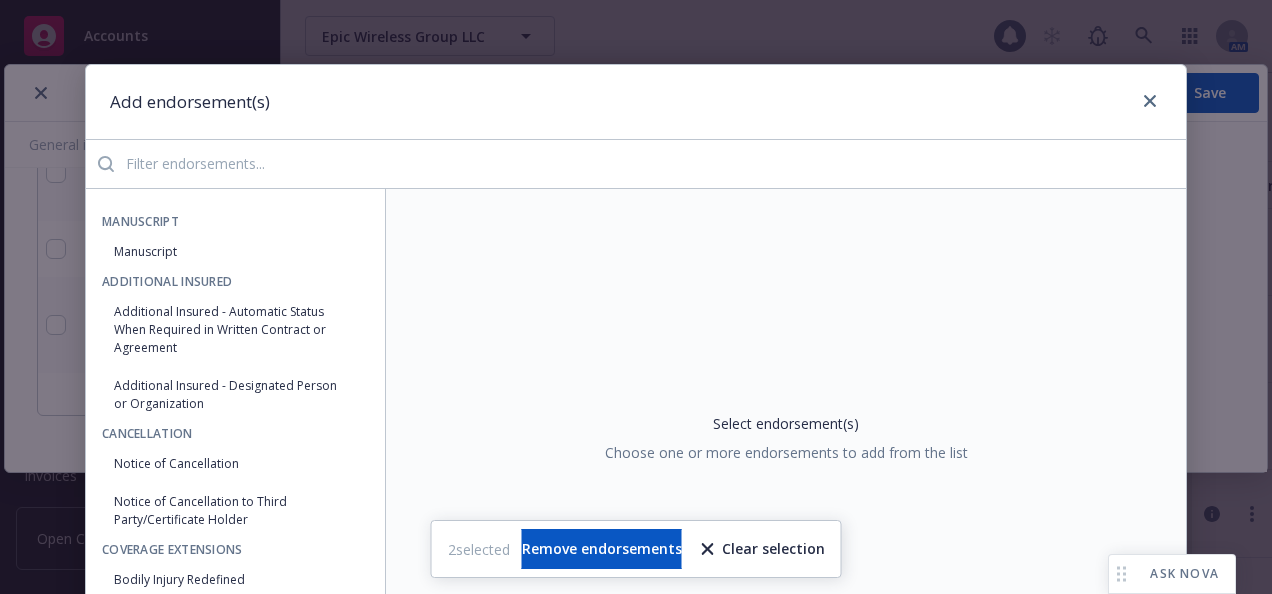 drag, startPoint x: 316, startPoint y: 154, endPoint x: 307, endPoint y: 162, distance: 12.0415945 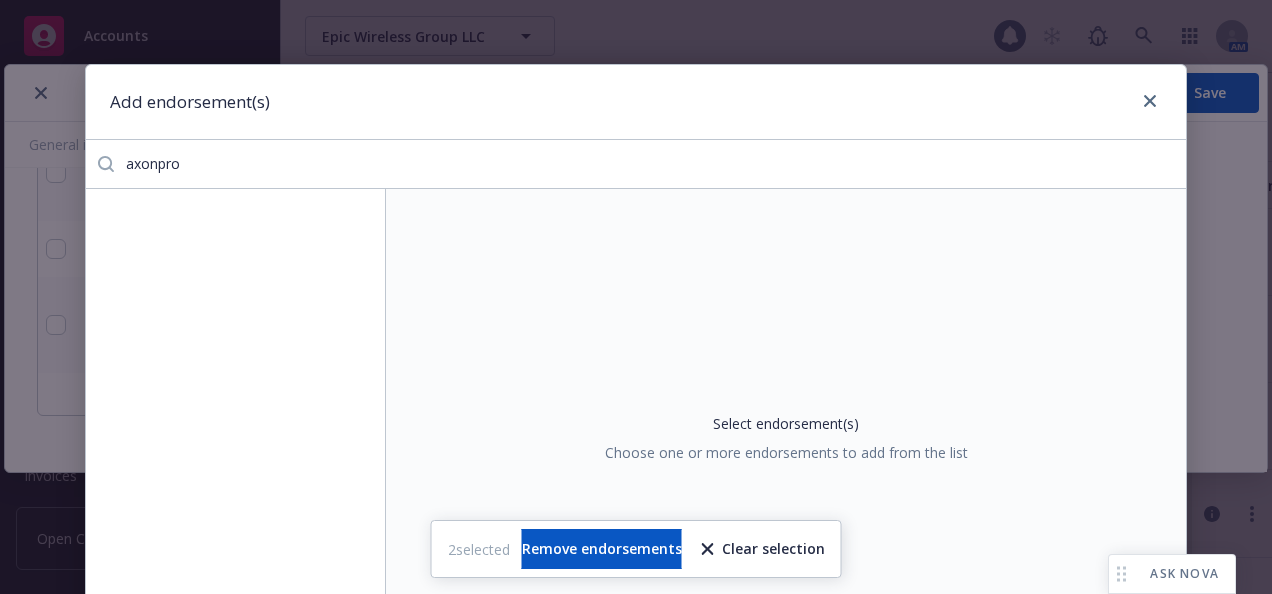 click on "axonpro" at bounding box center (650, 164) 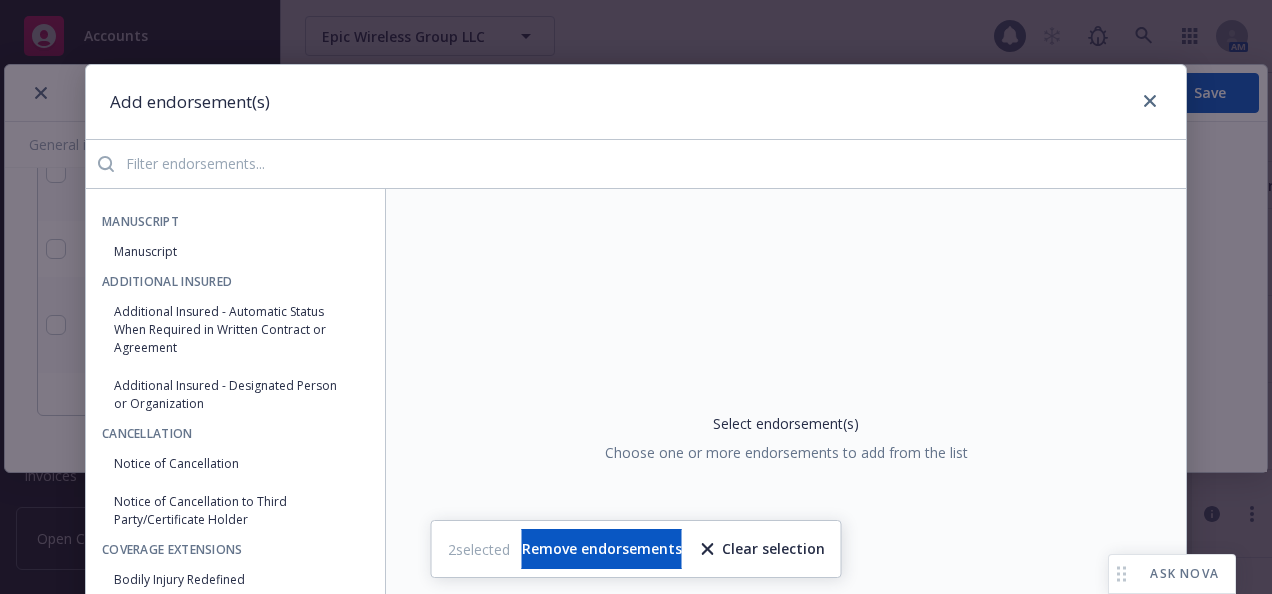 click at bounding box center (650, 164) 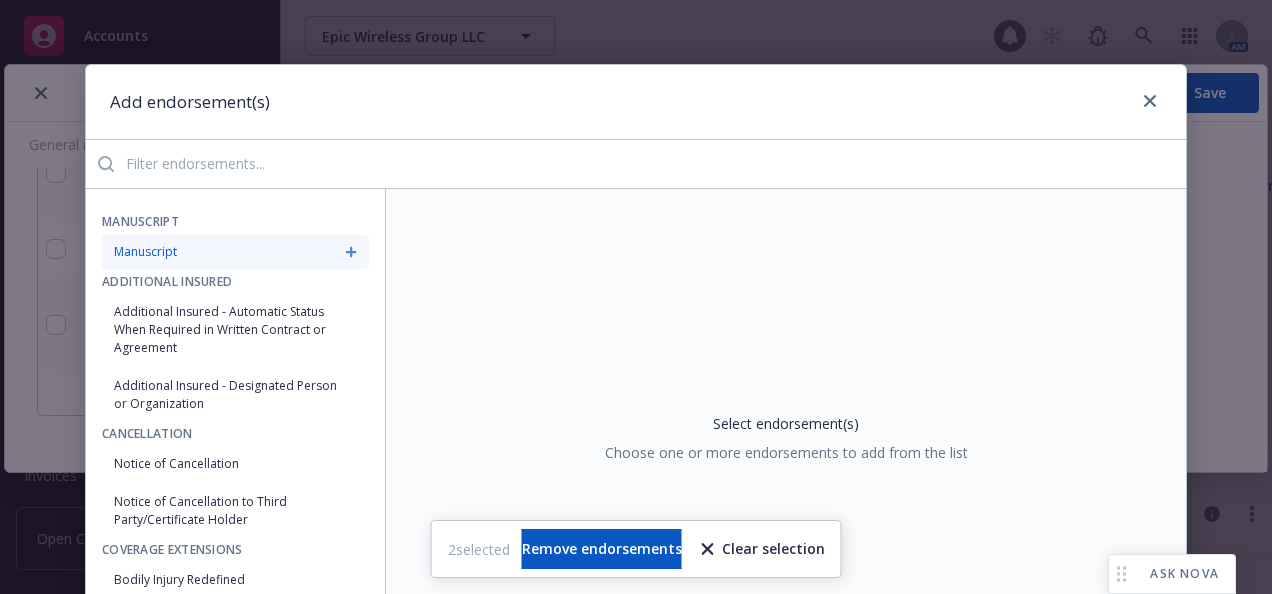 click on "Manuscript" at bounding box center [235, 252] 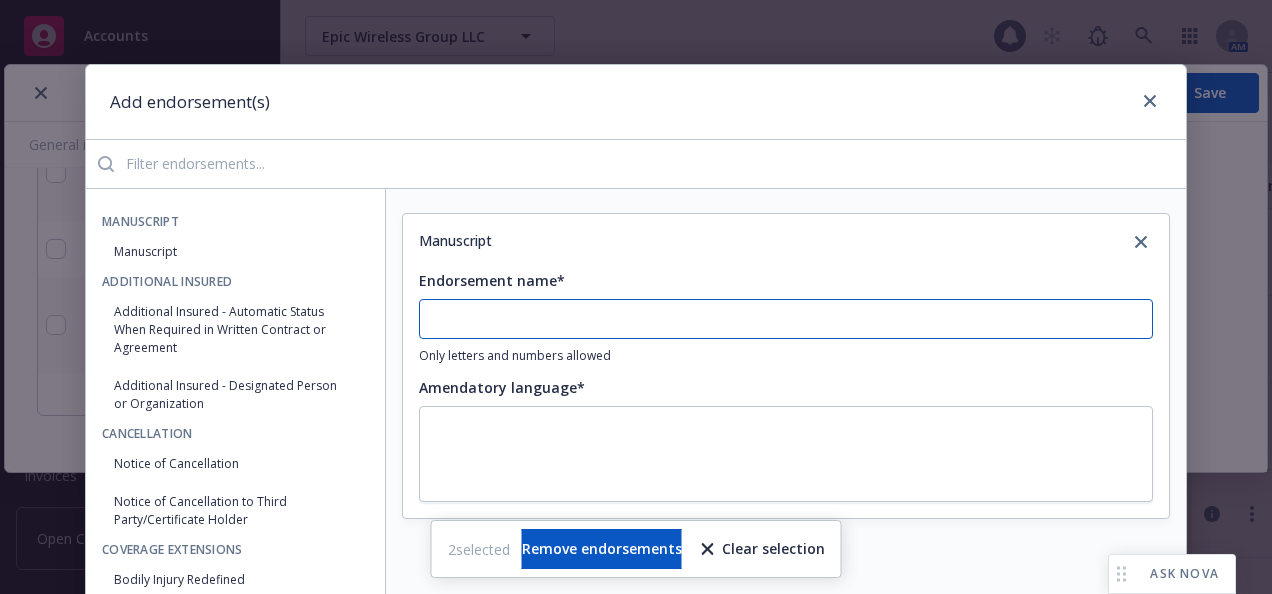 click on "Endorsement name*" at bounding box center (786, 319) 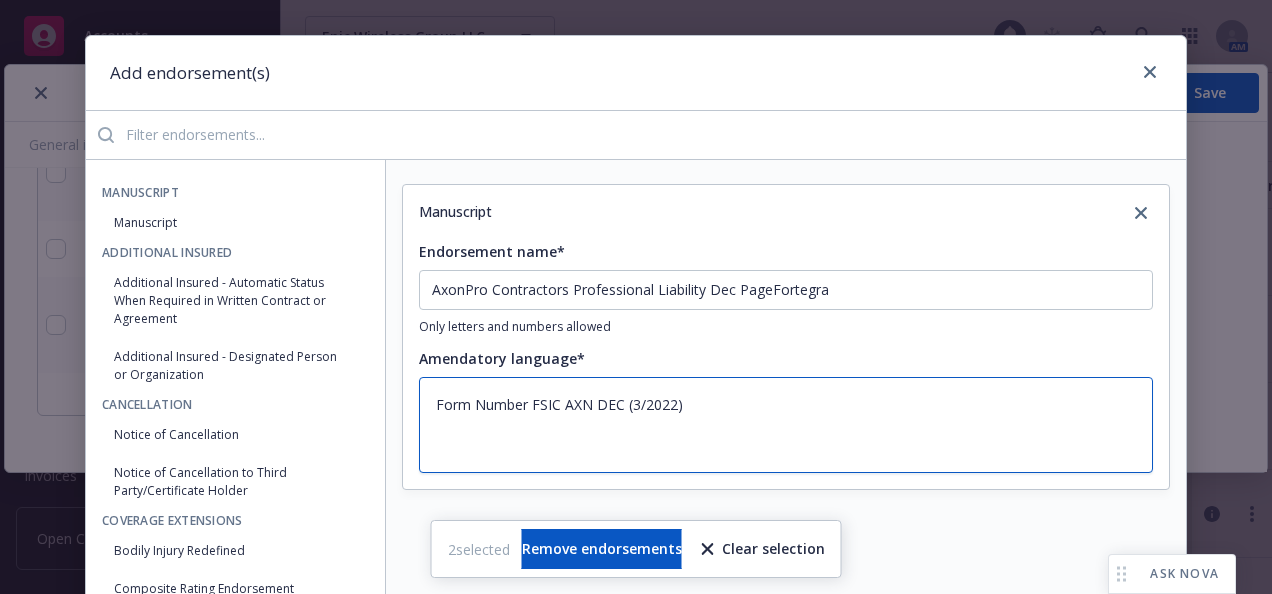 scroll, scrollTop: 0, scrollLeft: 0, axis: both 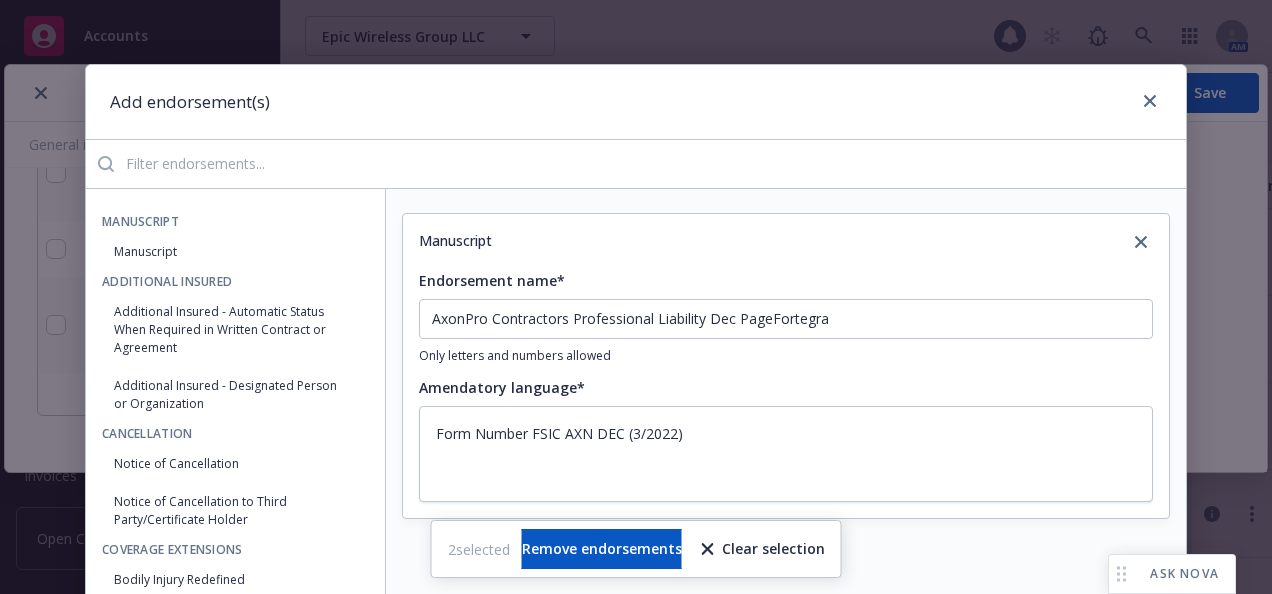 click on "Clear selection" at bounding box center [763, 549] 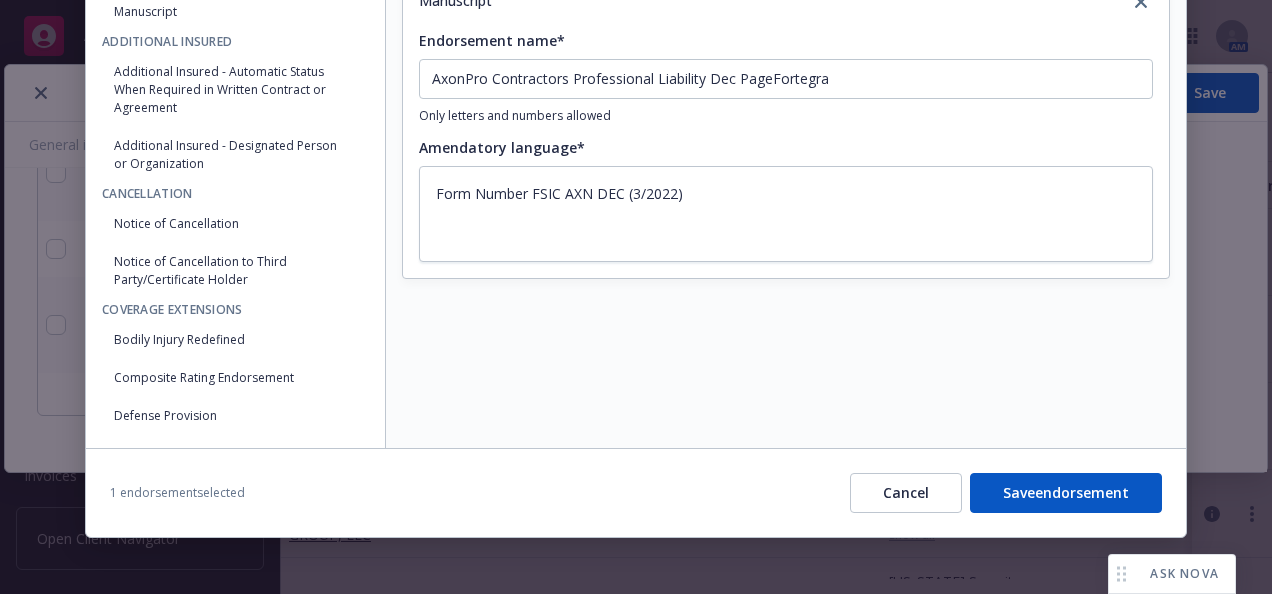 scroll, scrollTop: 246, scrollLeft: 0, axis: vertical 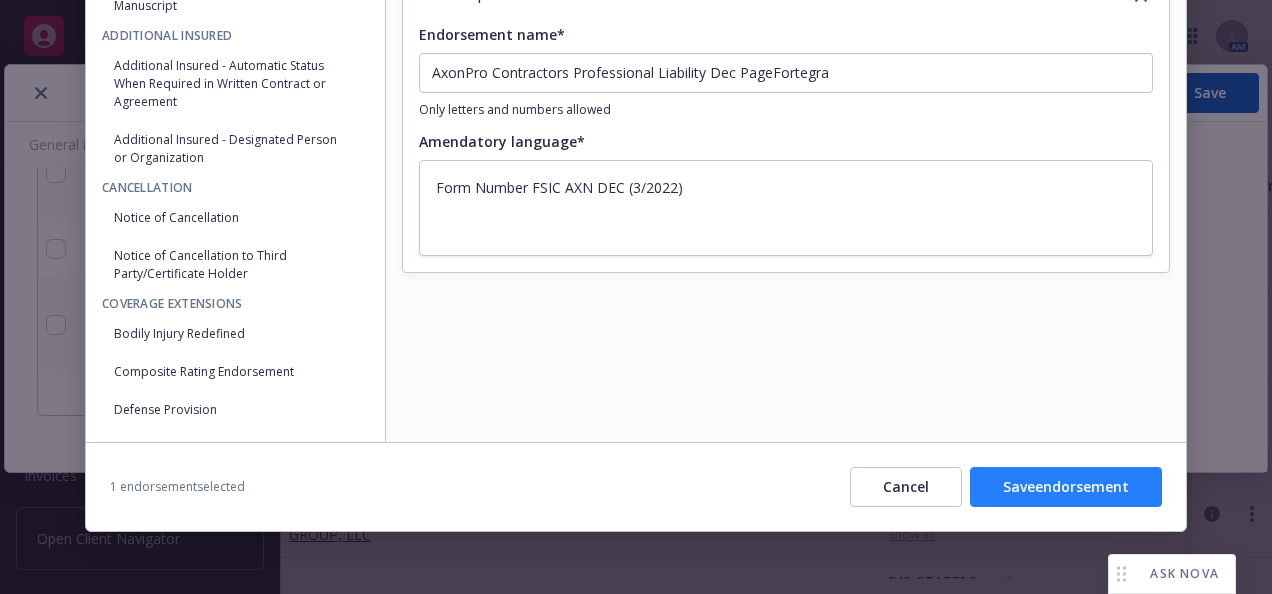 click on "Save  endorsement" at bounding box center (1066, 487) 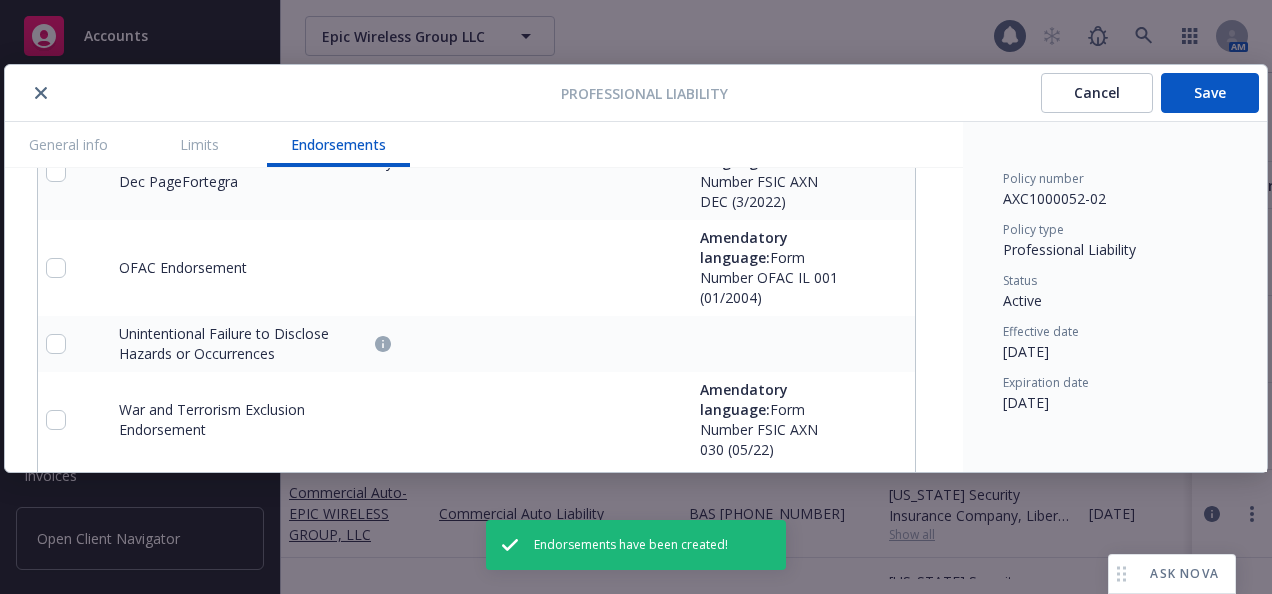 scroll, scrollTop: 2657, scrollLeft: 0, axis: vertical 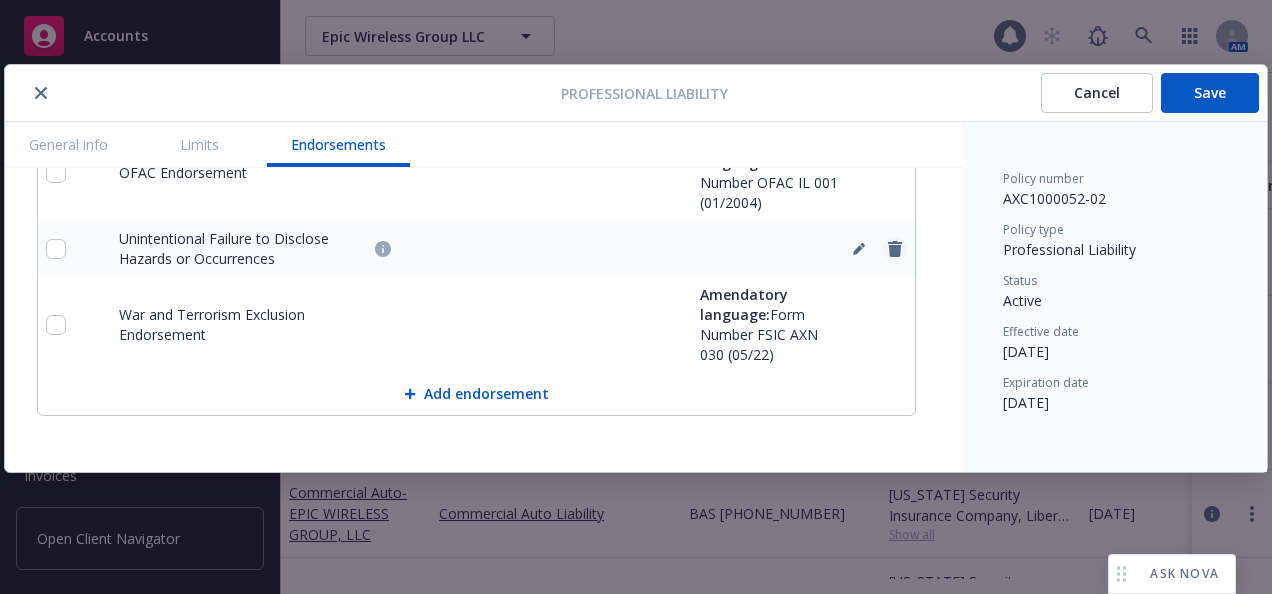 click 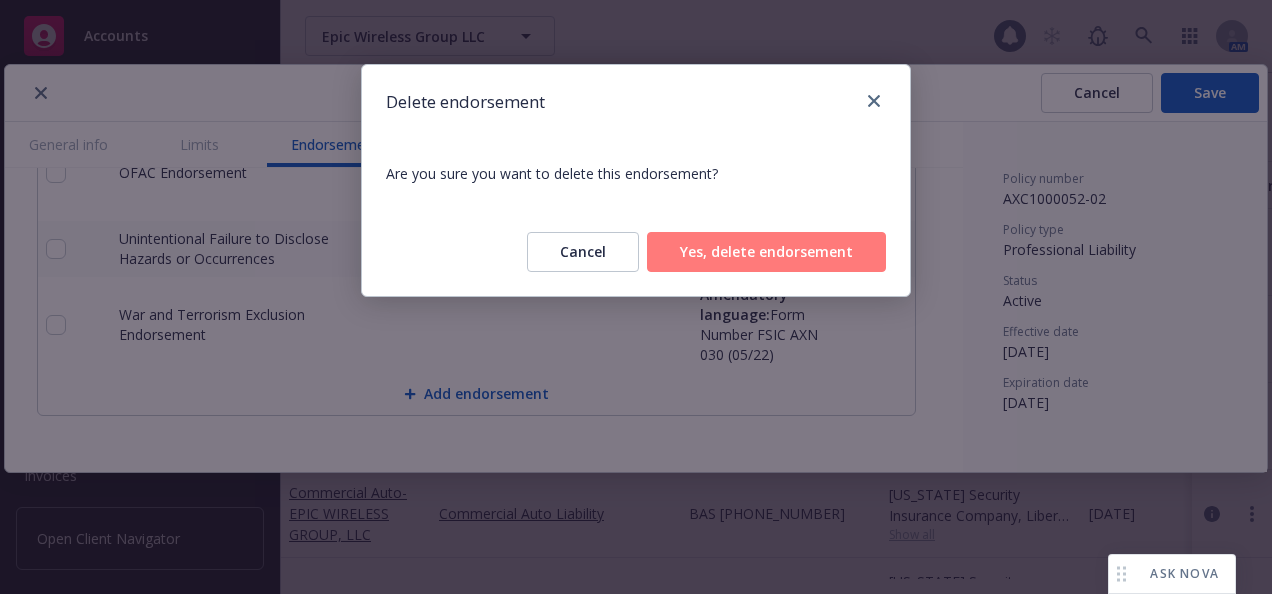 click on "Yes, delete endorsement" at bounding box center [766, 252] 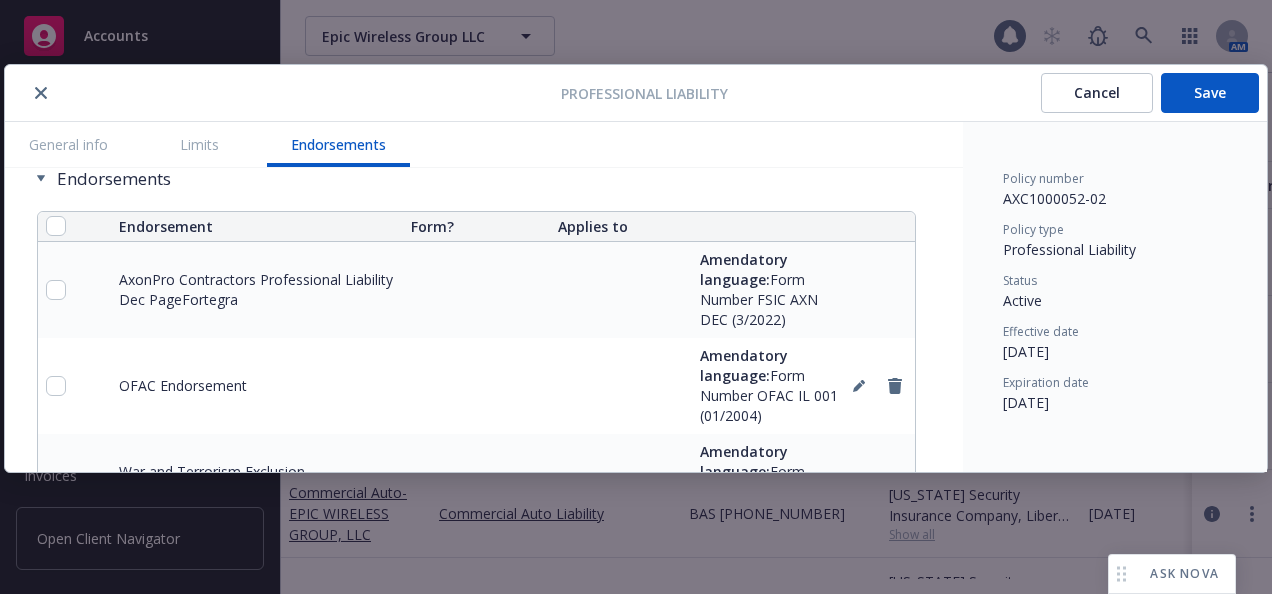 scroll, scrollTop: 2601, scrollLeft: 0, axis: vertical 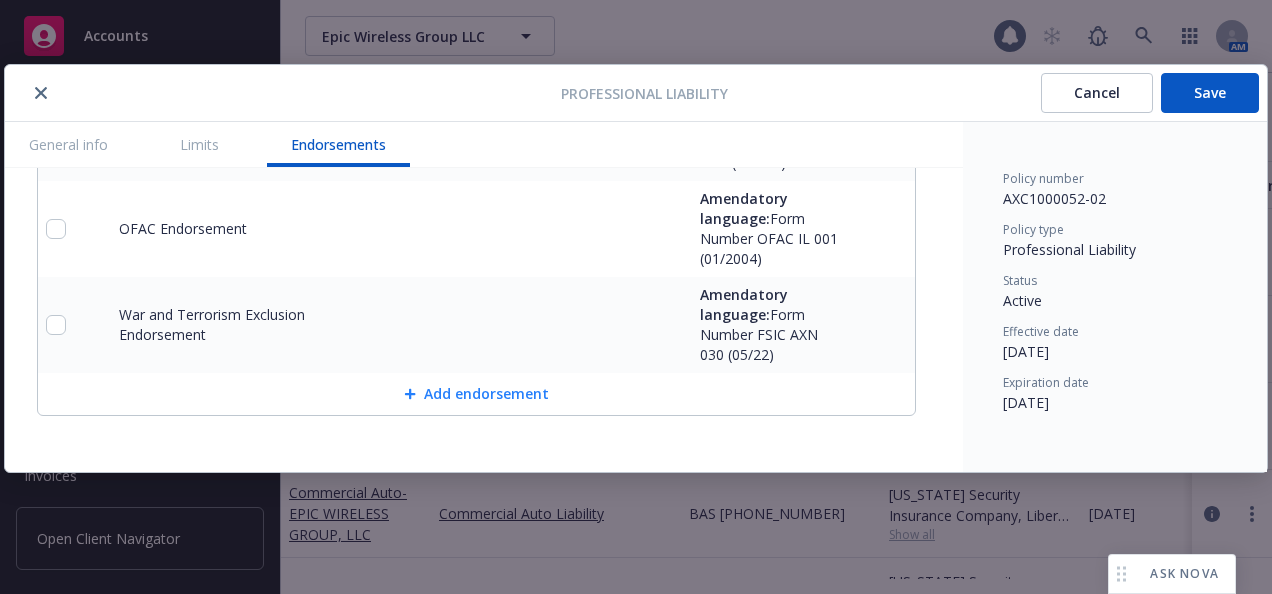 click on "Add endorsement" at bounding box center [476, 394] 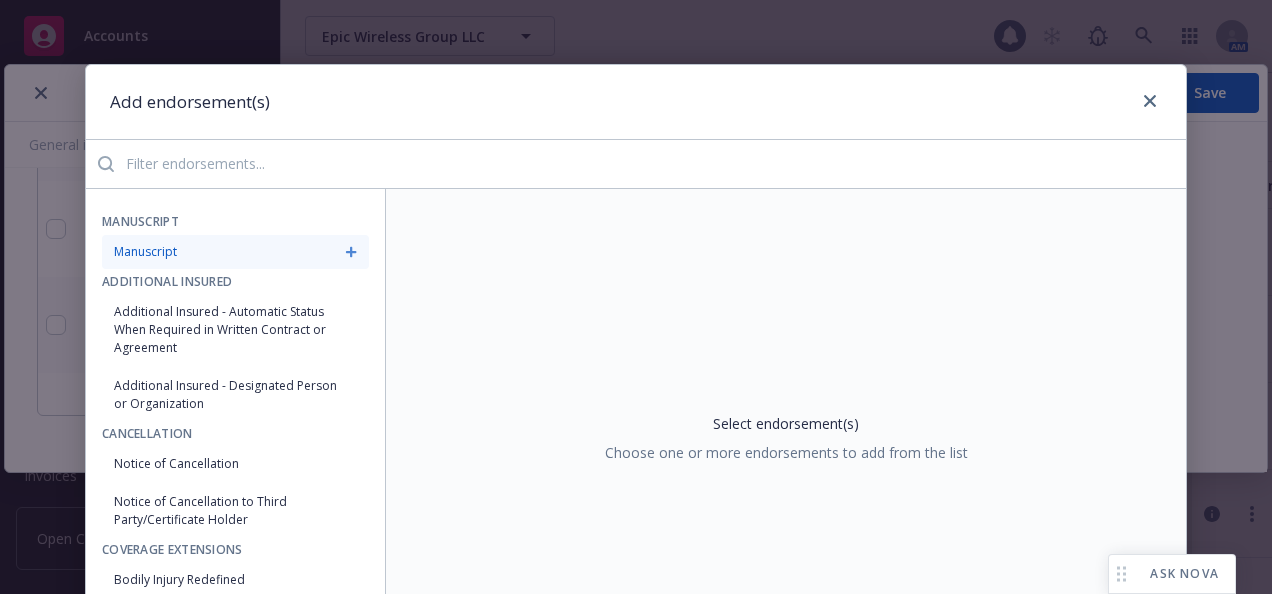 click on "Manuscript" at bounding box center (235, 252) 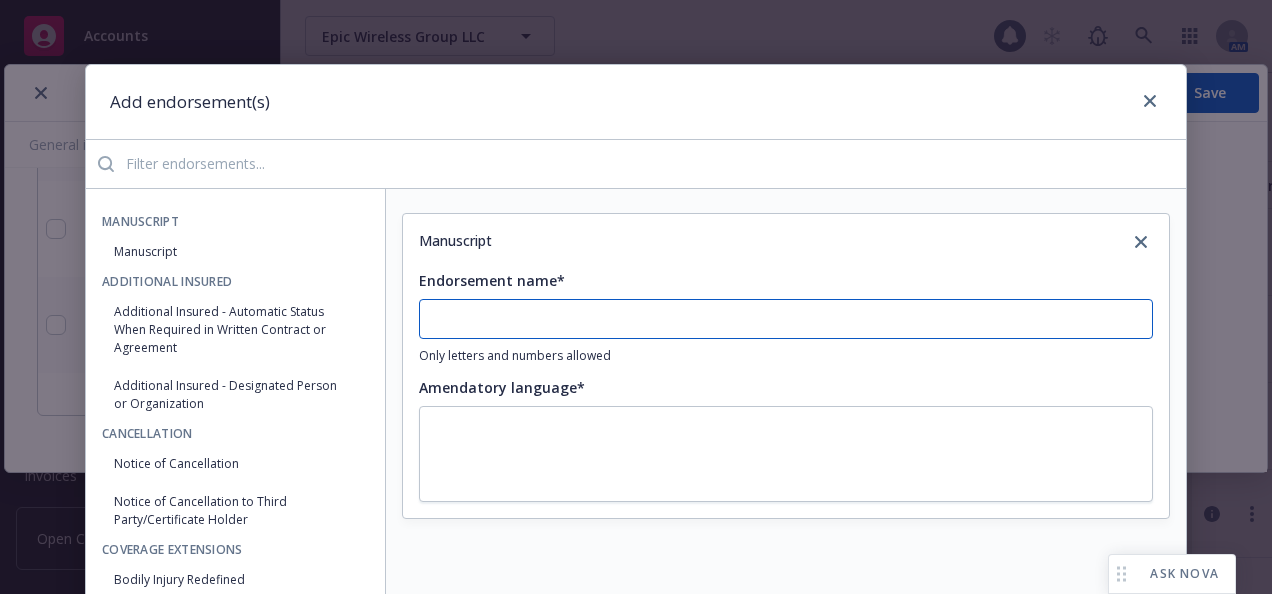 click on "Endorsement name*" at bounding box center (786, 319) 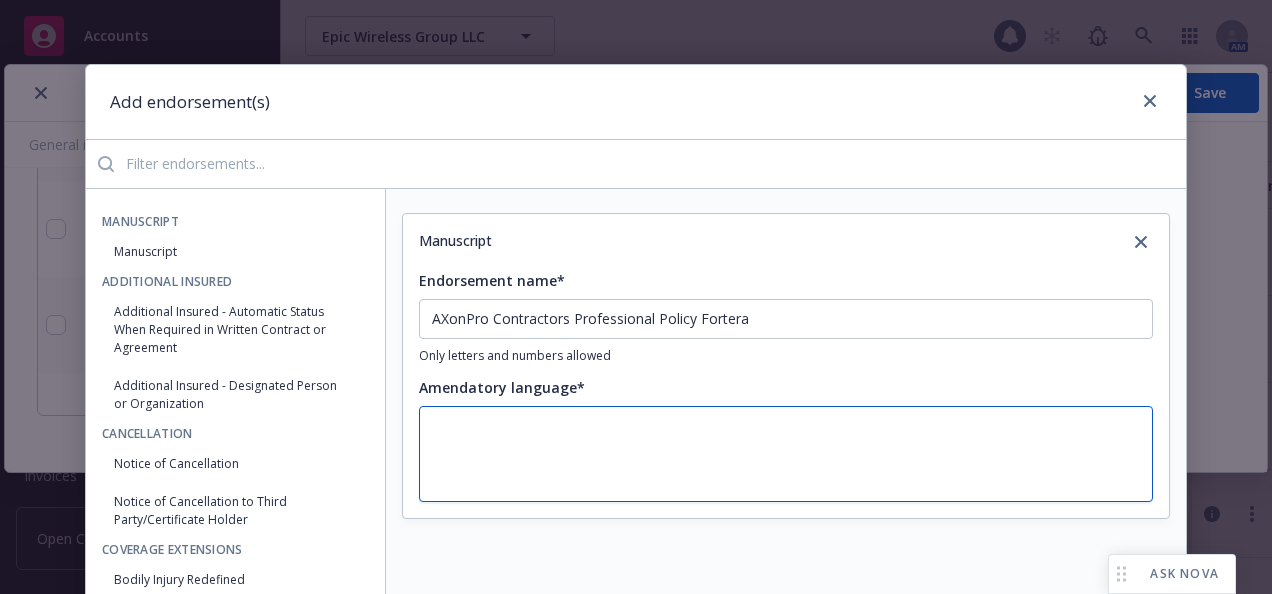 click at bounding box center (786, 454) 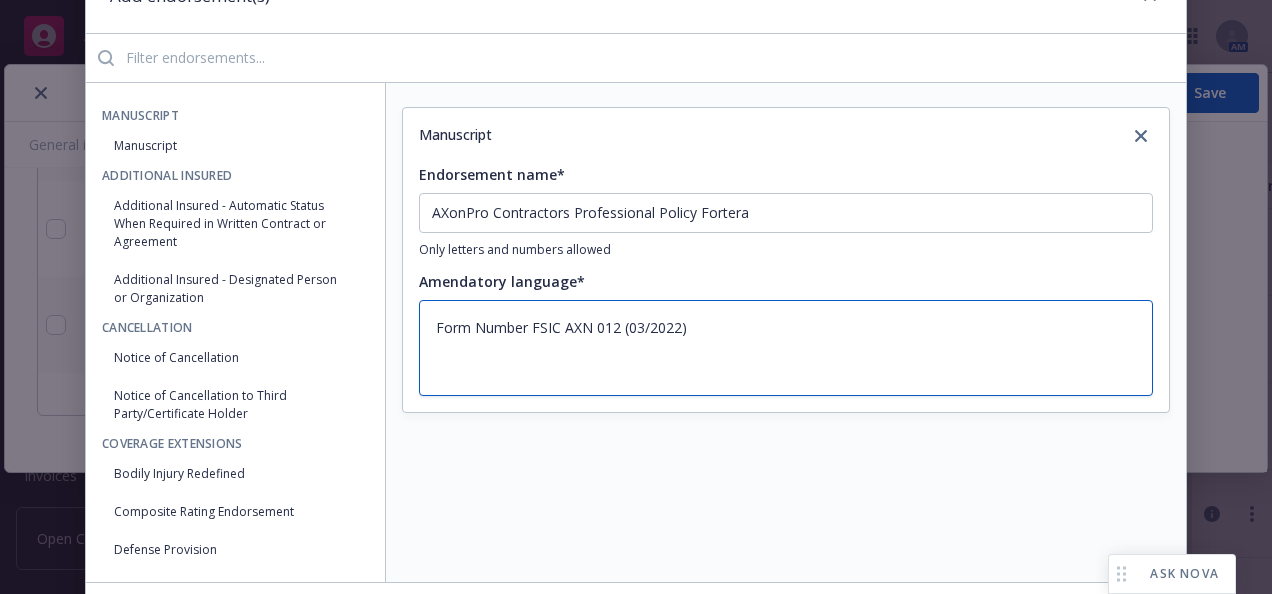 scroll, scrollTop: 200, scrollLeft: 0, axis: vertical 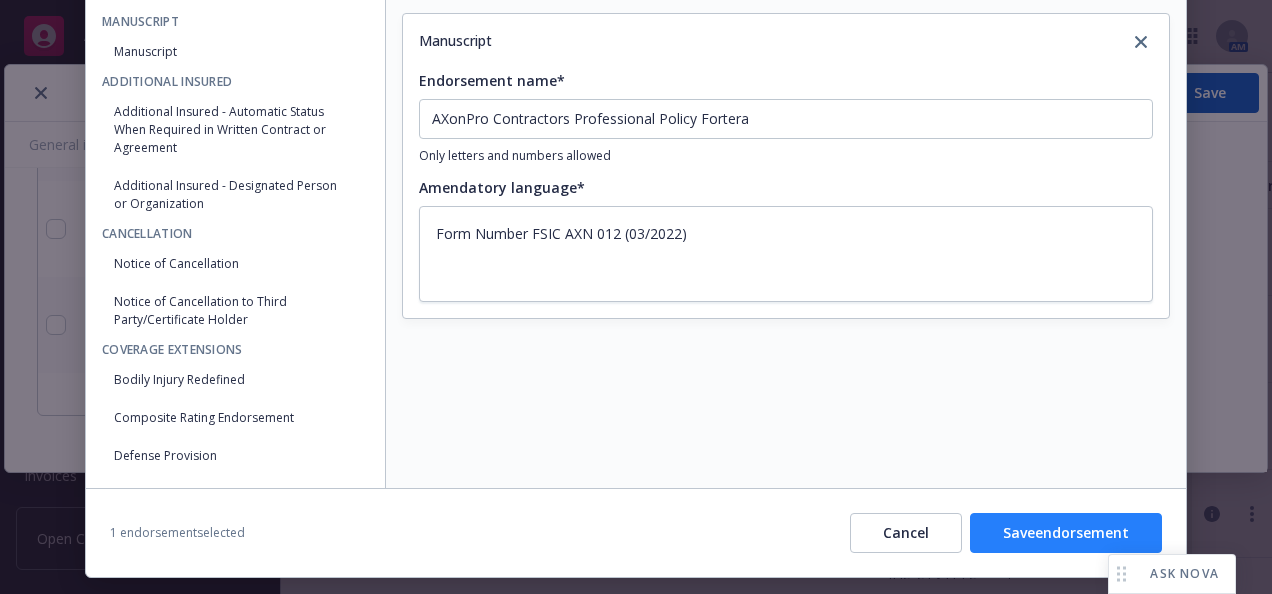 click on "Save  endorsement" at bounding box center (1066, 533) 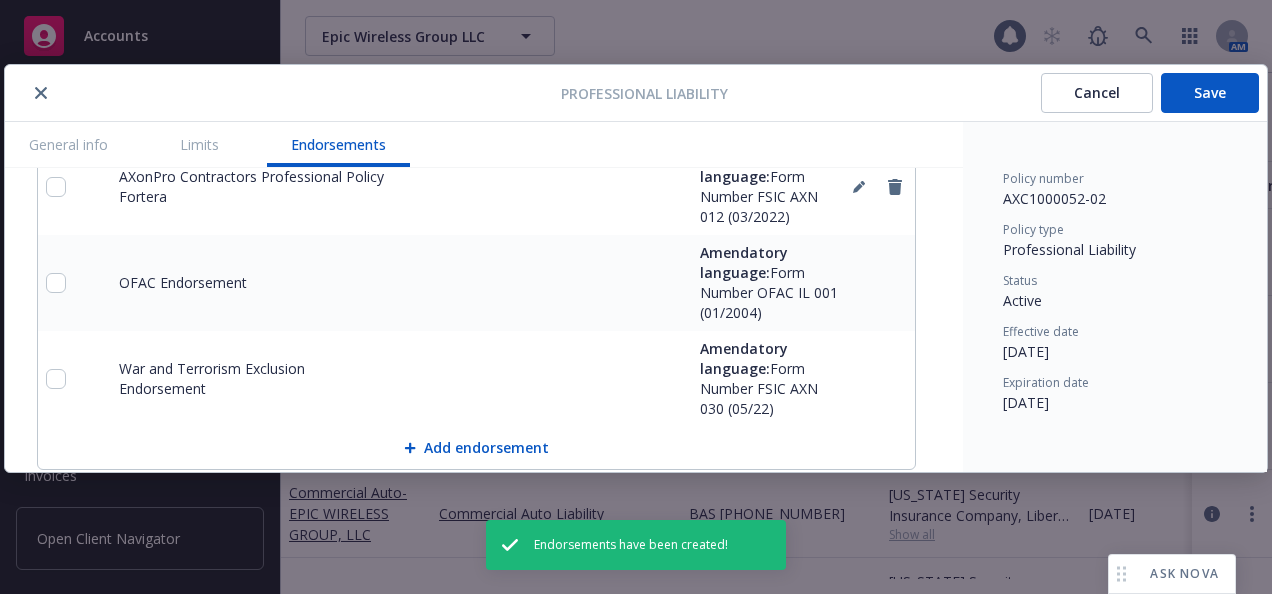 scroll, scrollTop: 2697, scrollLeft: 0, axis: vertical 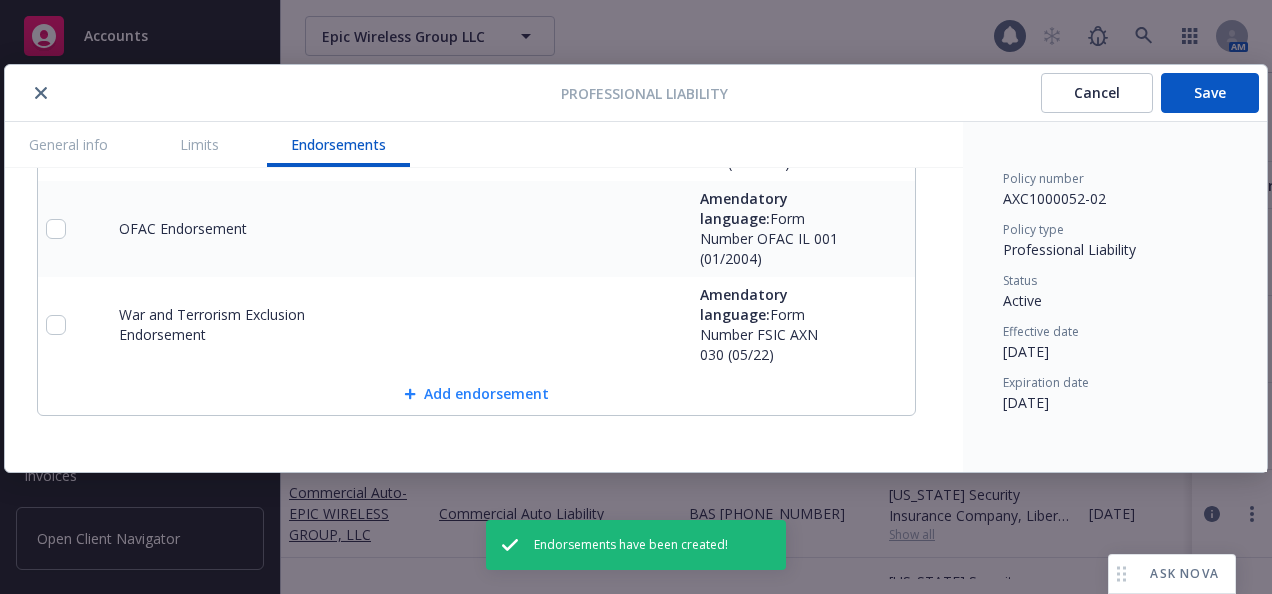 click on "Add endorsement" at bounding box center (476, 394) 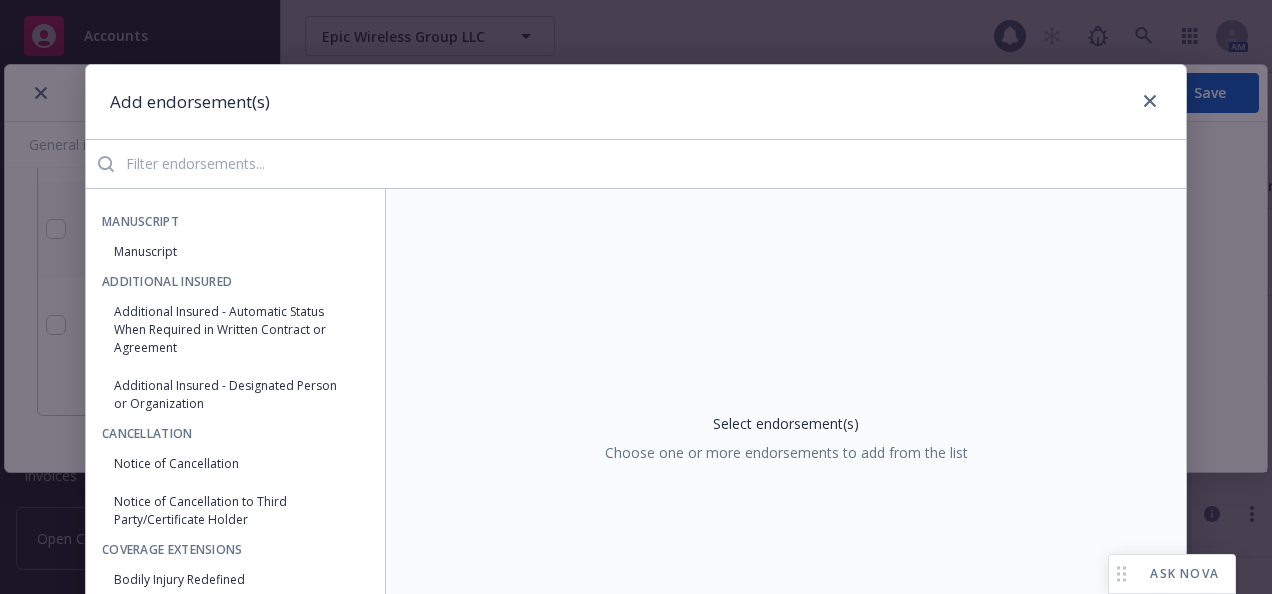 click at bounding box center (650, 164) 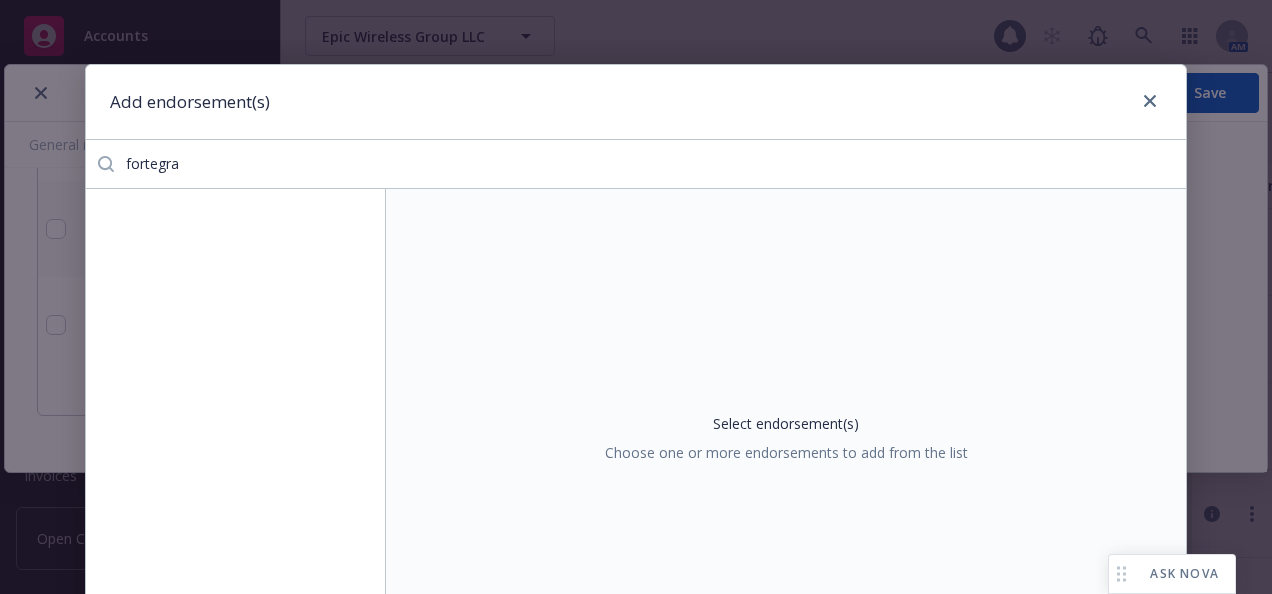 click on "fortegra" at bounding box center (650, 164) 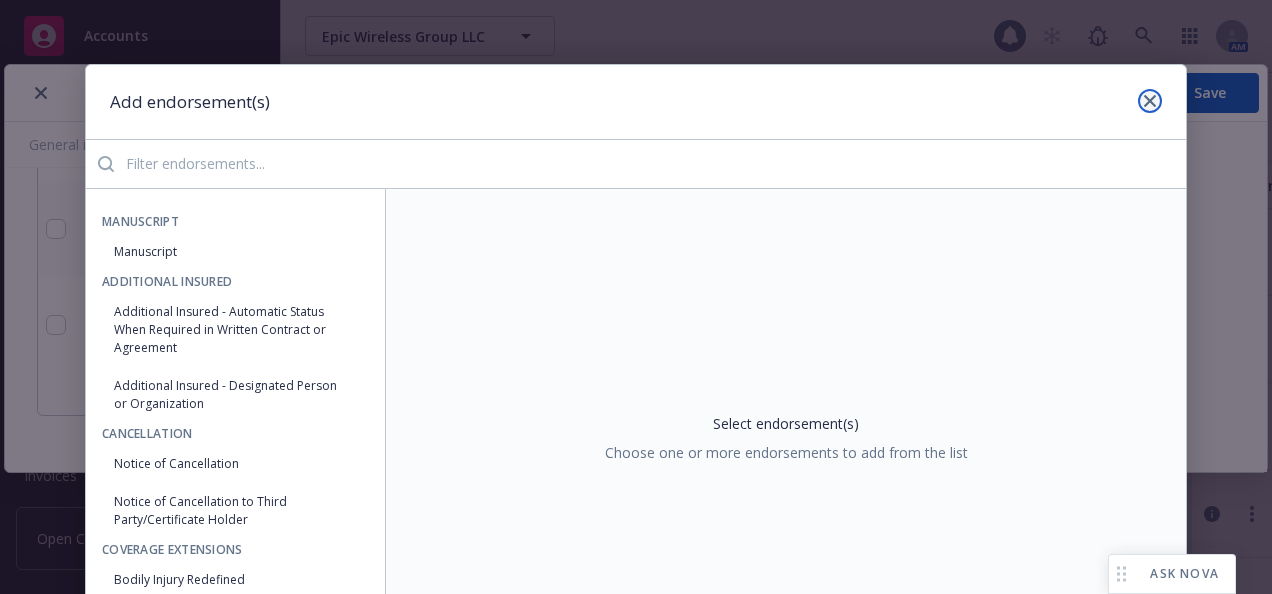 click 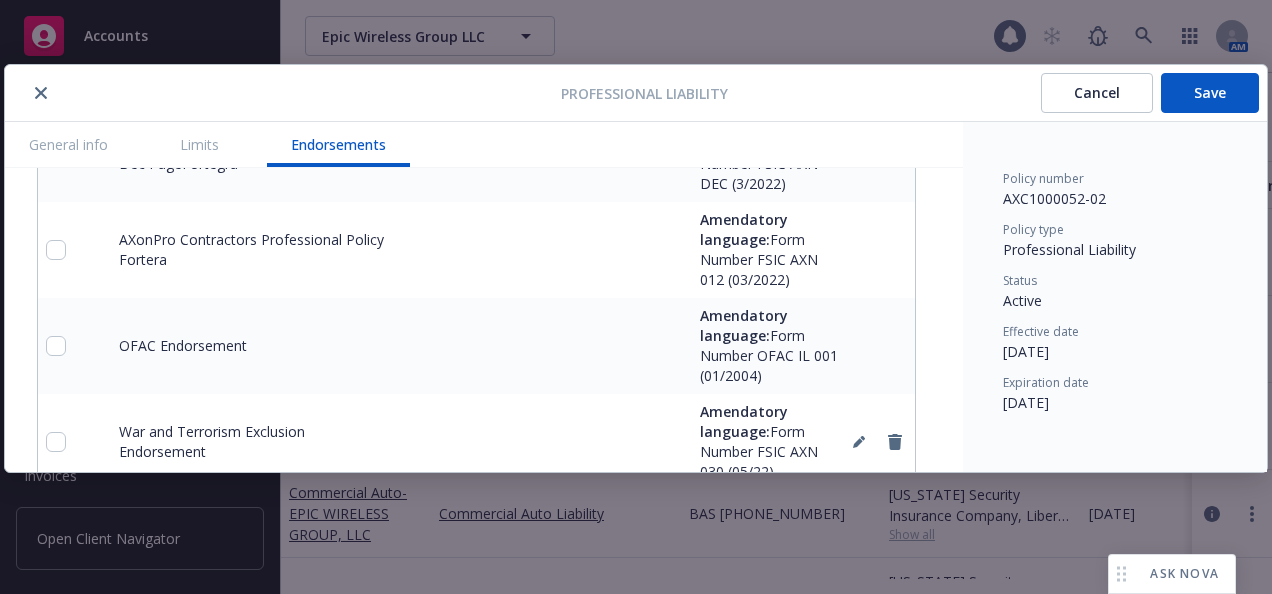 scroll, scrollTop: 2497, scrollLeft: 0, axis: vertical 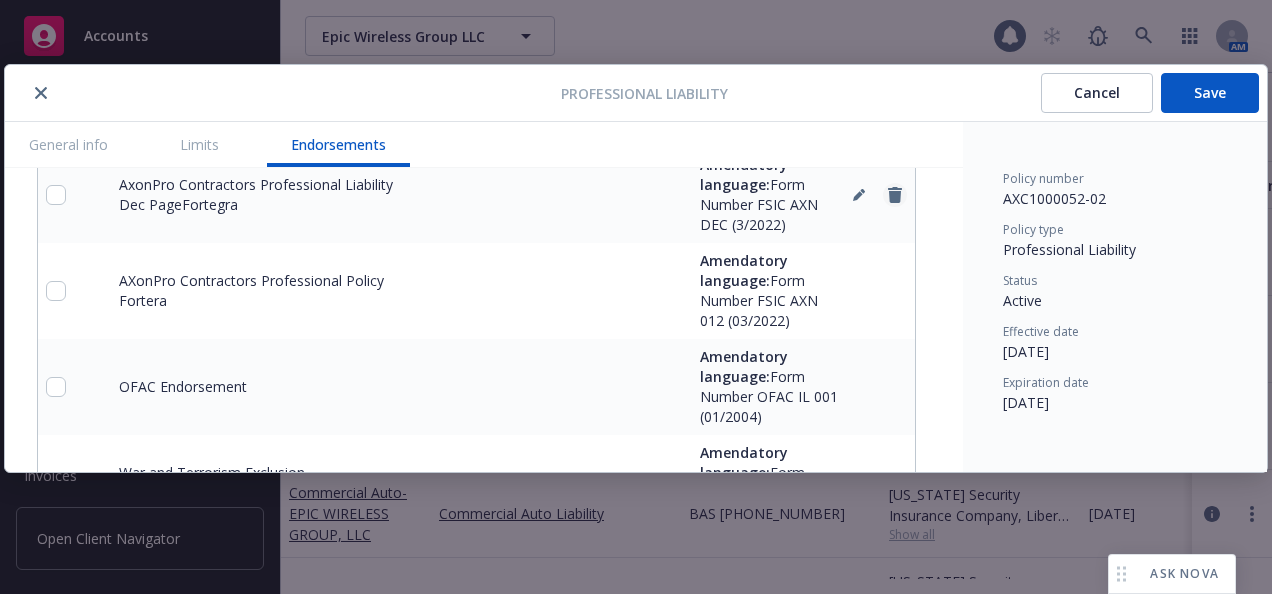 click 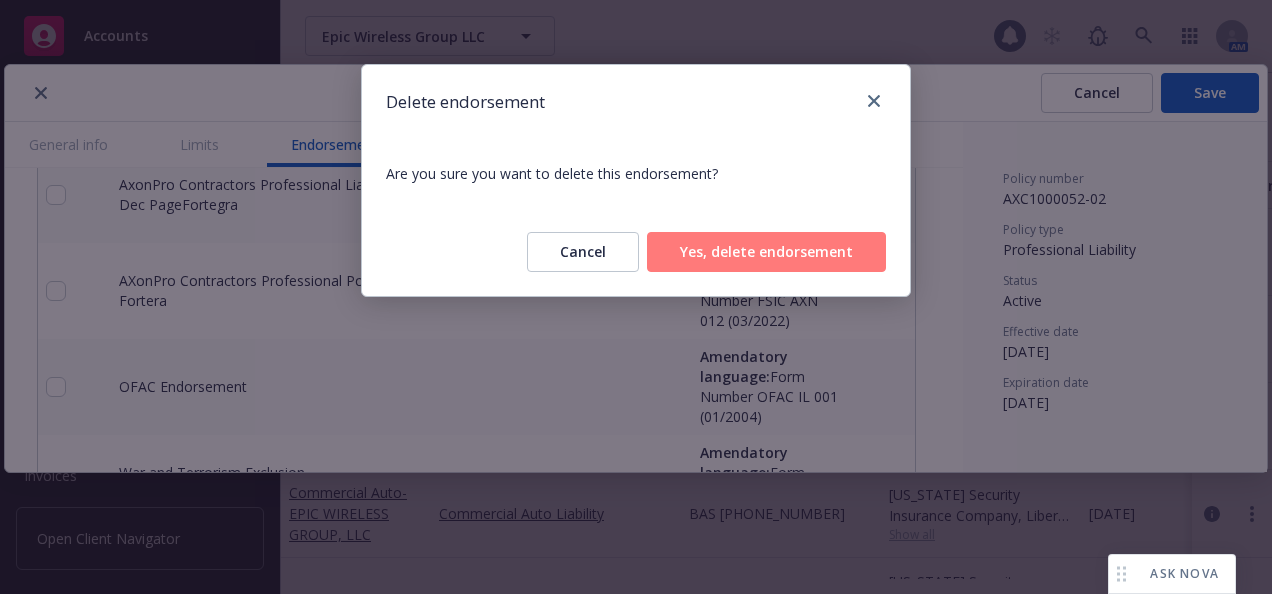 click on "Yes, delete endorsement" at bounding box center (766, 252) 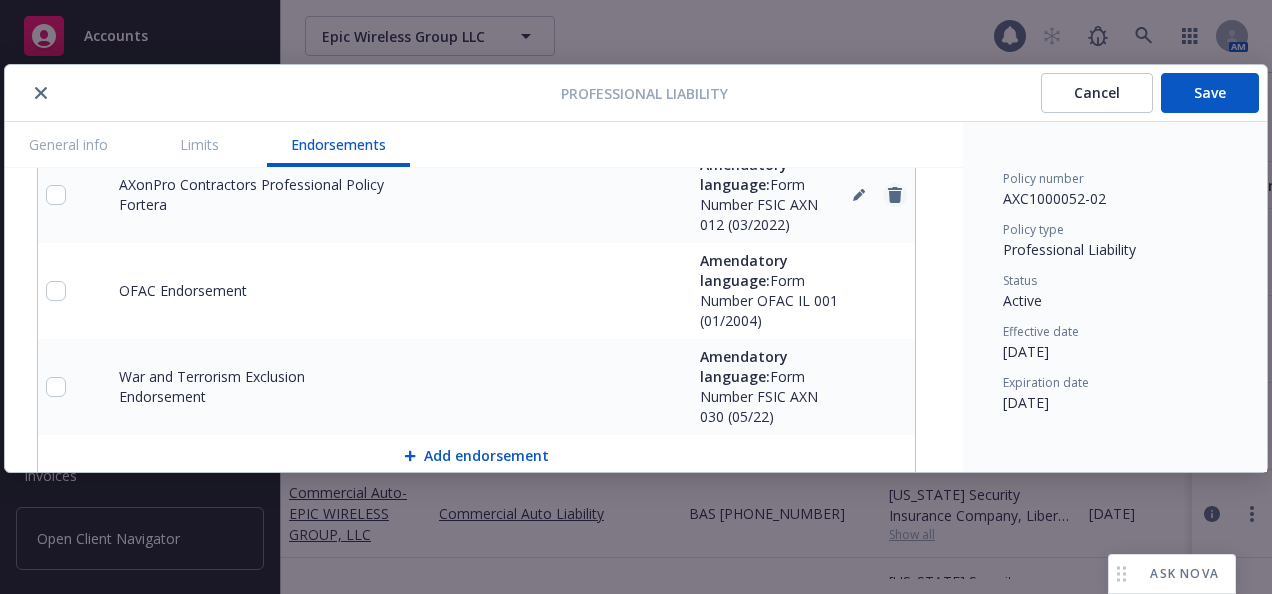 click 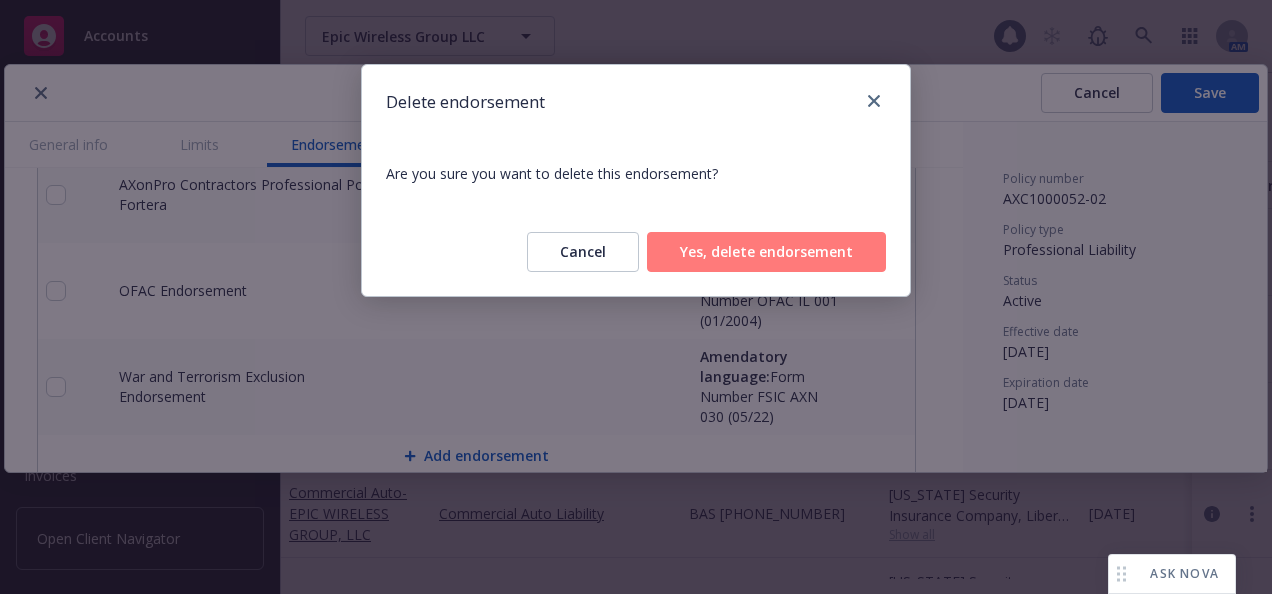 click on "Yes, delete endorsement" at bounding box center [766, 252] 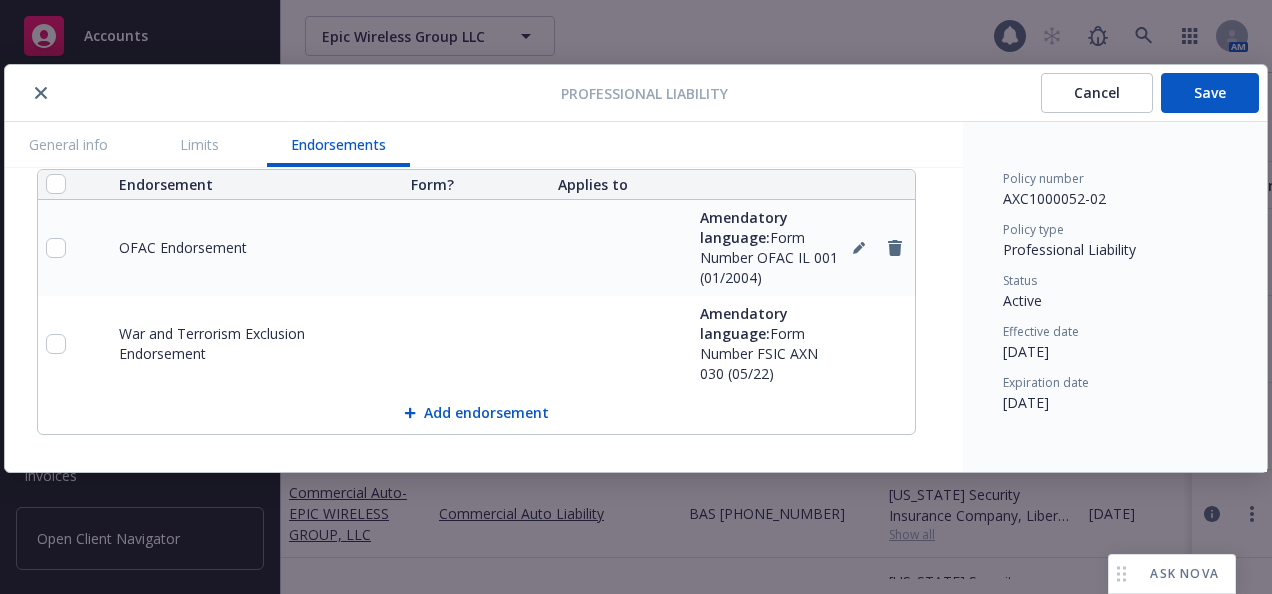 scroll, scrollTop: 2505, scrollLeft: 0, axis: vertical 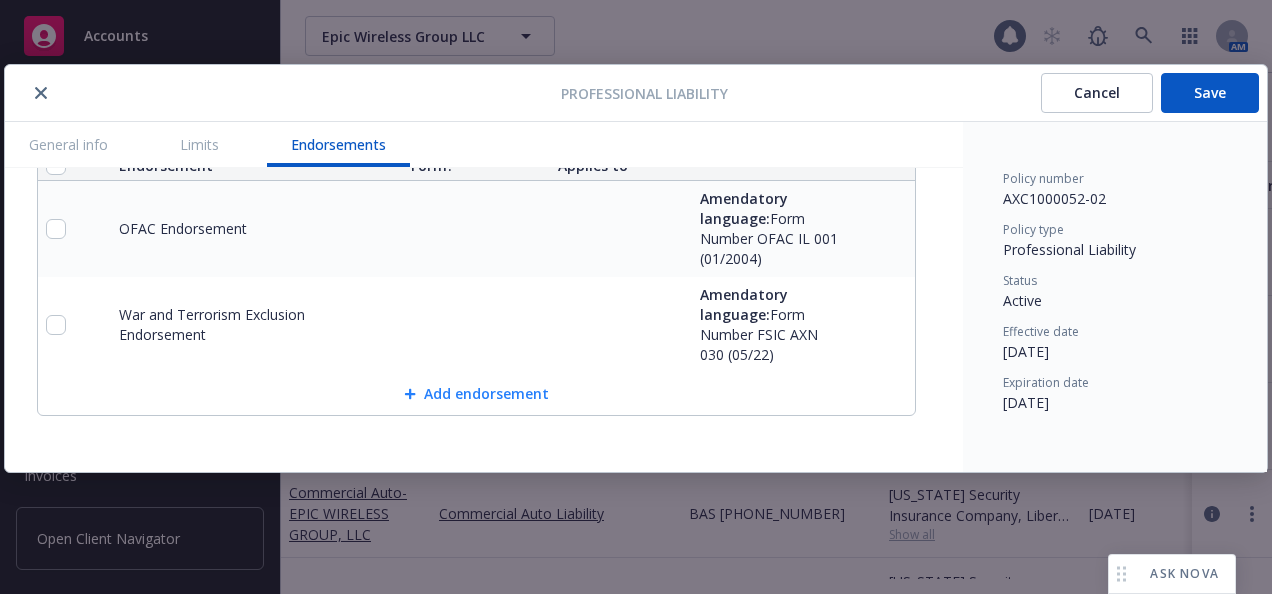 click on "Add endorsement" at bounding box center [476, 394] 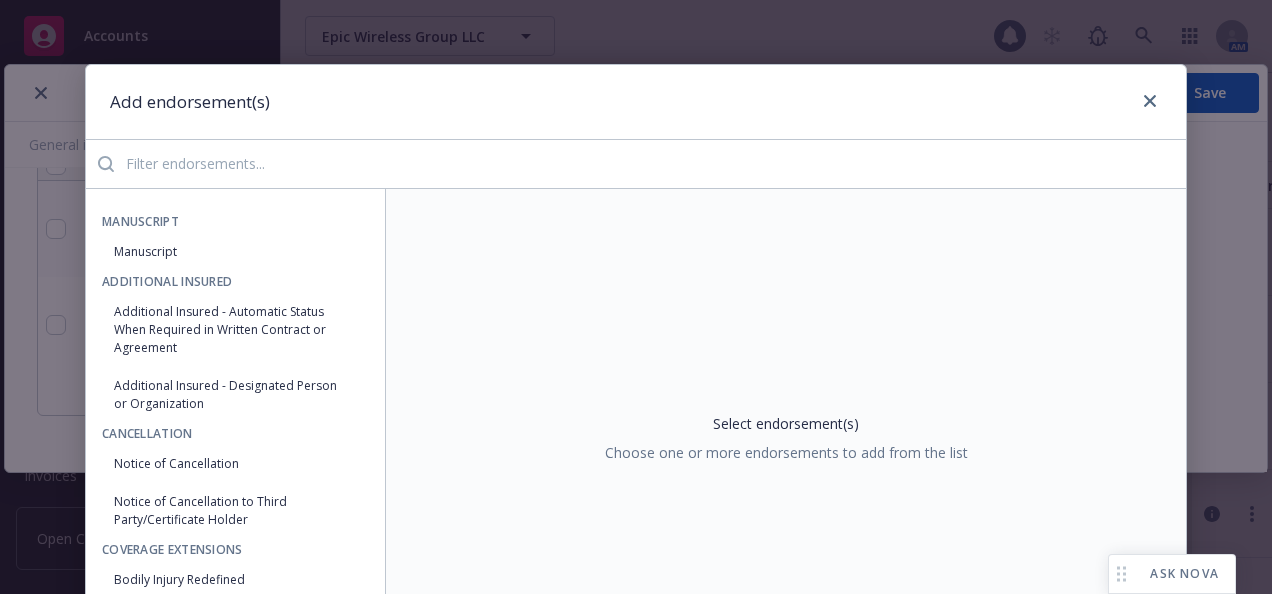 click at bounding box center (650, 164) 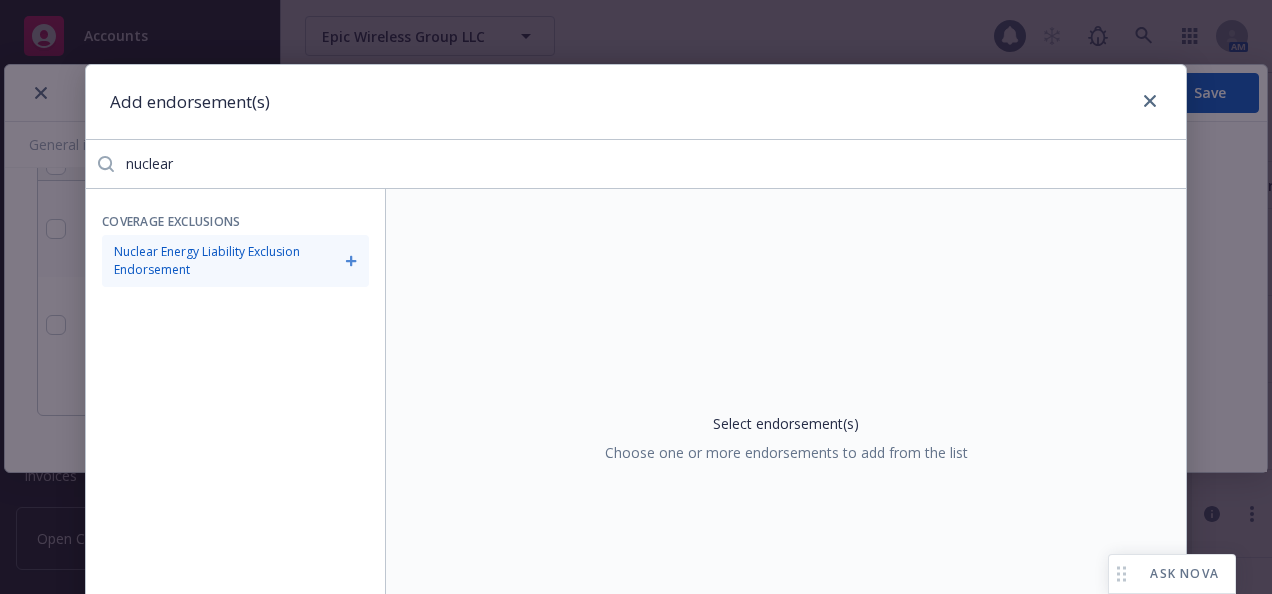 click on "Nuclear Energy Liability Exclusion Endorsement" at bounding box center (235, 261) 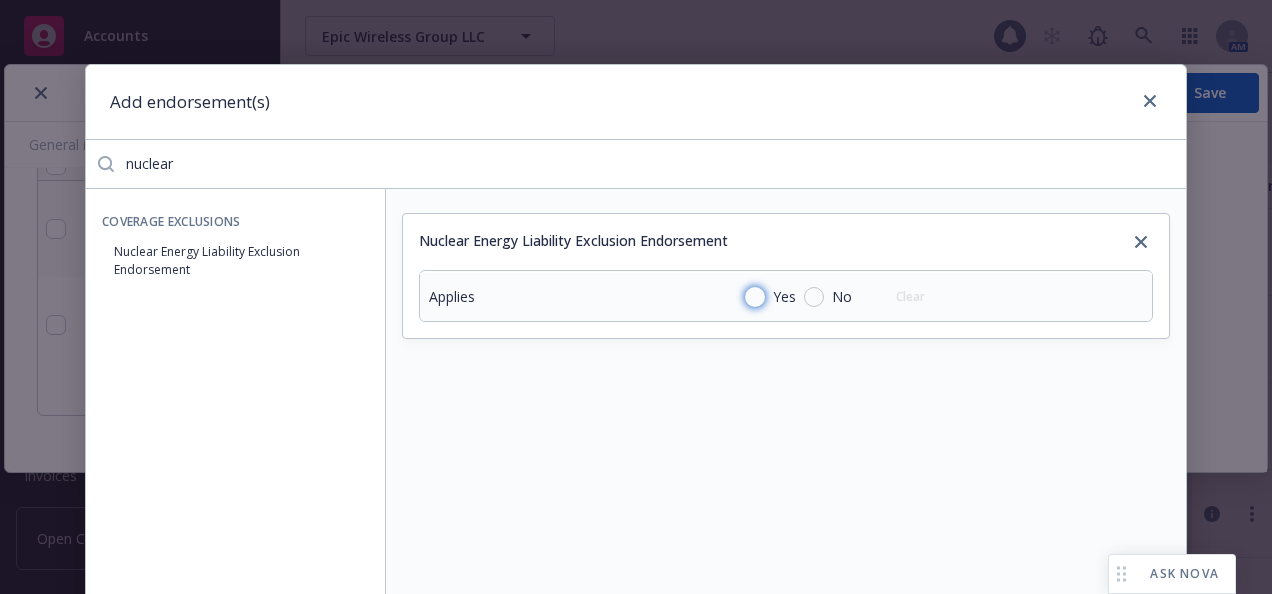 click on "Yes" at bounding box center [755, 297] 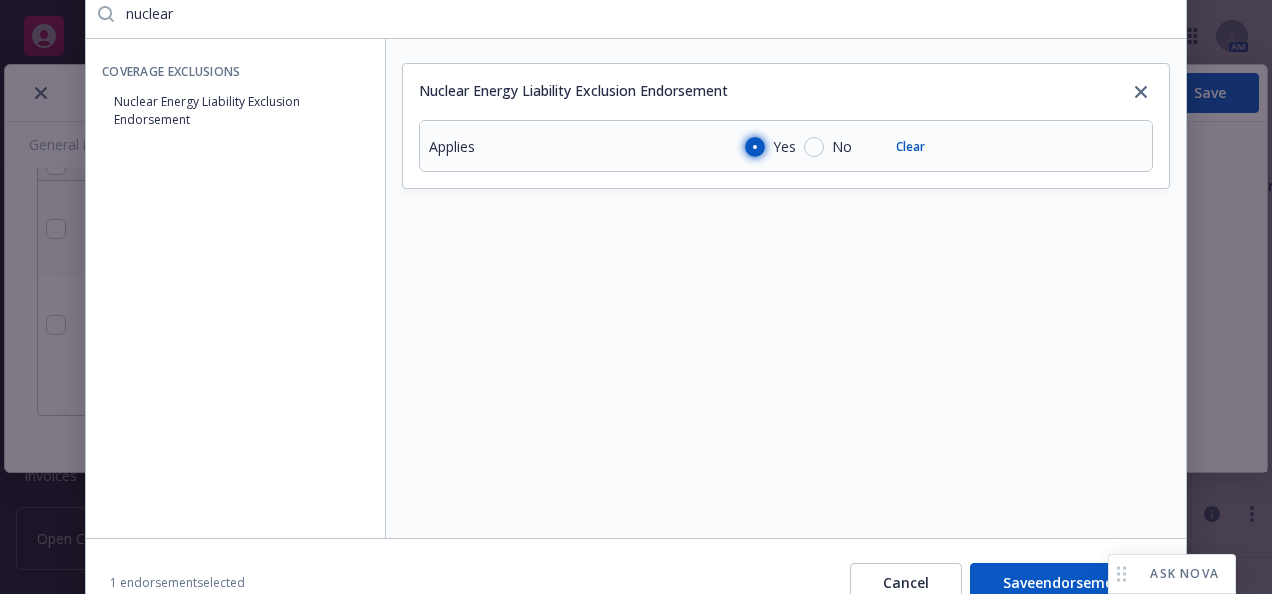 scroll, scrollTop: 246, scrollLeft: 0, axis: vertical 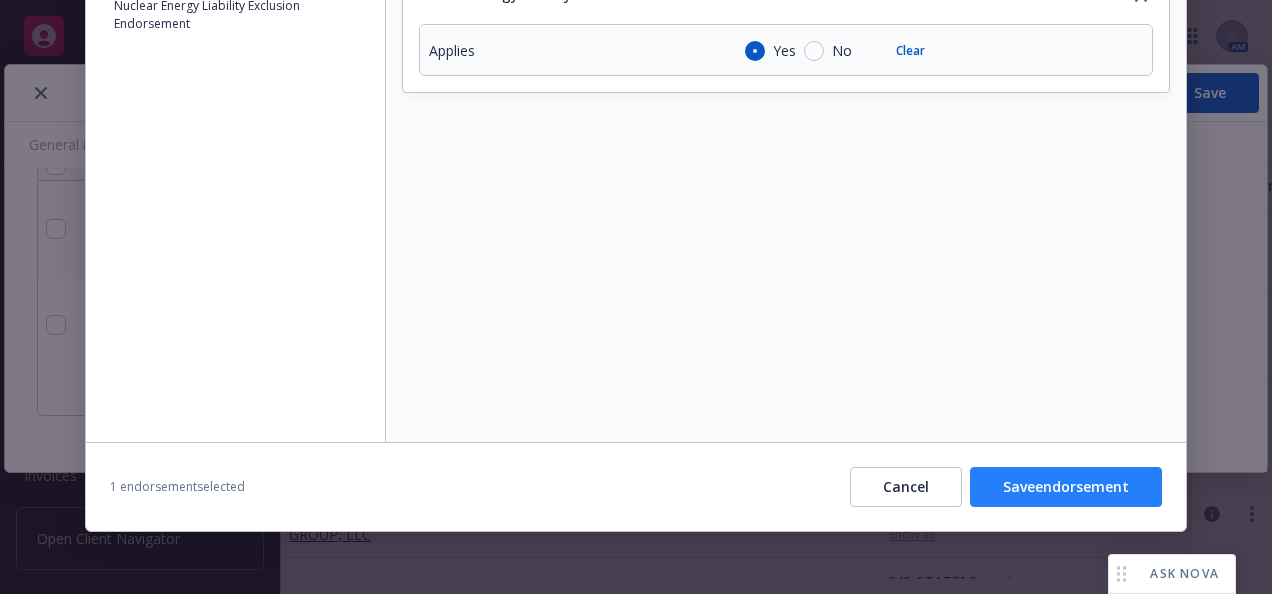 click on "Save  endorsement" at bounding box center (1066, 487) 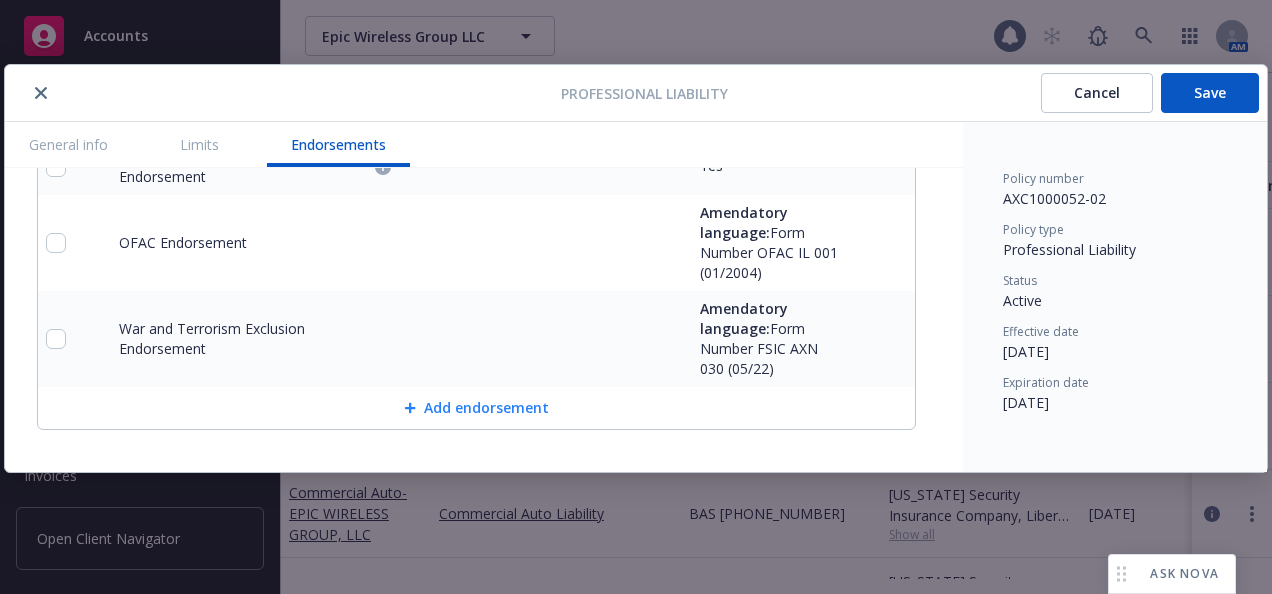 click on "Add endorsement" at bounding box center [476, 408] 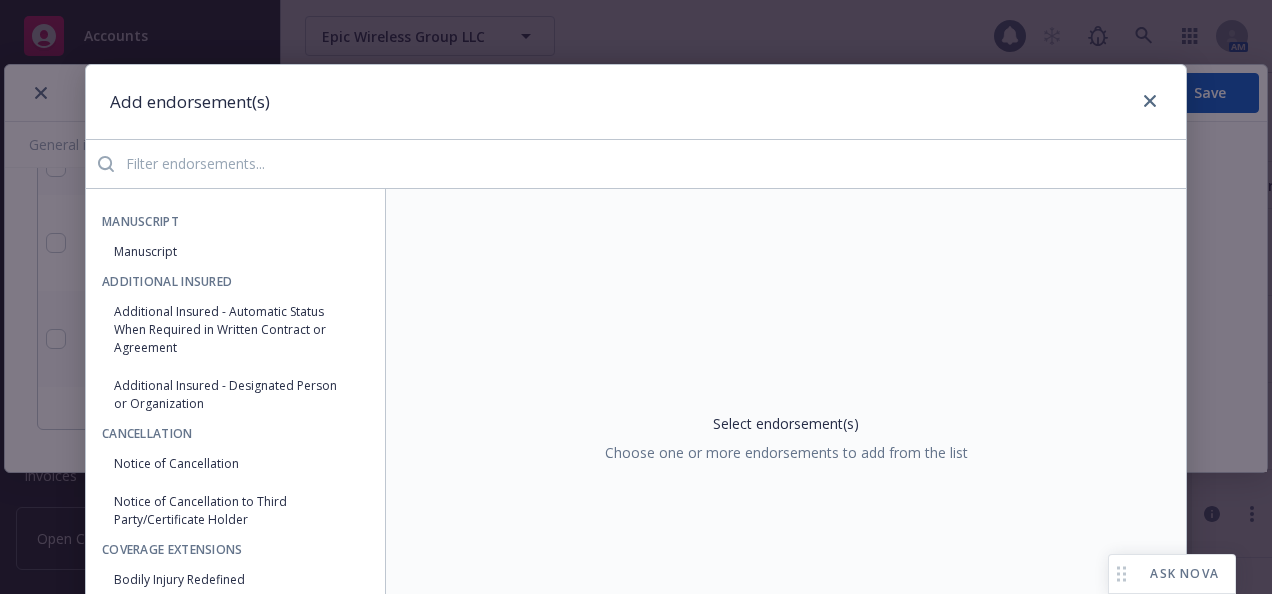 click at bounding box center [650, 164] 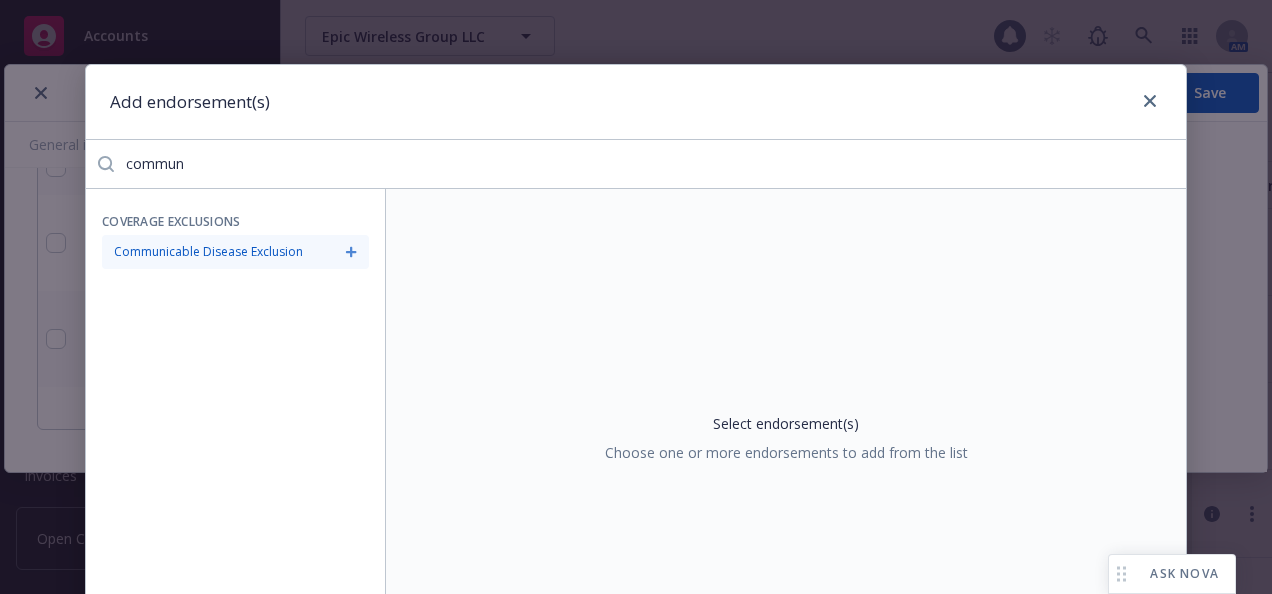 click on "Communicable Disease Exclusion" at bounding box center [235, 252] 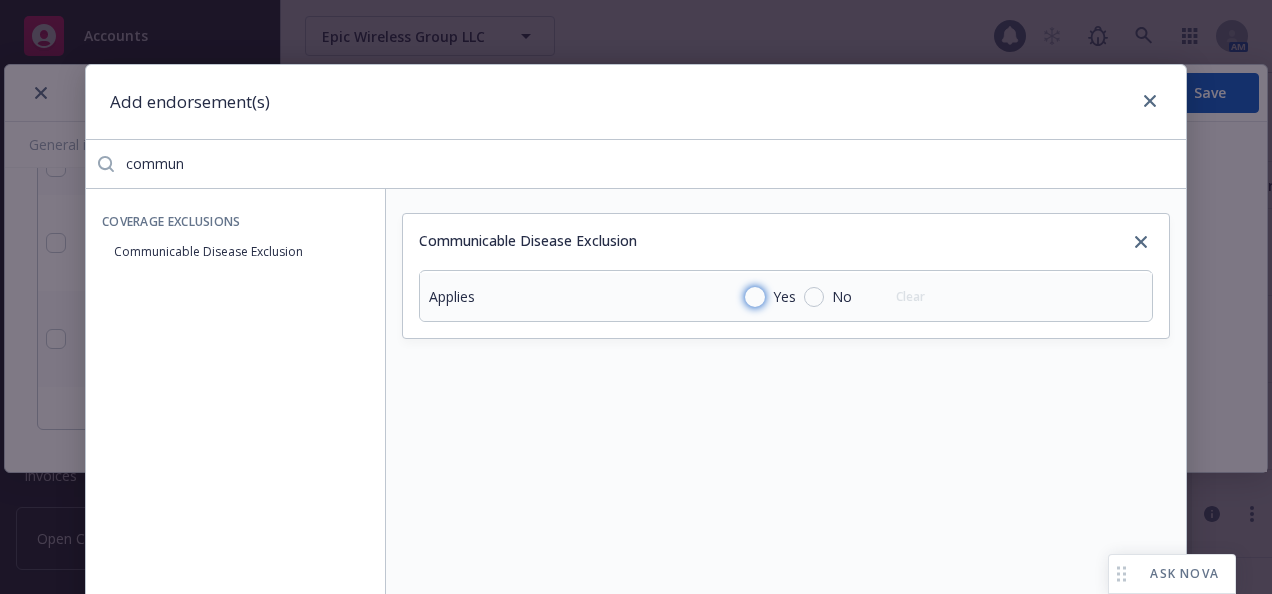 drag, startPoint x: 742, startPoint y: 295, endPoint x: 766, endPoint y: 336, distance: 47.507893 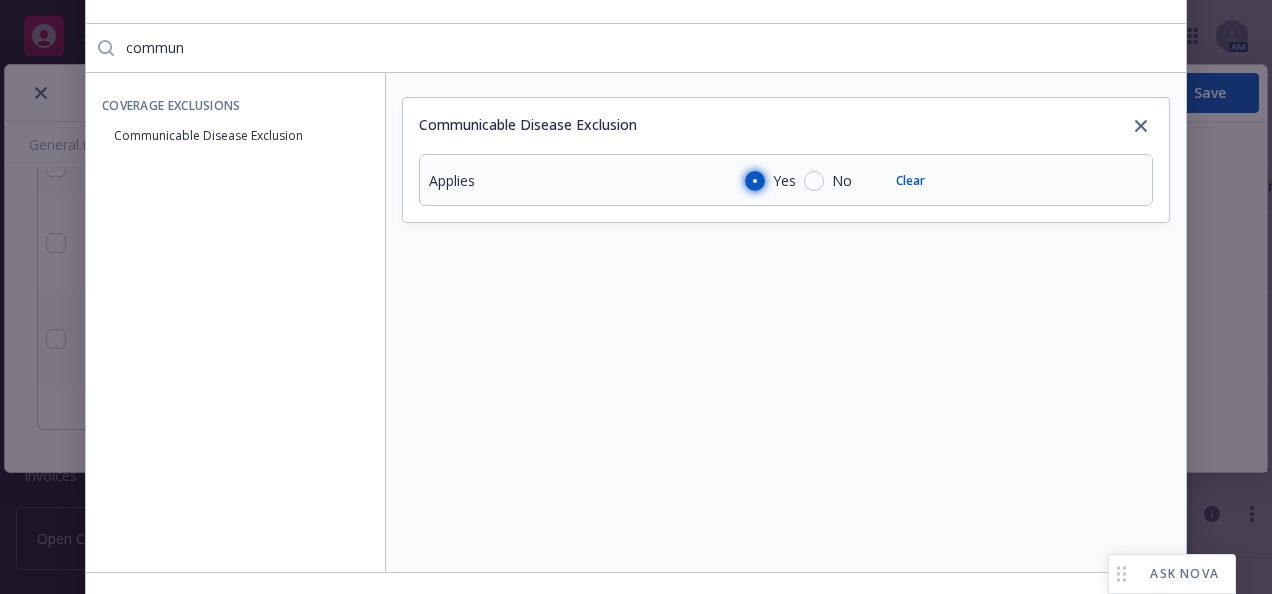 scroll, scrollTop: 246, scrollLeft: 0, axis: vertical 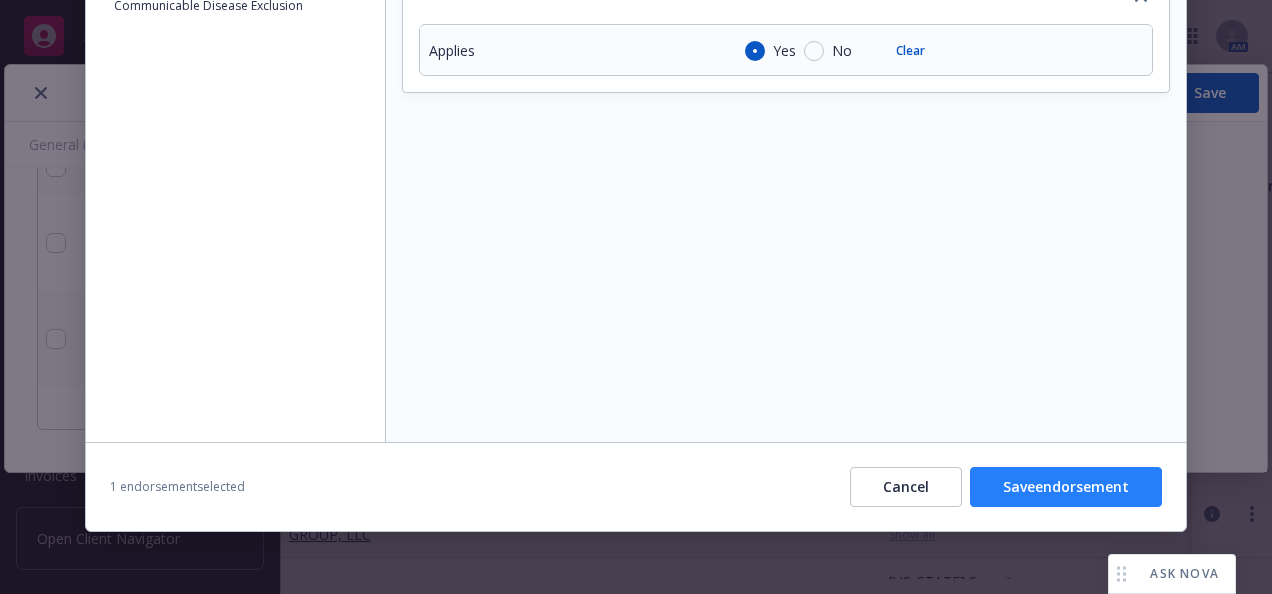 click on "Save  endorsement" at bounding box center (1066, 487) 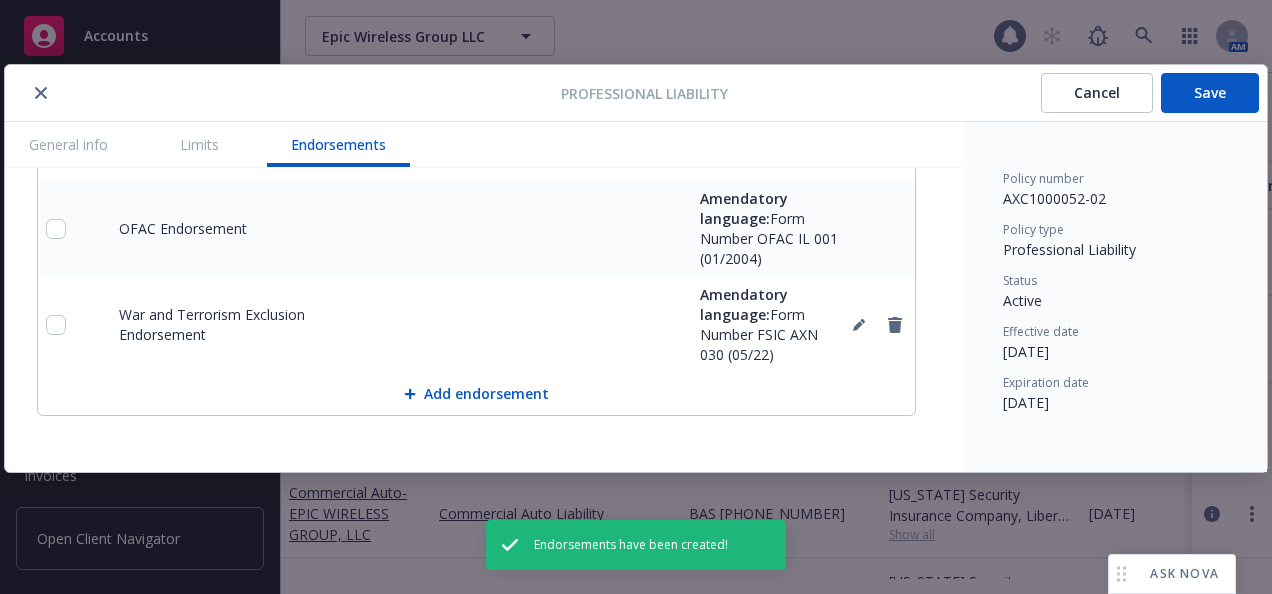 scroll, scrollTop: 2601, scrollLeft: 0, axis: vertical 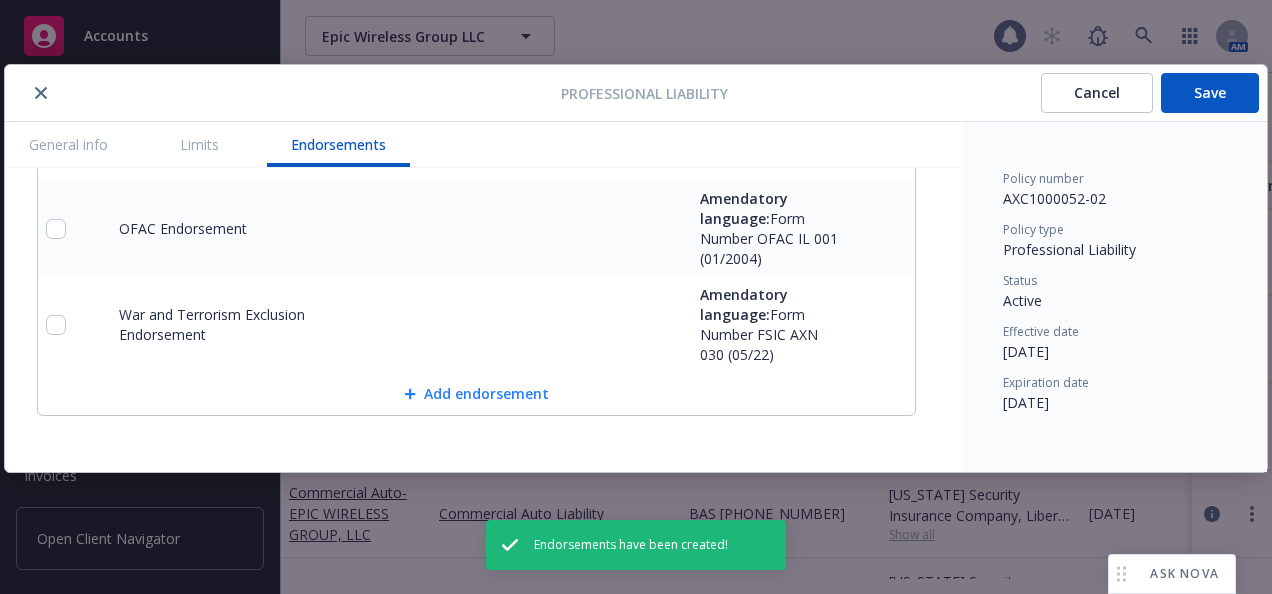 click on "Add endorsement" at bounding box center (476, 394) 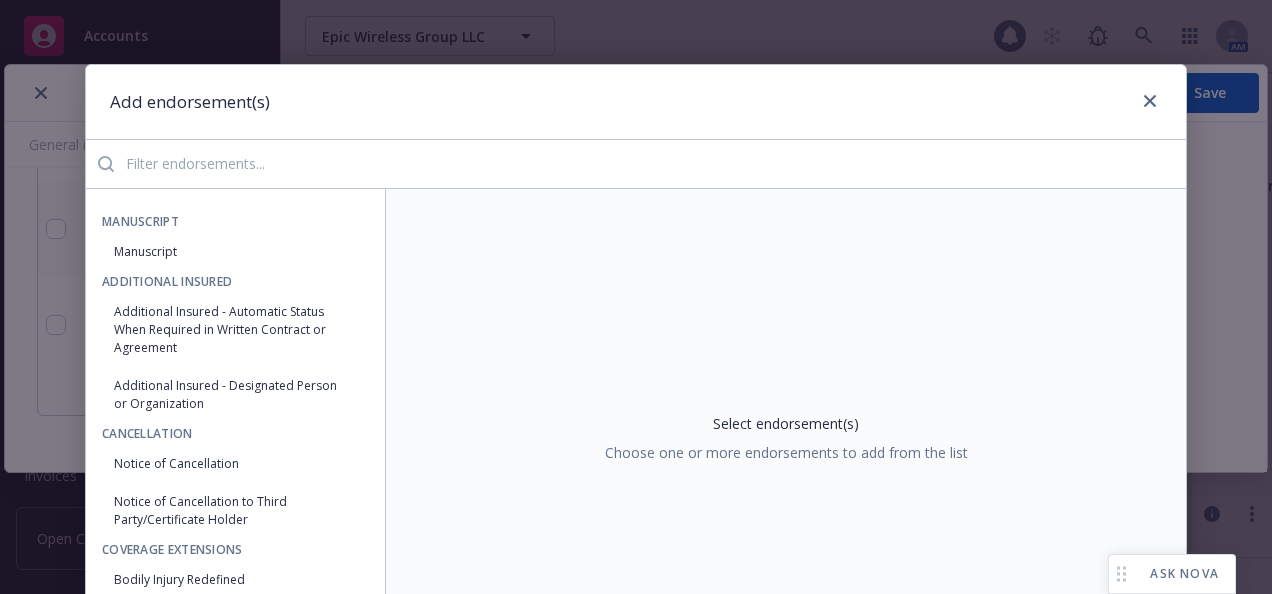 click at bounding box center (650, 164) 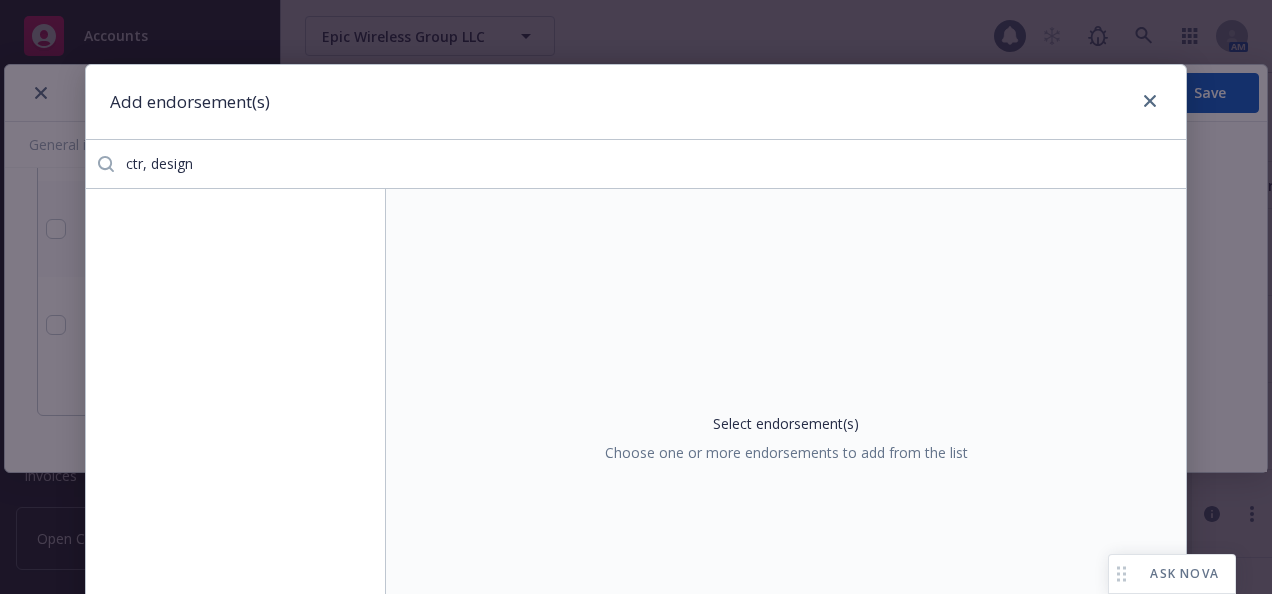 click on "ctr, design" at bounding box center [650, 164] 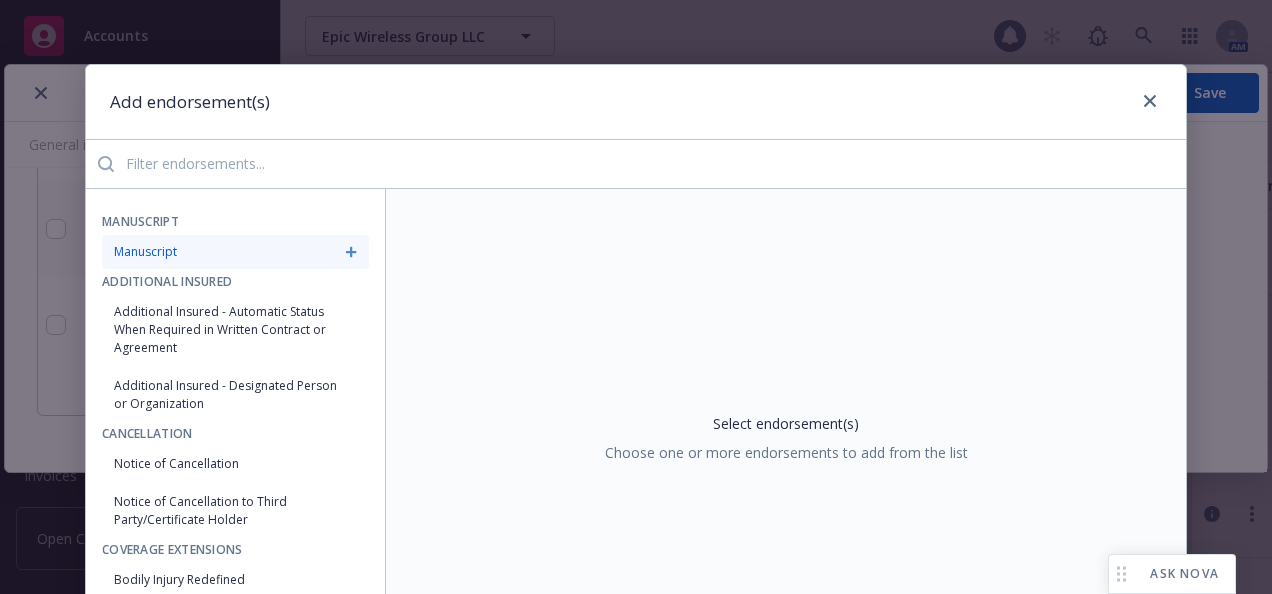 click on "Manuscript" at bounding box center (235, 252) 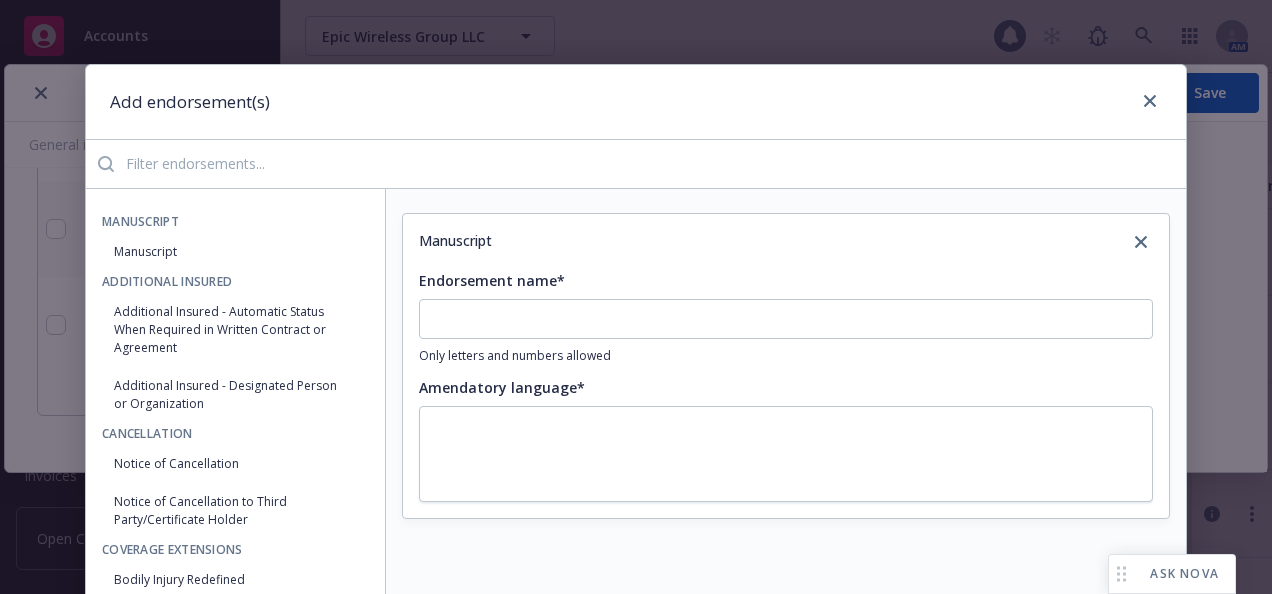 drag, startPoint x: 252, startPoint y: 175, endPoint x: 242, endPoint y: 186, distance: 14.866069 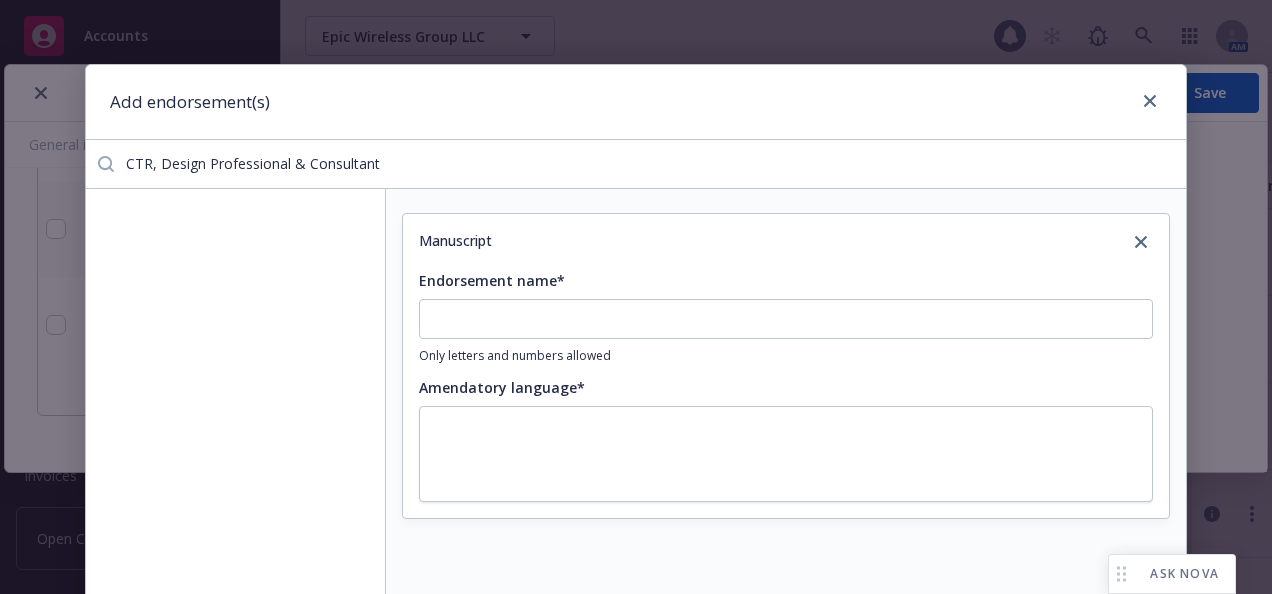 click on "CTR, Design Professional & Consultant" at bounding box center (650, 164) 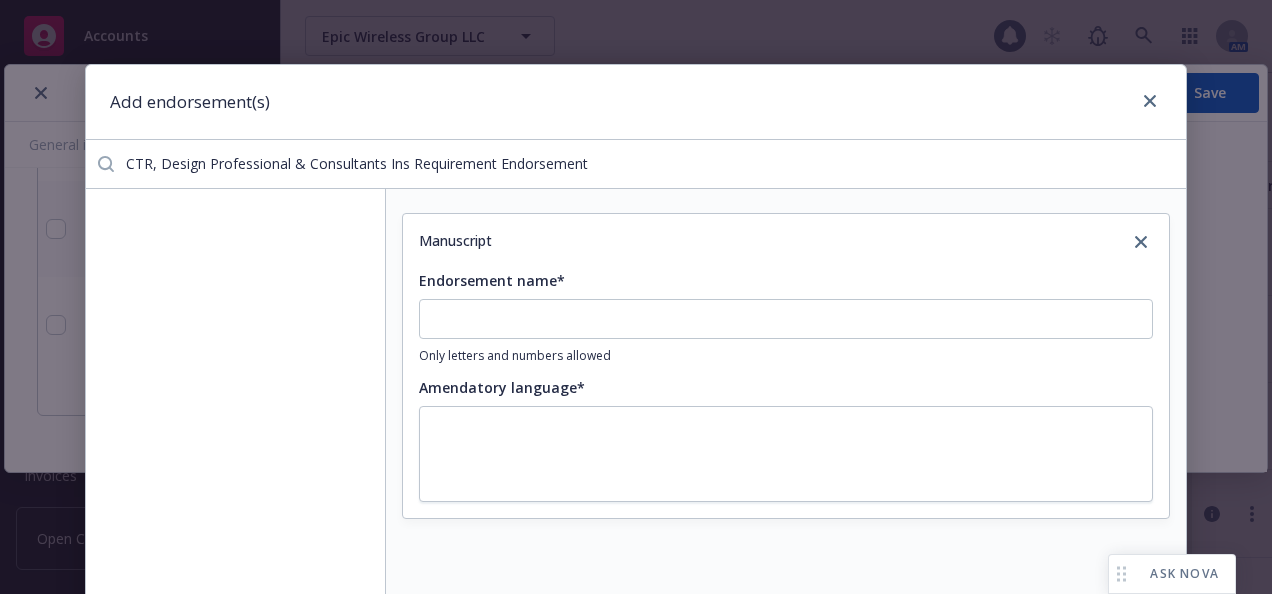 drag, startPoint x: 596, startPoint y: 165, endPoint x: 115, endPoint y: 156, distance: 481.0842 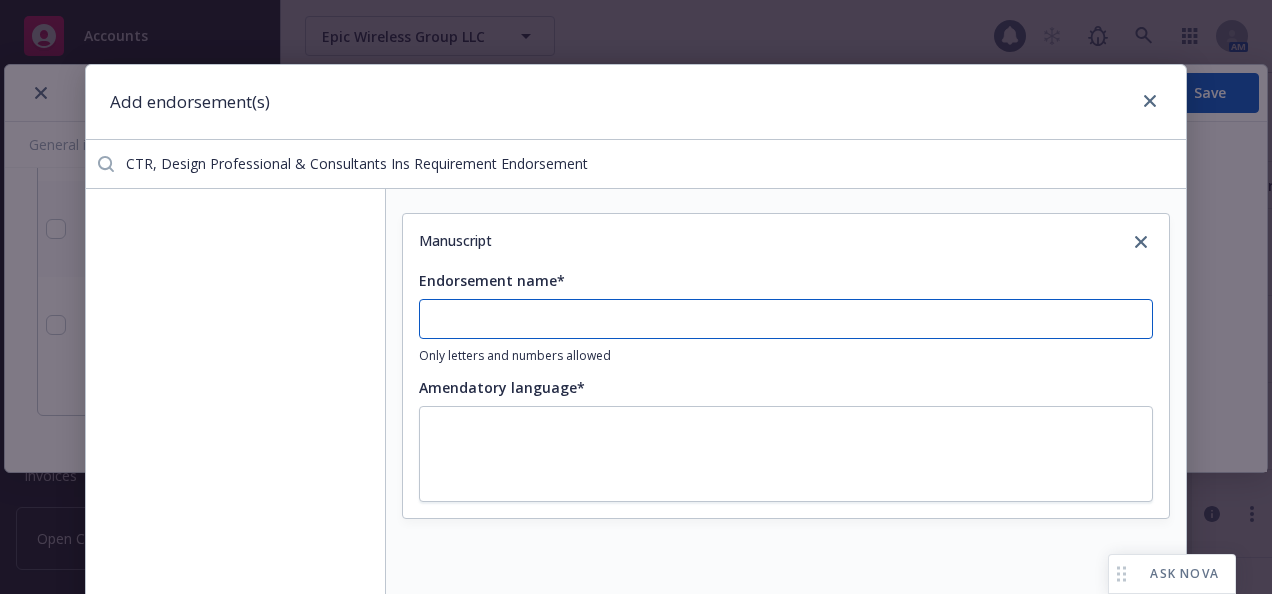 click on "Endorsement name*" at bounding box center (786, 319) 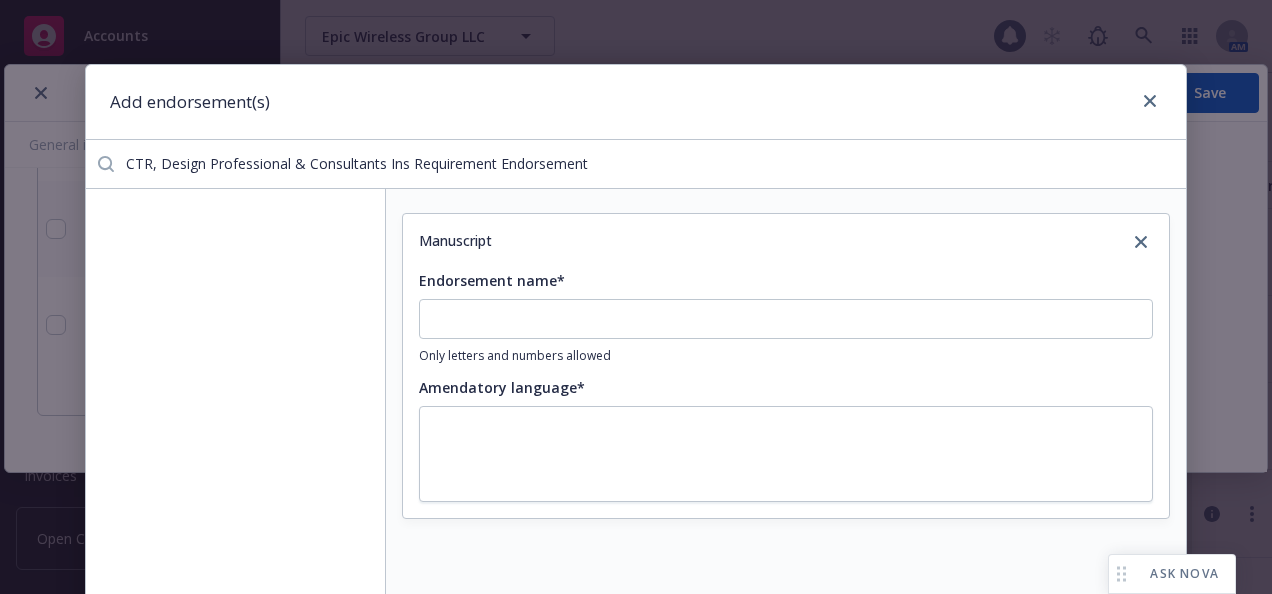 drag, startPoint x: 586, startPoint y: 169, endPoint x: 112, endPoint y: 159, distance: 474.10547 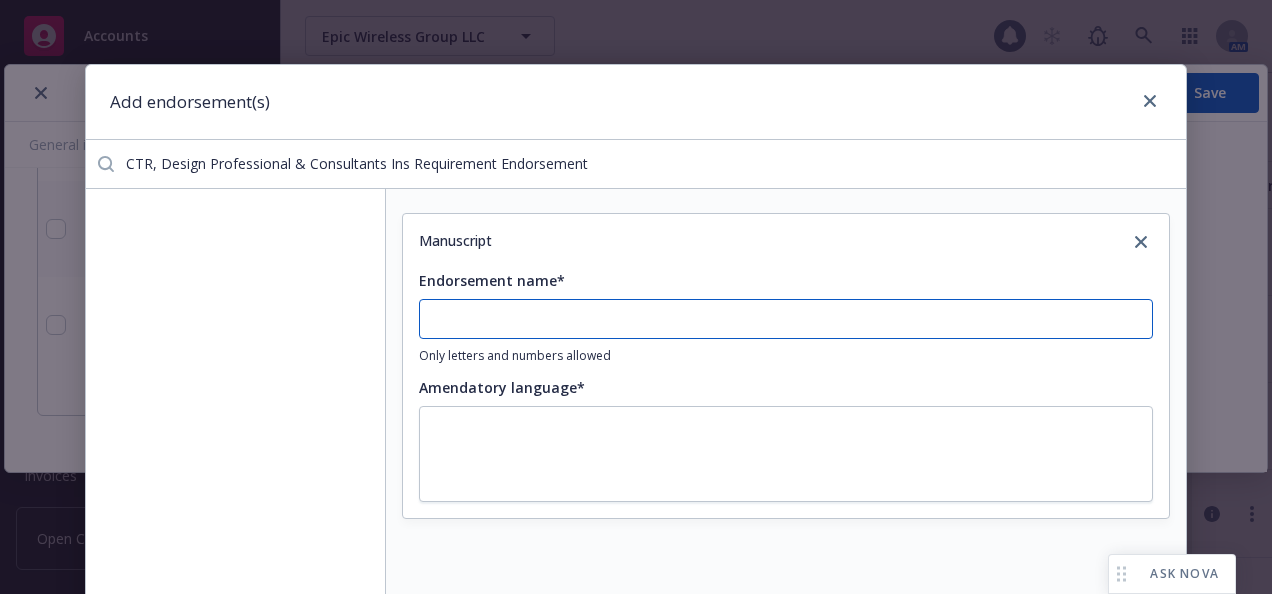 click on "Endorsement name*" at bounding box center (786, 319) 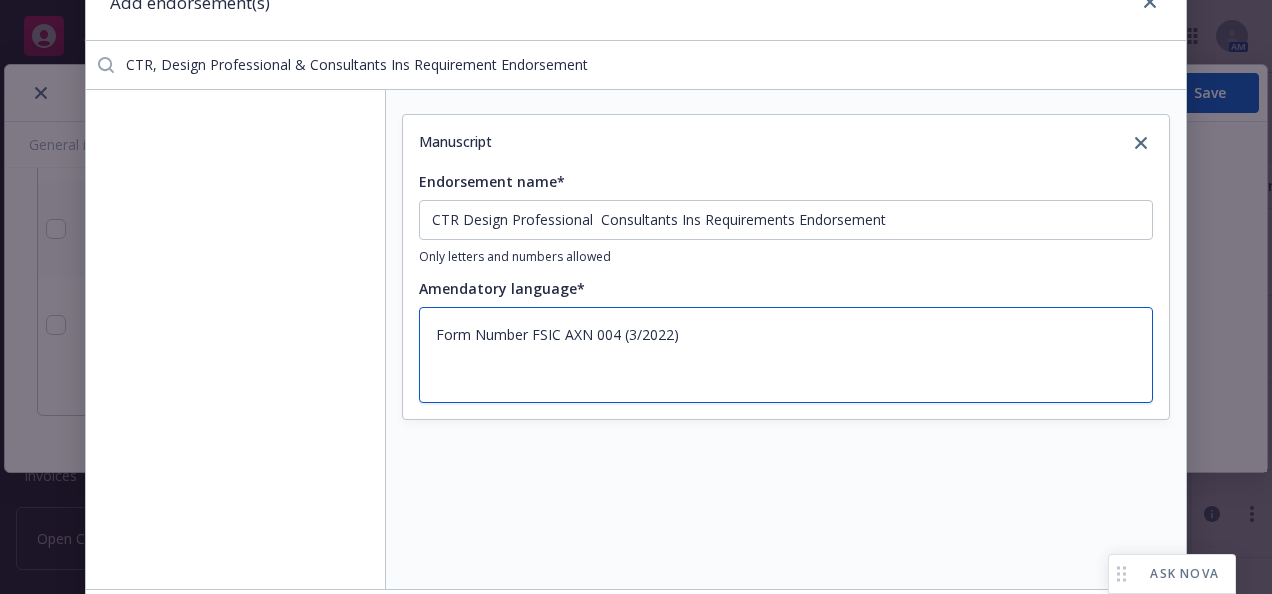 scroll, scrollTop: 246, scrollLeft: 0, axis: vertical 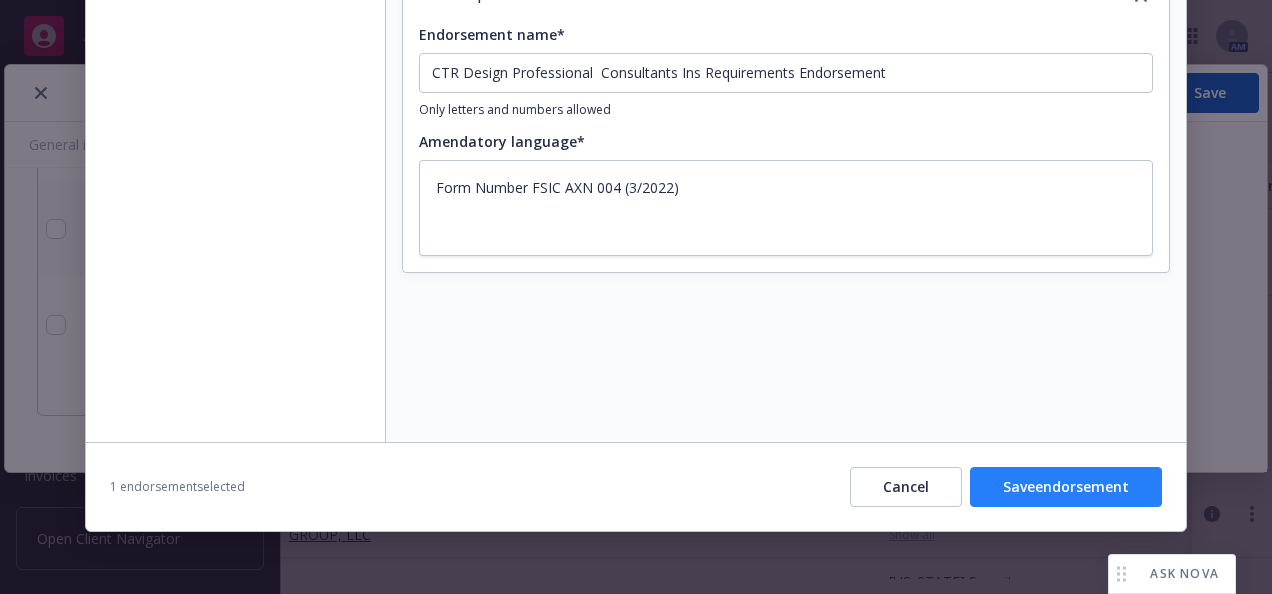 click on "Save  endorsement" at bounding box center (1066, 487) 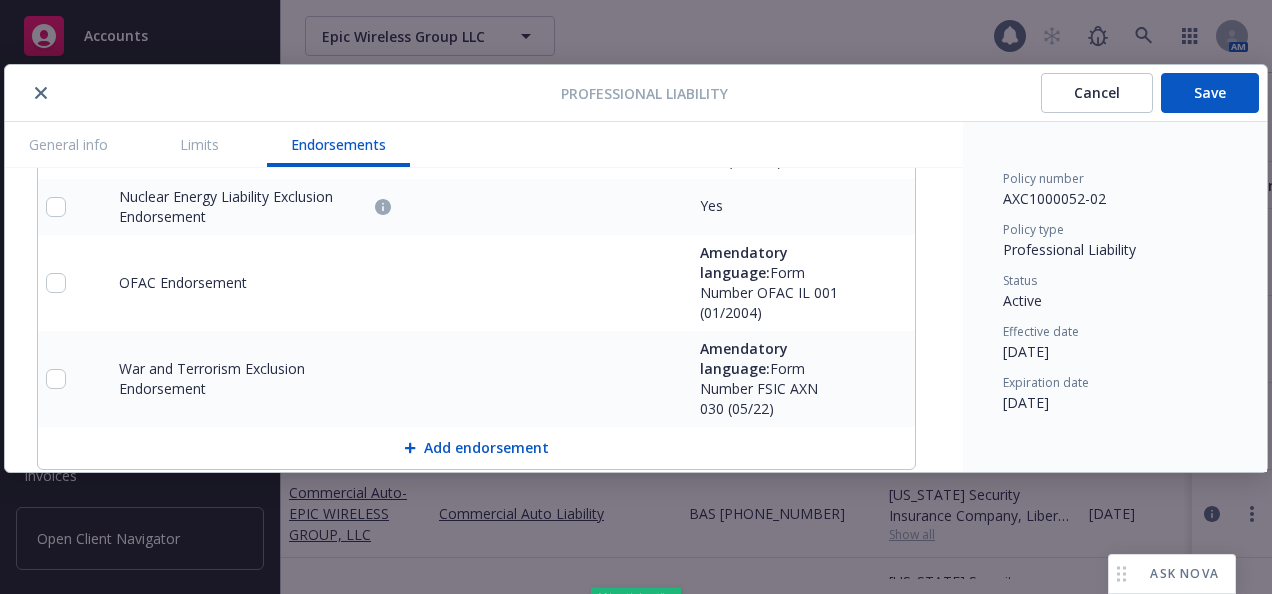 scroll, scrollTop: 2697, scrollLeft: 0, axis: vertical 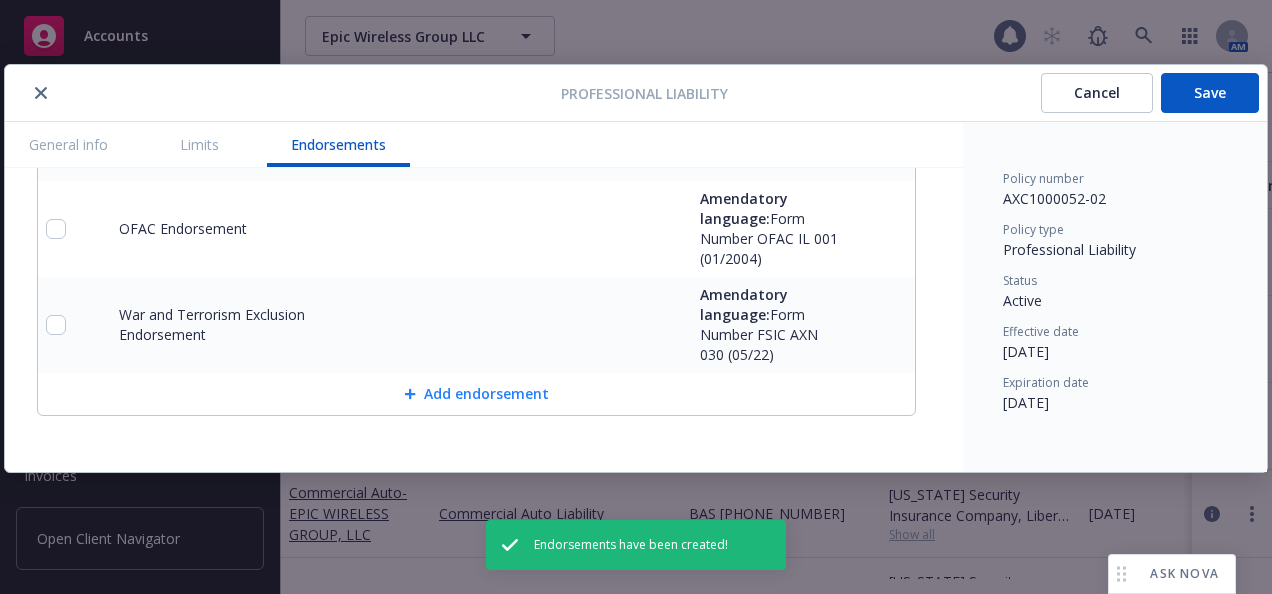 click on "Add endorsement" at bounding box center [476, 394] 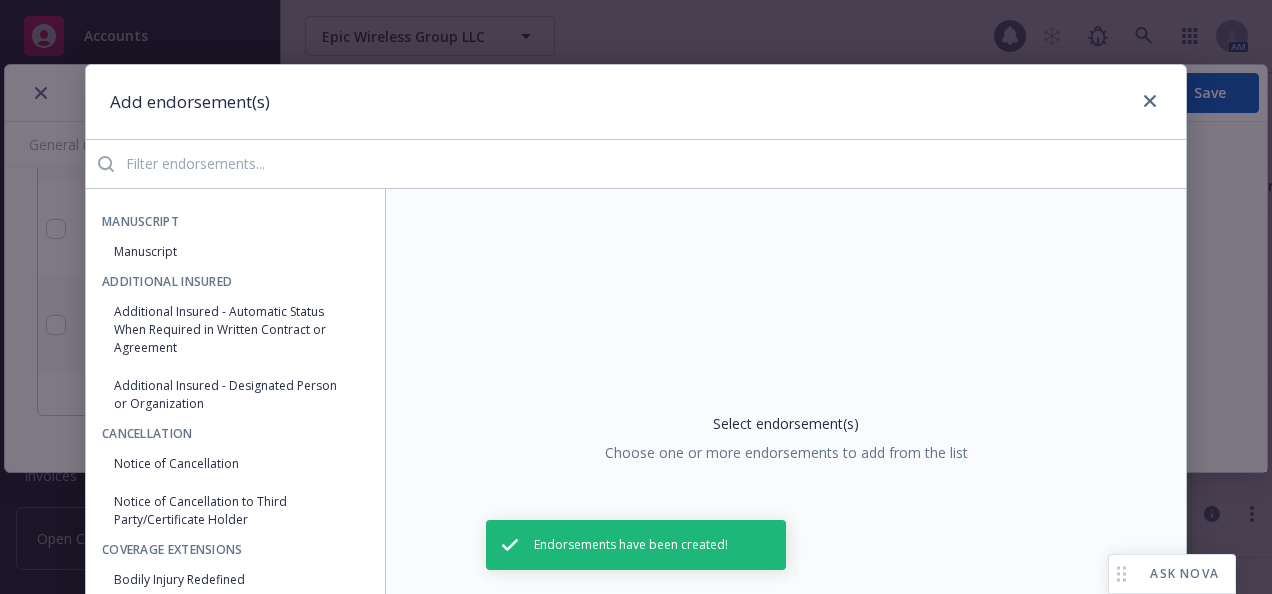 click at bounding box center (650, 164) 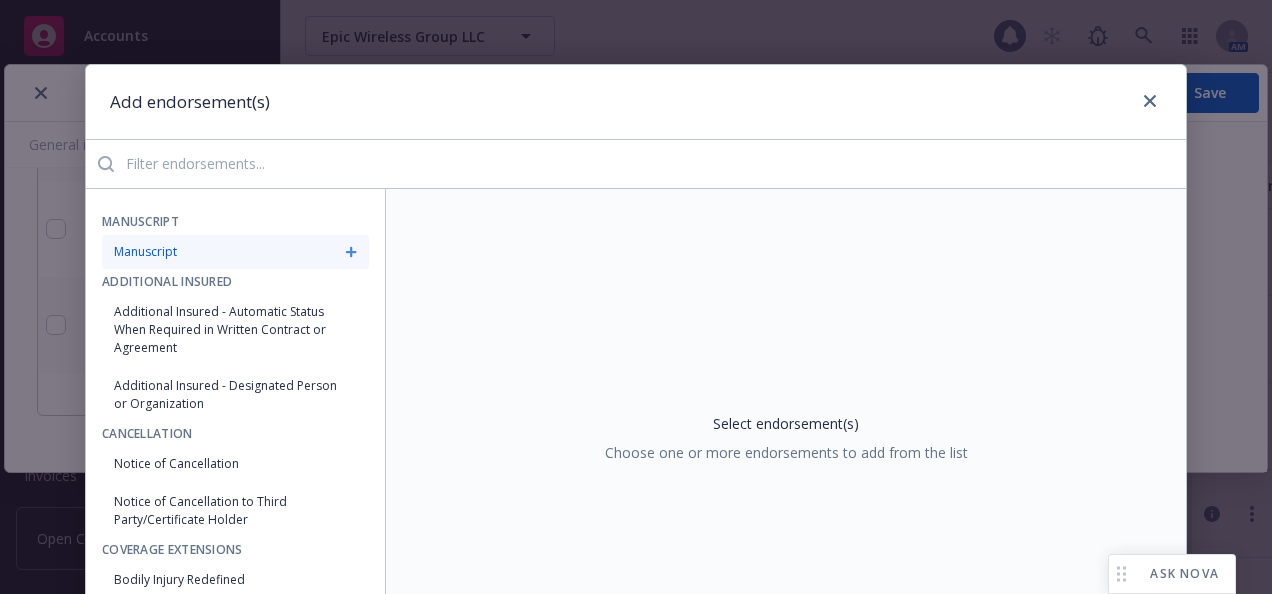 click on "Manuscript" at bounding box center [235, 252] 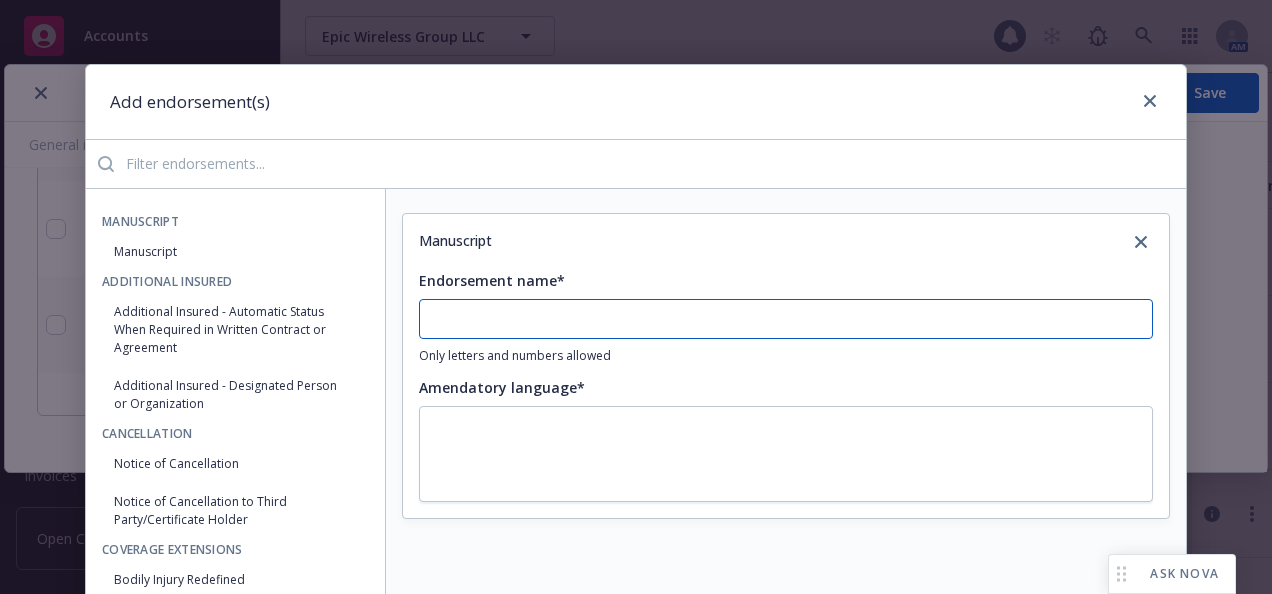 click on "Endorsement name*" at bounding box center (786, 319) 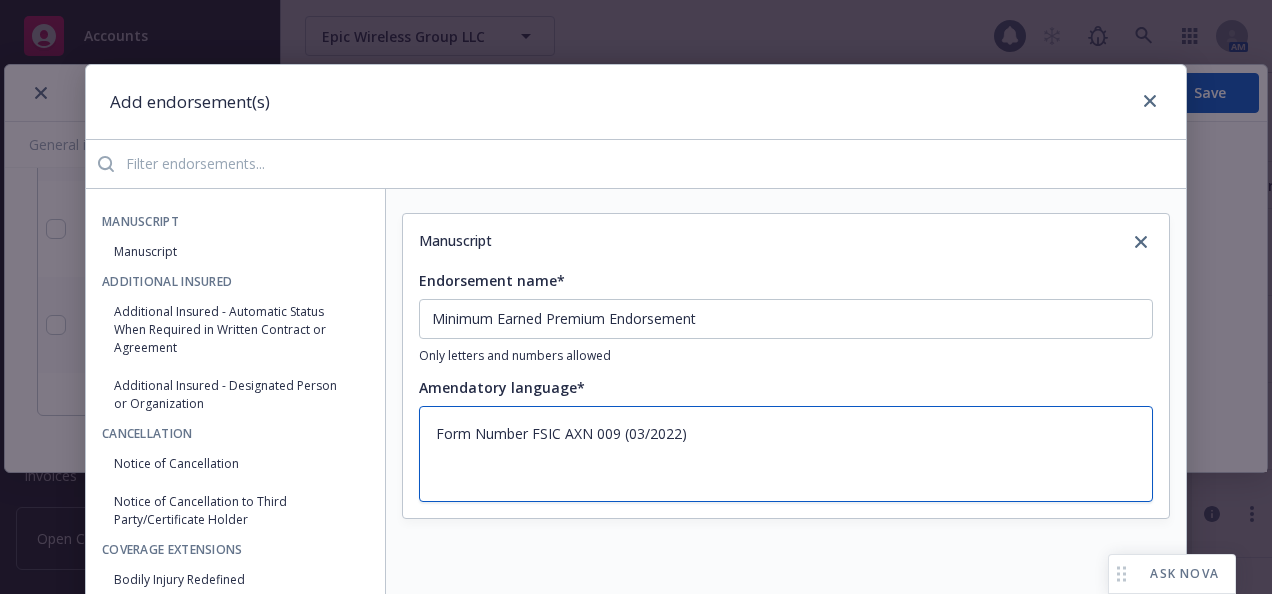 scroll, scrollTop: 246, scrollLeft: 0, axis: vertical 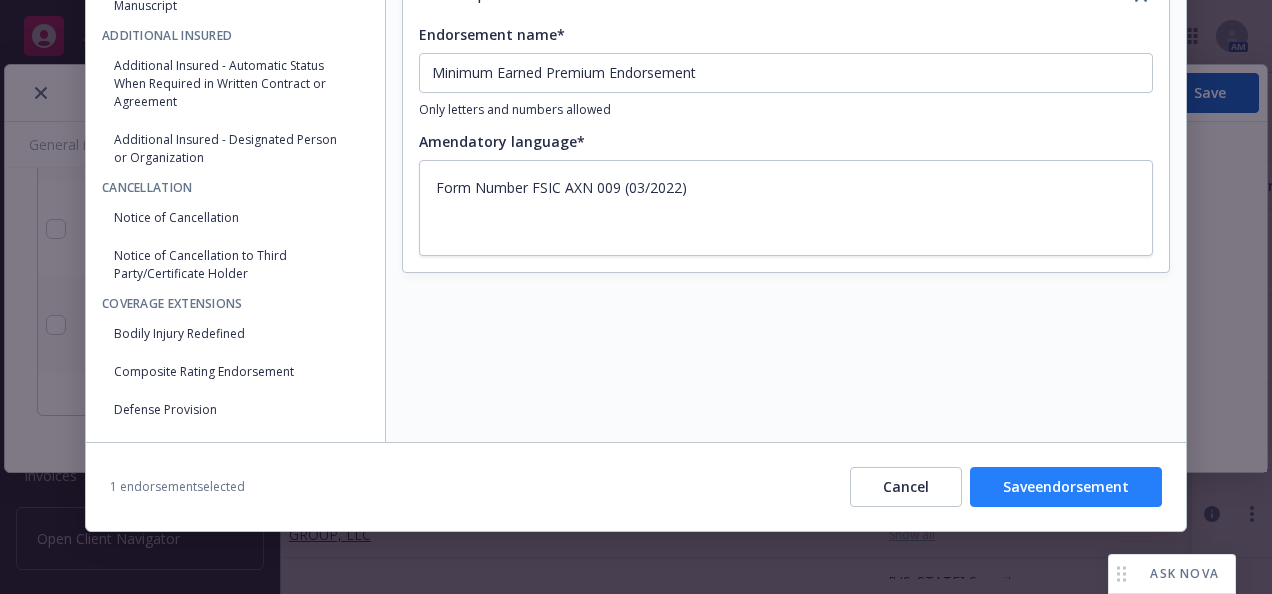click on "Save  endorsement" at bounding box center [1066, 487] 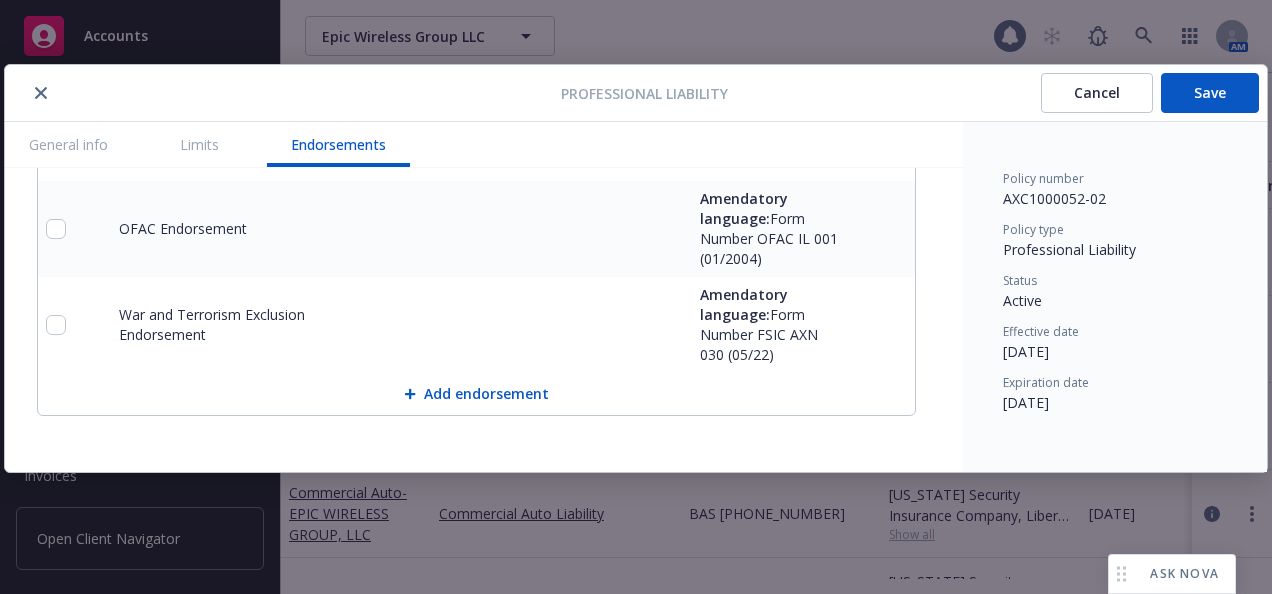 scroll, scrollTop: 2793, scrollLeft: 0, axis: vertical 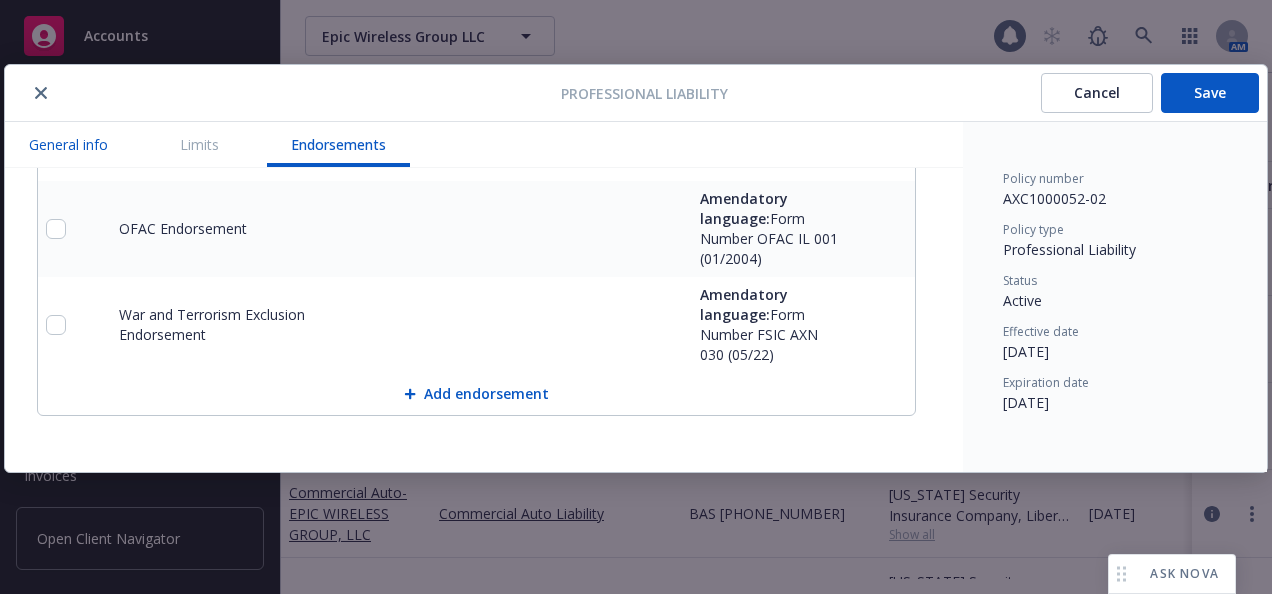 click on "General info" at bounding box center (68, 144) 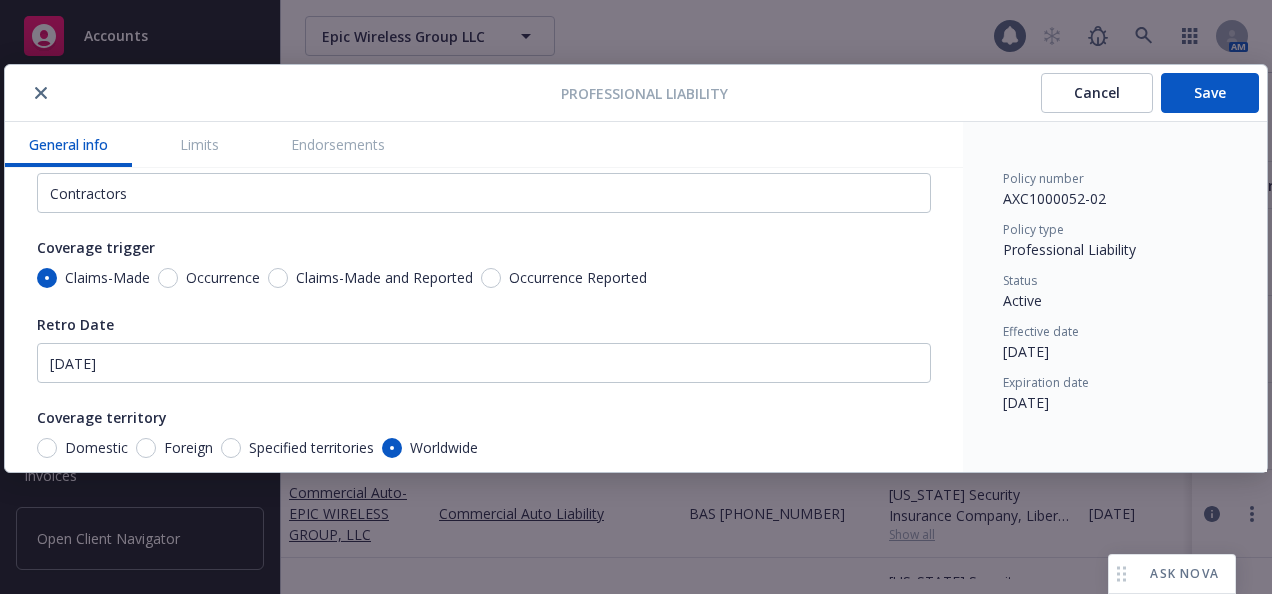 scroll, scrollTop: 0, scrollLeft: 0, axis: both 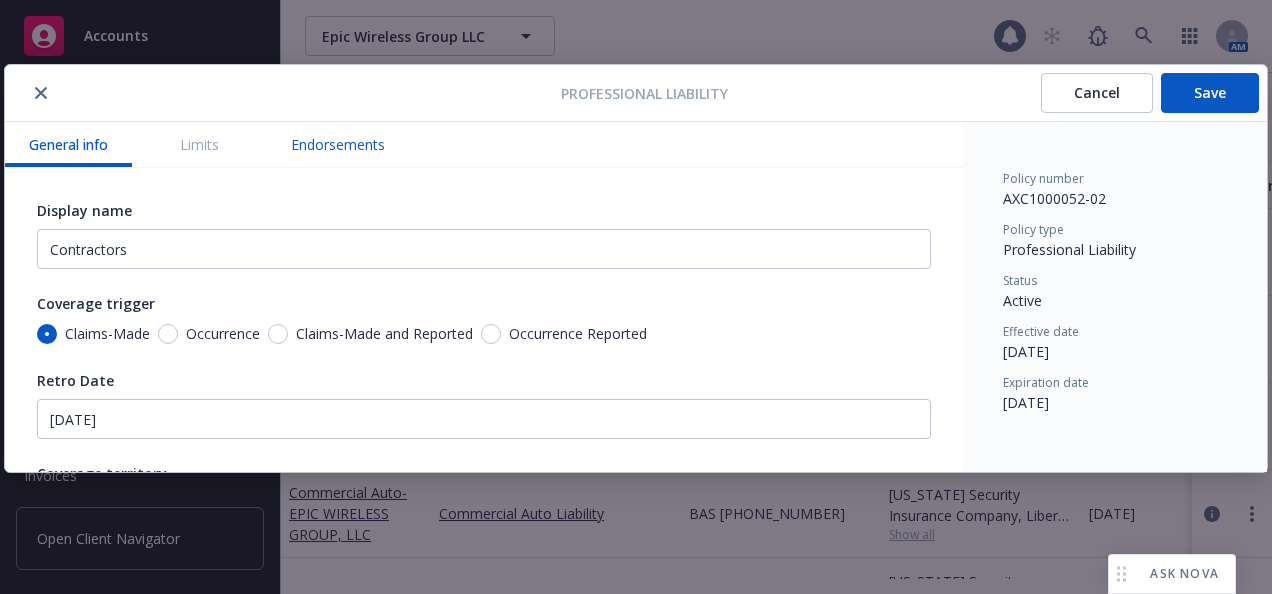 click on "Endorsements" at bounding box center [338, 144] 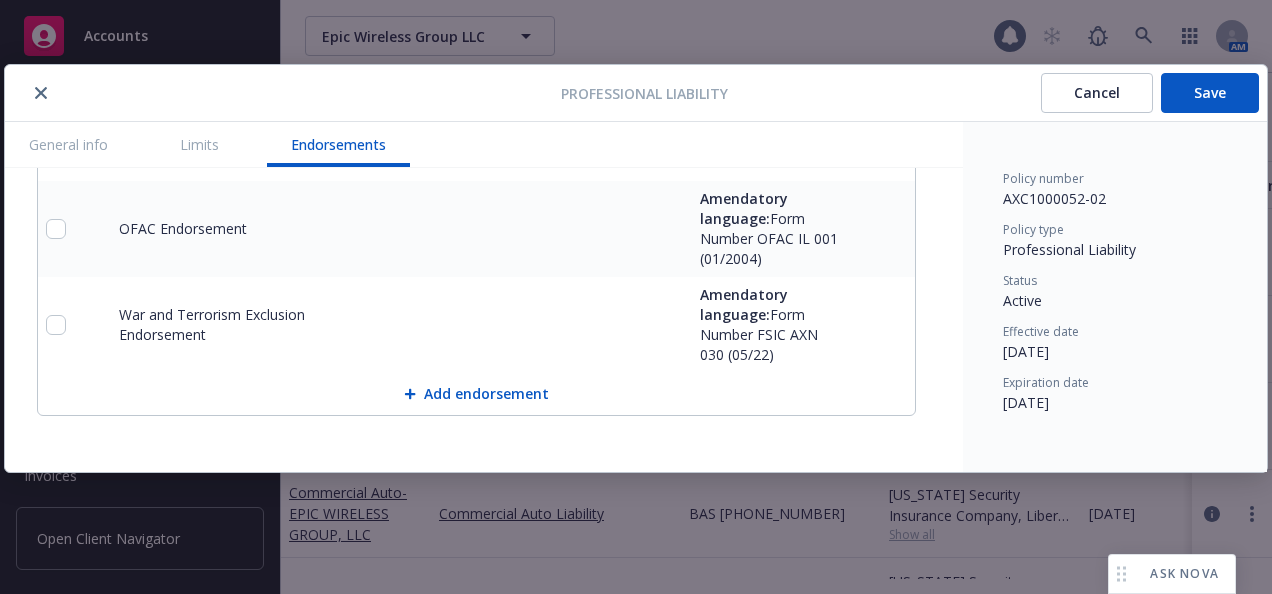 scroll, scrollTop: 2793, scrollLeft: 0, axis: vertical 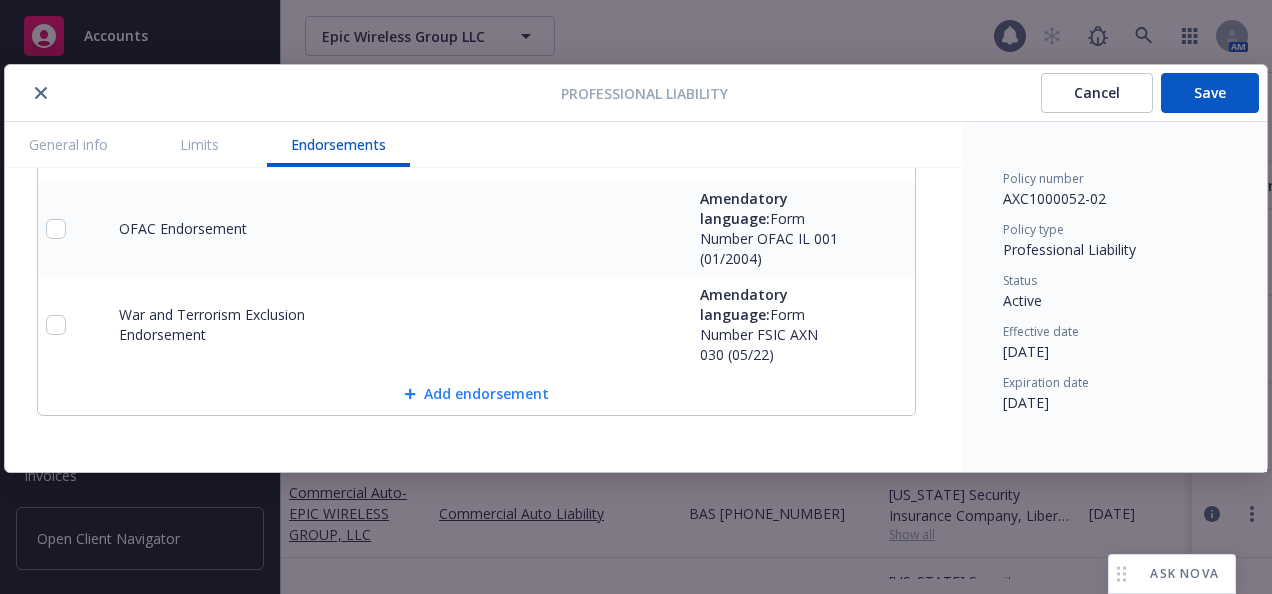 click on "Add endorsement" at bounding box center (476, 394) 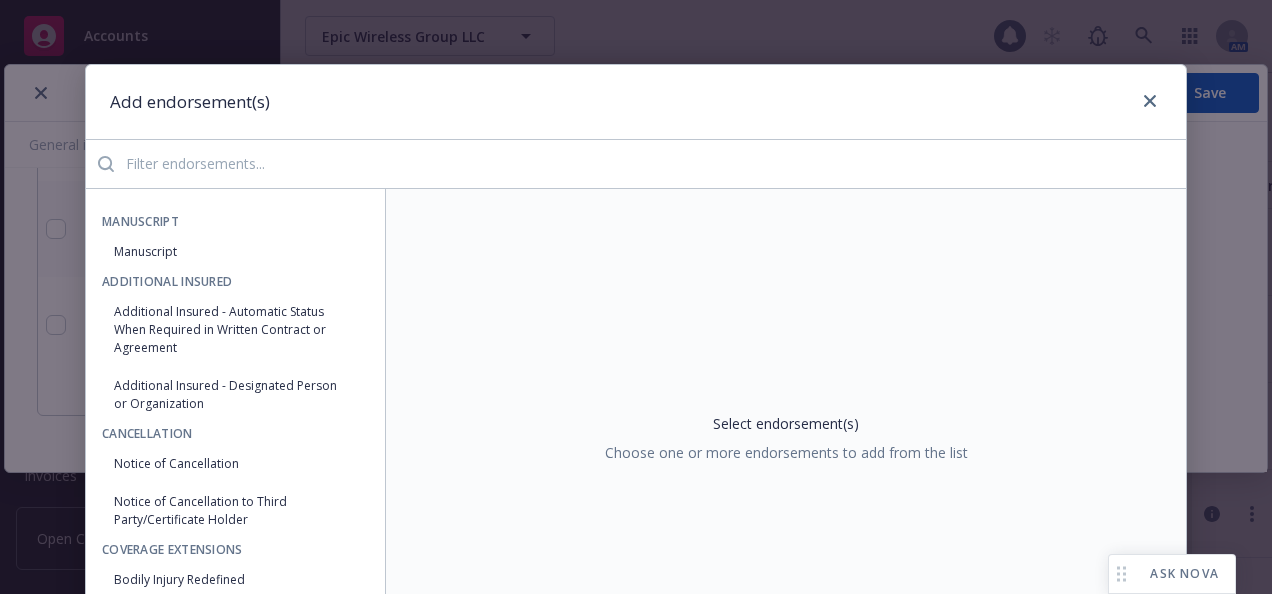 click at bounding box center (650, 164) 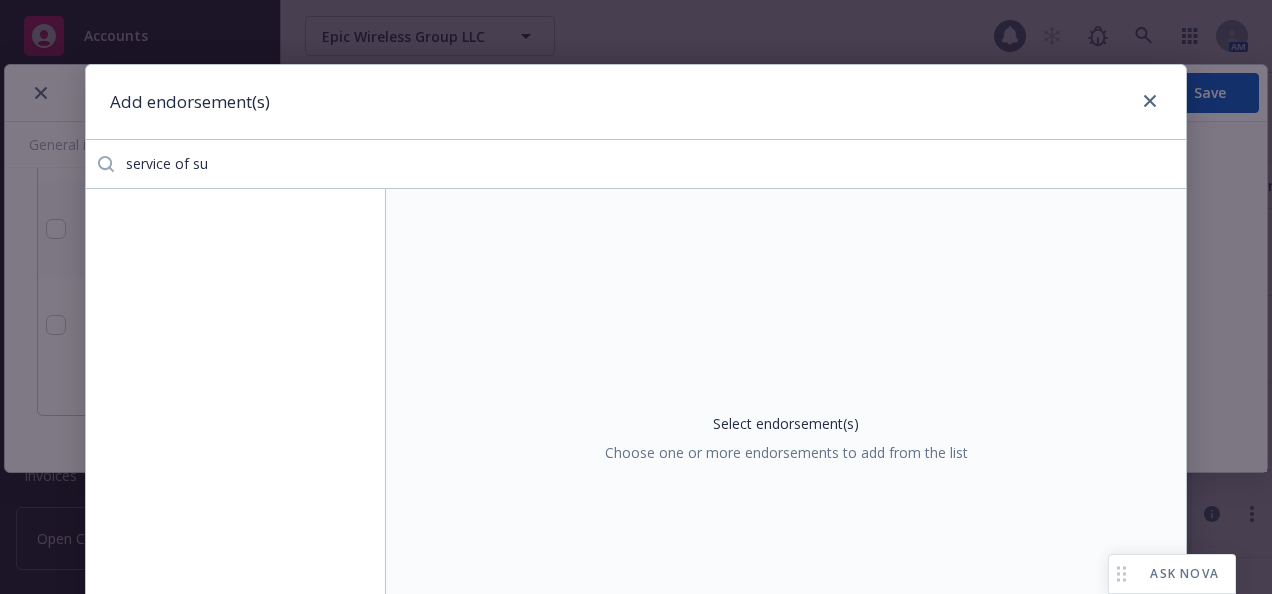 click on "service of su" at bounding box center (650, 164) 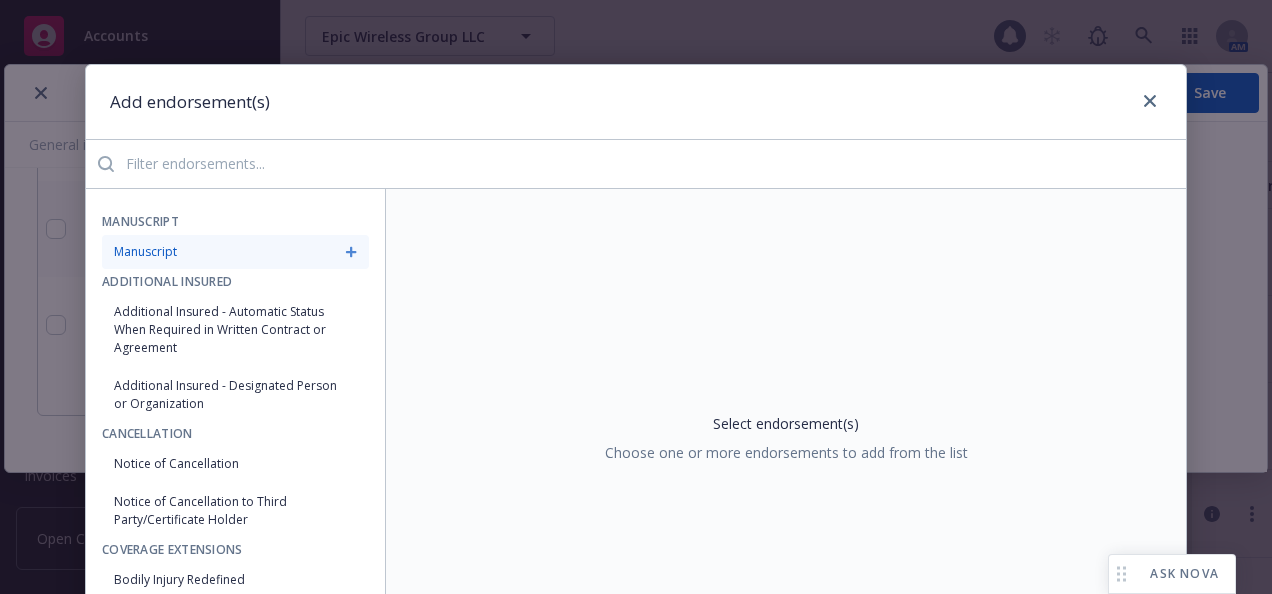 click on "Manuscript" at bounding box center [235, 252] 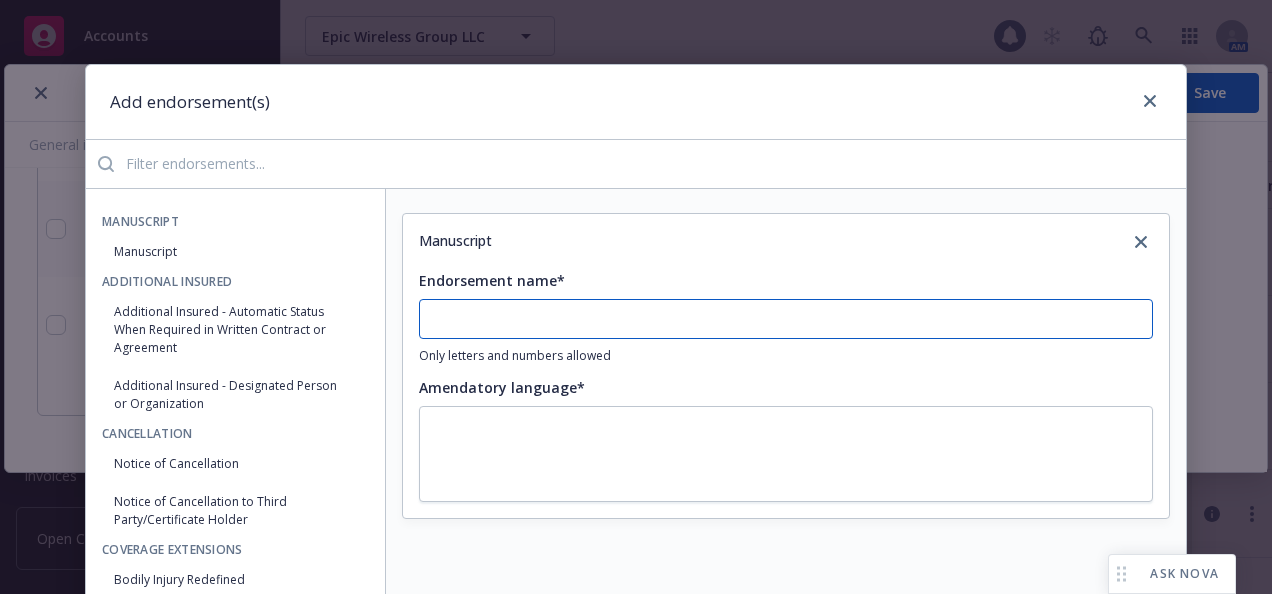 click on "Endorsement name*" at bounding box center (786, 319) 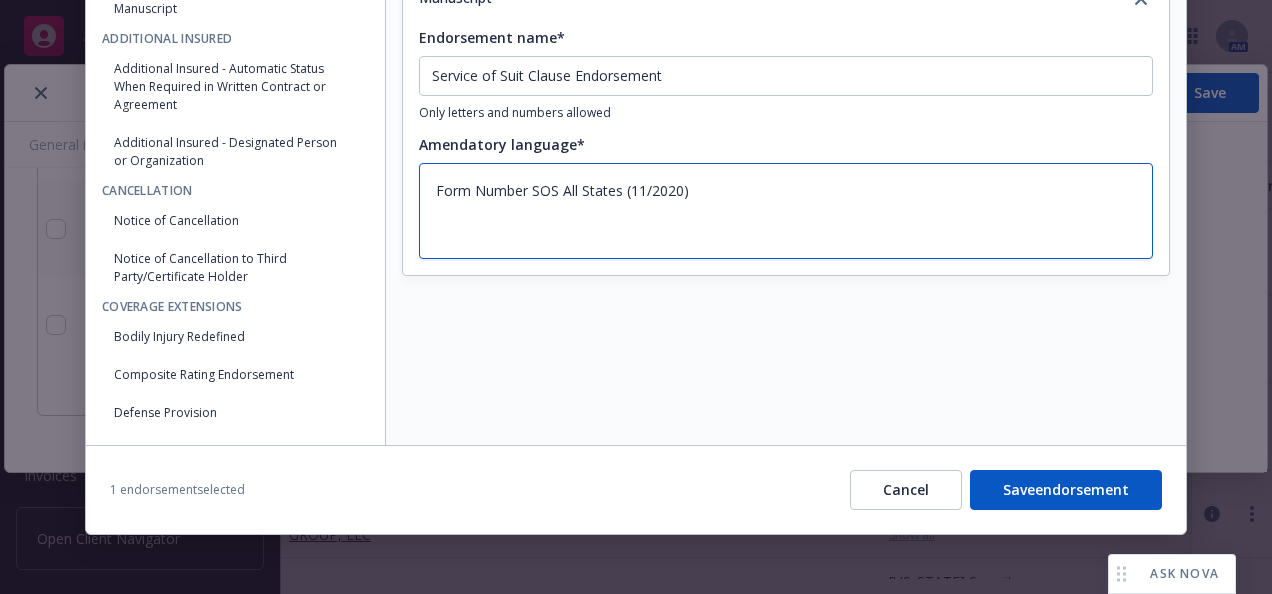 scroll, scrollTop: 246, scrollLeft: 0, axis: vertical 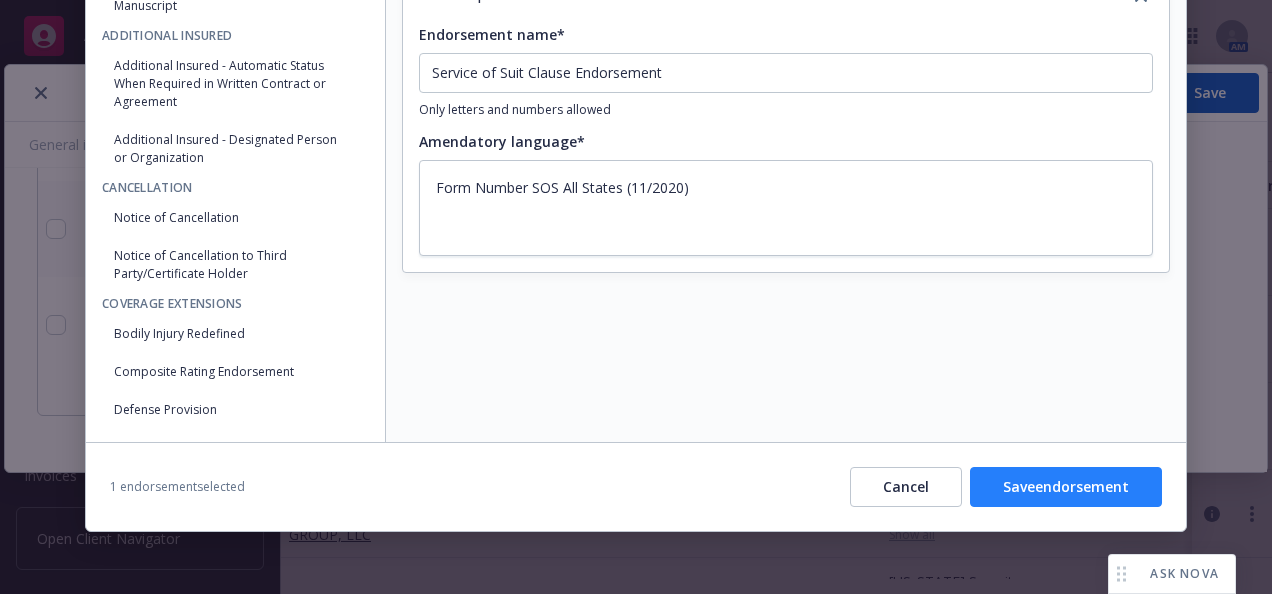 click on "Save  endorsement" at bounding box center [1066, 487] 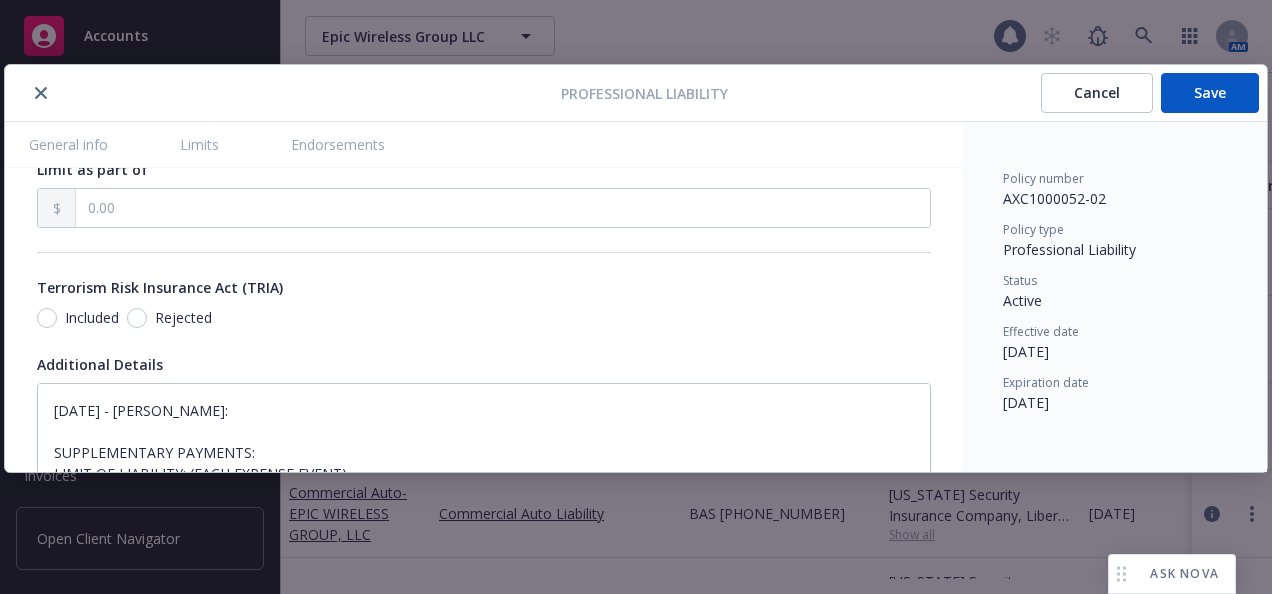 scroll, scrollTop: 1689, scrollLeft: 0, axis: vertical 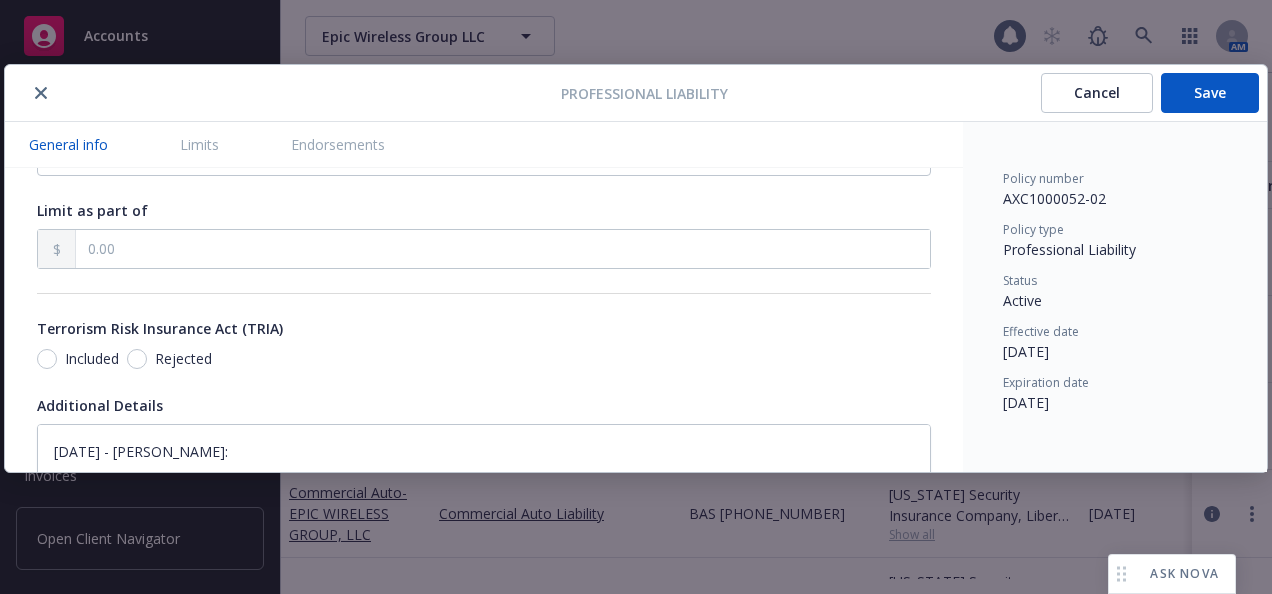 click on "General info" at bounding box center (68, 144) 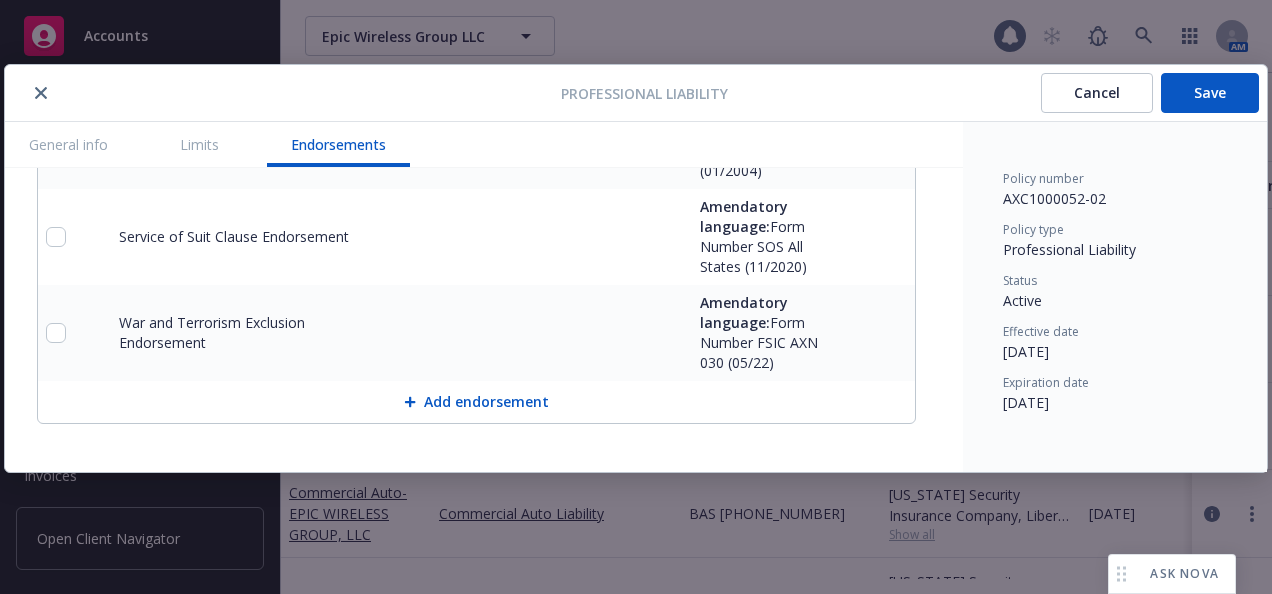 scroll, scrollTop: 2889, scrollLeft: 0, axis: vertical 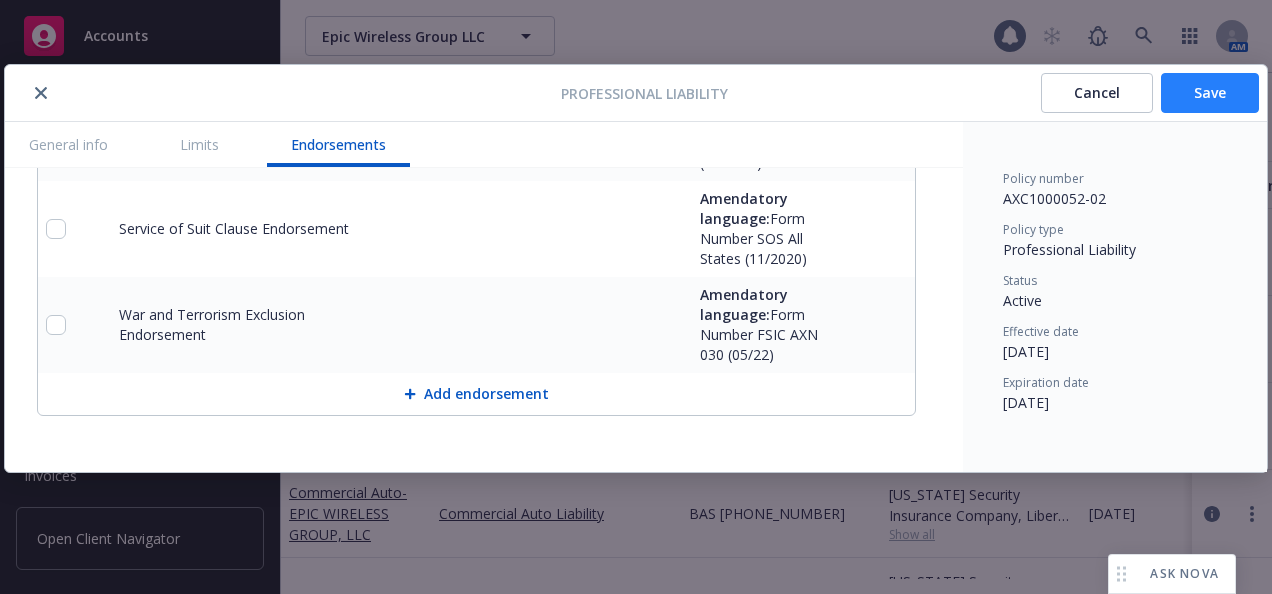 click on "Save" at bounding box center [1210, 93] 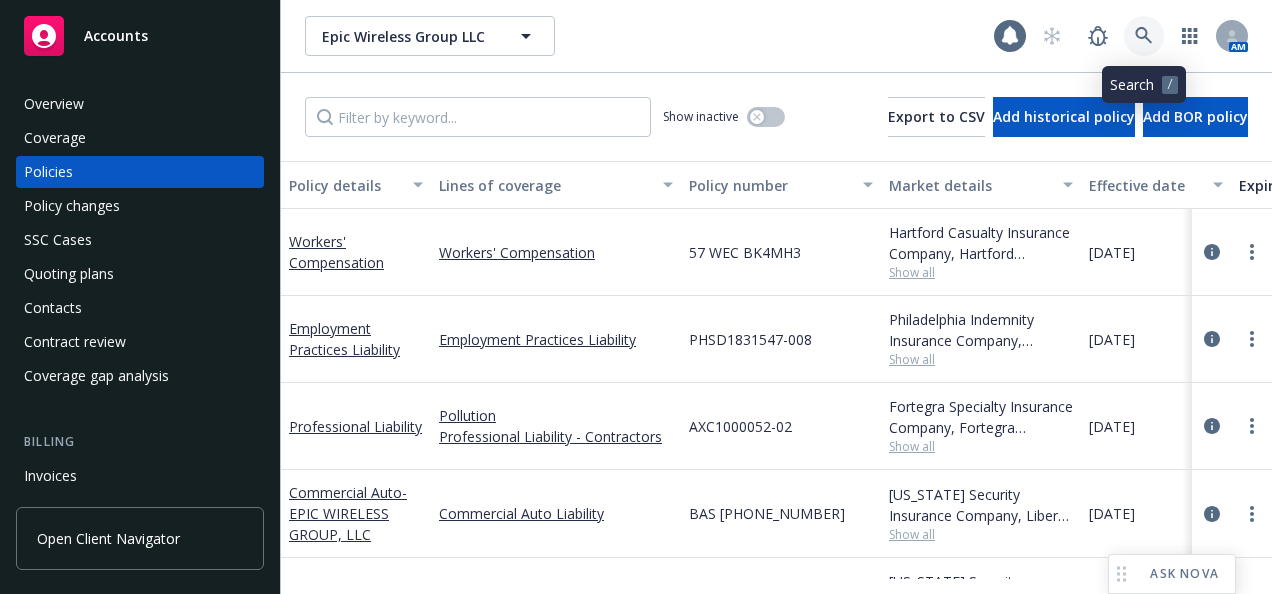 click 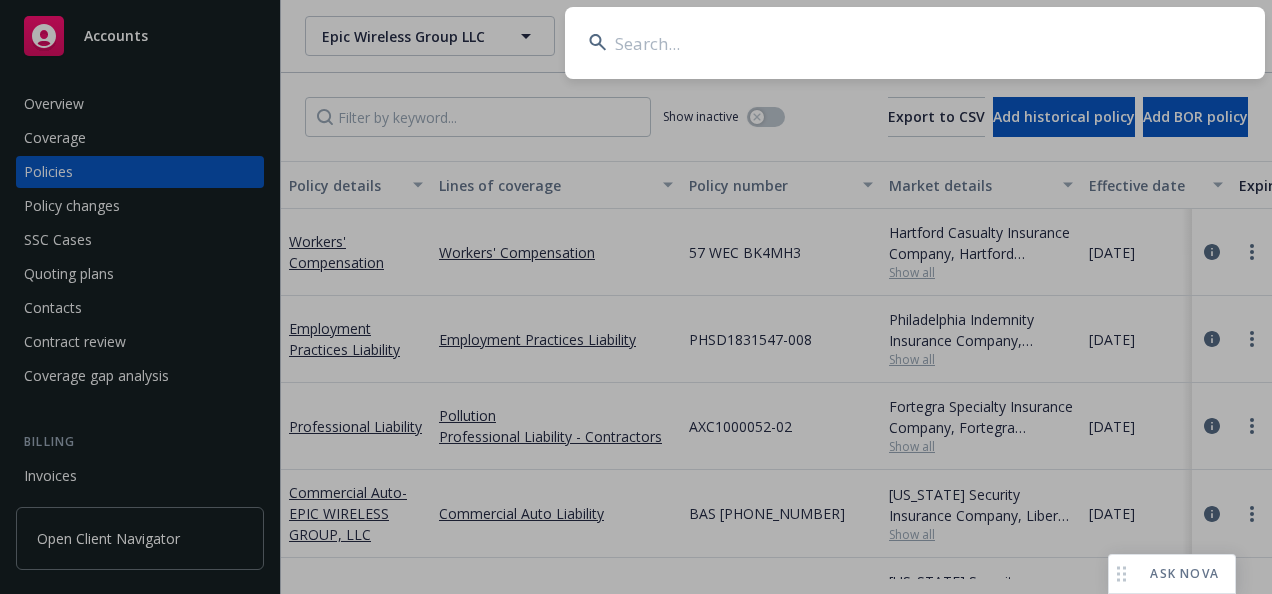 click at bounding box center (915, 43) 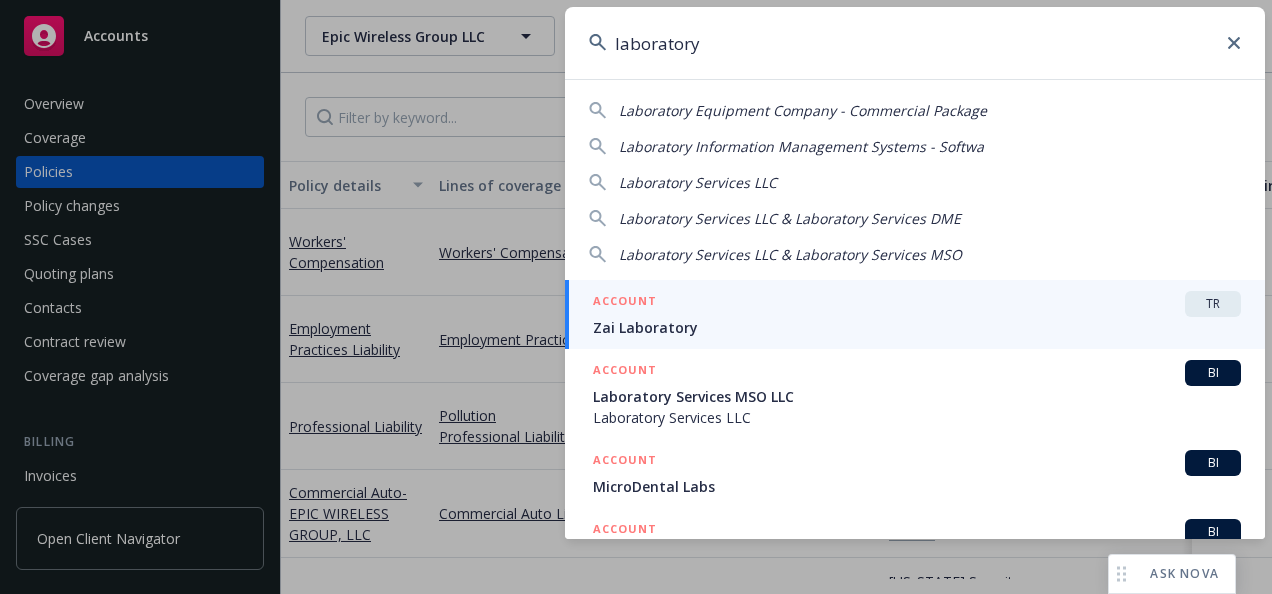 click on "Laboratory Services LLC" at bounding box center [698, 182] 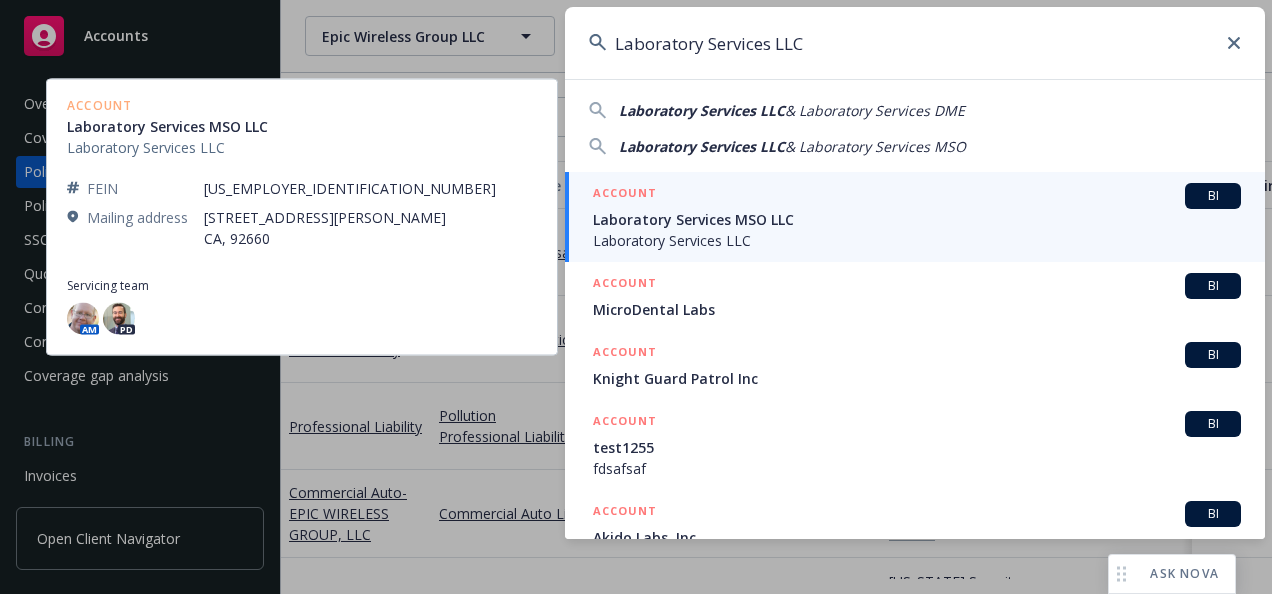 click on "Laboratory Services MSO LLC" at bounding box center (917, 219) 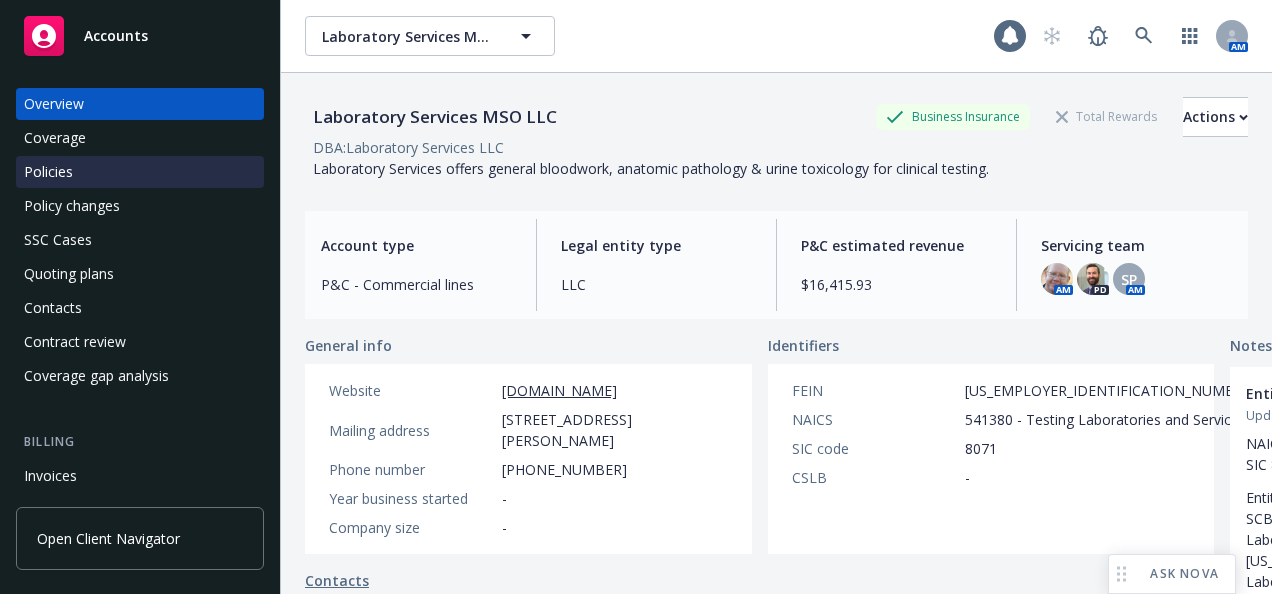 click on "Policies" at bounding box center [48, 172] 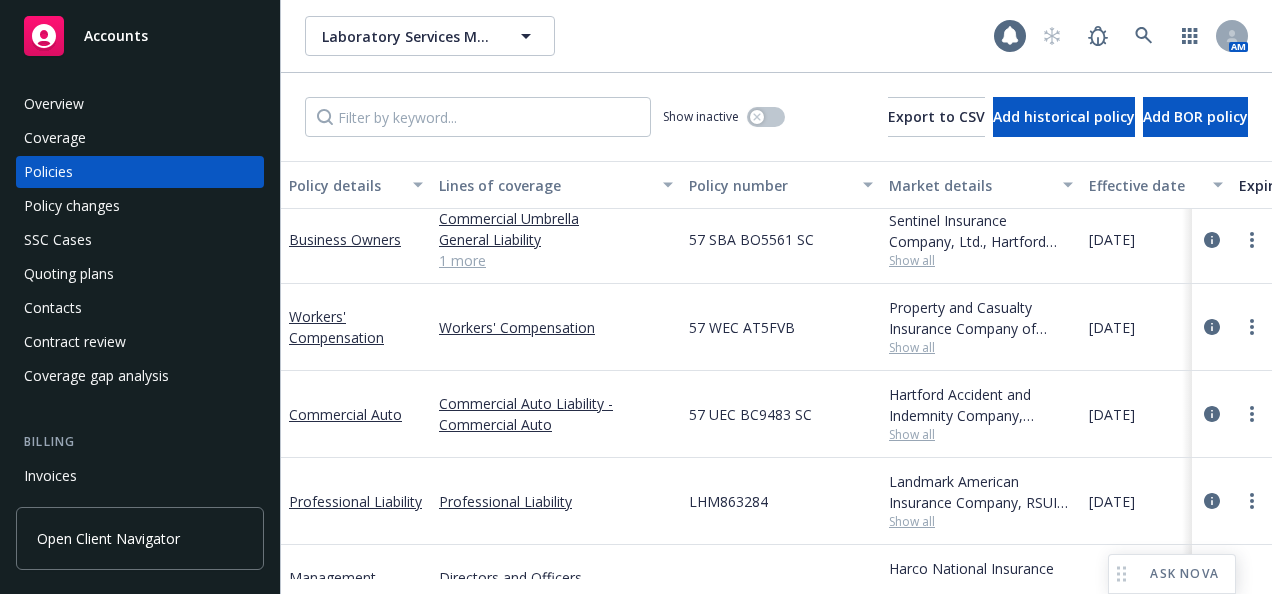scroll, scrollTop: 200, scrollLeft: 0, axis: vertical 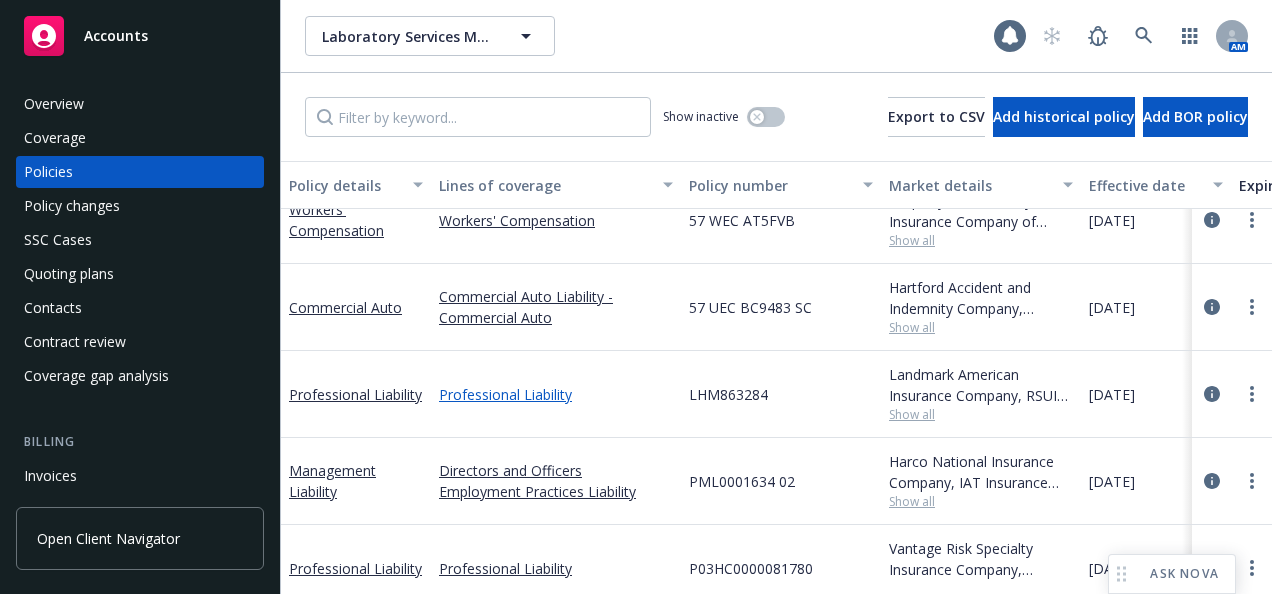 click on "Professional Liability" at bounding box center (556, 394) 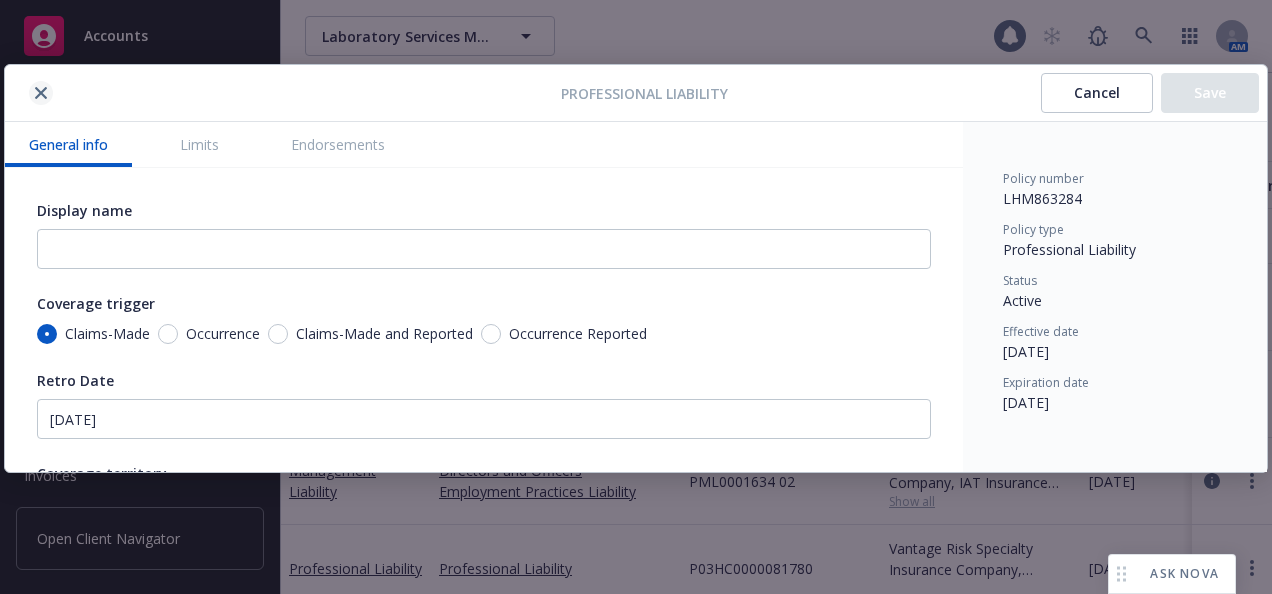 click 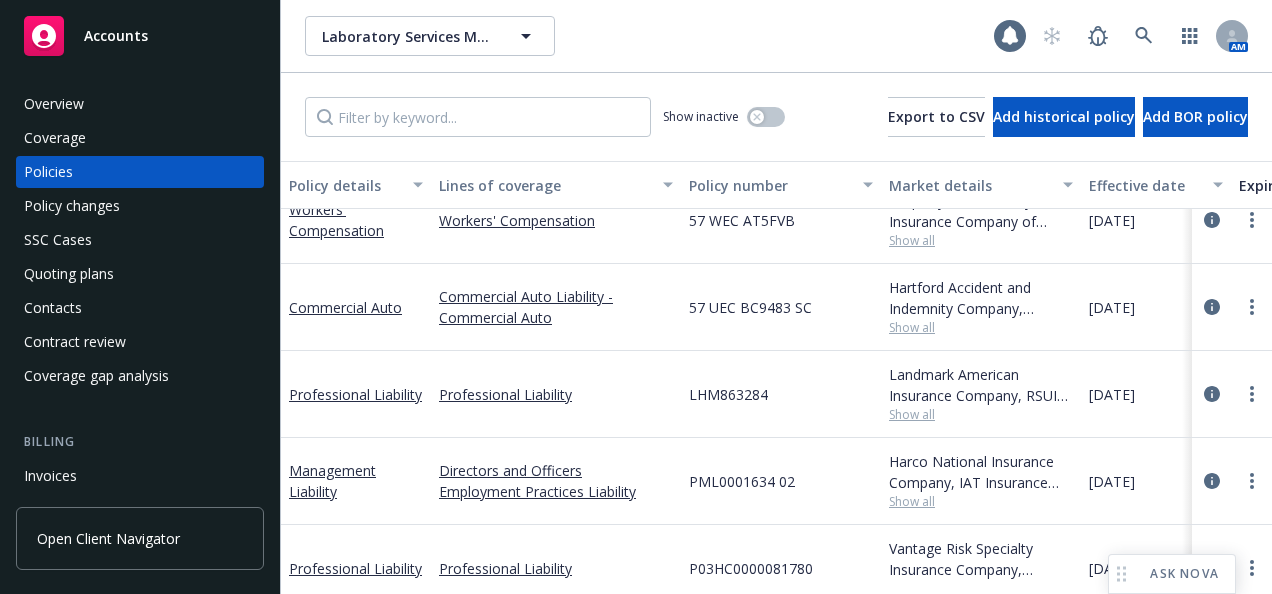 click on "Policies" at bounding box center [140, 172] 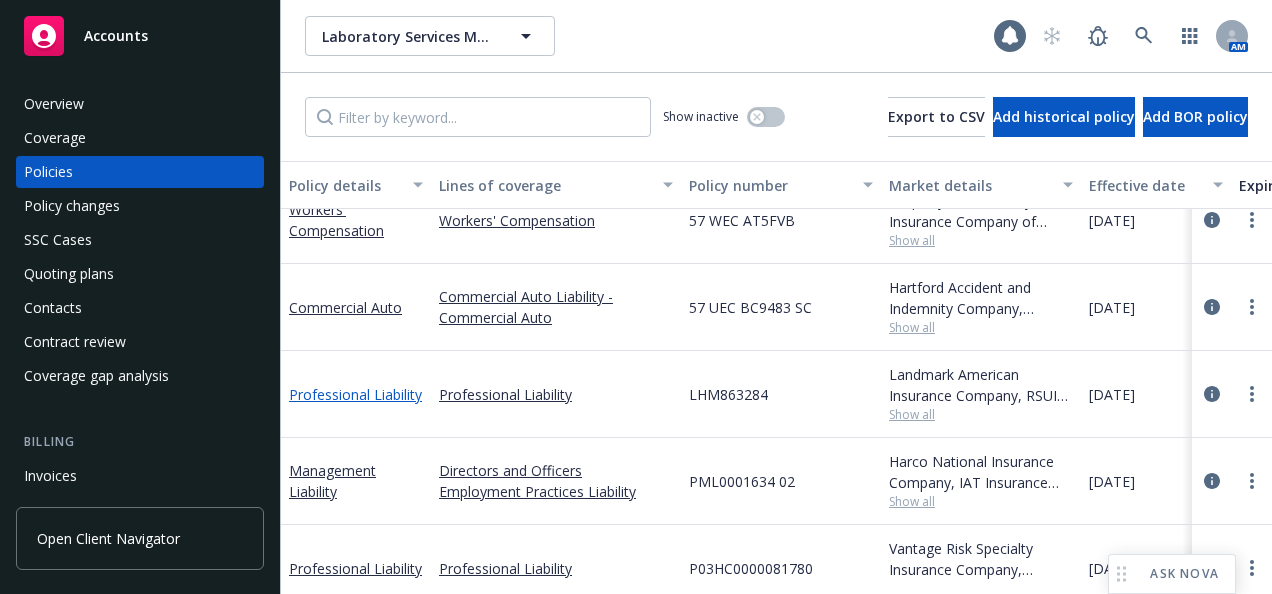 click on "Professional Liability" at bounding box center [355, 394] 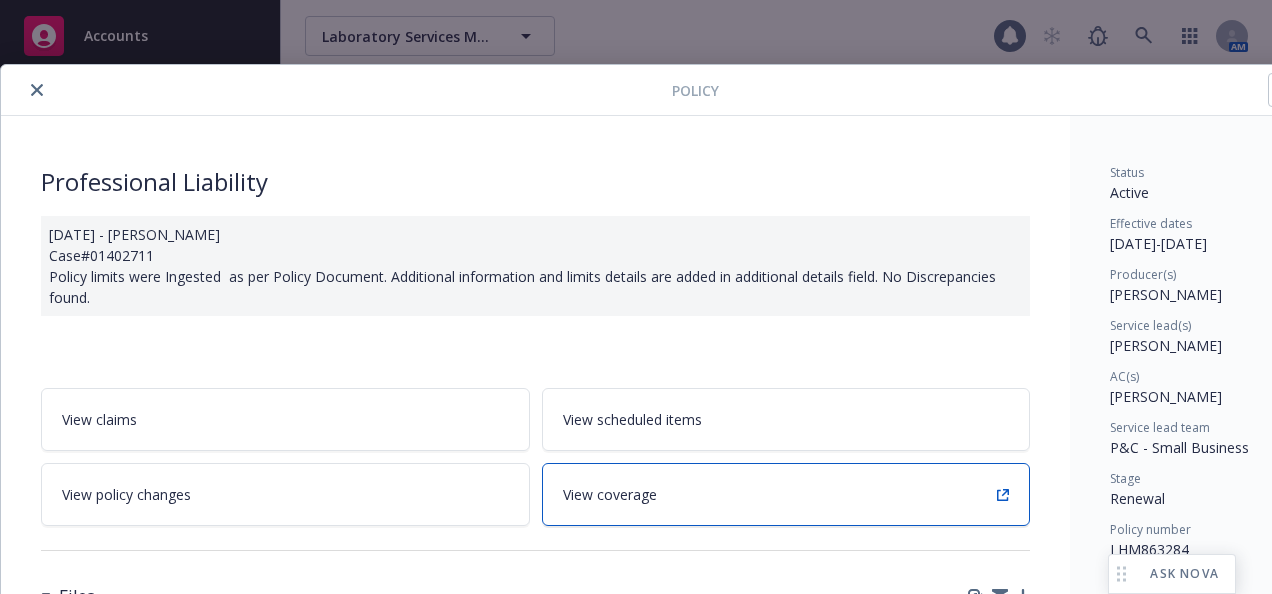 click on "View coverage" at bounding box center (786, 494) 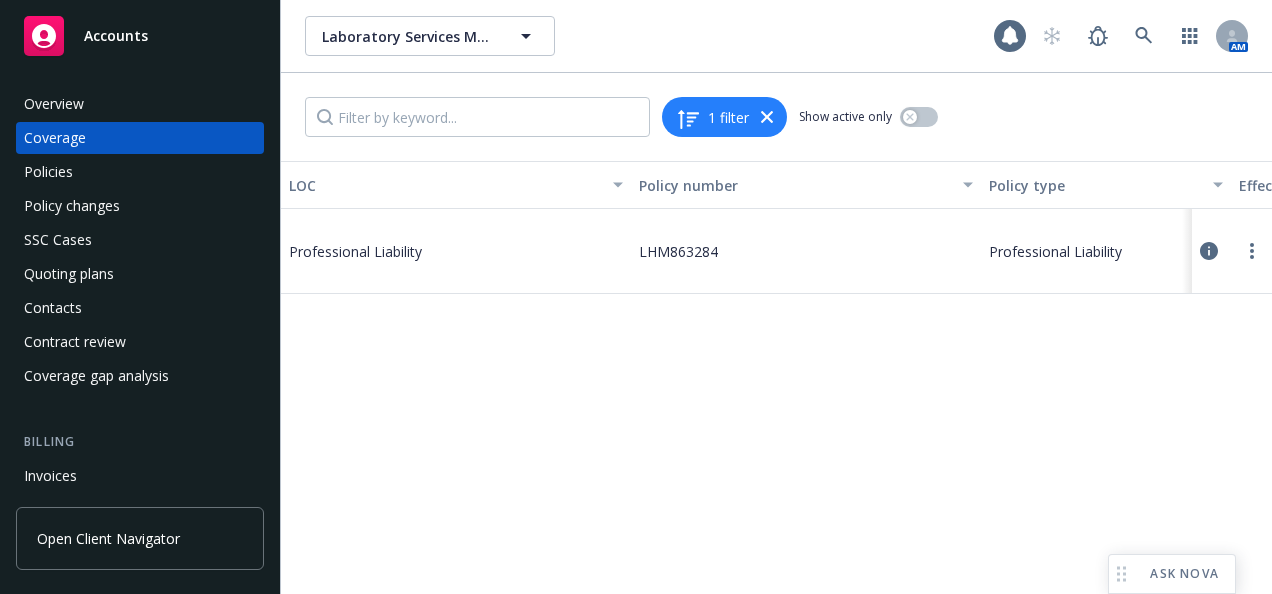 click on "Professional Liability" at bounding box center [1055, 251] 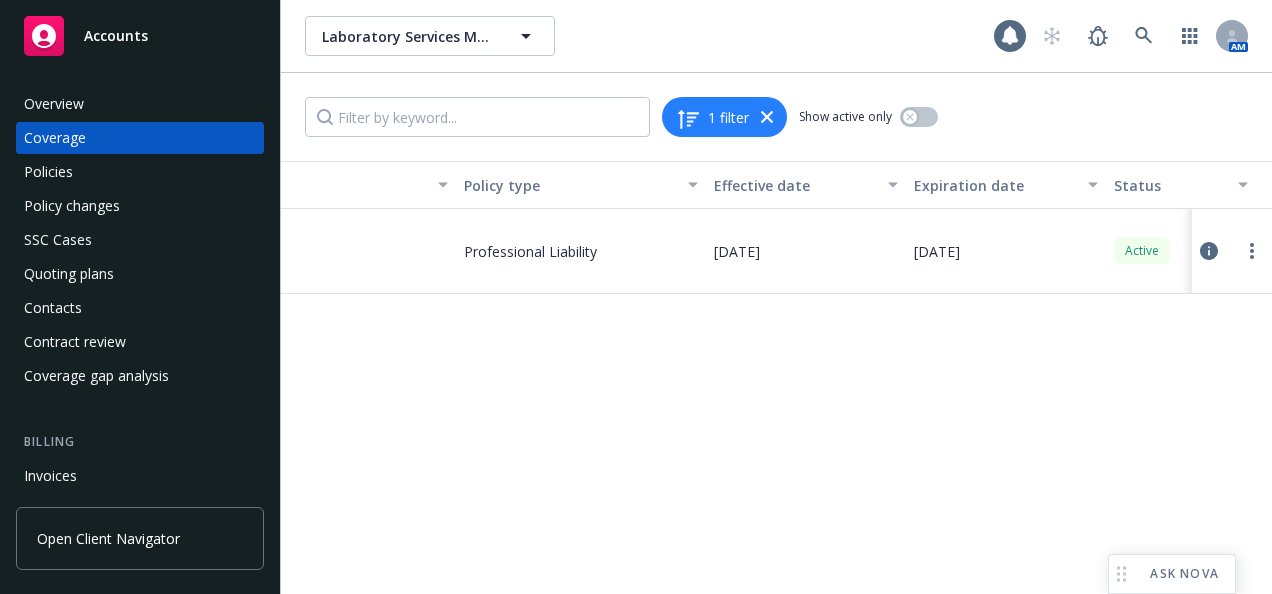 scroll, scrollTop: 0, scrollLeft: 526, axis: horizontal 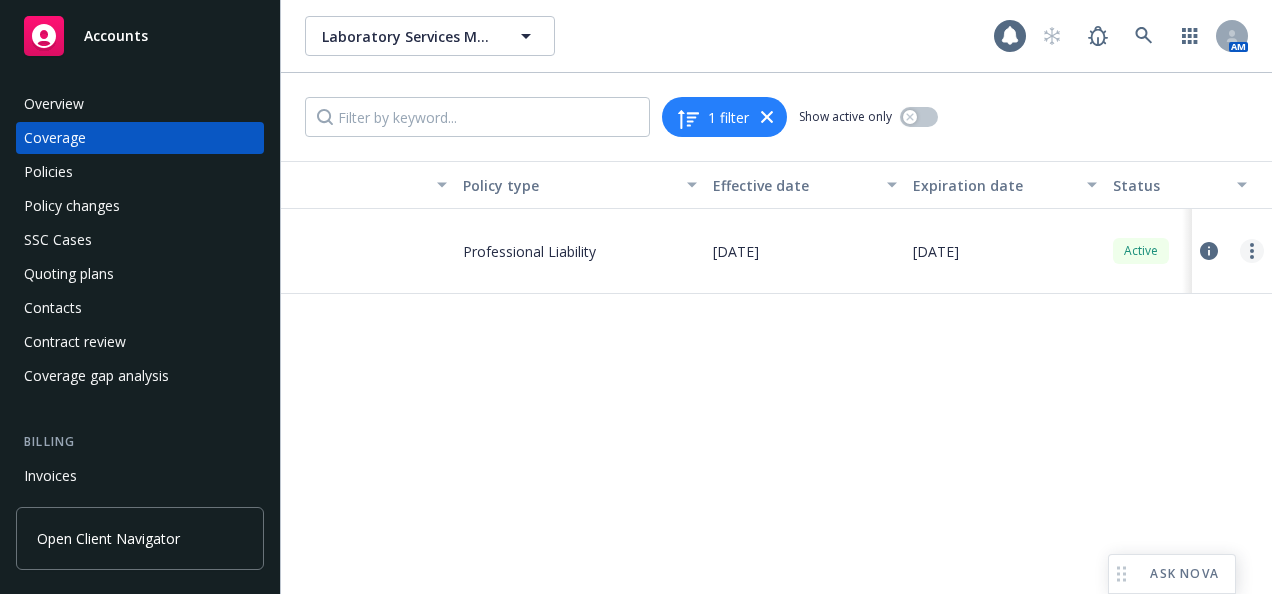 click 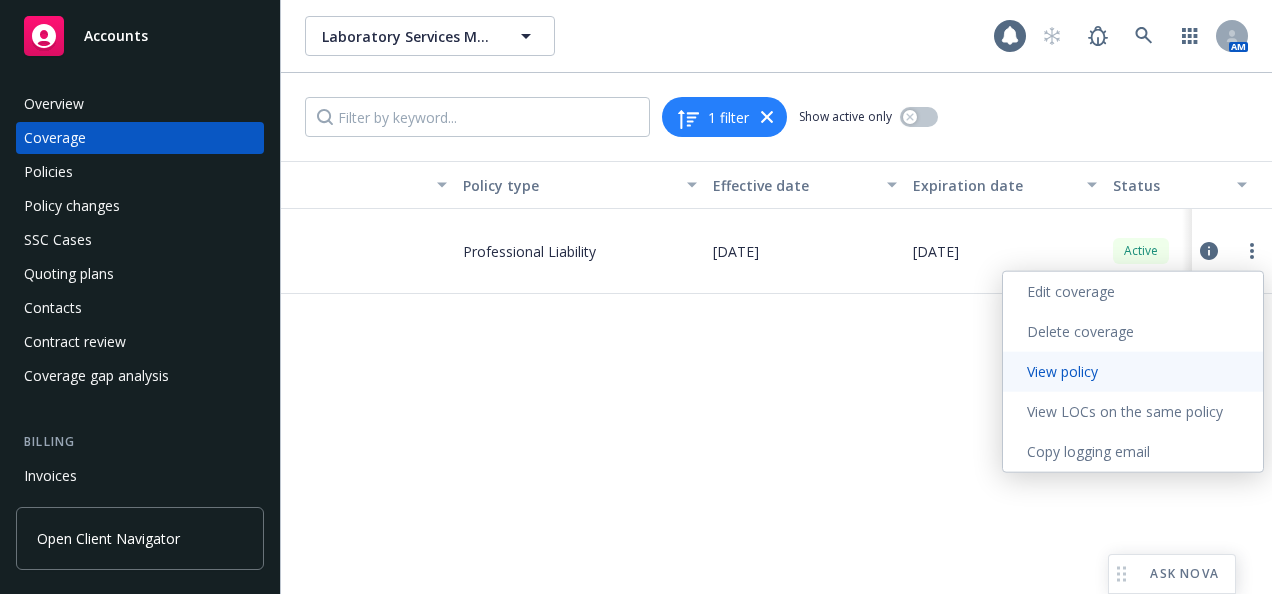 click on "View policy" at bounding box center [1133, 372] 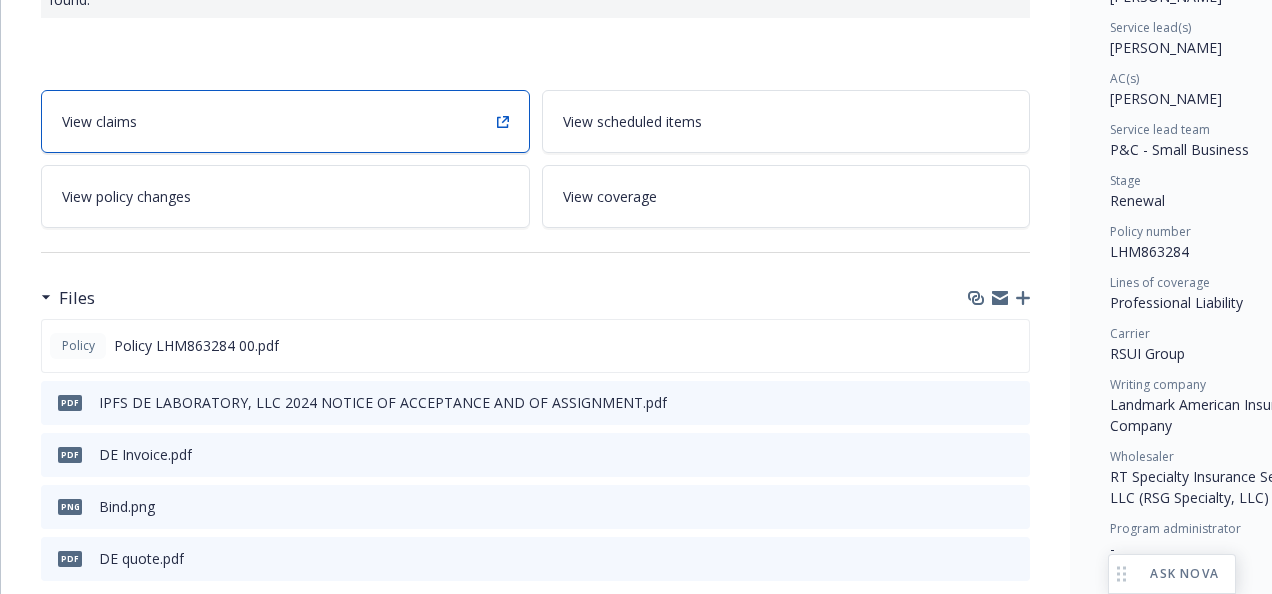 scroll, scrollTop: 300, scrollLeft: 0, axis: vertical 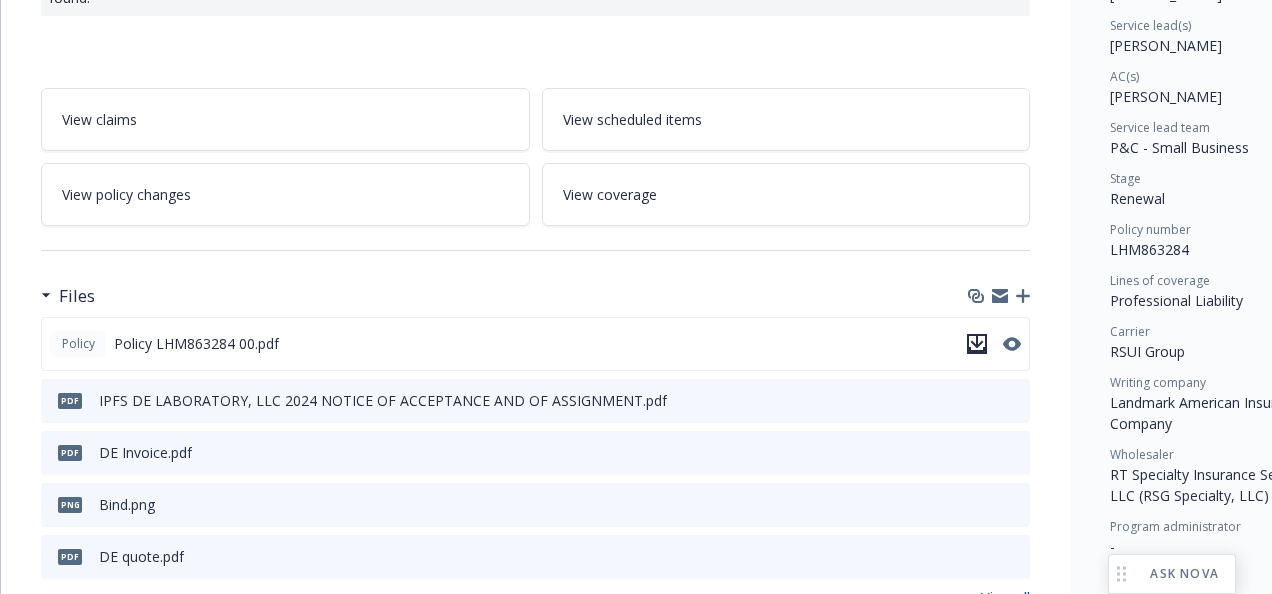 click 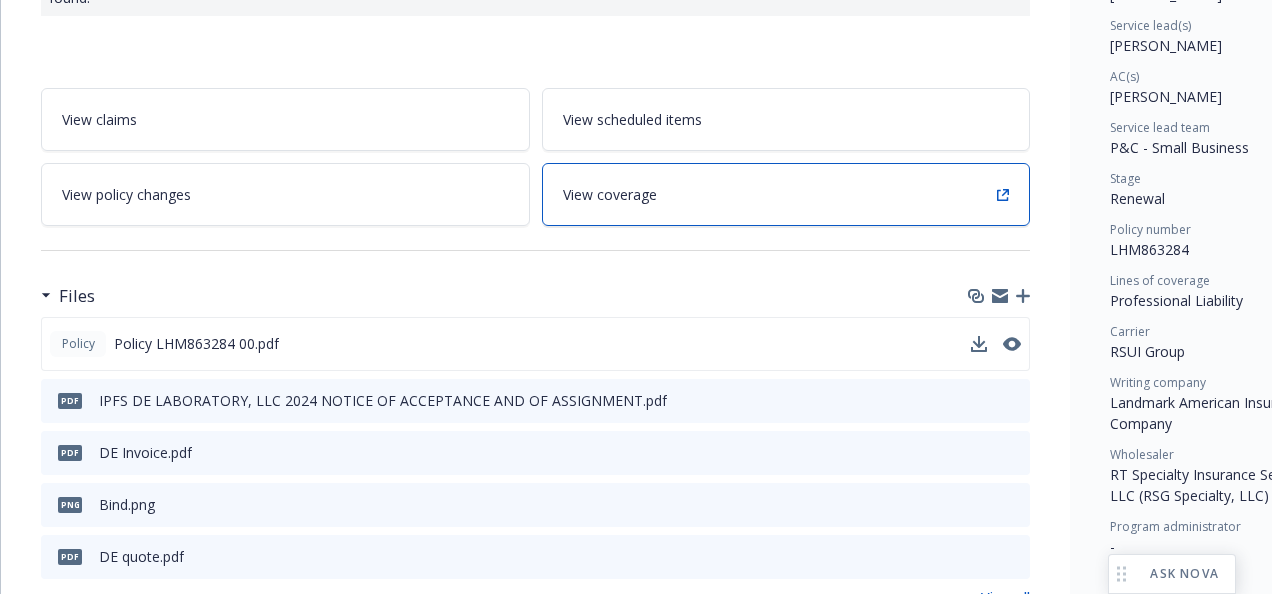 click on "View coverage" at bounding box center (786, 194) 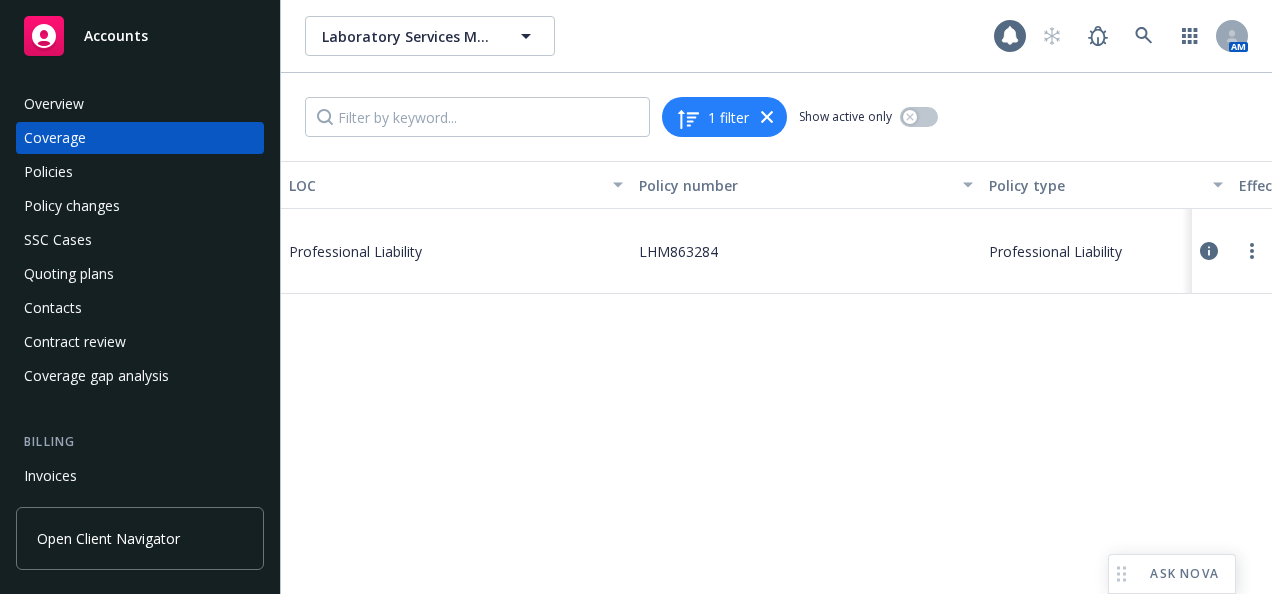 click on "Professional Liability" at bounding box center (439, 251) 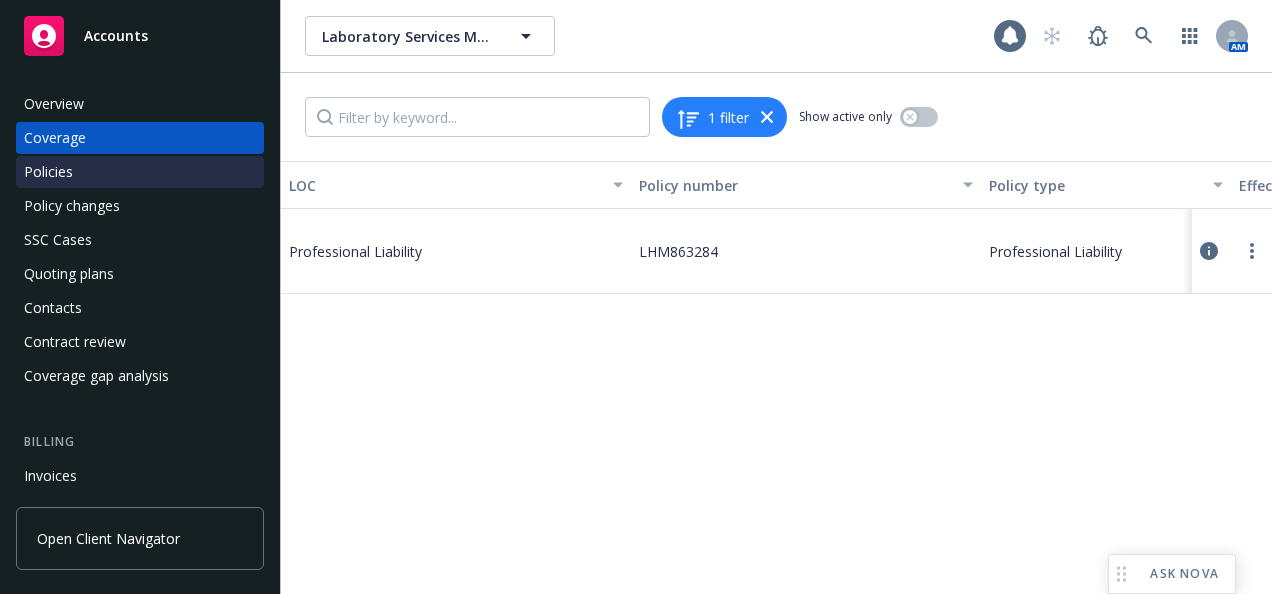 click on "Policies" at bounding box center [48, 172] 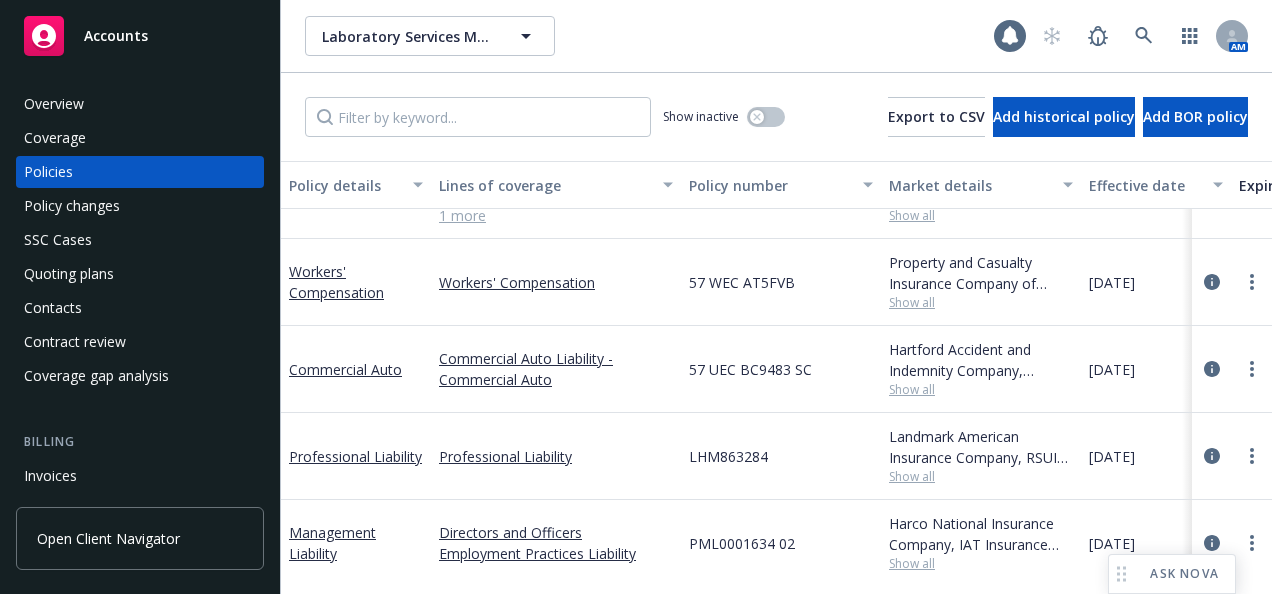 scroll, scrollTop: 200, scrollLeft: 0, axis: vertical 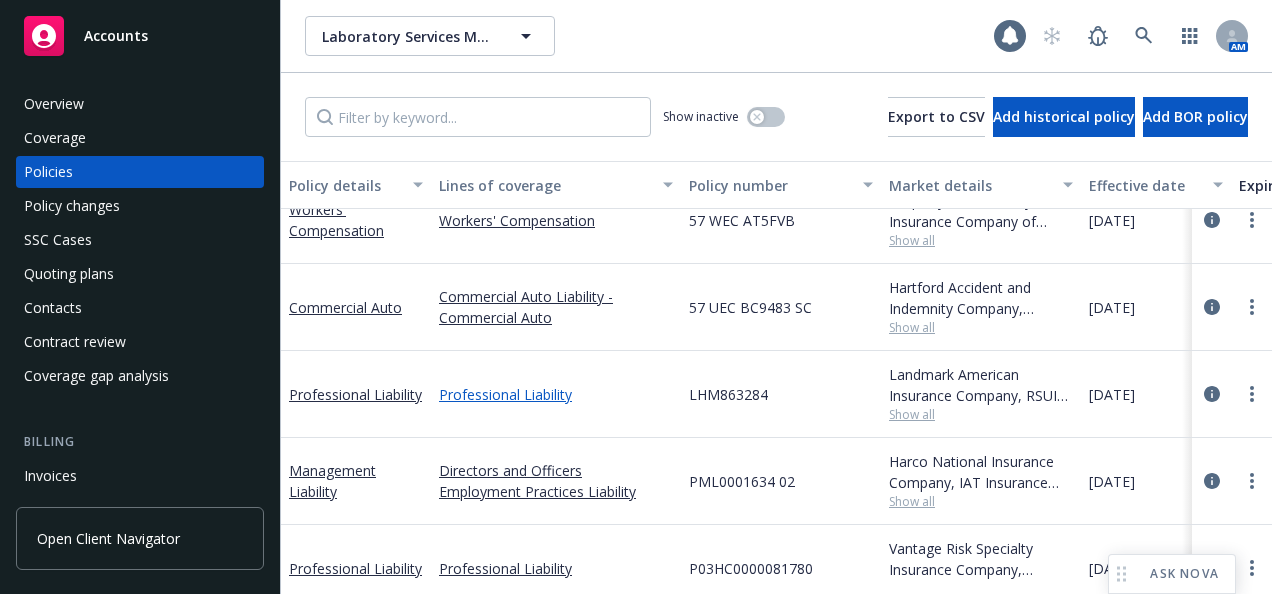 click on "Professional Liability" at bounding box center (556, 394) 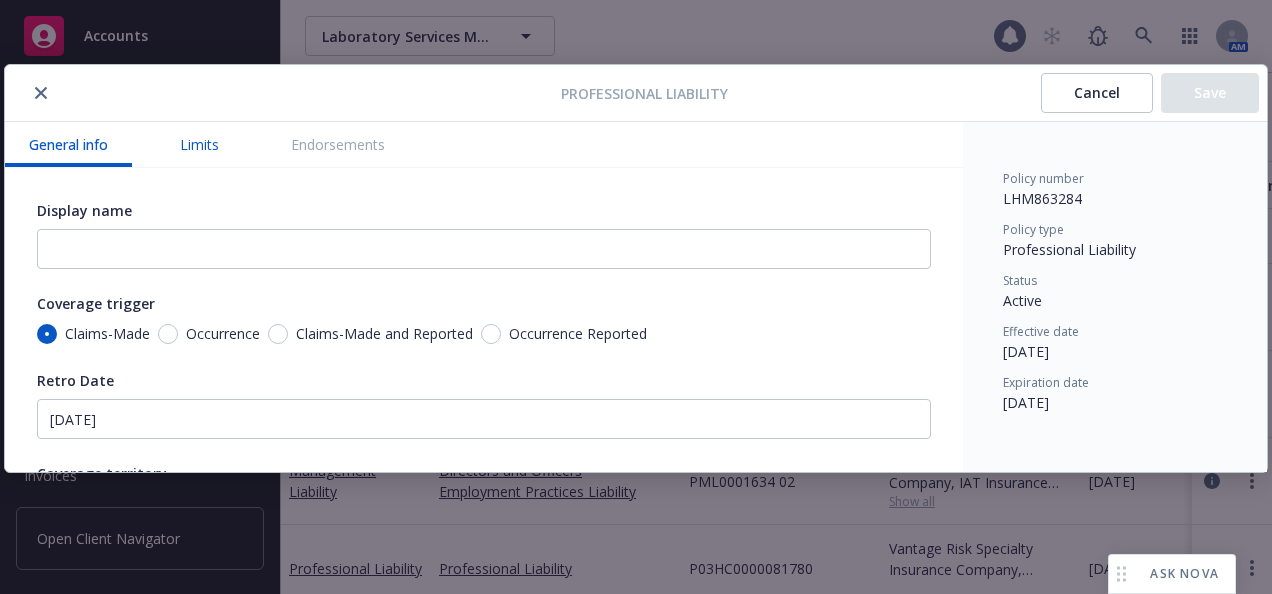 click on "Limits" at bounding box center [199, 144] 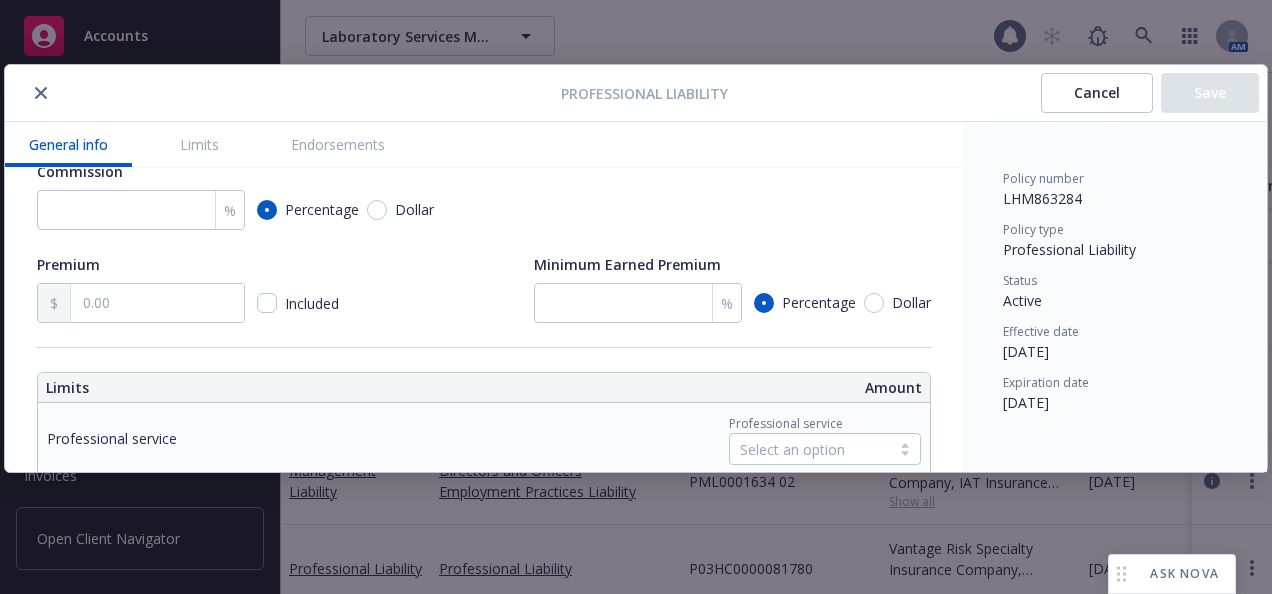 scroll, scrollTop: 460, scrollLeft: 0, axis: vertical 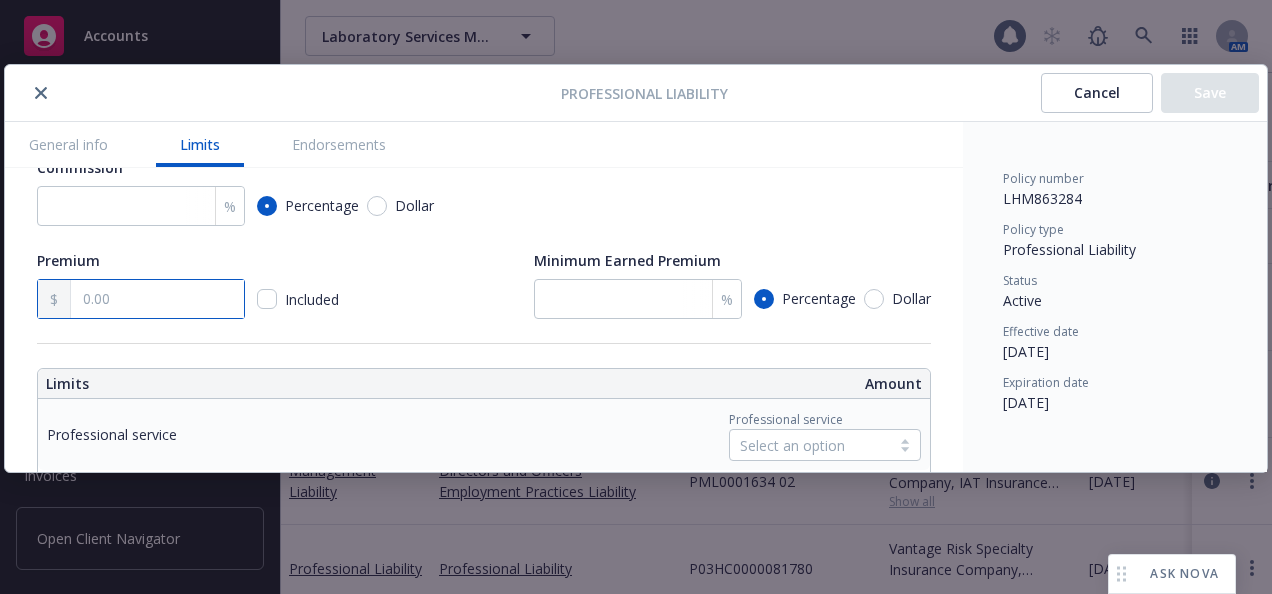 click at bounding box center [157, 299] 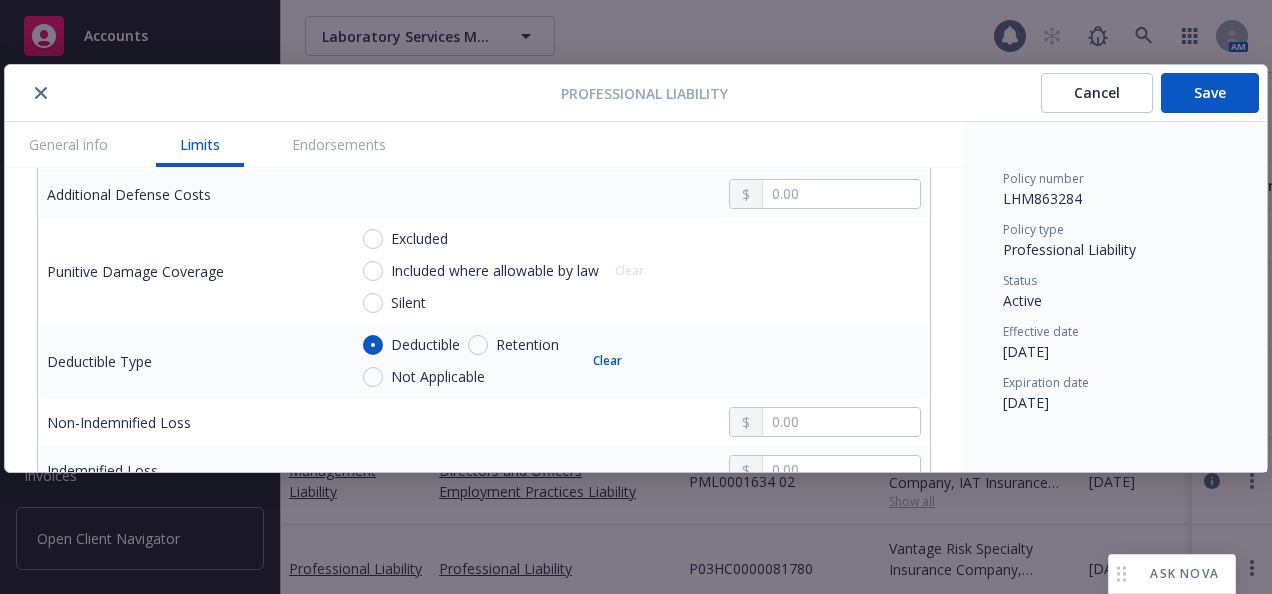 scroll, scrollTop: 1060, scrollLeft: 0, axis: vertical 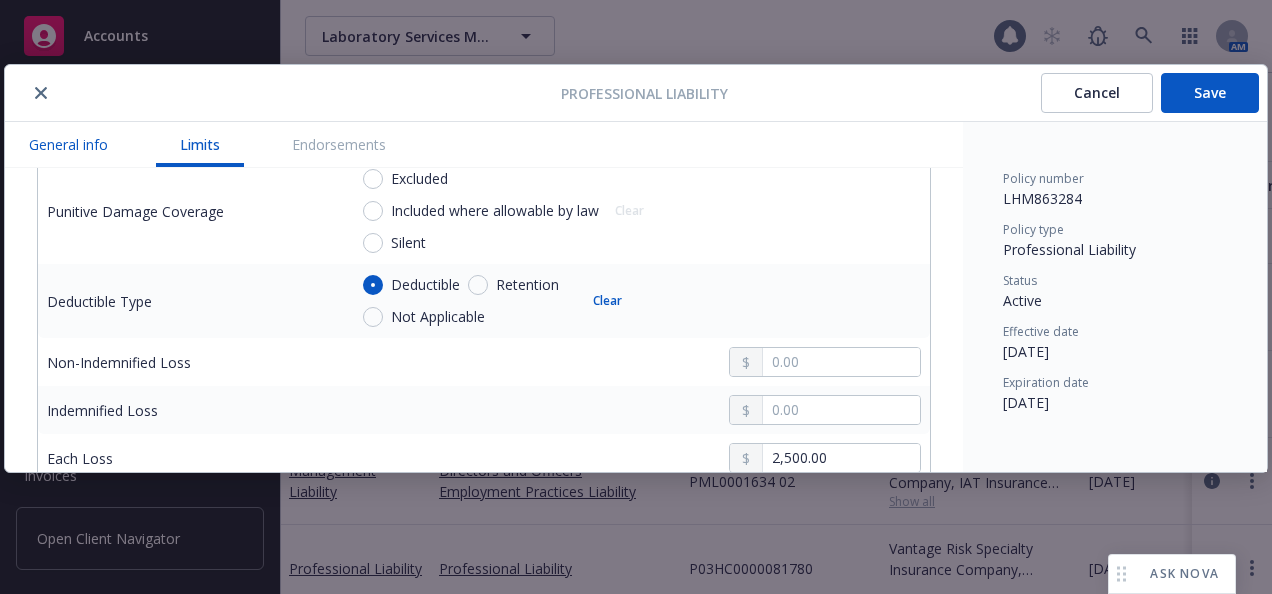 click on "General info" at bounding box center [68, 144] 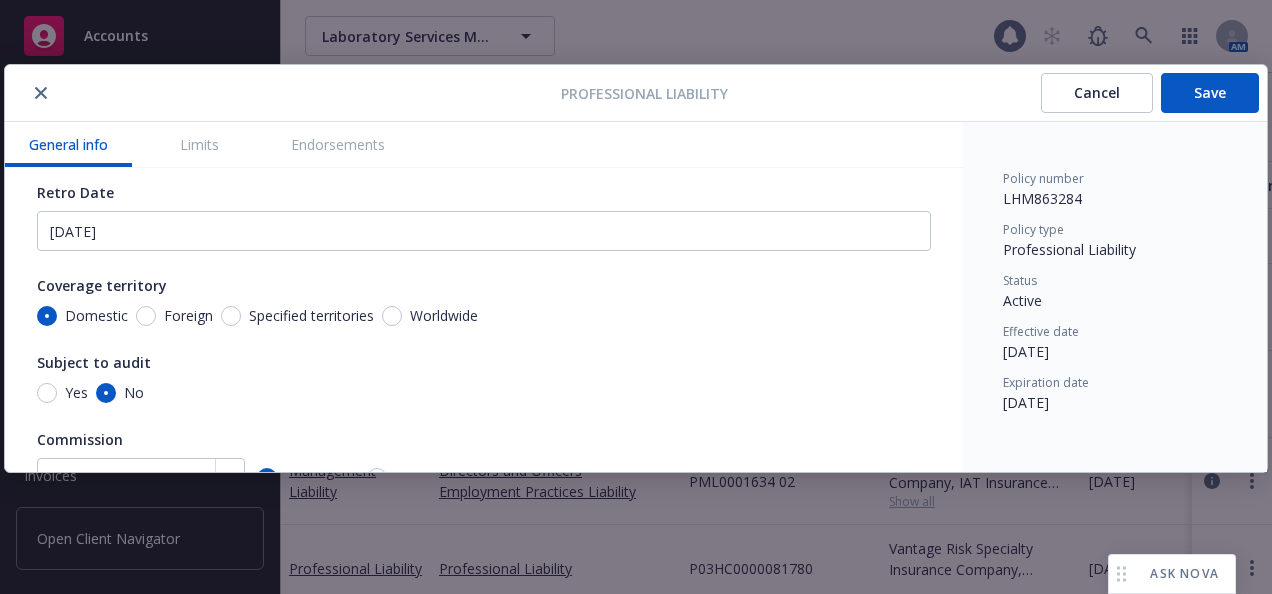scroll, scrollTop: 139, scrollLeft: 0, axis: vertical 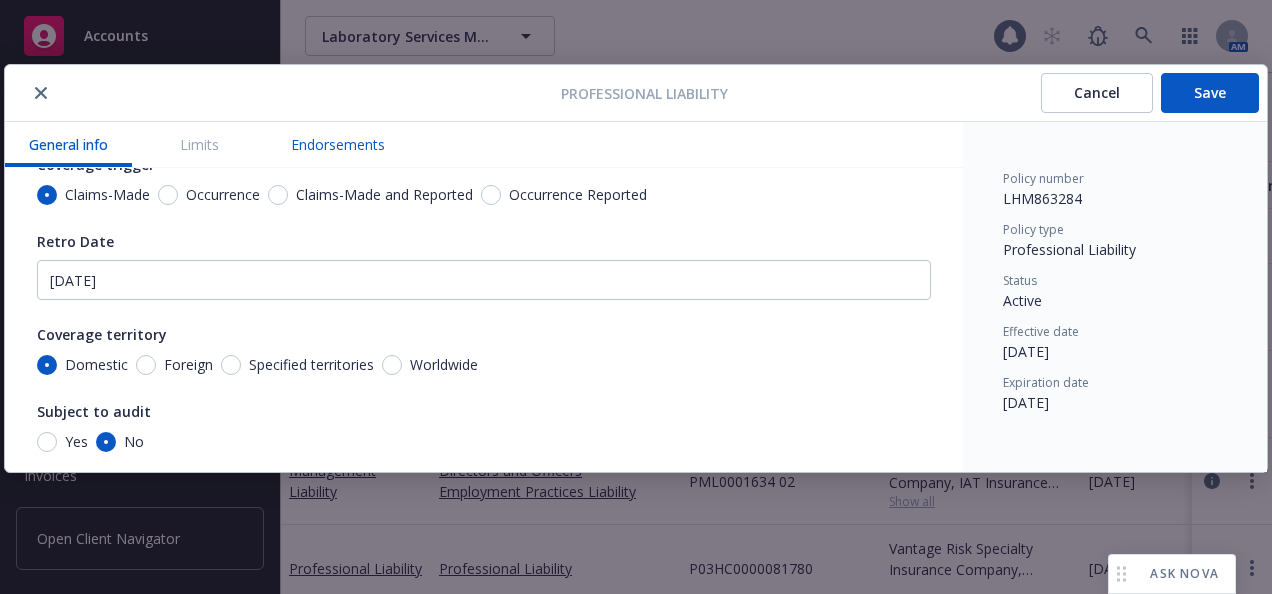 click on "Endorsements" at bounding box center [338, 144] 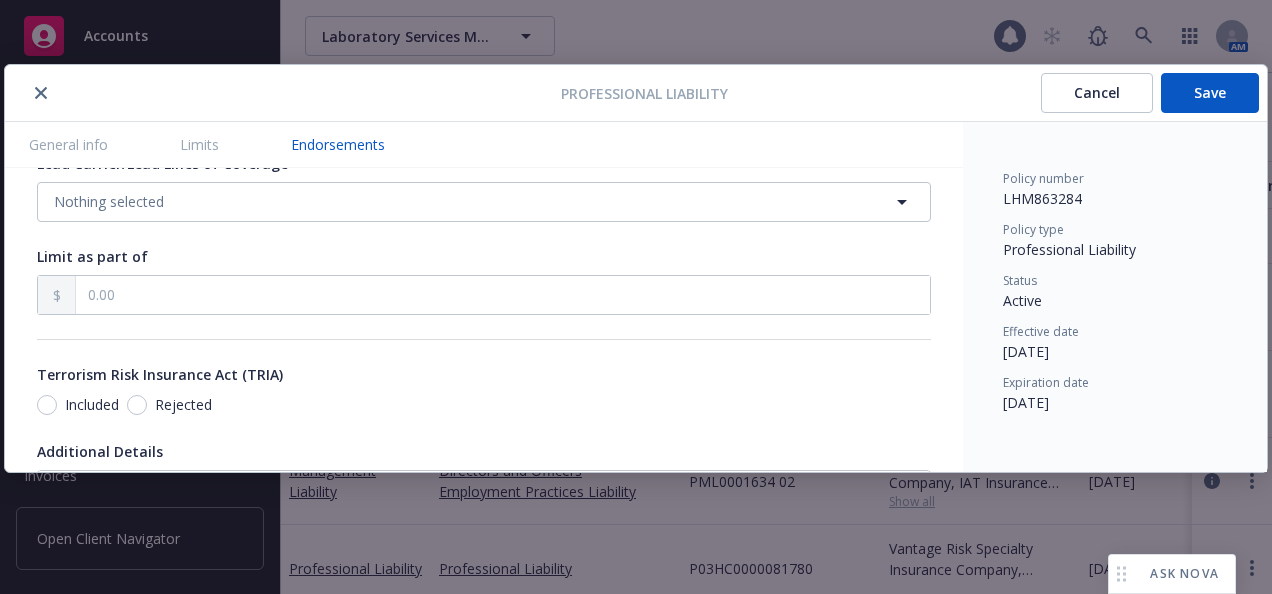 scroll, scrollTop: 2100, scrollLeft: 0, axis: vertical 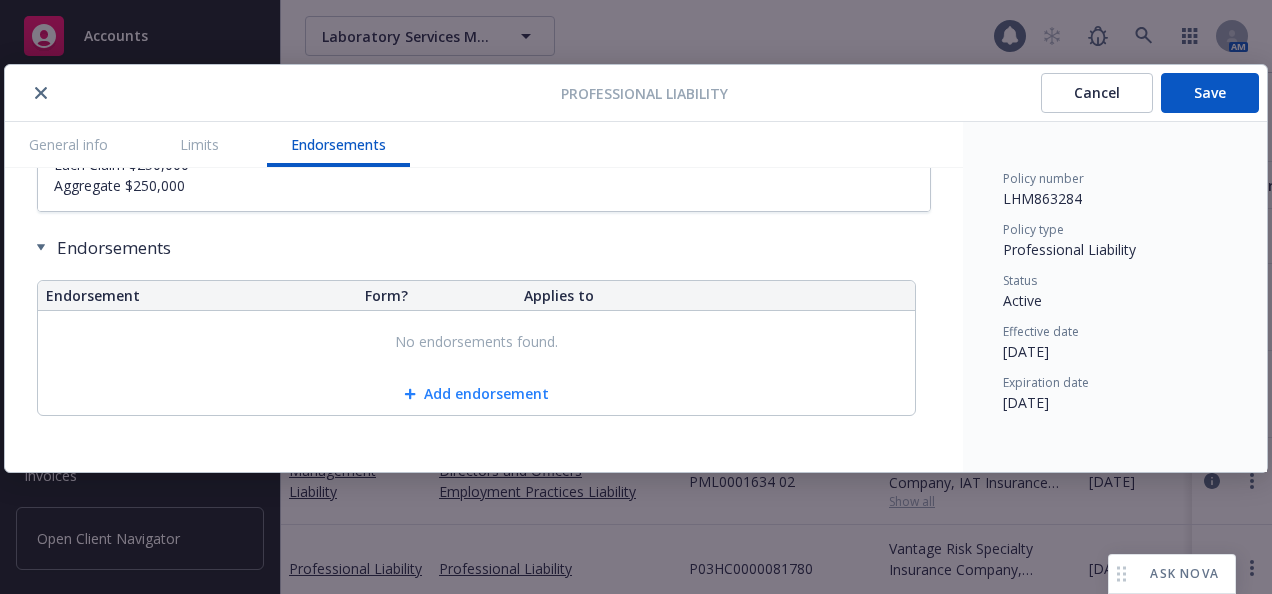 click on "Add endorsement" at bounding box center (476, 394) 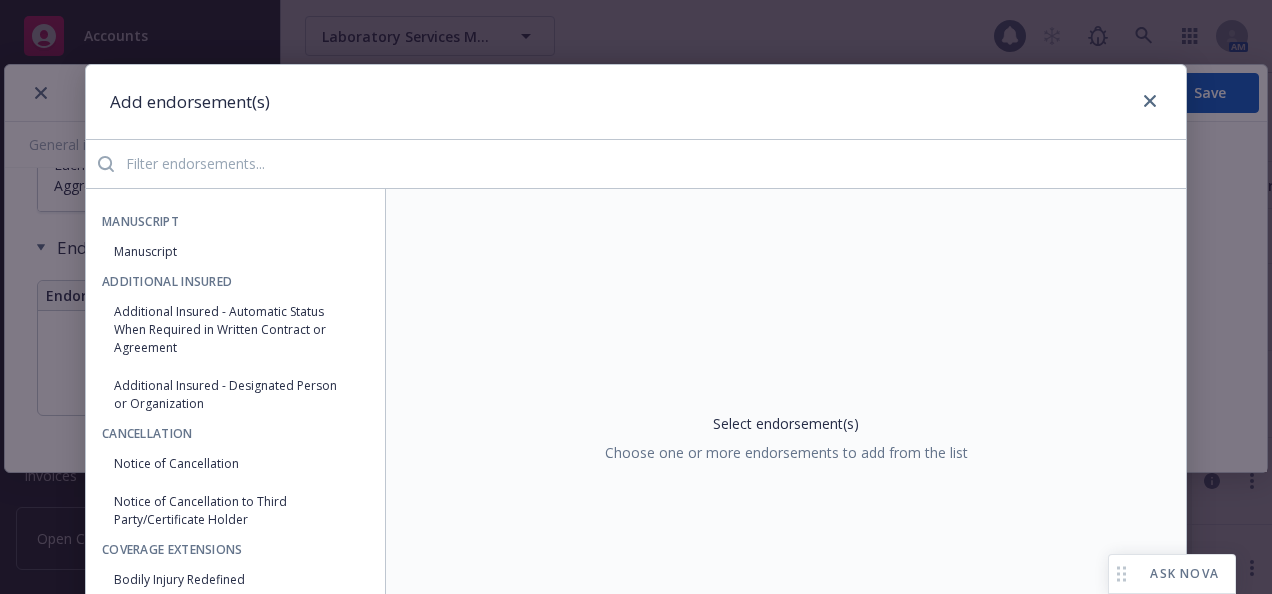 click at bounding box center [650, 164] 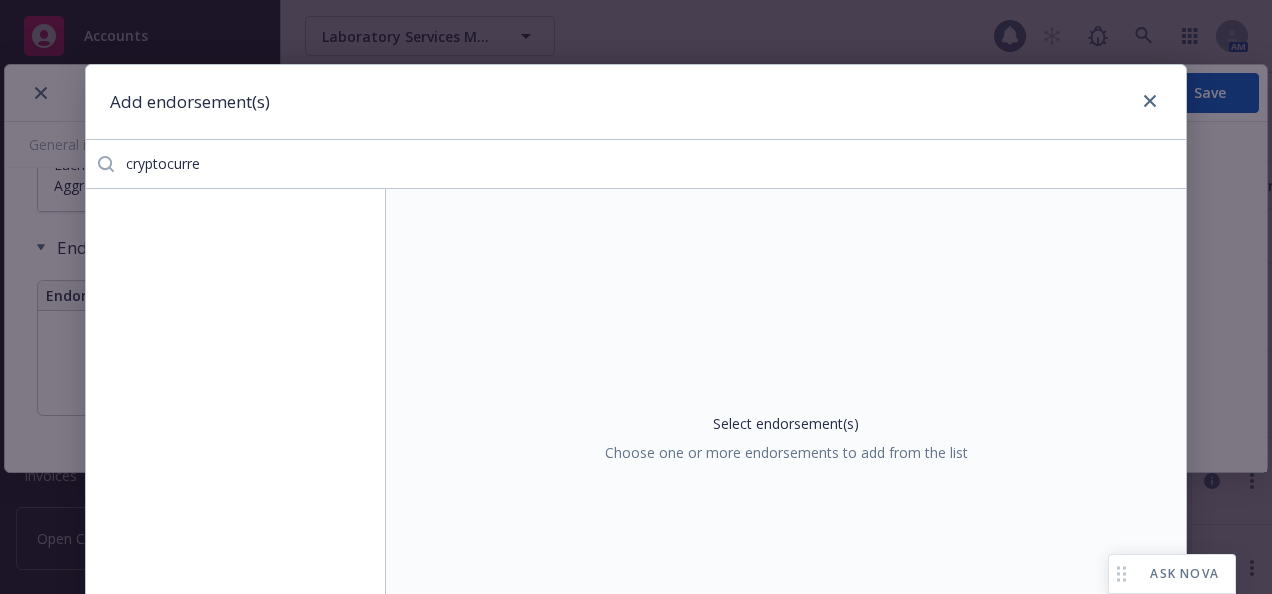 click on "cryptocurre" at bounding box center [650, 164] 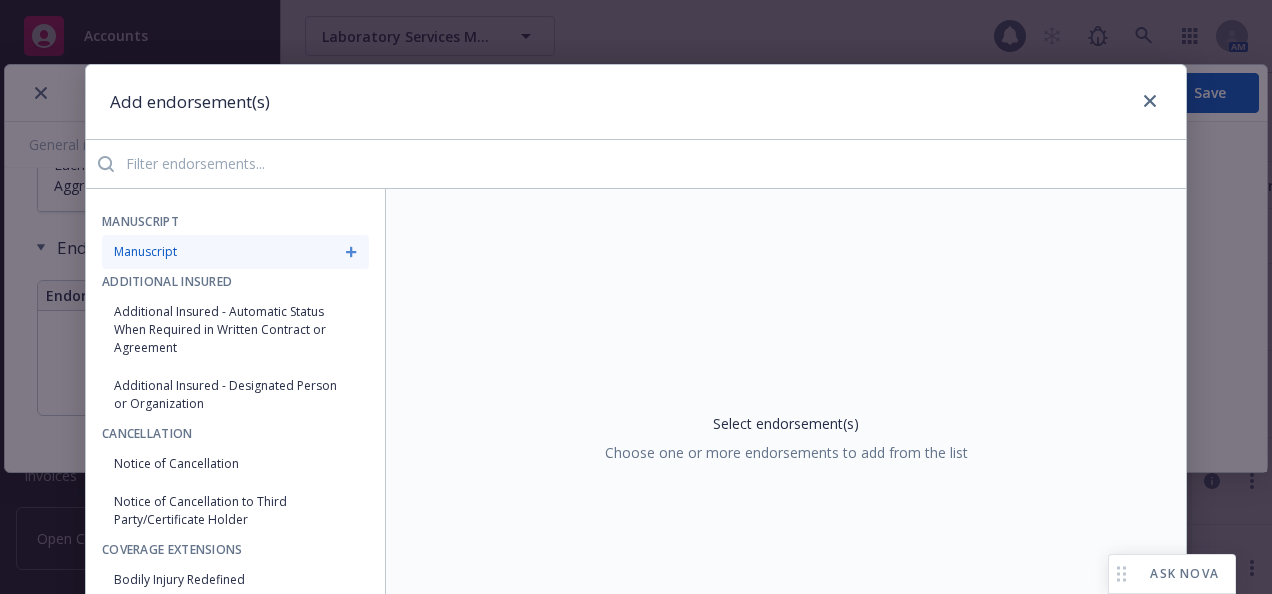 click on "Manuscript" at bounding box center [235, 252] 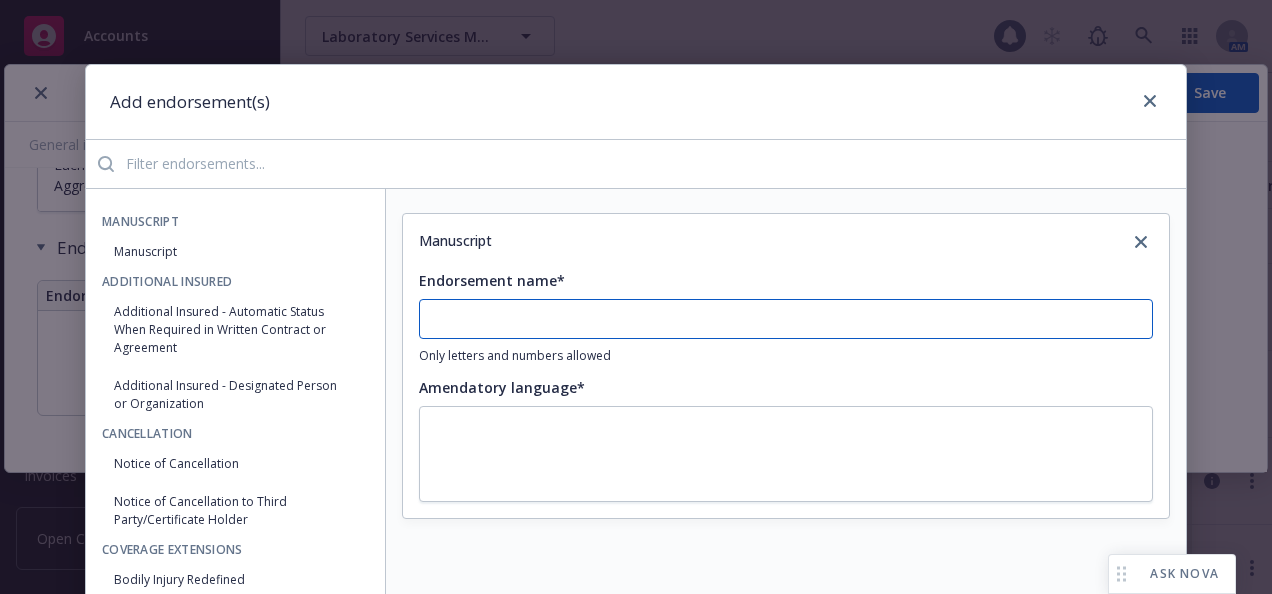 click on "Endorsement name*" at bounding box center (786, 319) 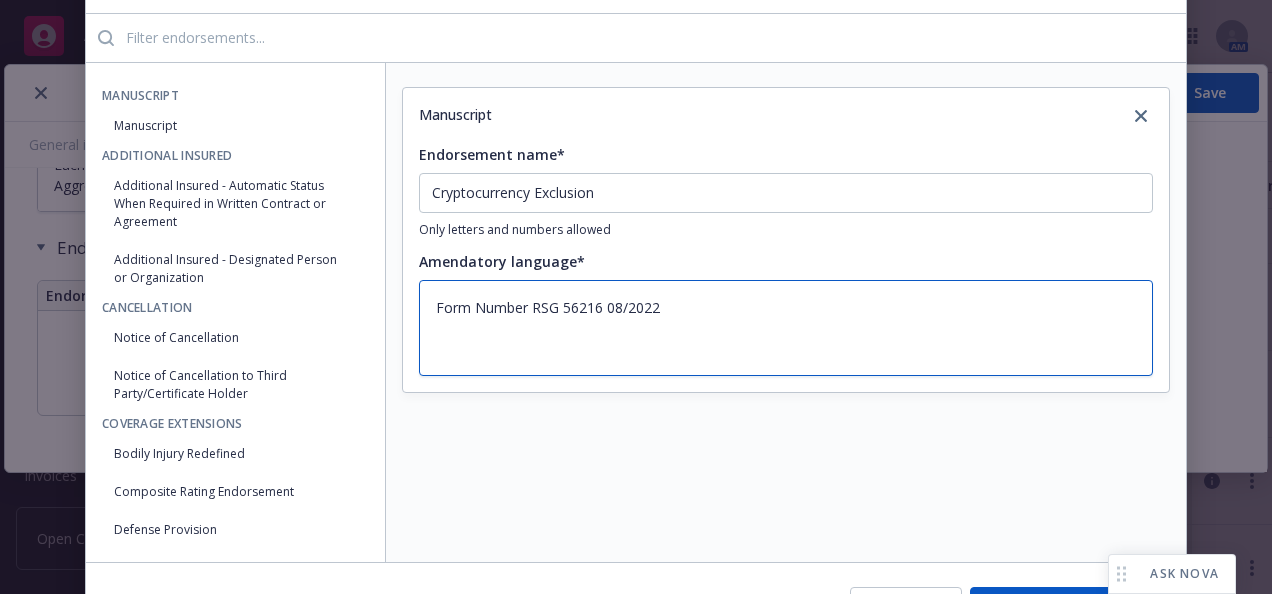 scroll, scrollTop: 246, scrollLeft: 0, axis: vertical 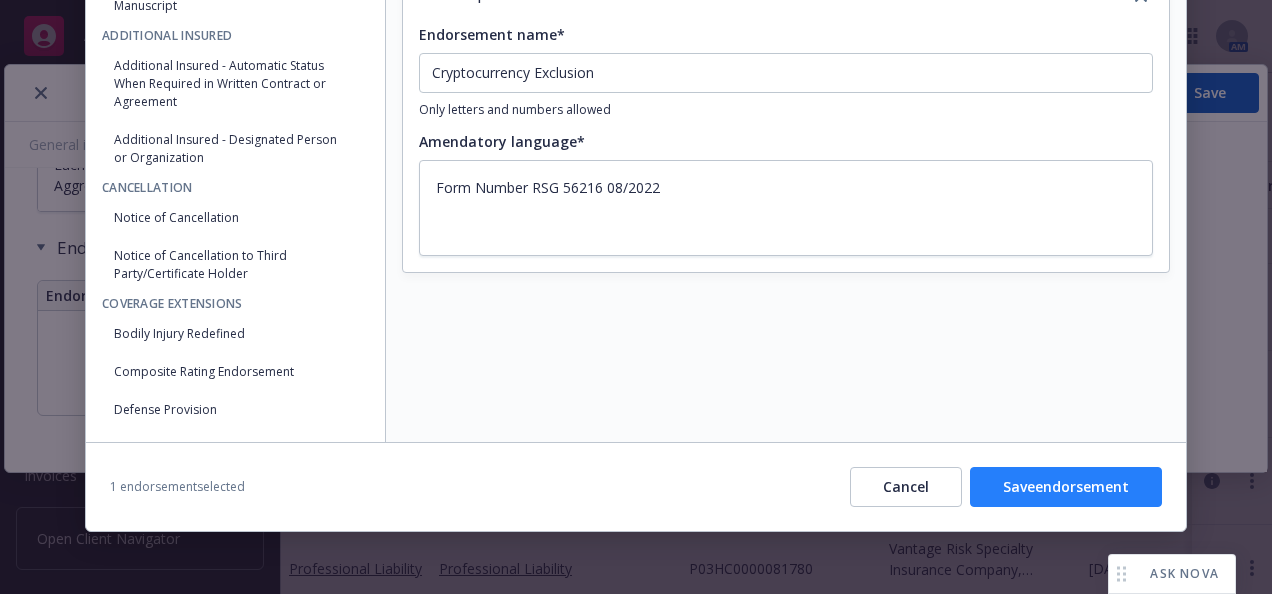 click on "Save  endorsement" at bounding box center (1066, 487) 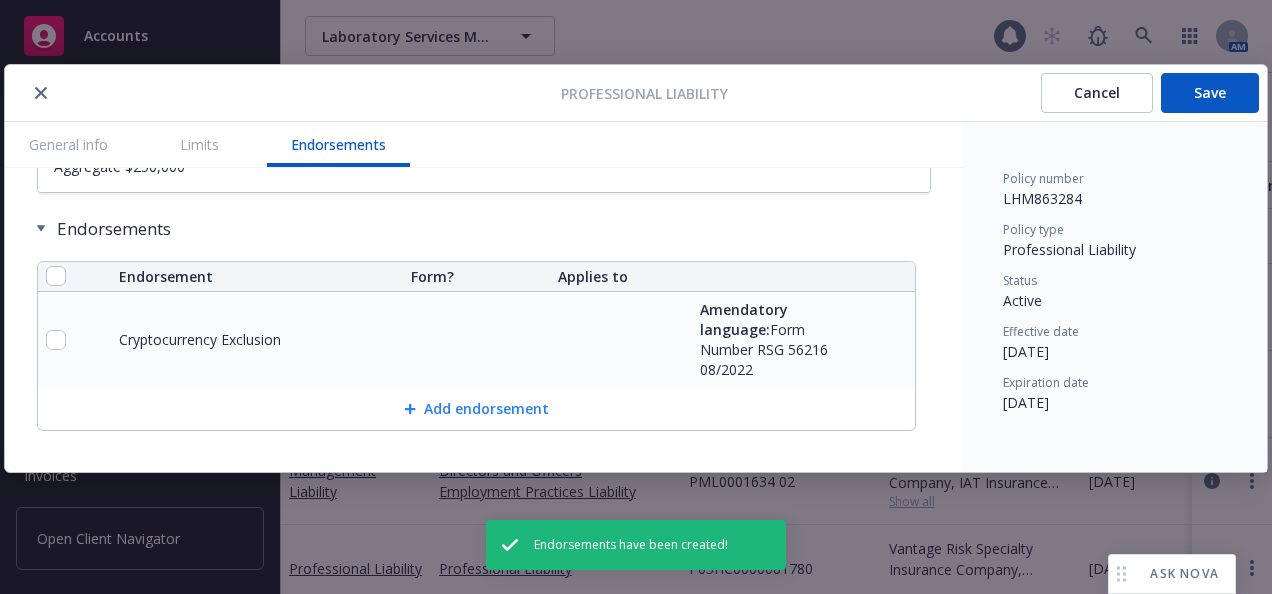 click on "Add endorsement" at bounding box center (476, 409) 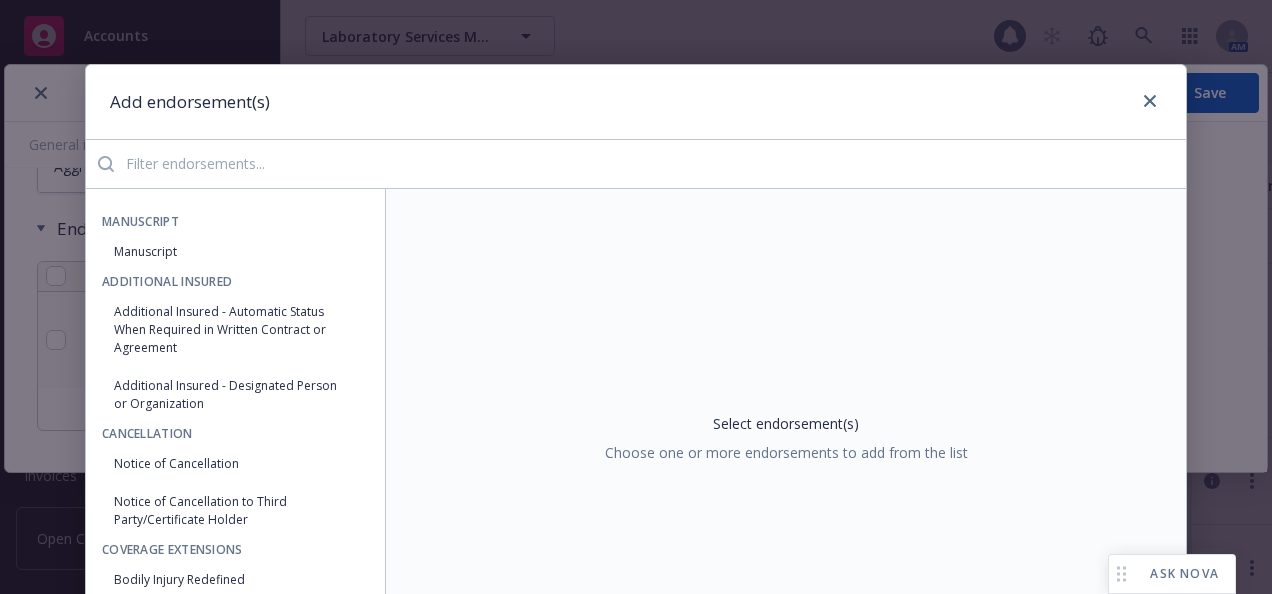 click at bounding box center [650, 164] 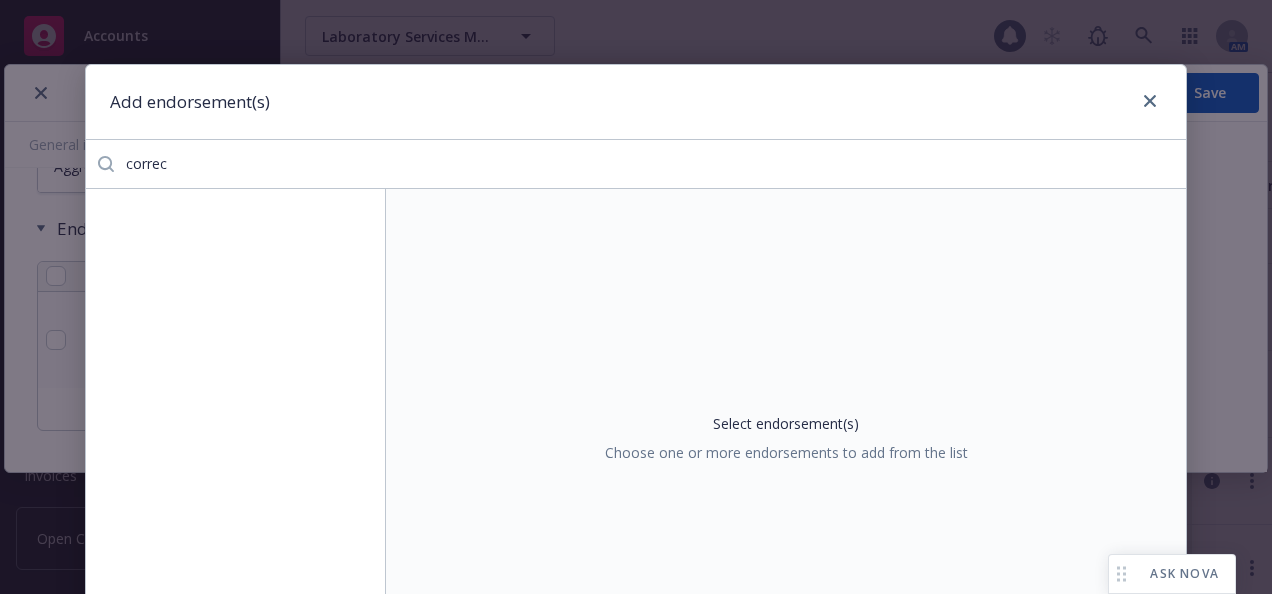 click on "correc" at bounding box center (650, 164) 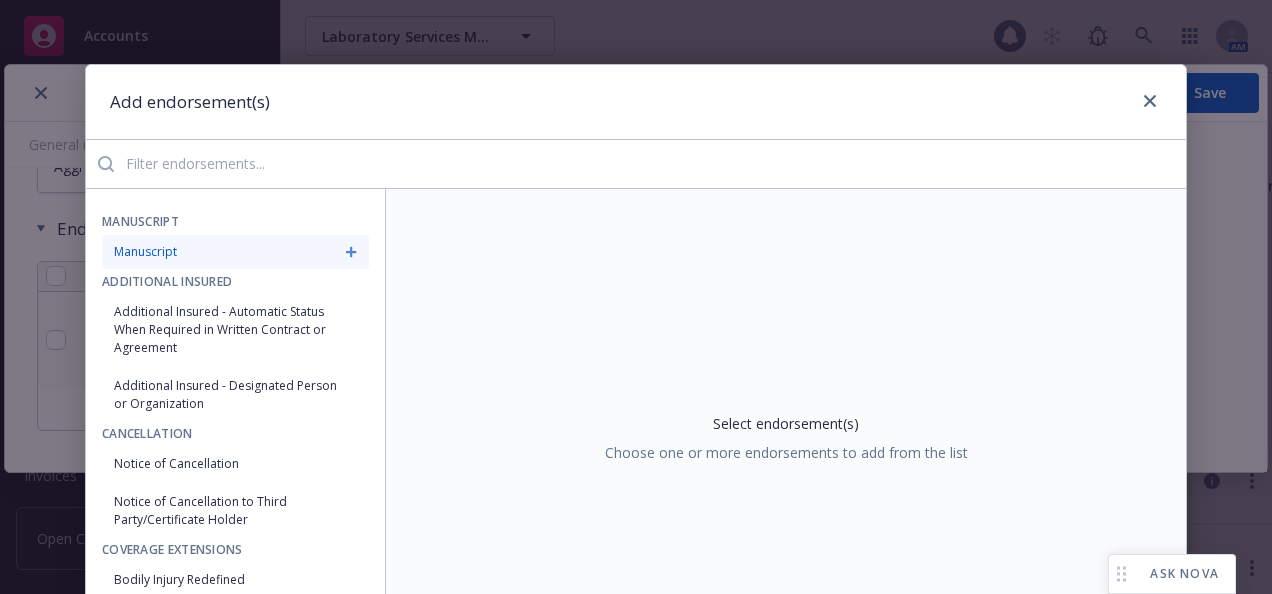 click on "Manuscript" at bounding box center [235, 252] 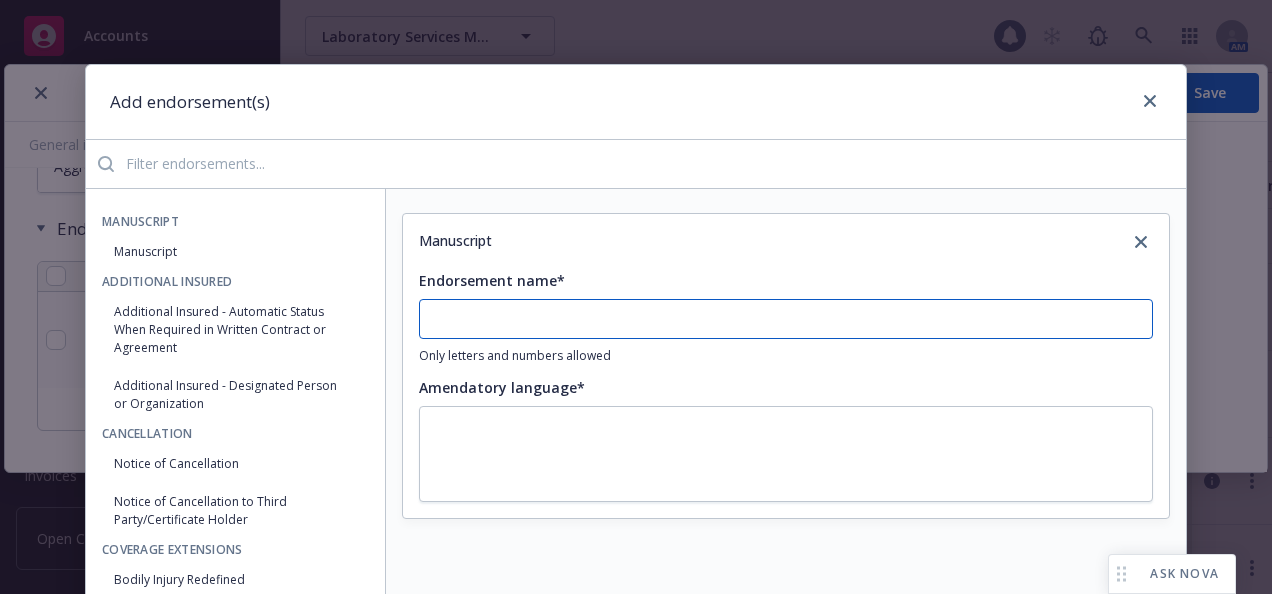 click on "Endorsement name*" at bounding box center (786, 319) 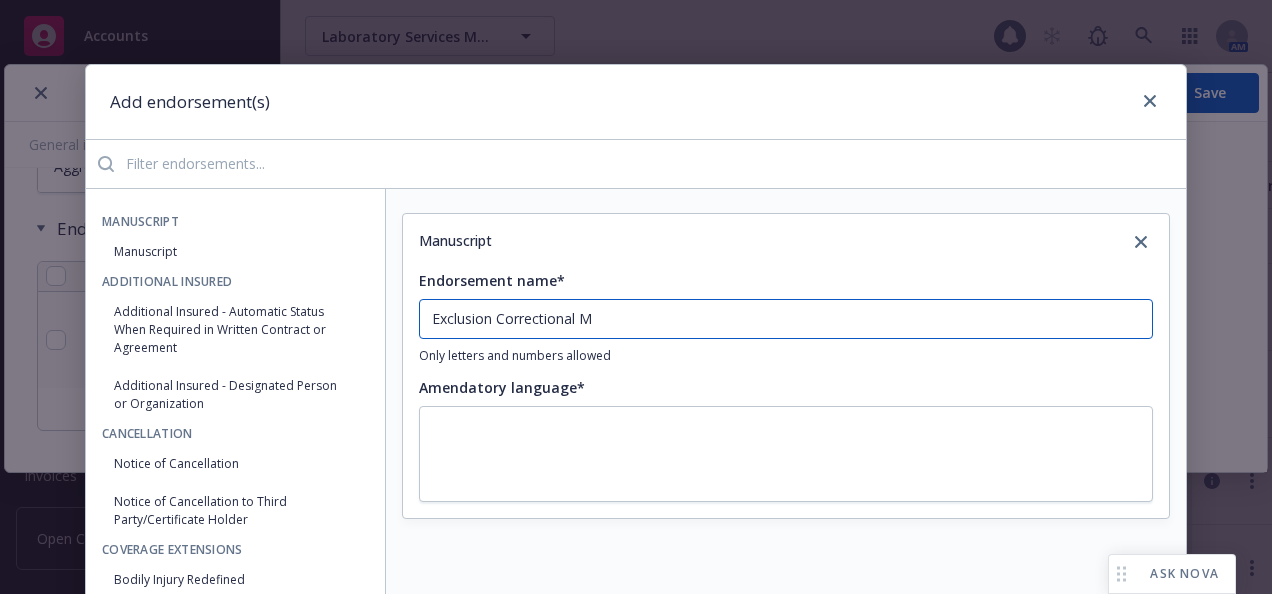 click on "Exclusion Correctional M" at bounding box center [786, 319] 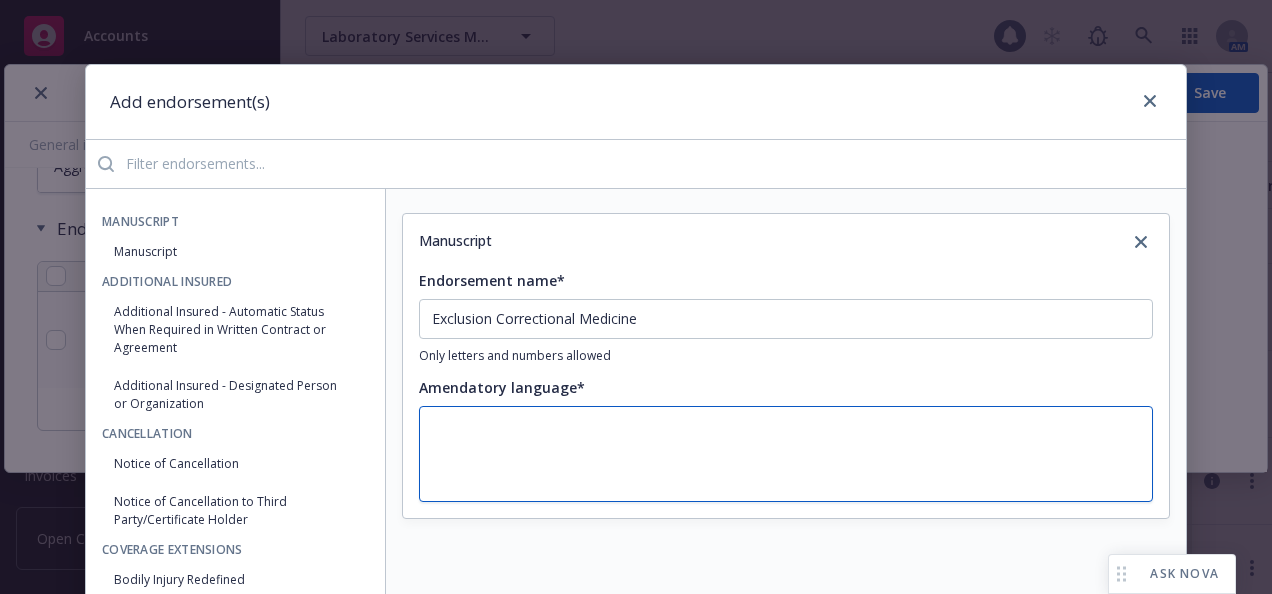 click at bounding box center (786, 454) 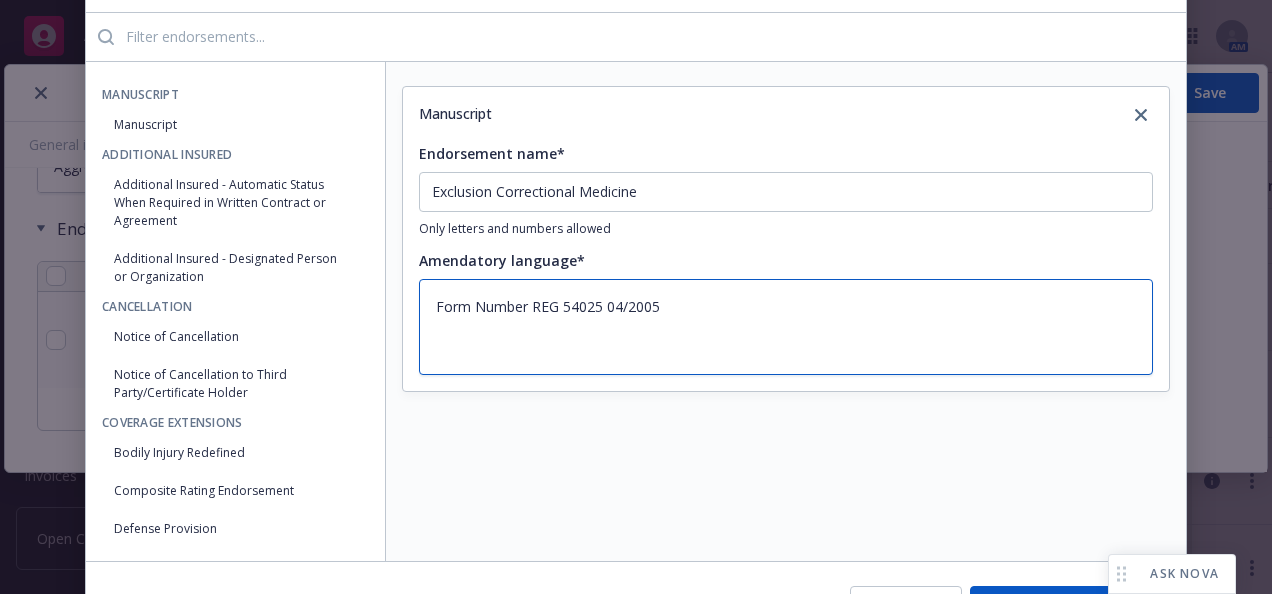 scroll, scrollTop: 246, scrollLeft: 0, axis: vertical 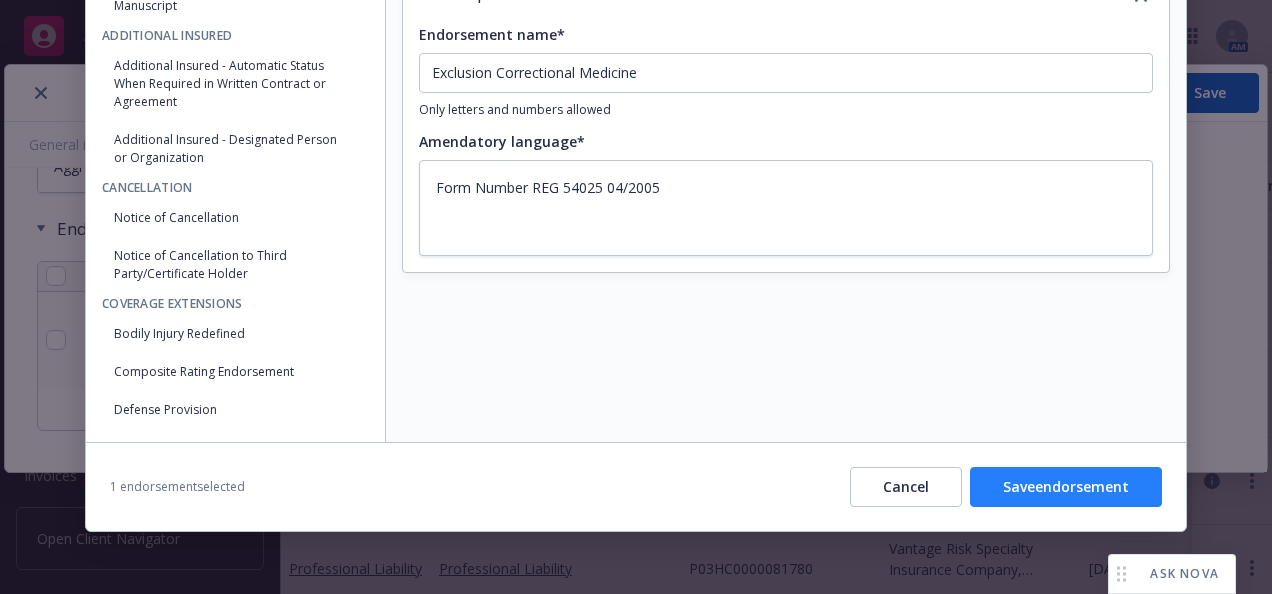 click on "Save  endorsement" at bounding box center [1066, 487] 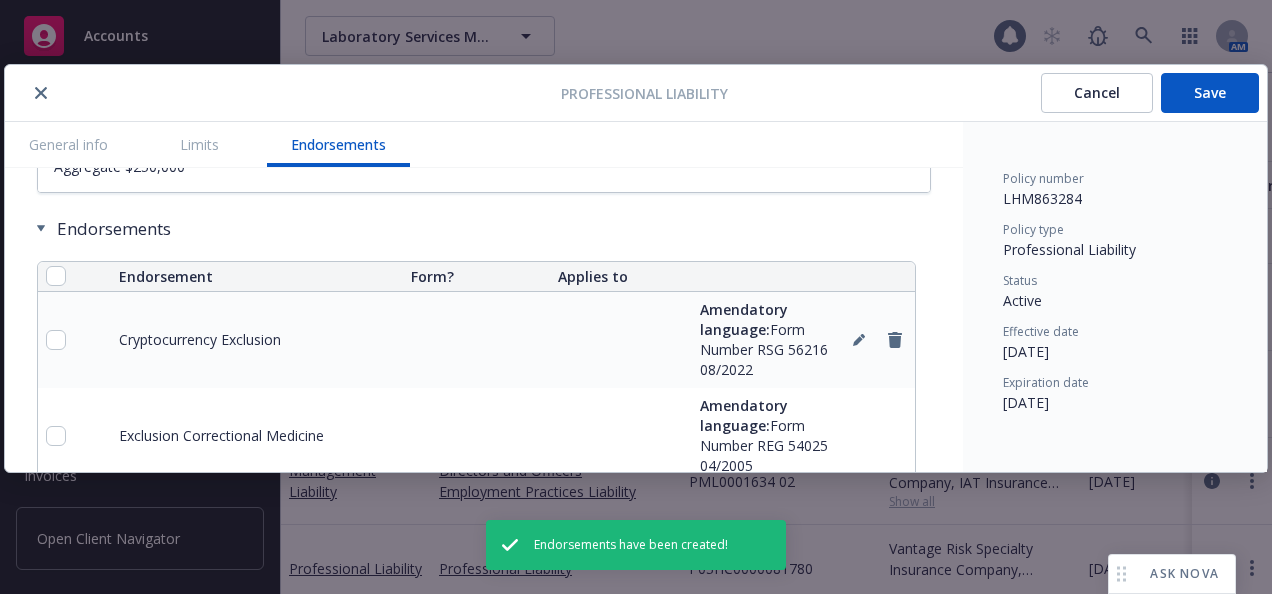 scroll, scrollTop: 2200, scrollLeft: 0, axis: vertical 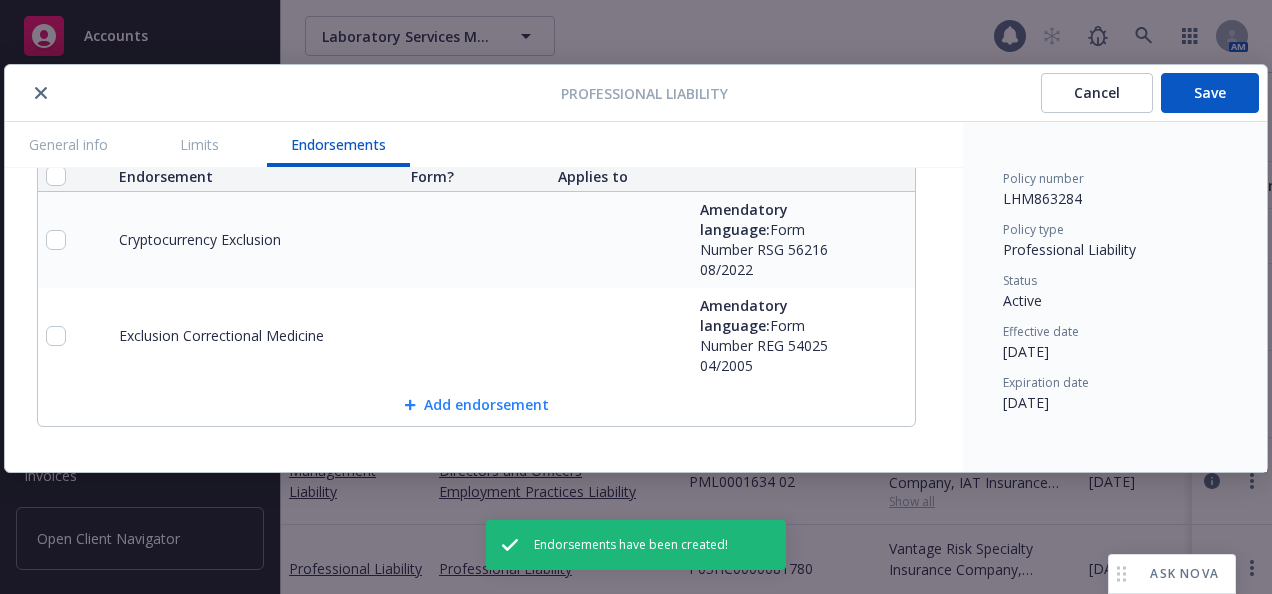 click on "Add endorsement" at bounding box center [476, 405] 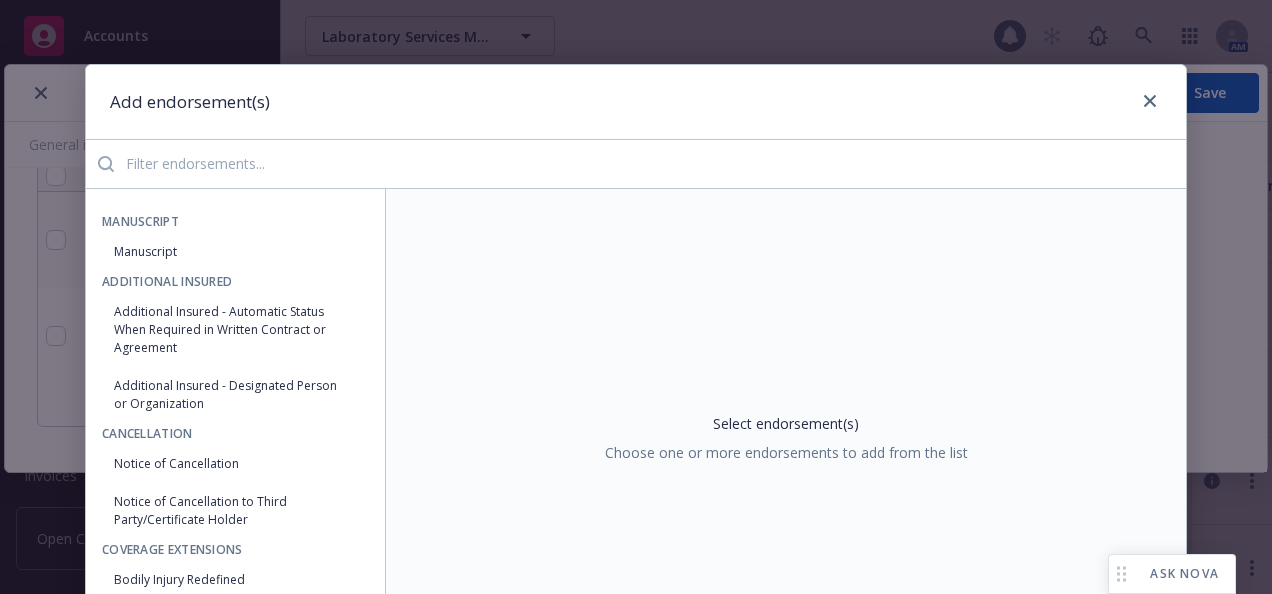 click at bounding box center (650, 164) 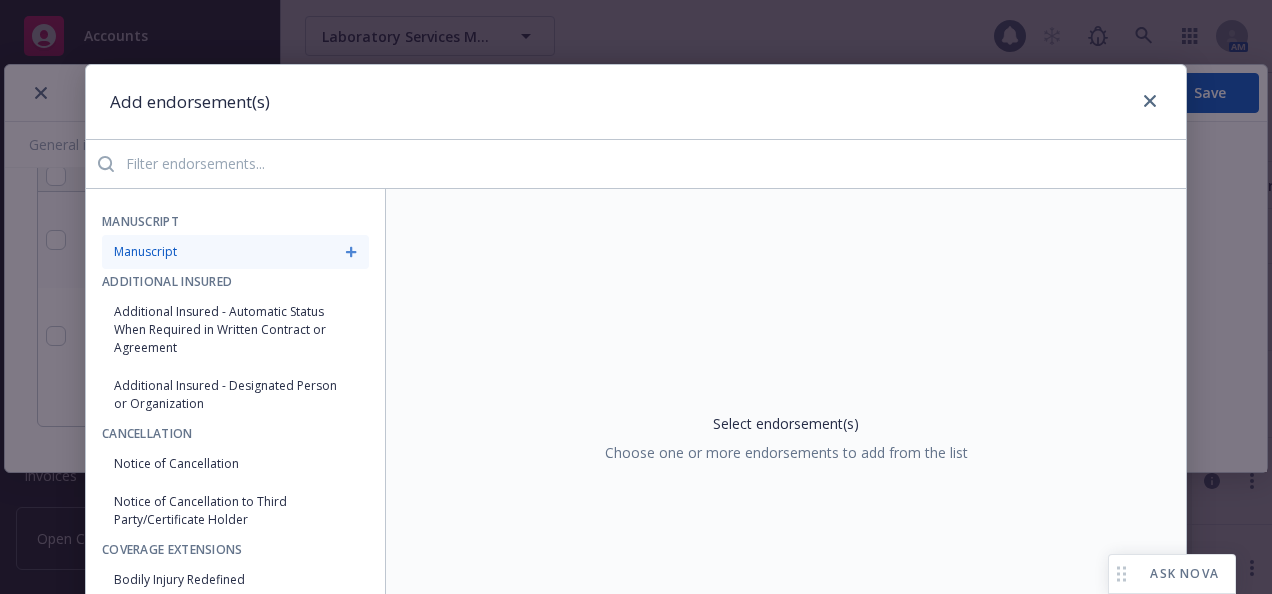 click on "Manuscript" at bounding box center [235, 252] 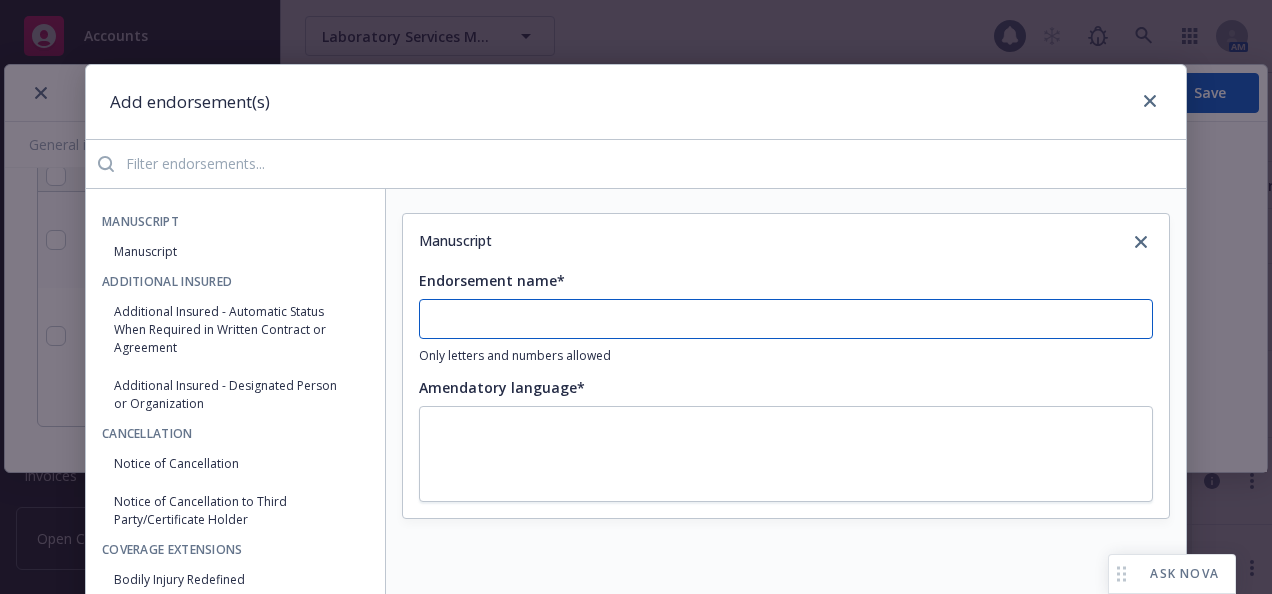click on "Endorsement name*" at bounding box center (786, 319) 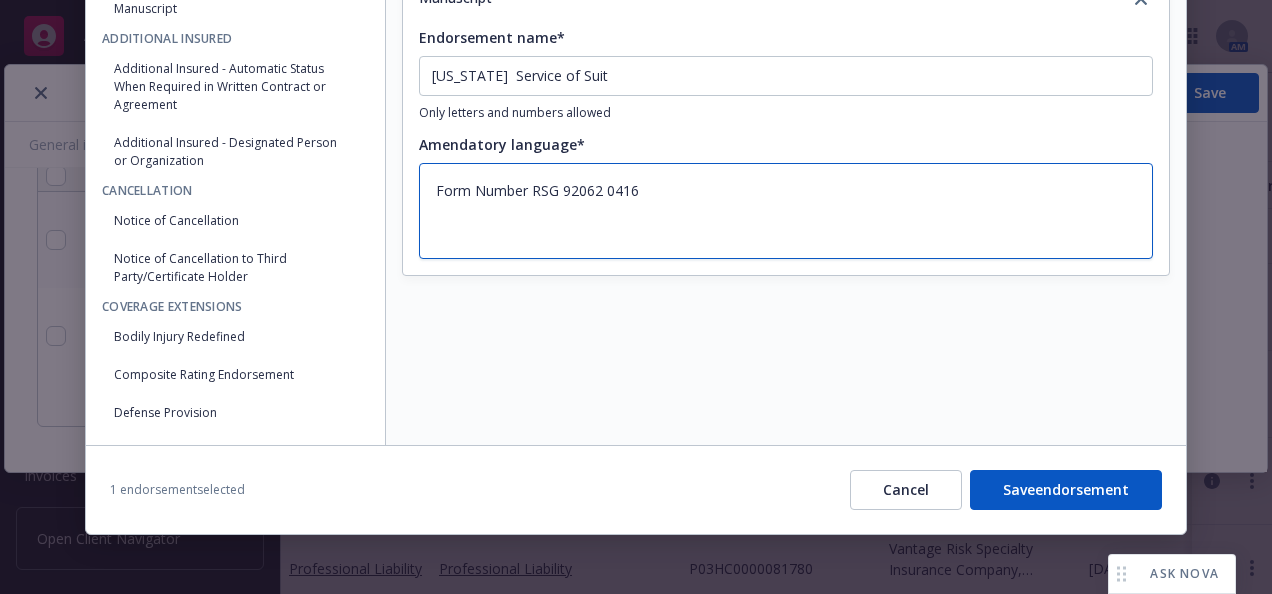 scroll, scrollTop: 246, scrollLeft: 0, axis: vertical 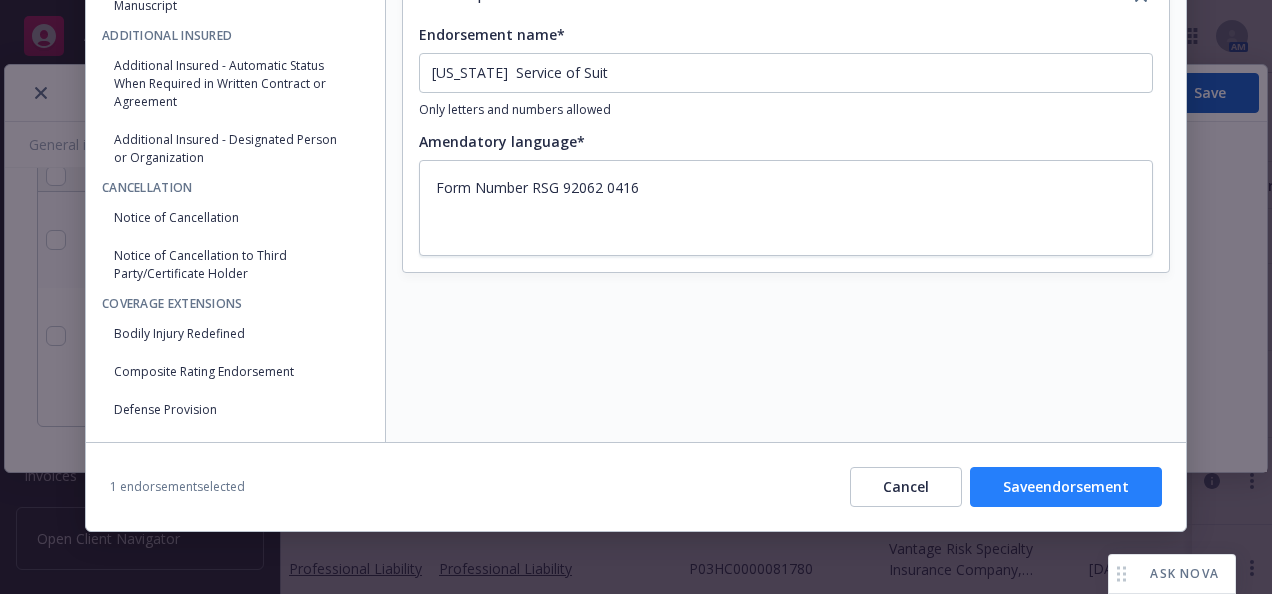 click on "Save  endorsement" at bounding box center (1066, 487) 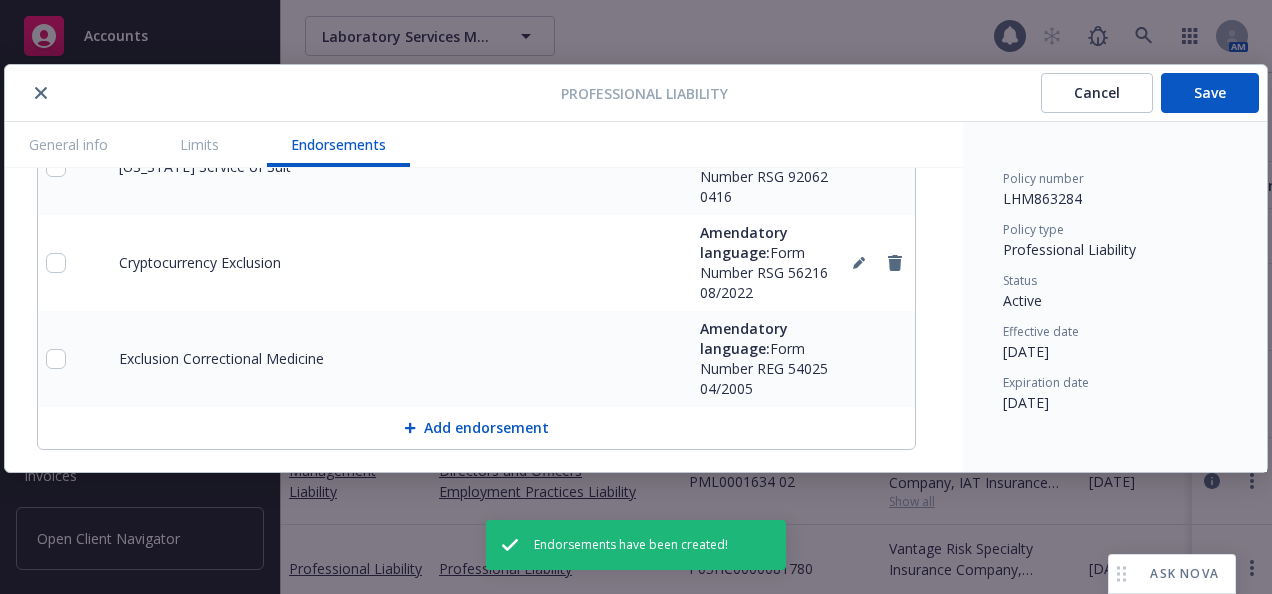 scroll, scrollTop: 2300, scrollLeft: 0, axis: vertical 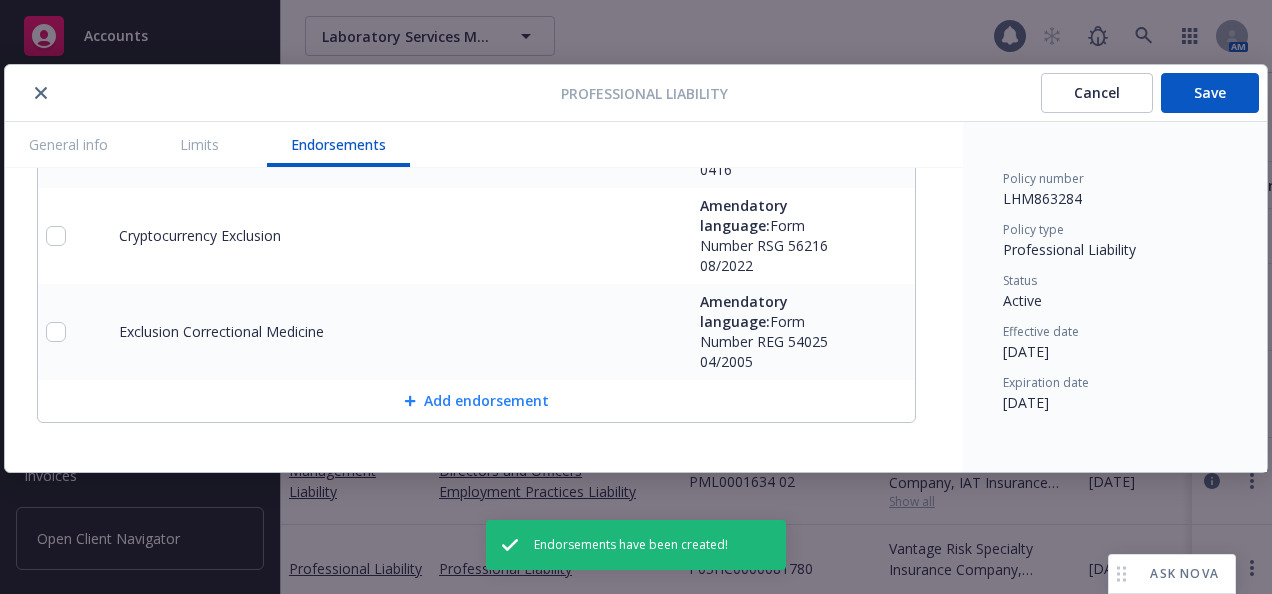 click on "Add endorsement" at bounding box center (476, 401) 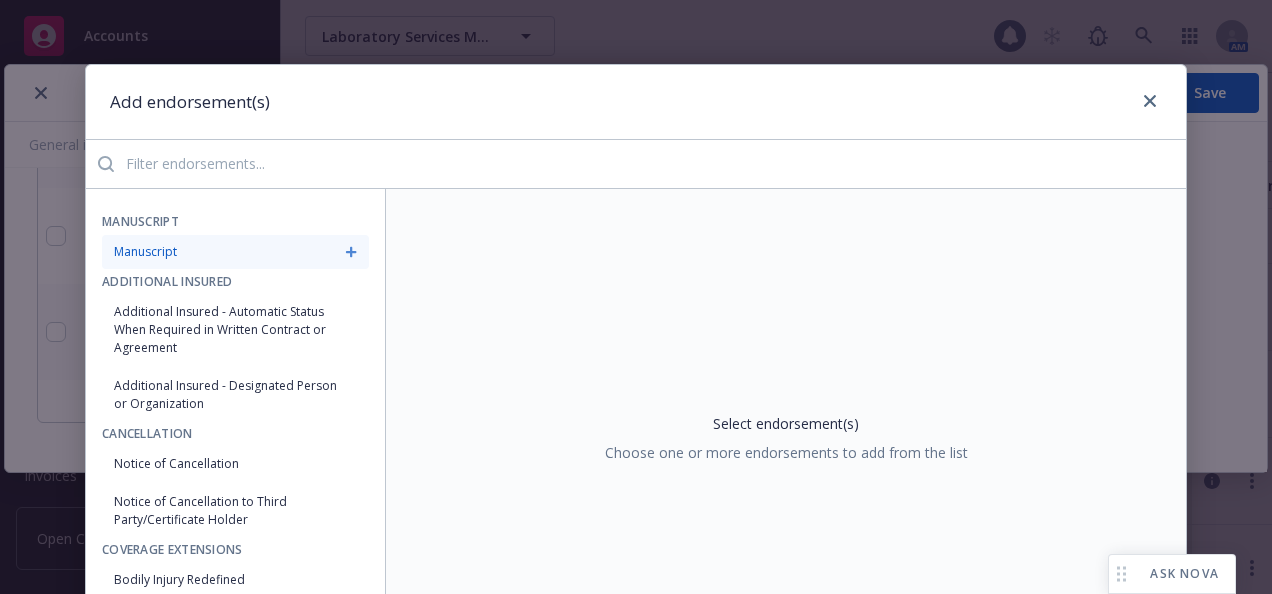 click on "Manuscript" at bounding box center [235, 252] 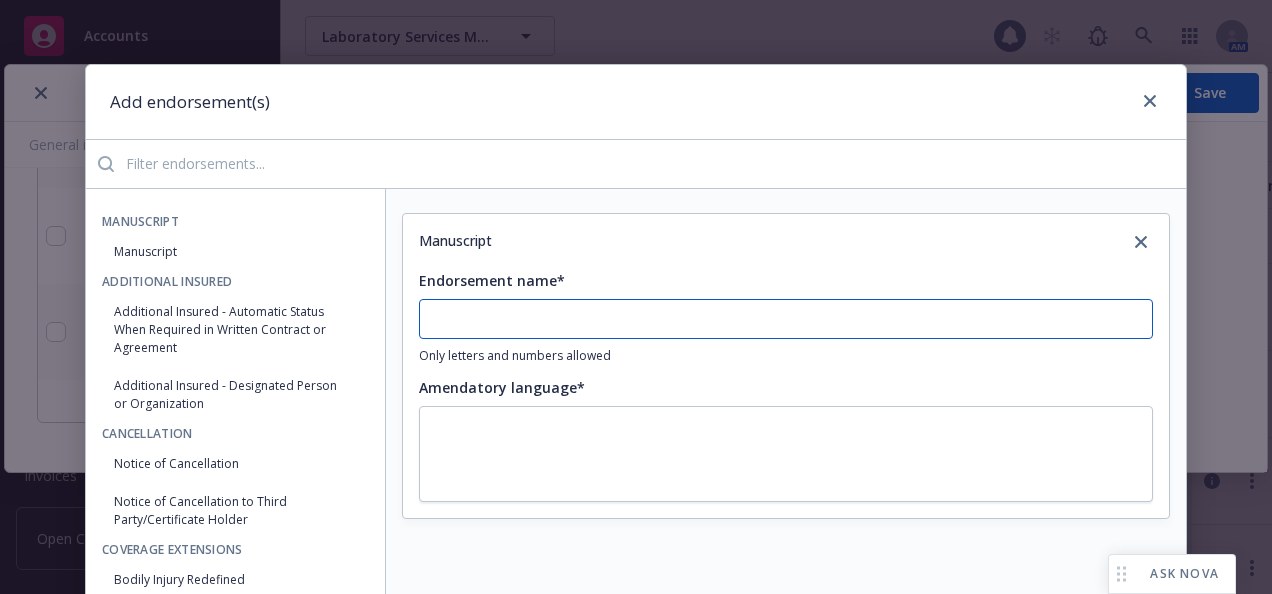 click on "Endorsement name*" at bounding box center (786, 319) 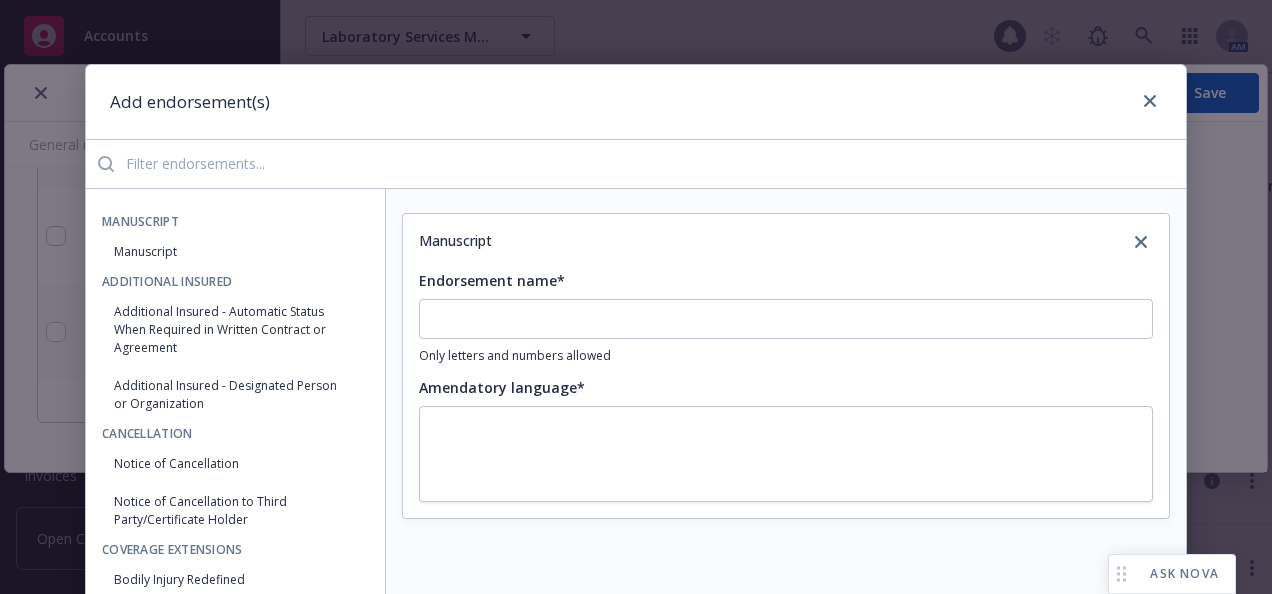 click at bounding box center (650, 164) 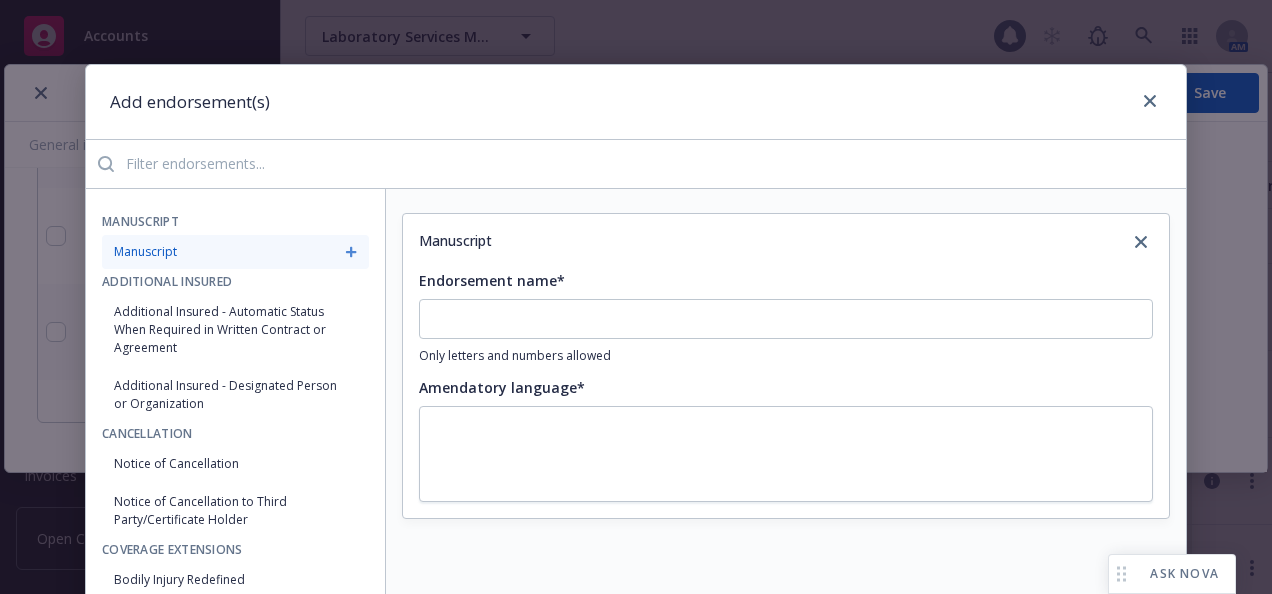 click on "Manuscript" at bounding box center (235, 252) 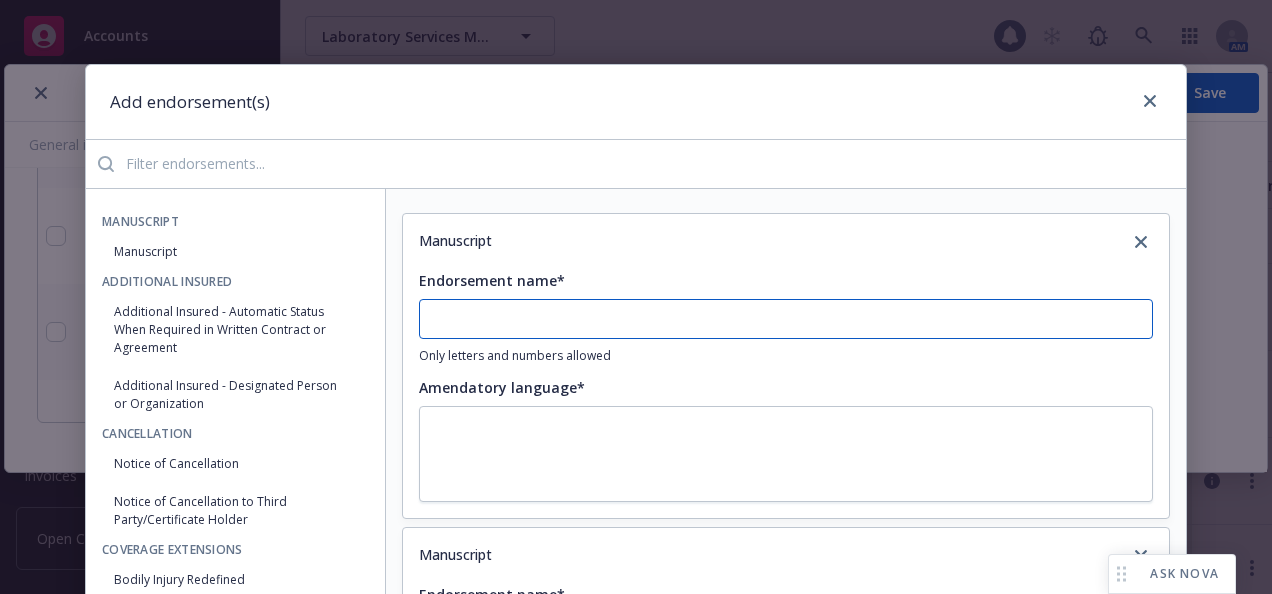 click on "Endorsement name*" at bounding box center [786, 319] 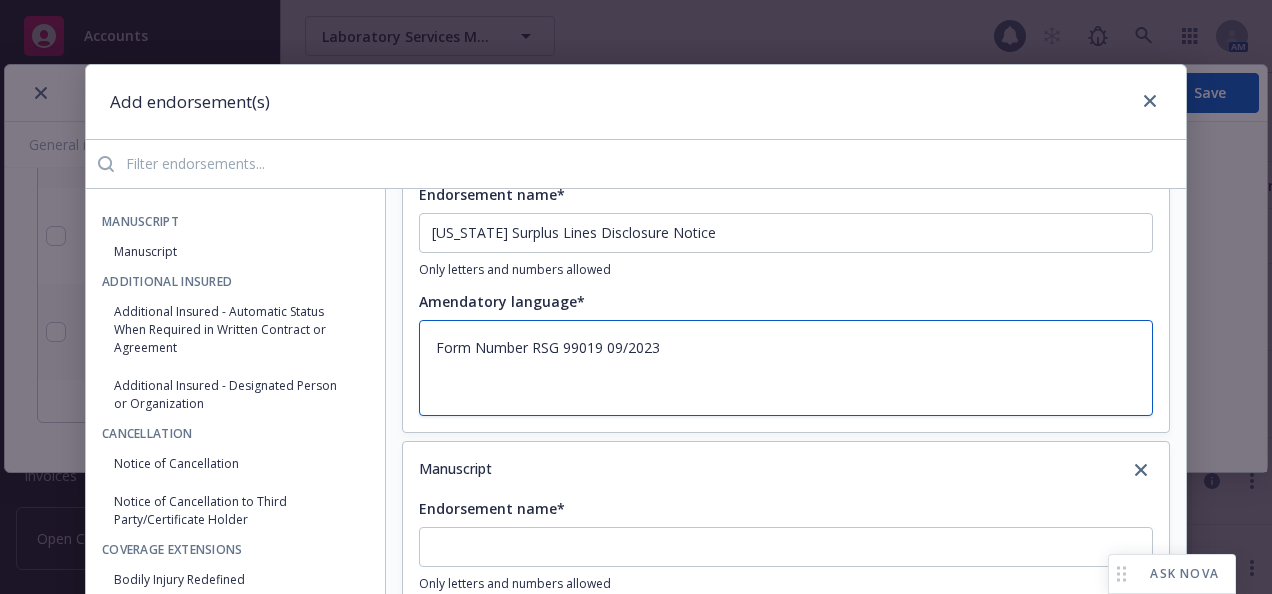 scroll, scrollTop: 168, scrollLeft: 0, axis: vertical 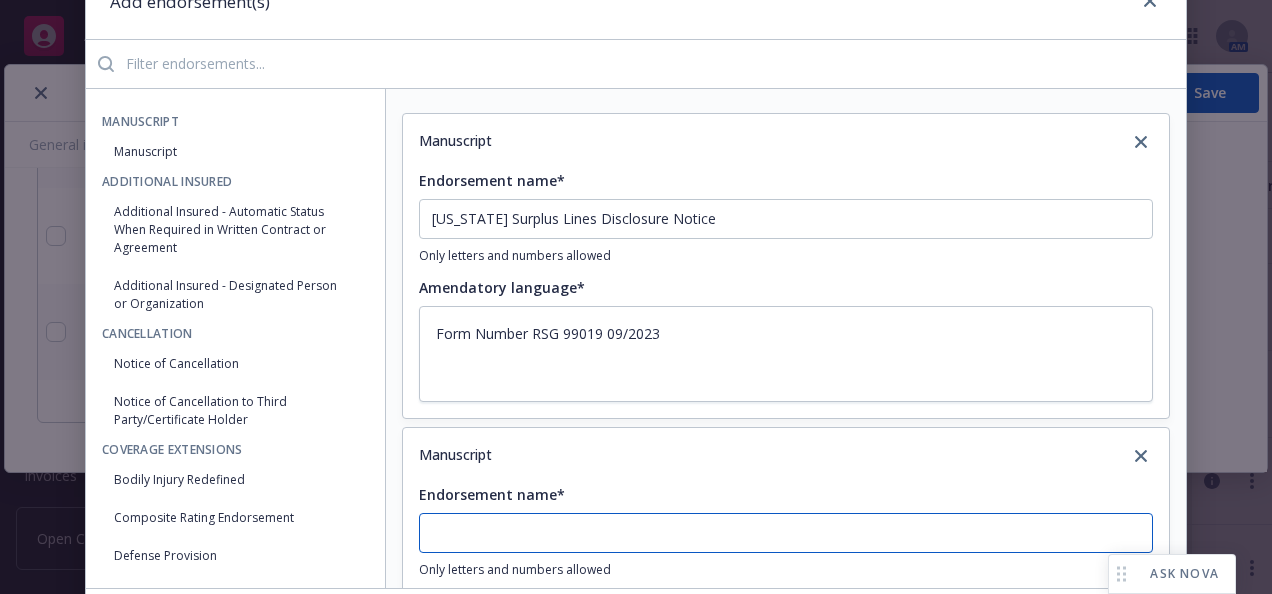click on "Endorsement name*" at bounding box center (786, 219) 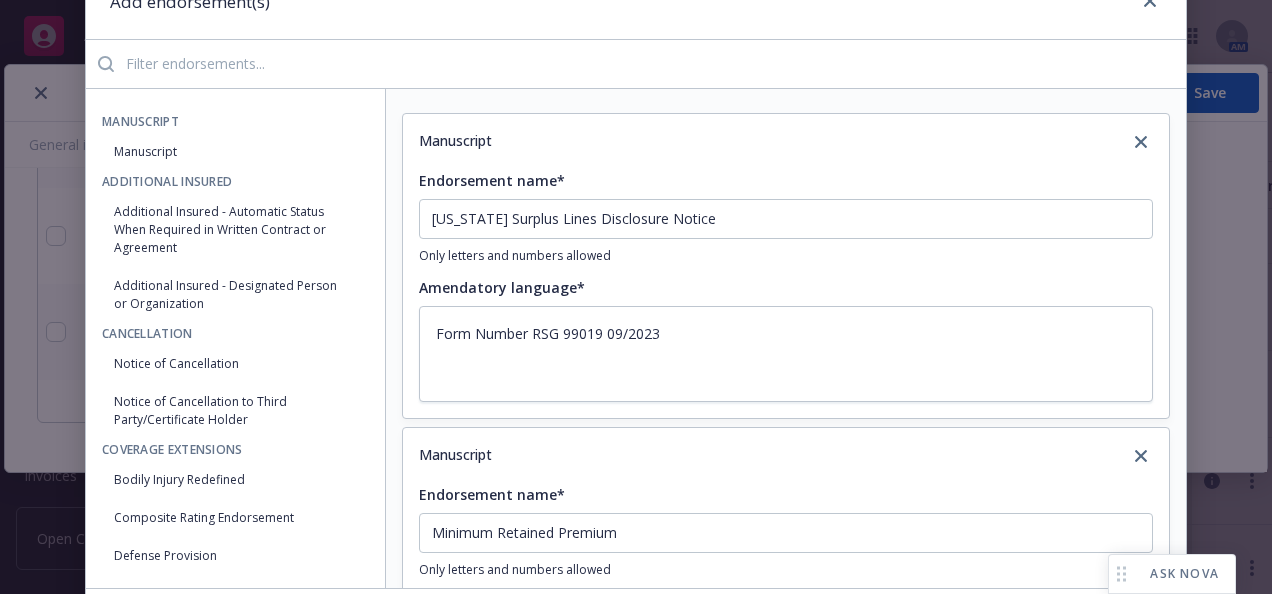 scroll, scrollTop: 168, scrollLeft: 0, axis: vertical 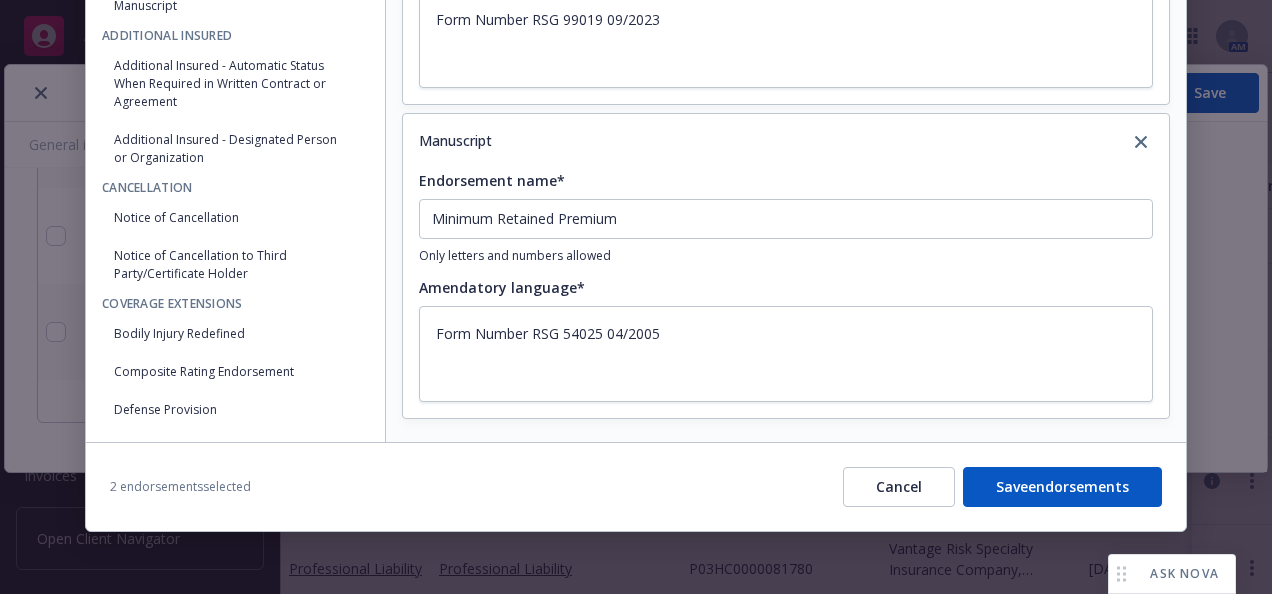 click on "Save  endorsements" at bounding box center (1062, 487) 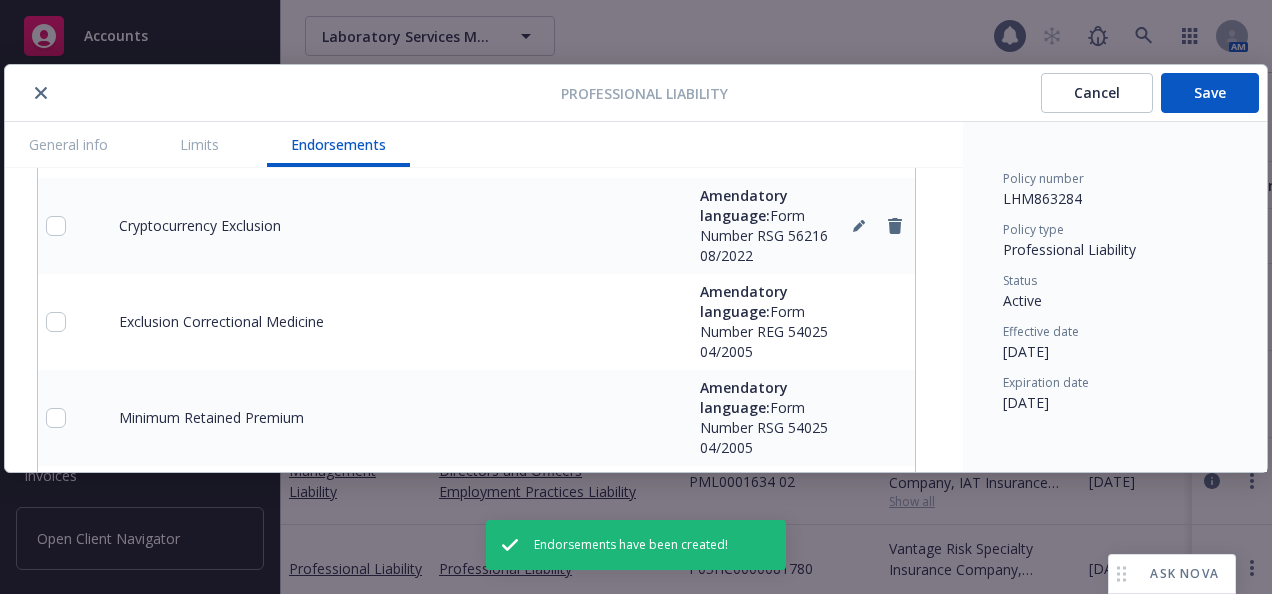 scroll, scrollTop: 2500, scrollLeft: 0, axis: vertical 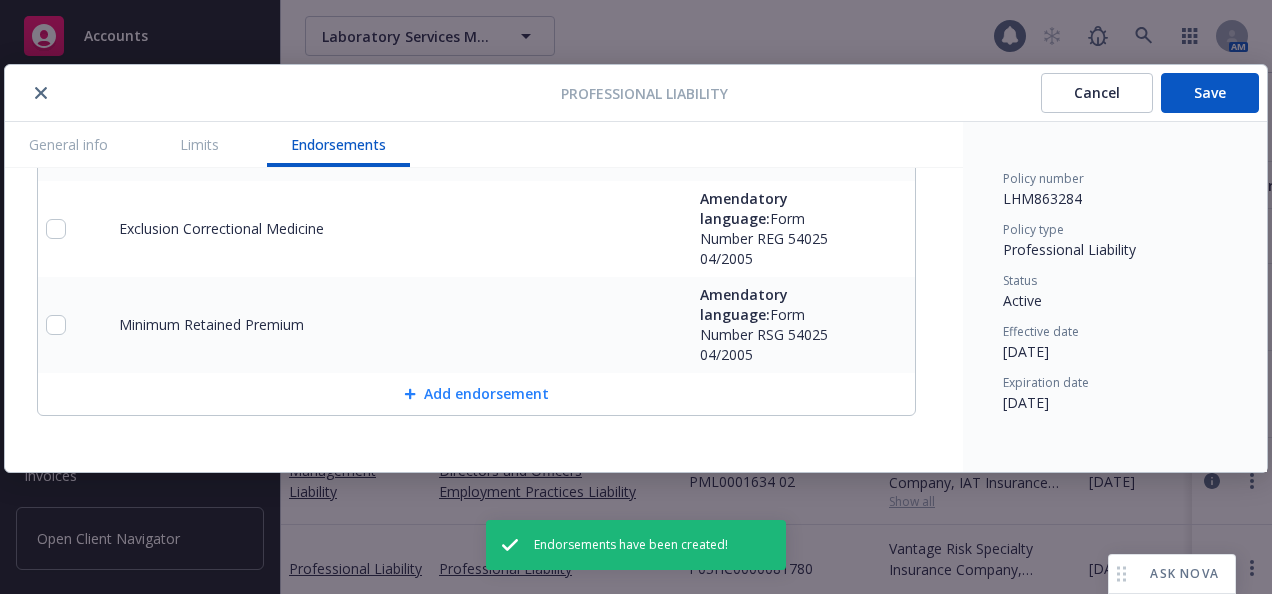 click on "Add endorsement" at bounding box center (476, 394) 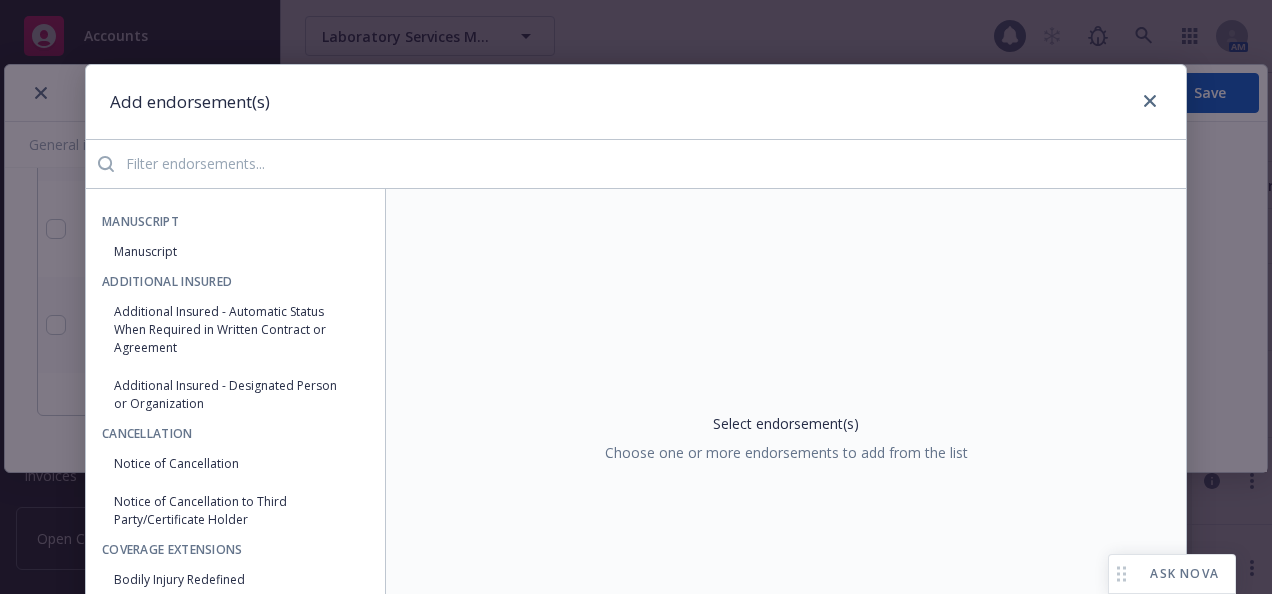 click at bounding box center (650, 164) 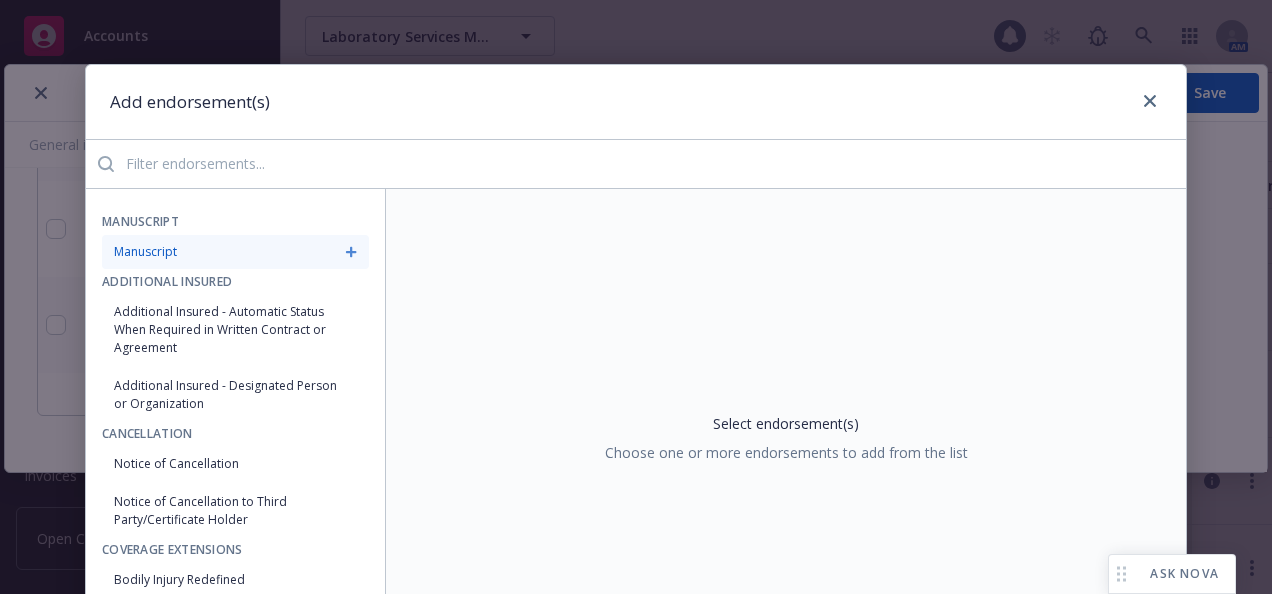 click on "Manuscript" at bounding box center (235, 252) 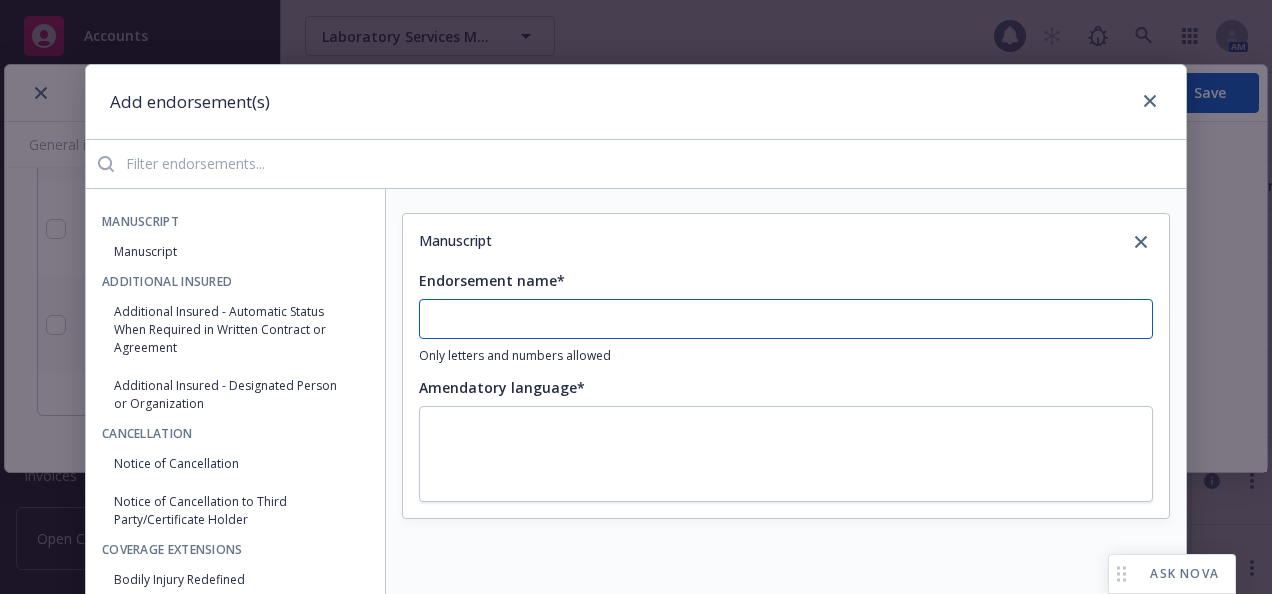 drag, startPoint x: 530, startPoint y: 306, endPoint x: 522, endPoint y: 318, distance: 14.422205 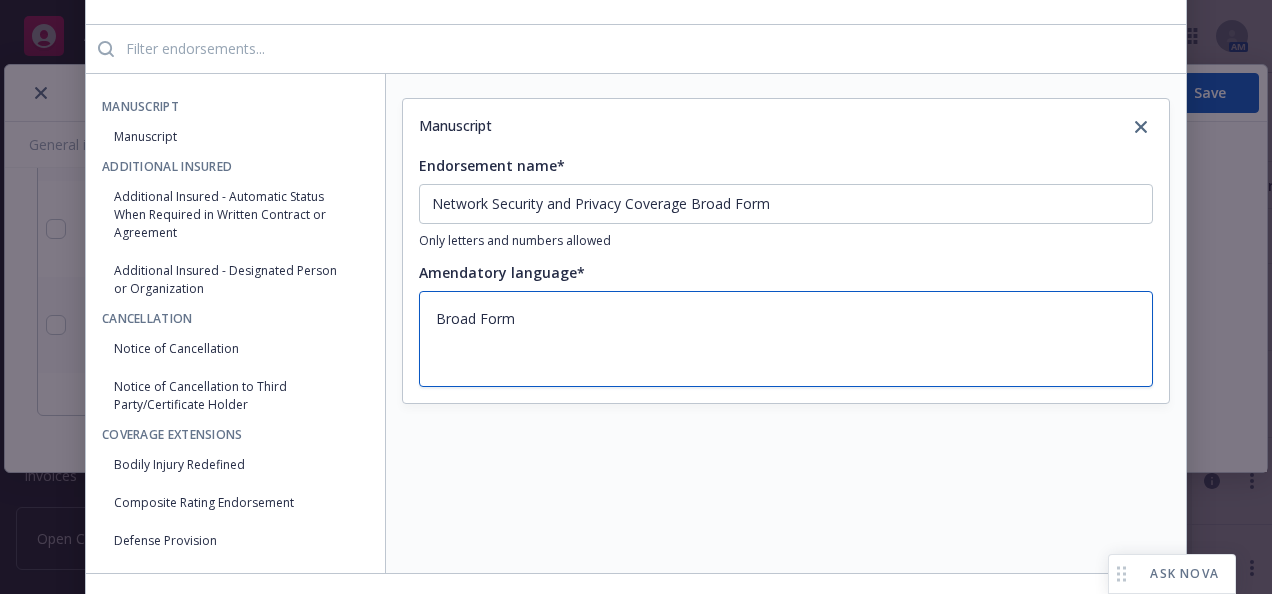 scroll, scrollTop: 246, scrollLeft: 0, axis: vertical 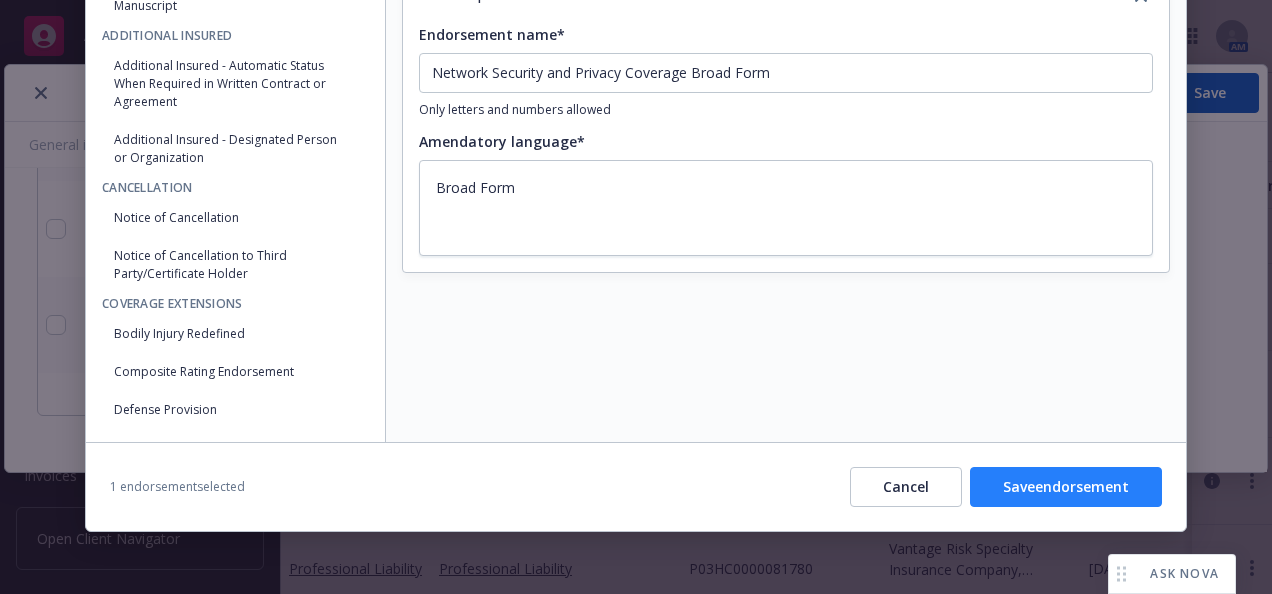 click on "Save  endorsement" at bounding box center (1066, 487) 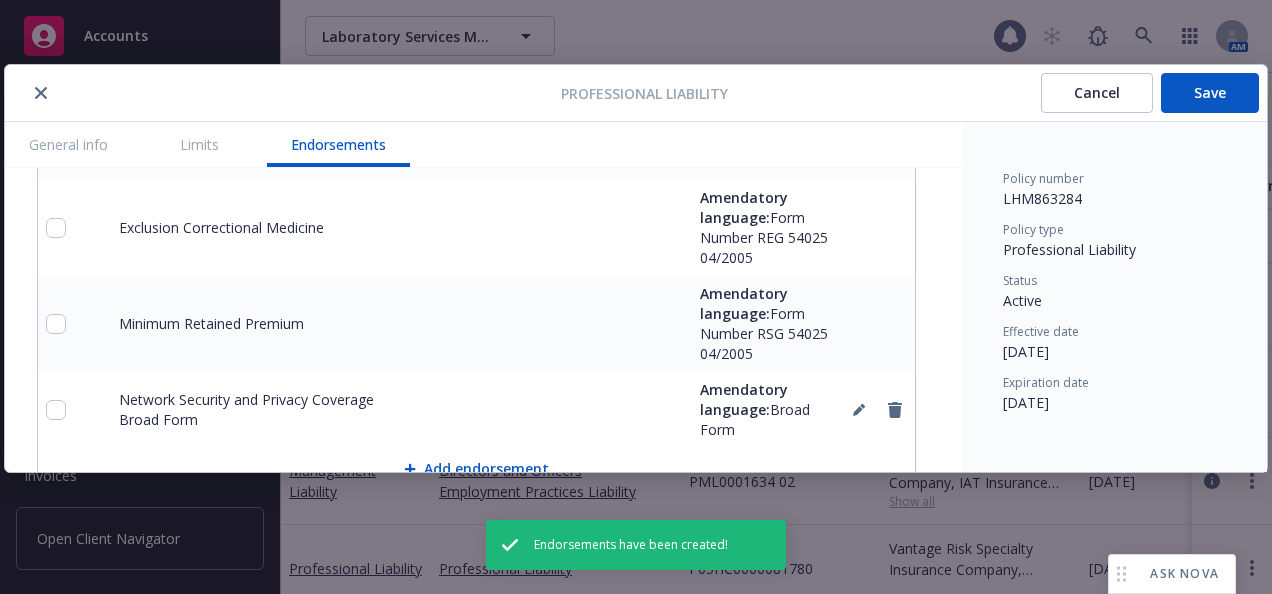 scroll, scrollTop: 2618, scrollLeft: 0, axis: vertical 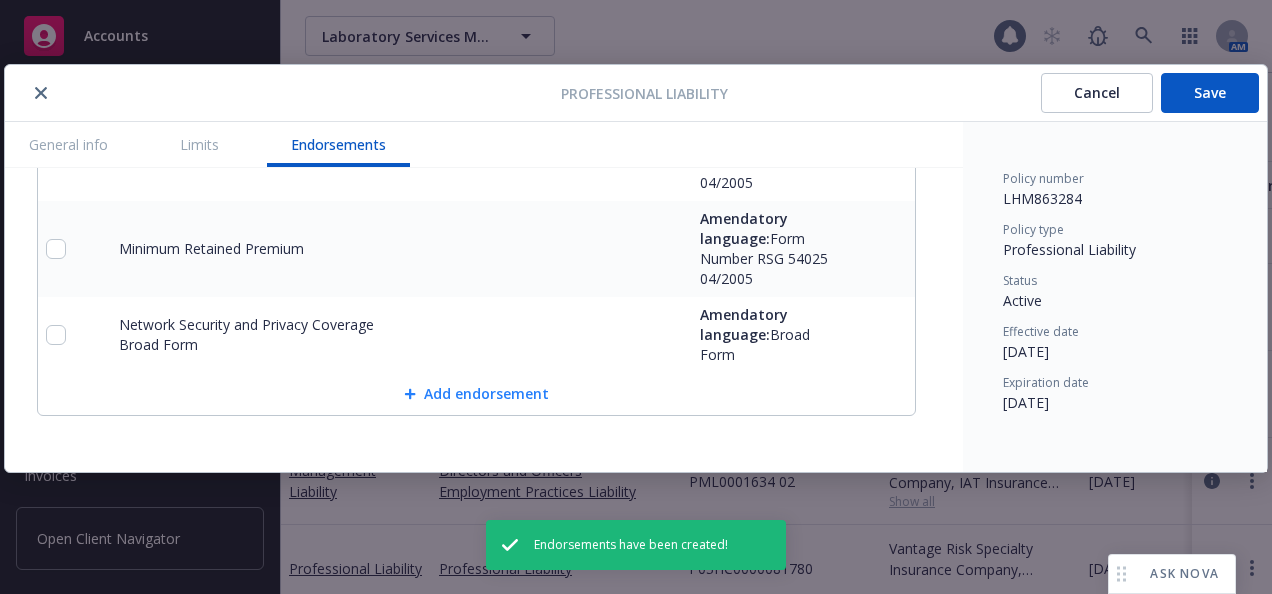 click on "Add endorsement" at bounding box center [476, 394] 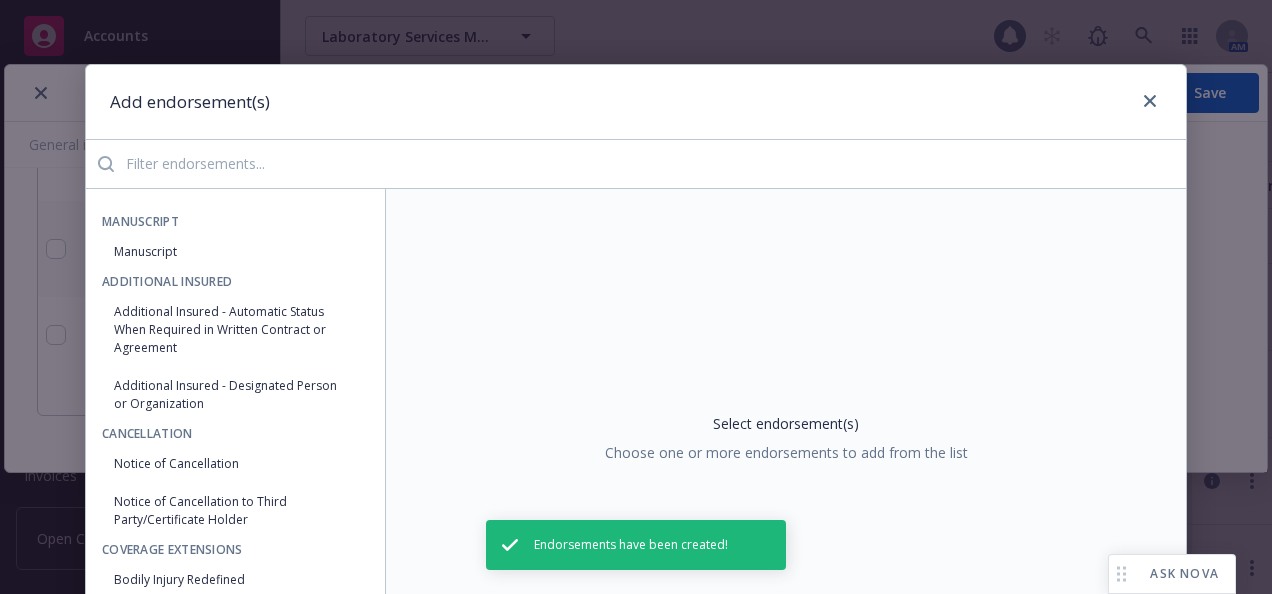 click at bounding box center [650, 164] 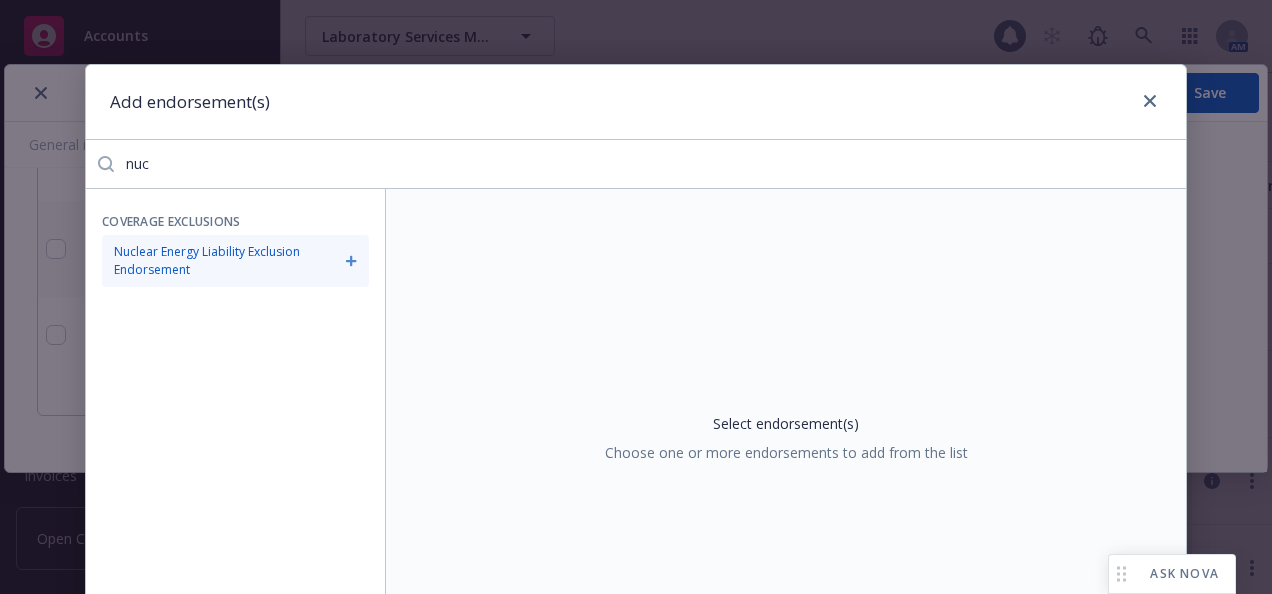 click on "Nuclear Energy Liability Exclusion Endorsement" at bounding box center [235, 261] 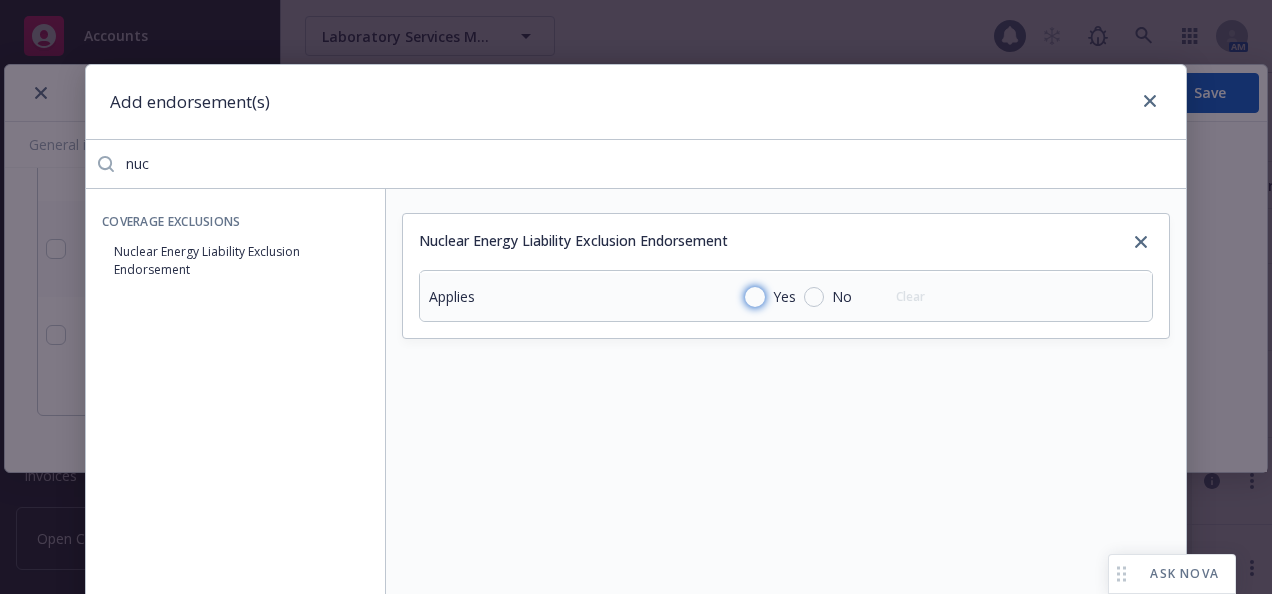 click on "Yes" at bounding box center [755, 297] 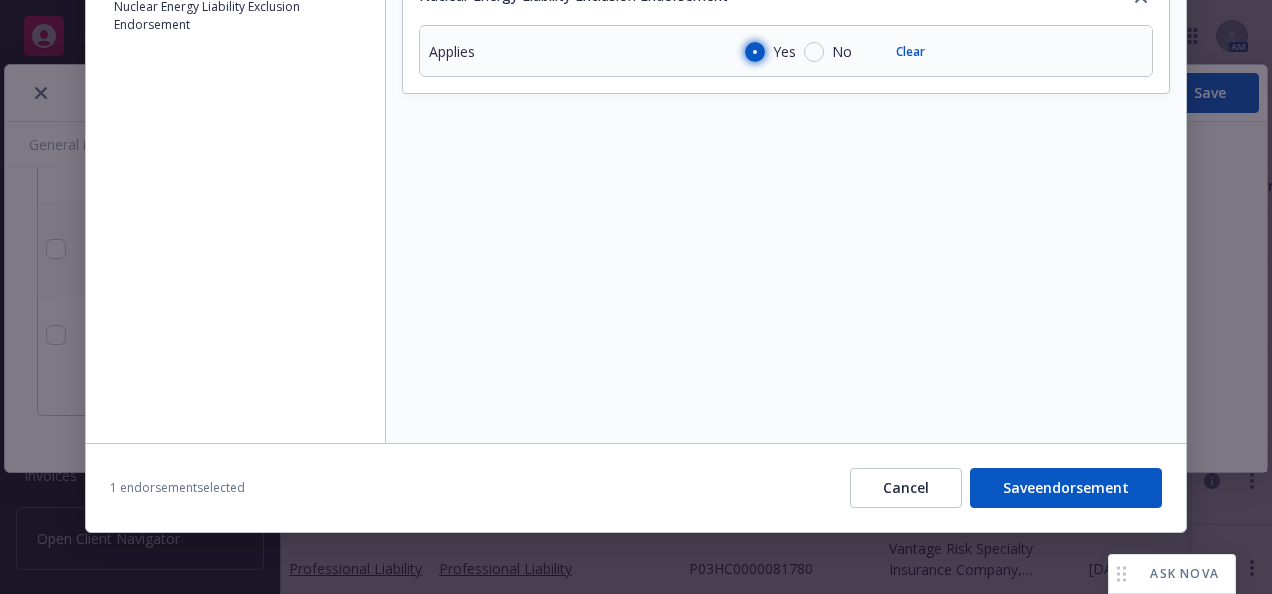 scroll, scrollTop: 246, scrollLeft: 0, axis: vertical 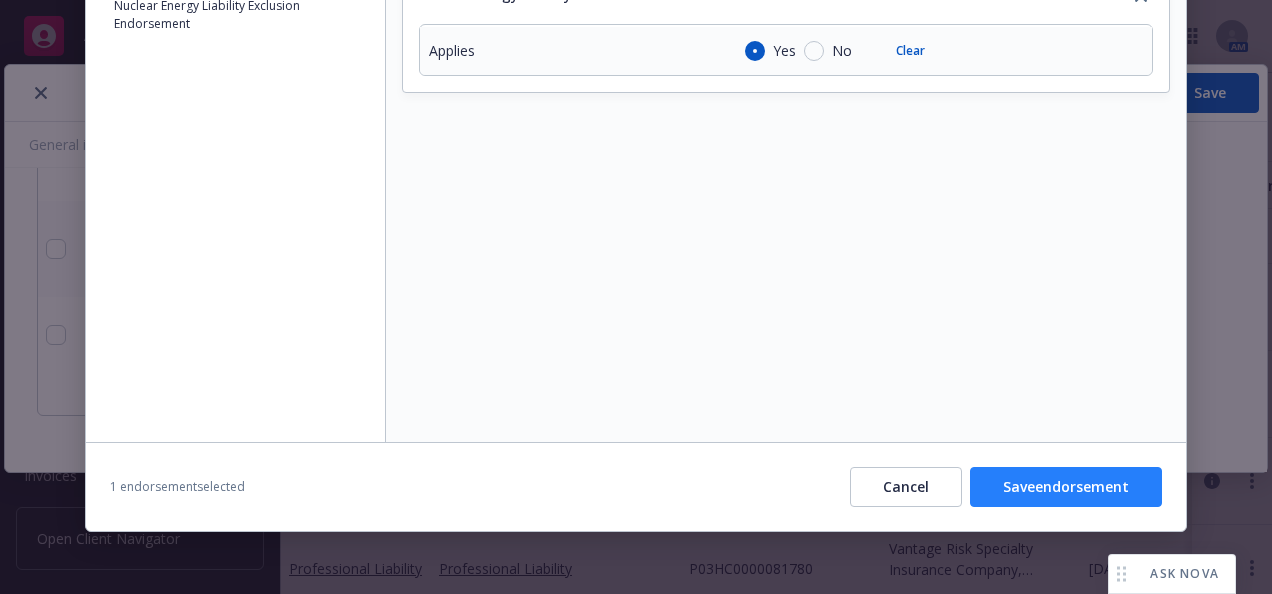 click on "Save  endorsement" at bounding box center (1066, 487) 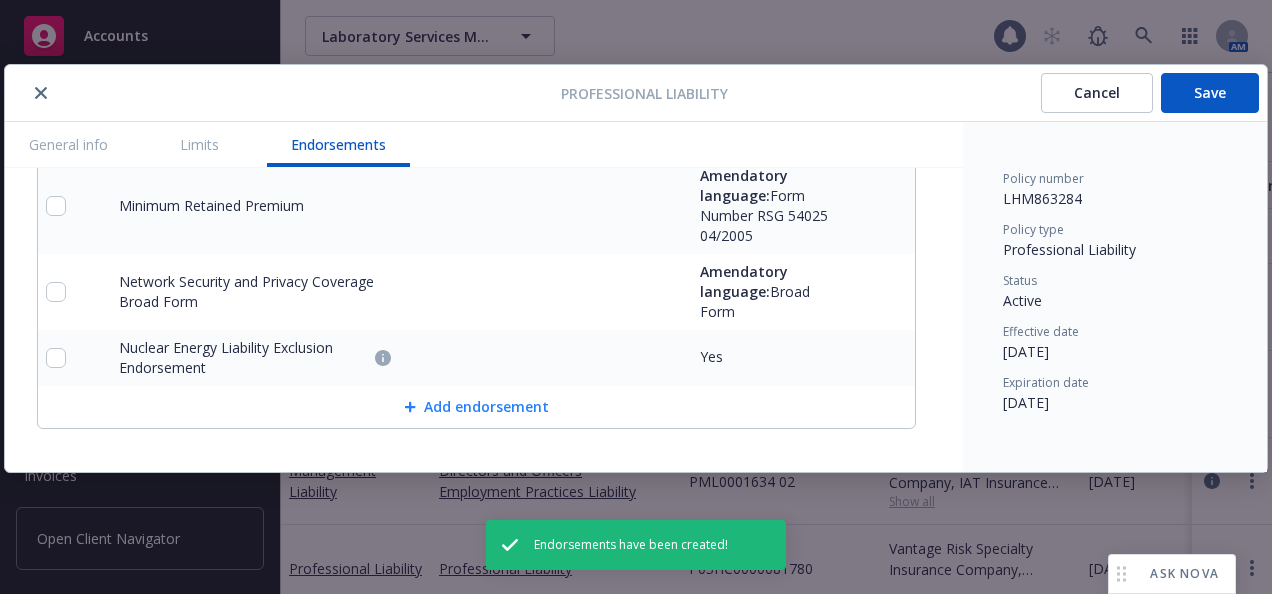 click on "Add endorsement" at bounding box center [476, 407] 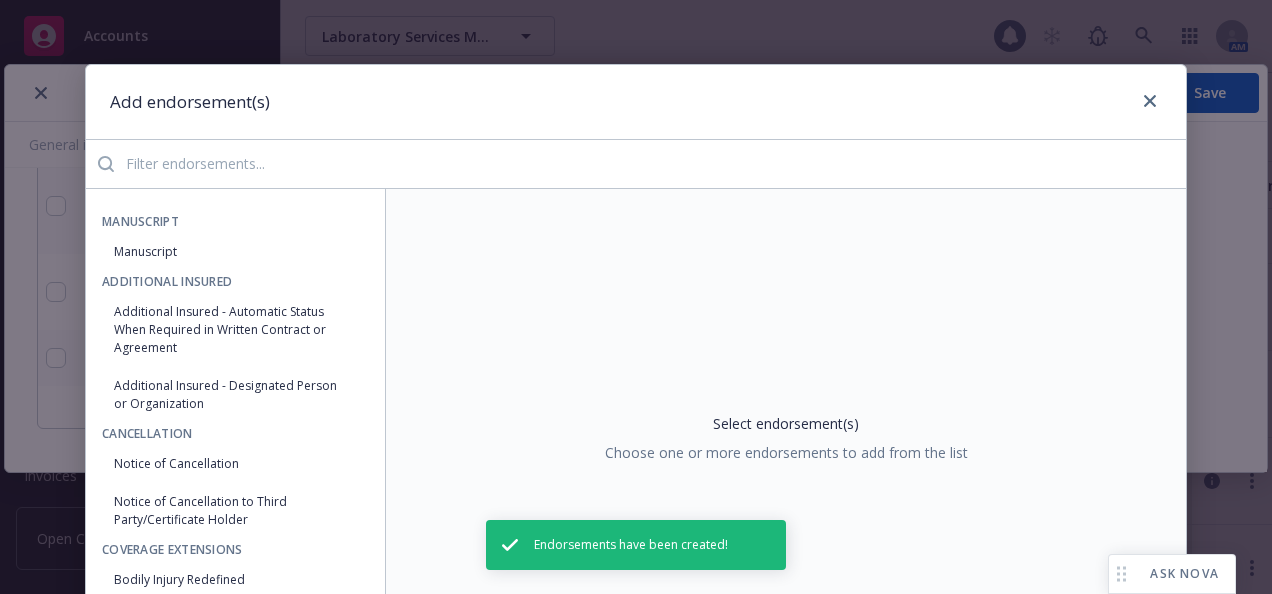 click at bounding box center (650, 164) 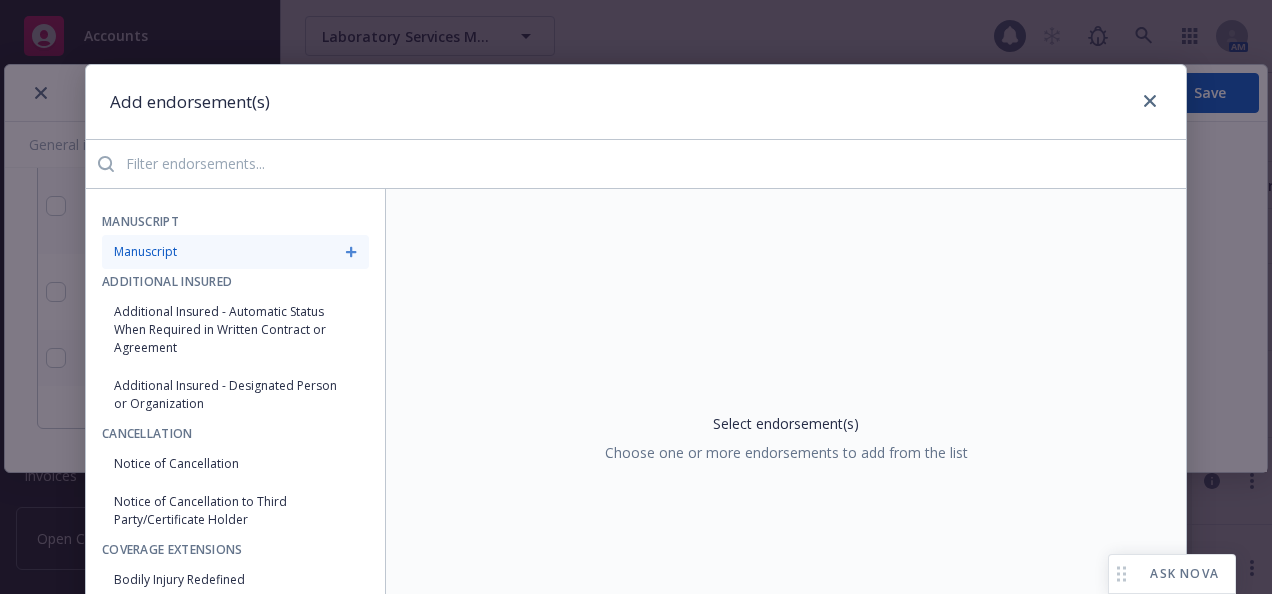 click on "Manuscript" at bounding box center (235, 252) 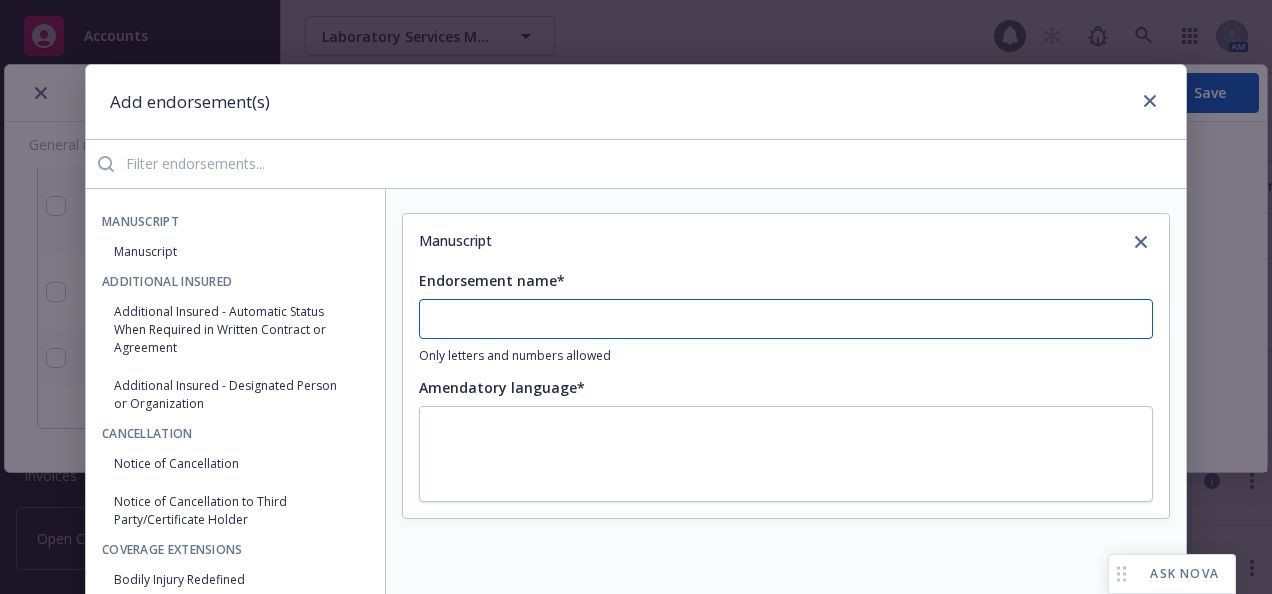 click on "Endorsement name*" at bounding box center [786, 319] 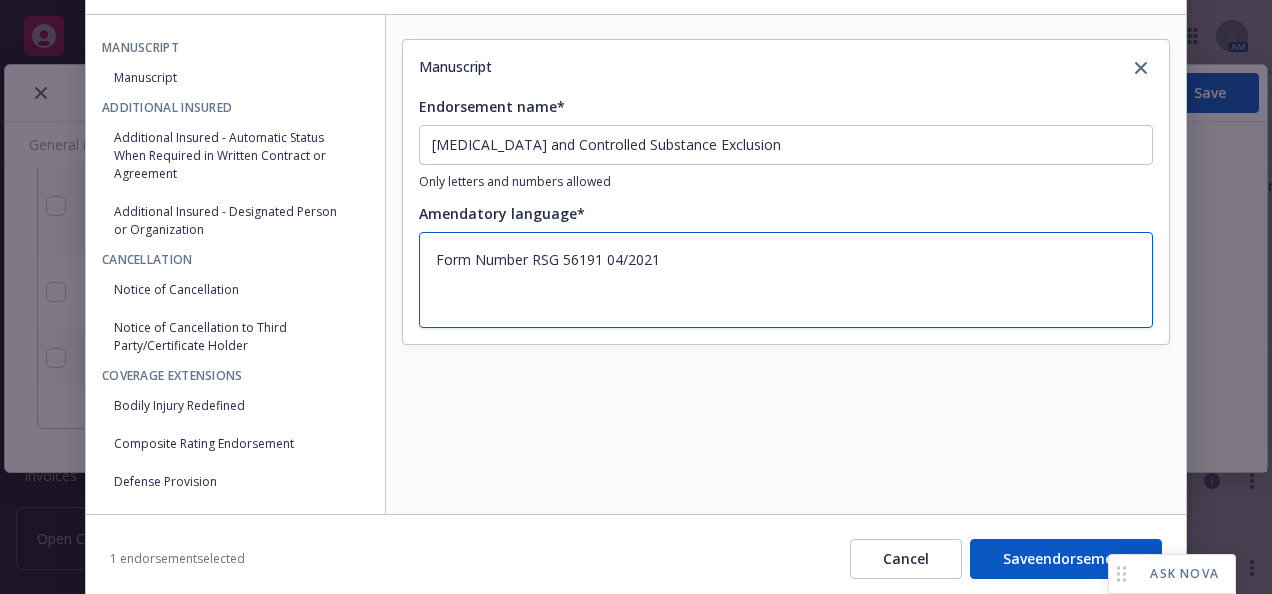 scroll, scrollTop: 246, scrollLeft: 0, axis: vertical 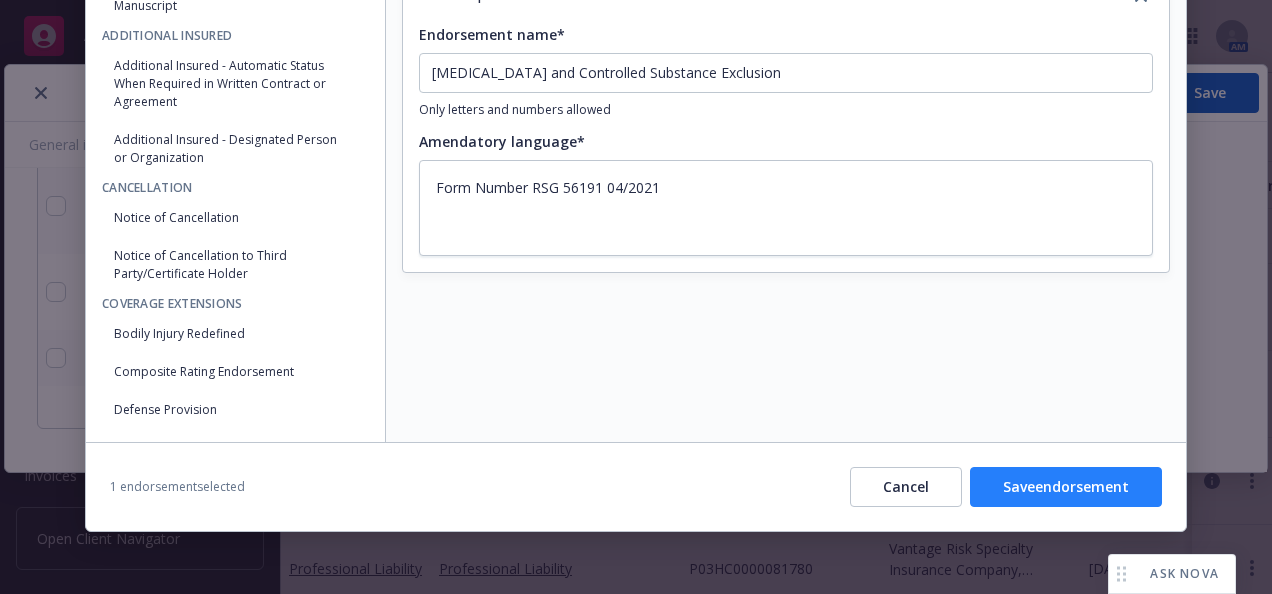 click on "Save  endorsement" at bounding box center (1066, 487) 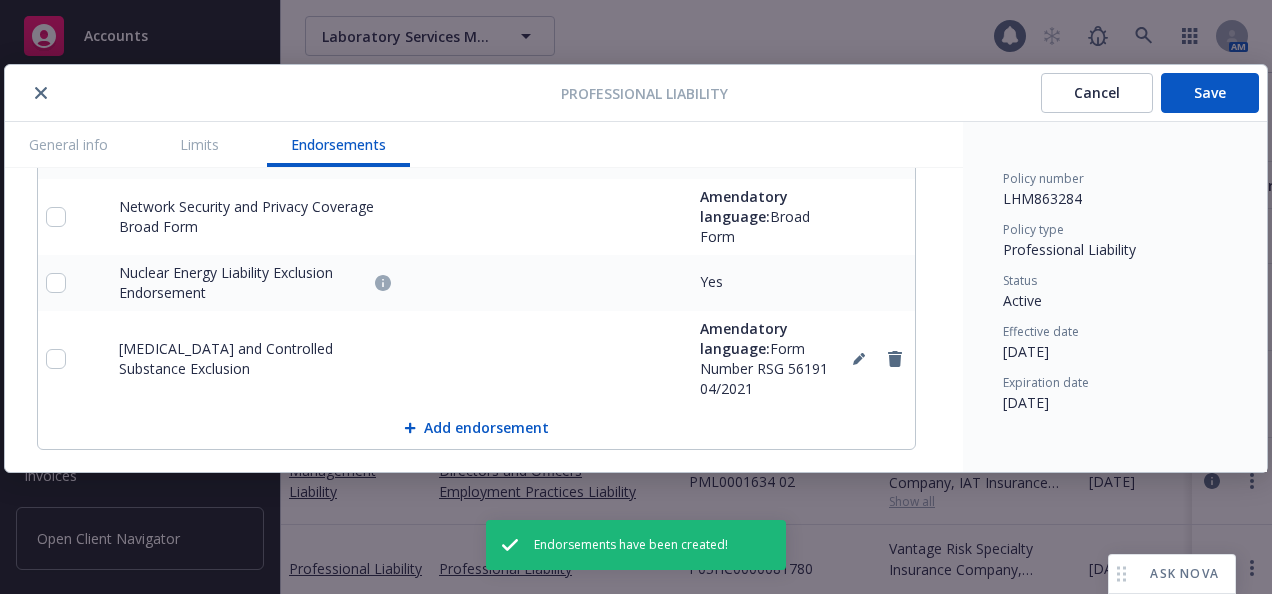 scroll, scrollTop: 2770, scrollLeft: 0, axis: vertical 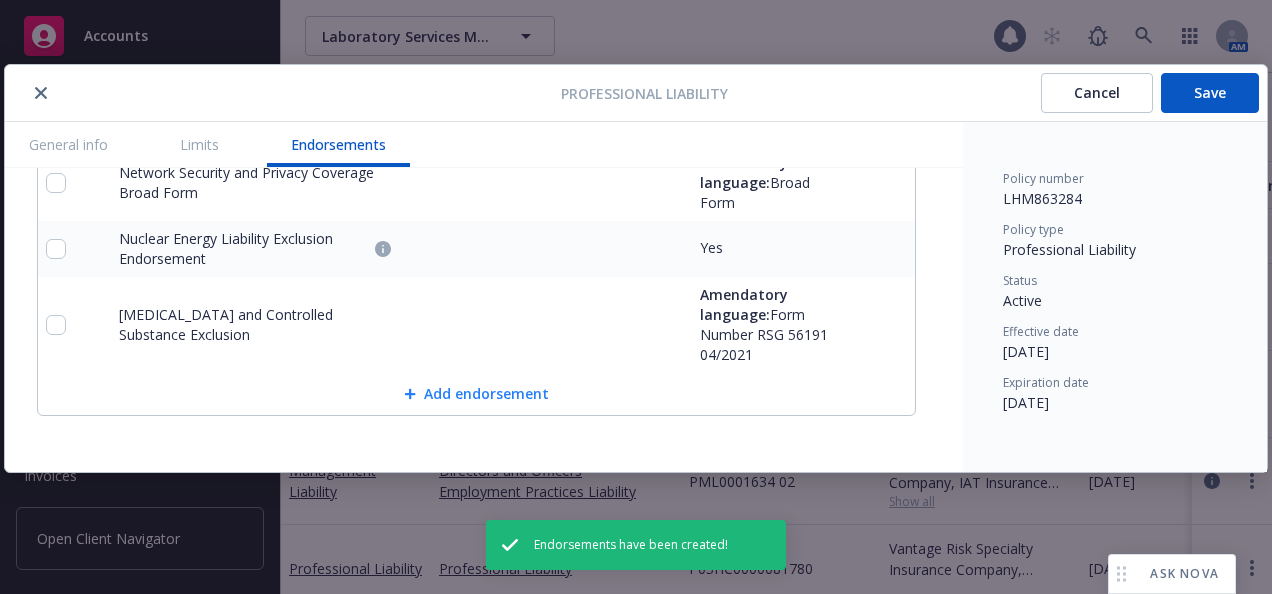 click on "Add endorsement" at bounding box center (476, 394) 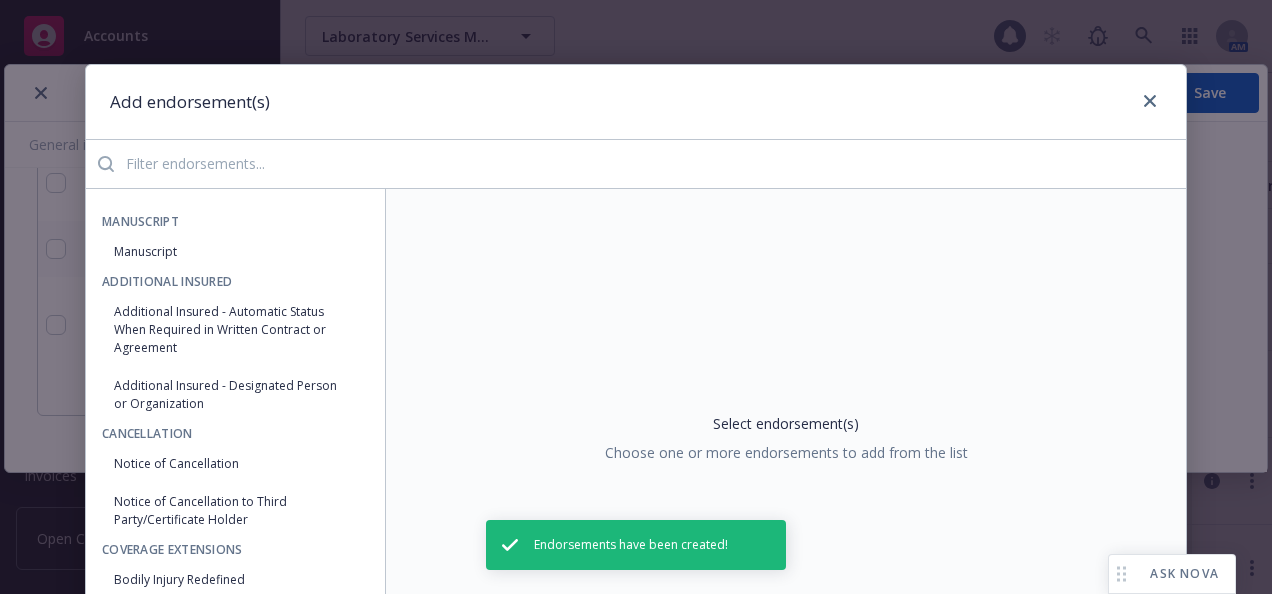 click at bounding box center (650, 164) 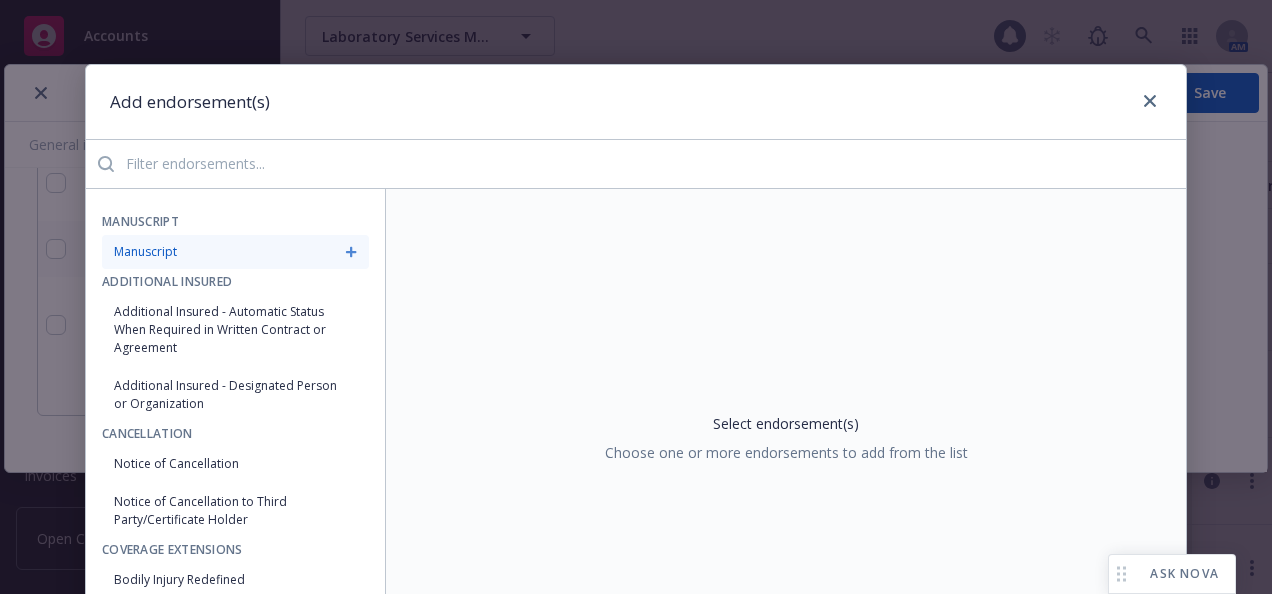 click on "Manuscript" at bounding box center (235, 252) 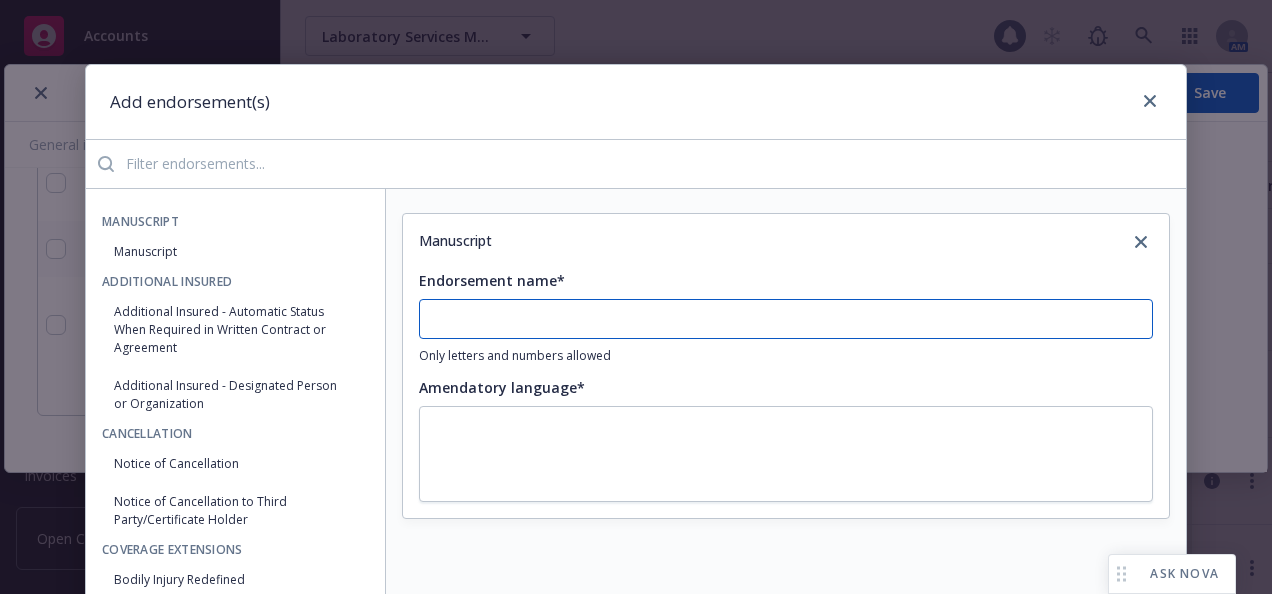 click on "Endorsement name*" at bounding box center [786, 319] 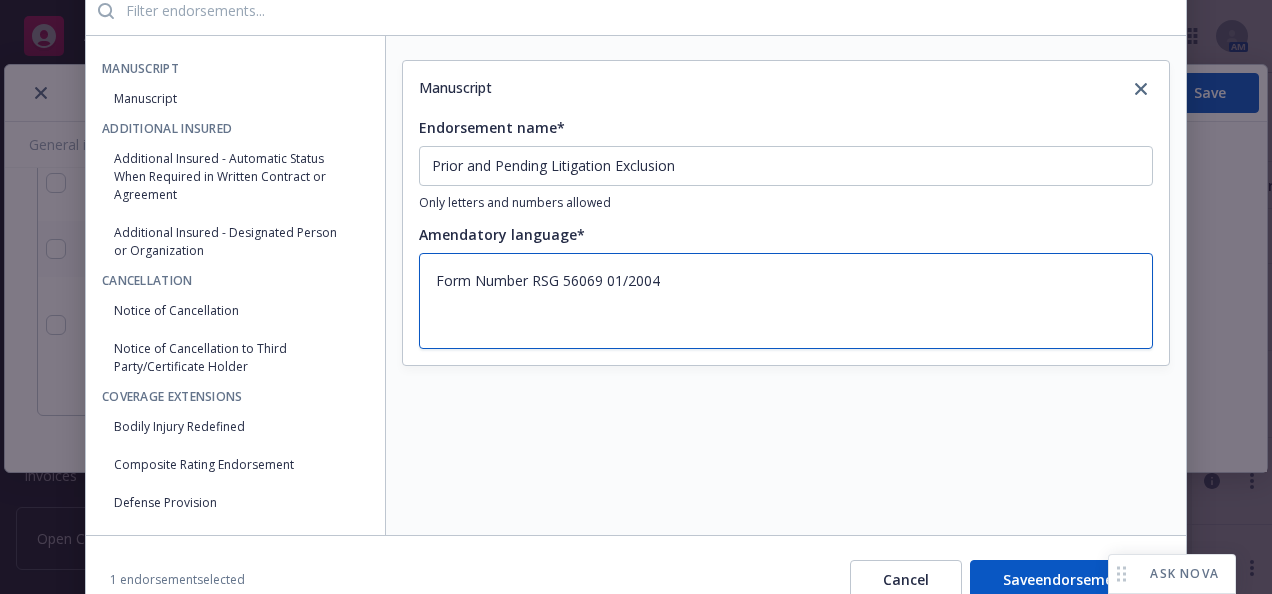 scroll, scrollTop: 246, scrollLeft: 0, axis: vertical 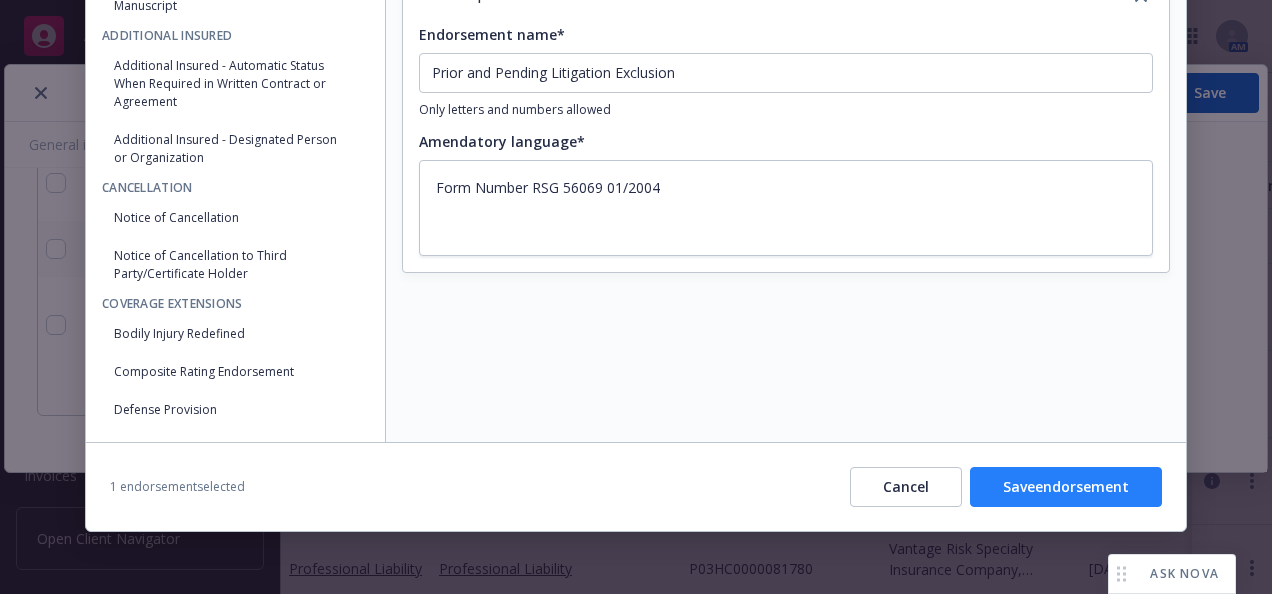 click on "Save  endorsement" at bounding box center [1066, 487] 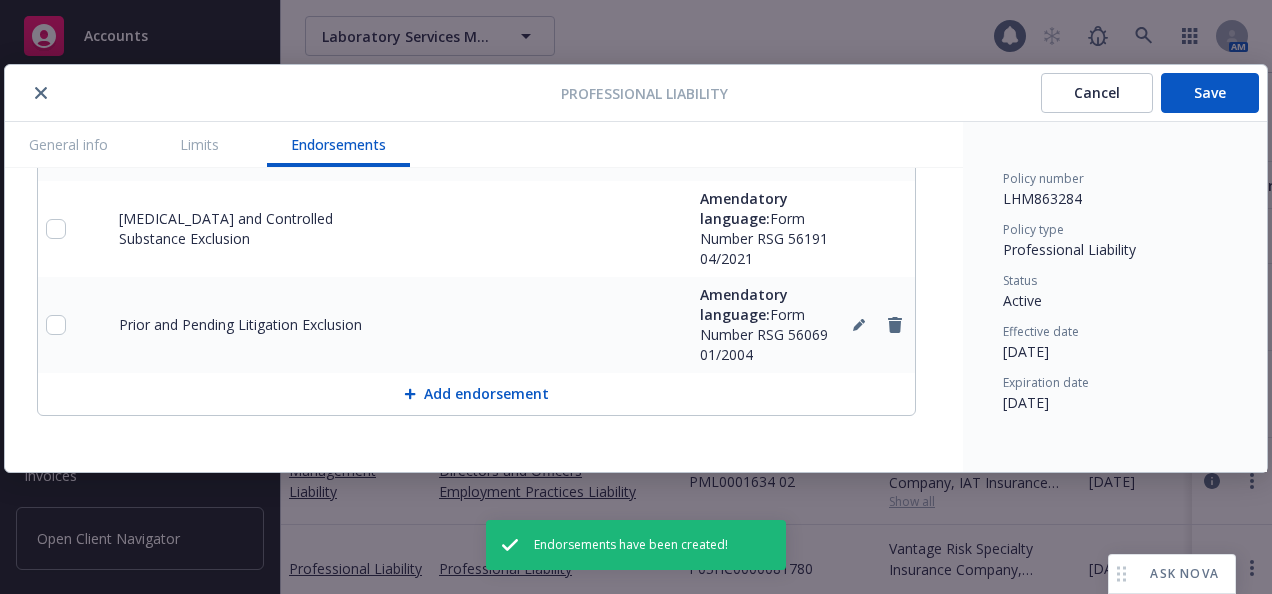 scroll, scrollTop: 2866, scrollLeft: 0, axis: vertical 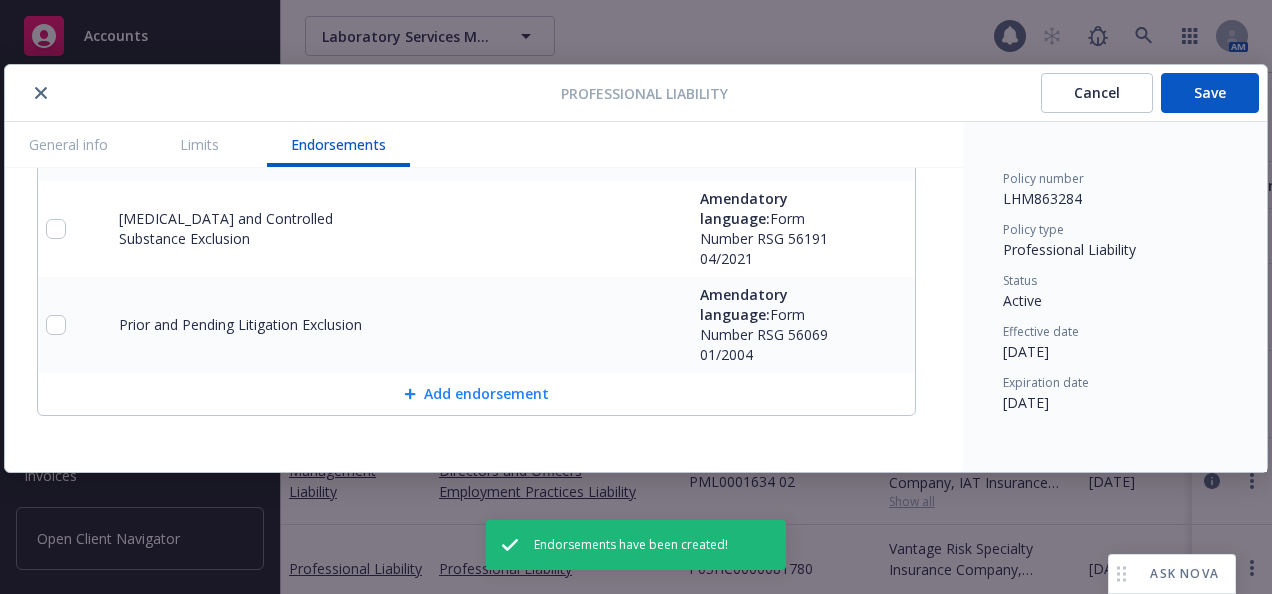 click on "Add endorsement" at bounding box center [476, 394] 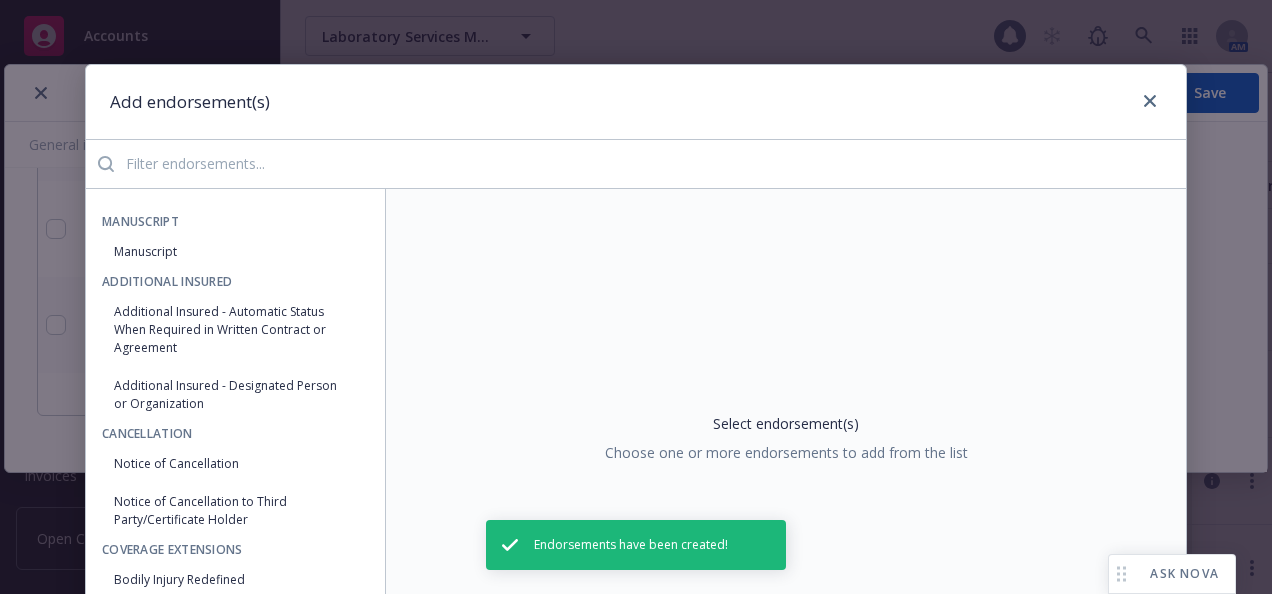 drag, startPoint x: 358, startPoint y: 167, endPoint x: 348, endPoint y: 168, distance: 10.049875 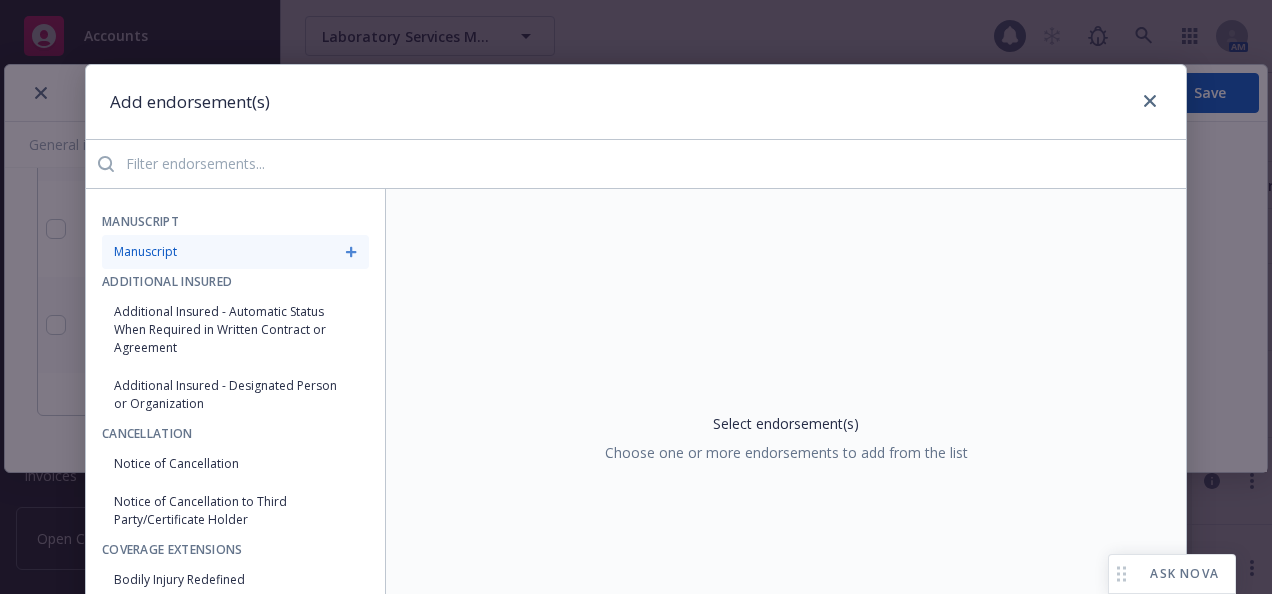 click on "Manuscript" at bounding box center (235, 252) 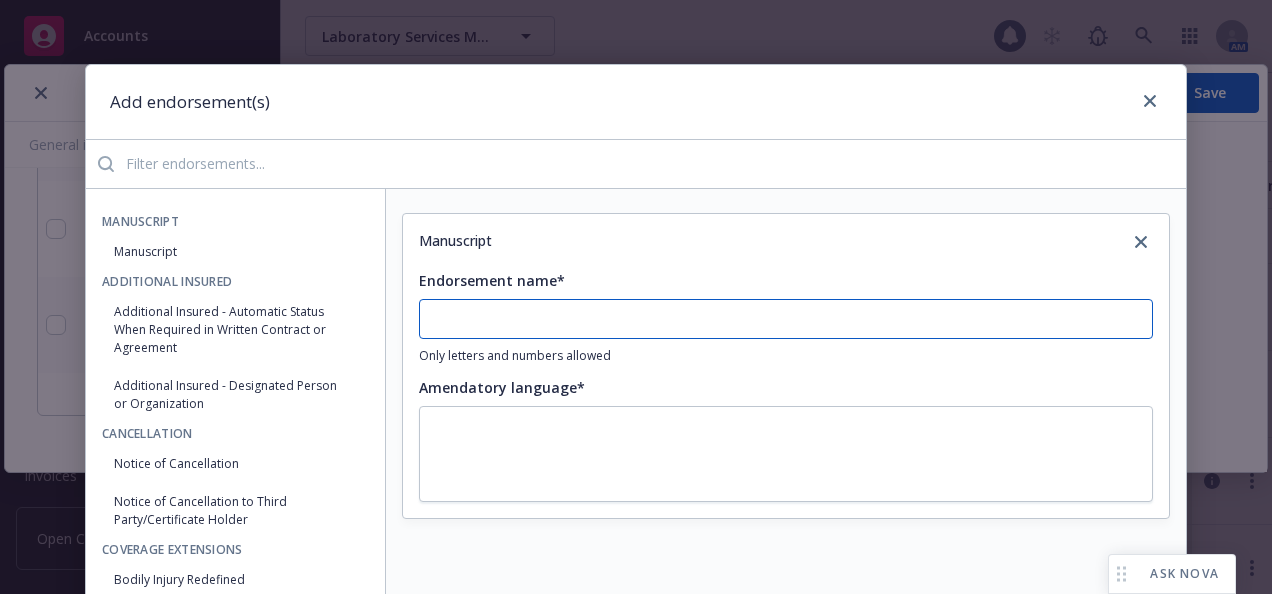 click on "Endorsement name*" at bounding box center [786, 319] 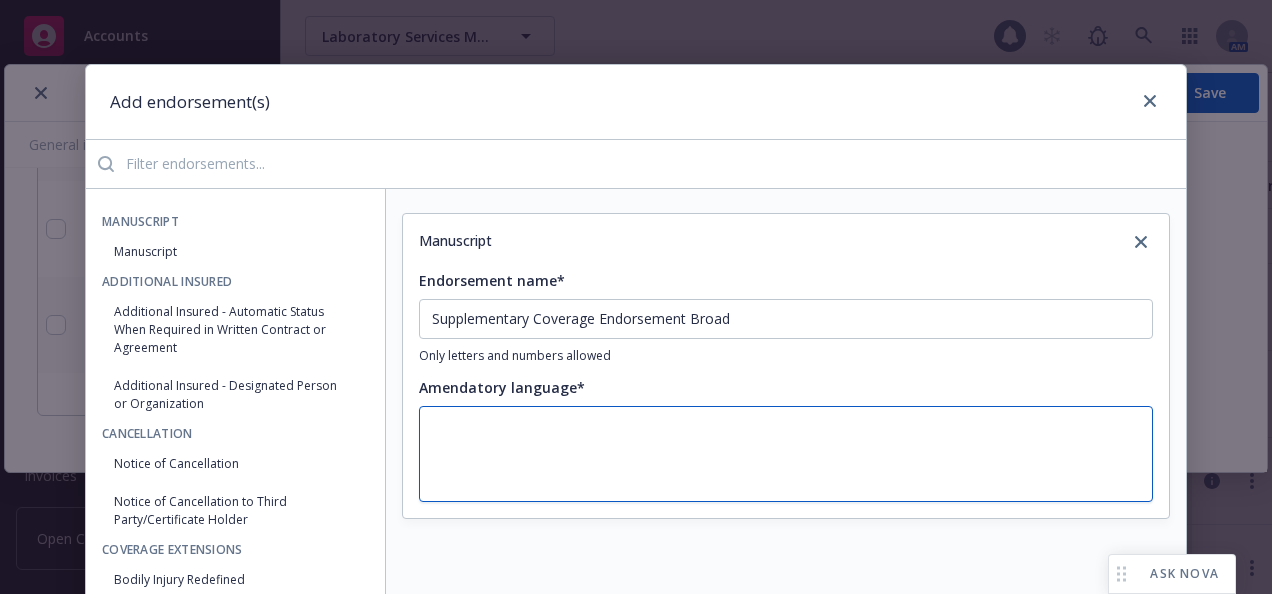 click at bounding box center (786, 454) 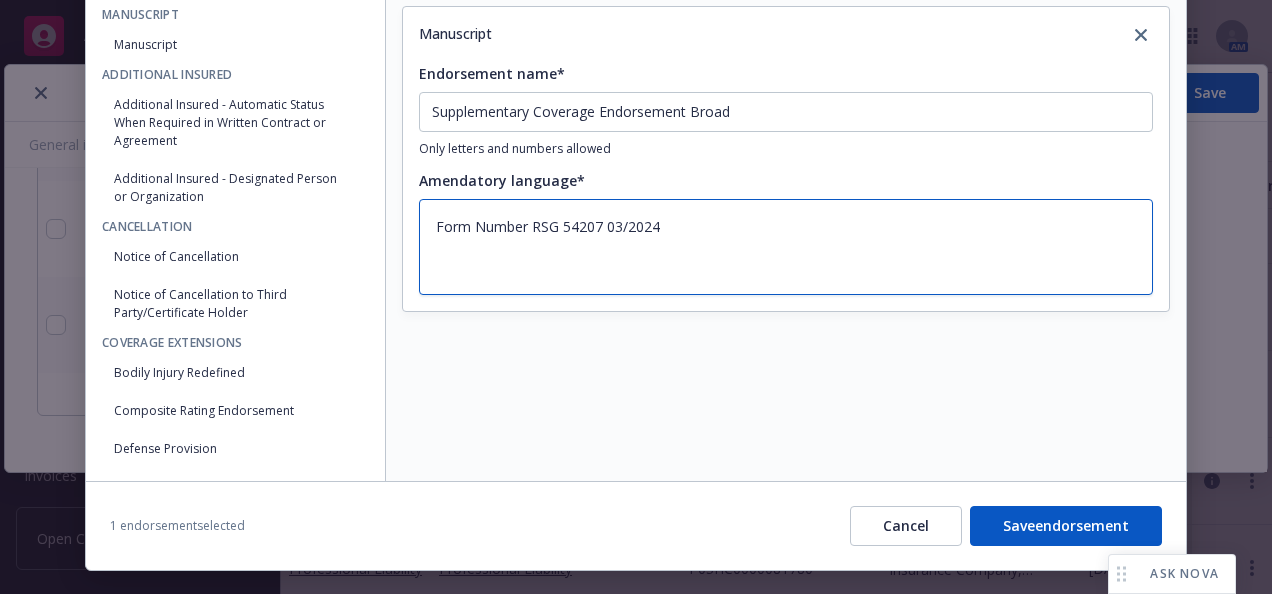 scroll, scrollTop: 246, scrollLeft: 0, axis: vertical 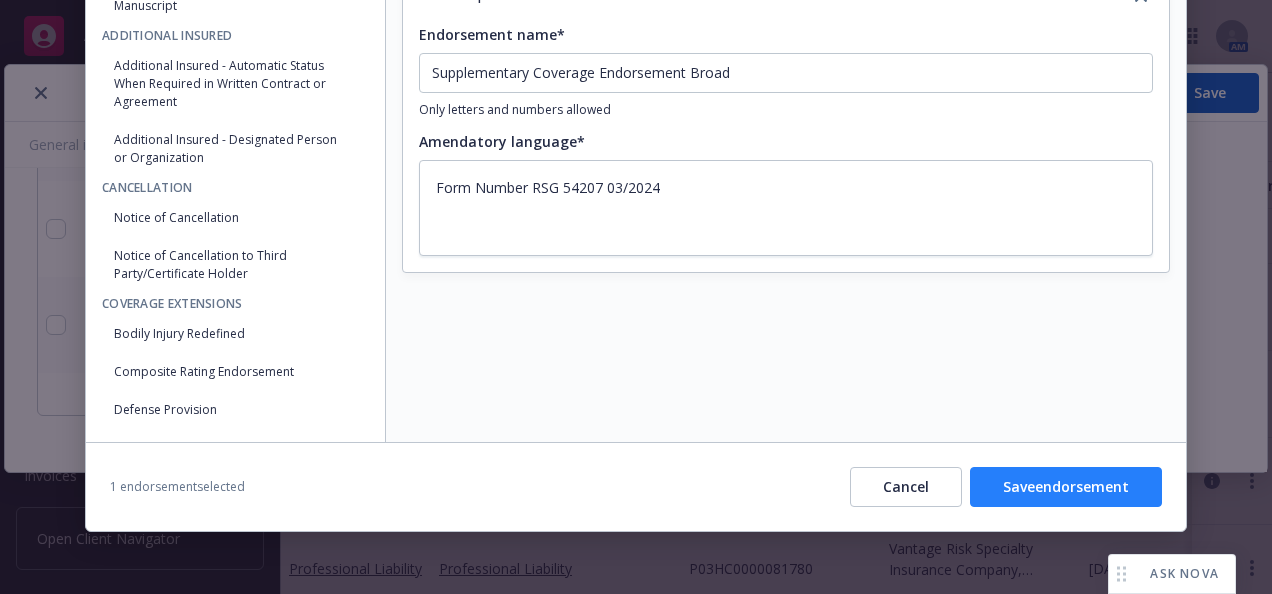 click on "Save  endorsement" at bounding box center (1066, 487) 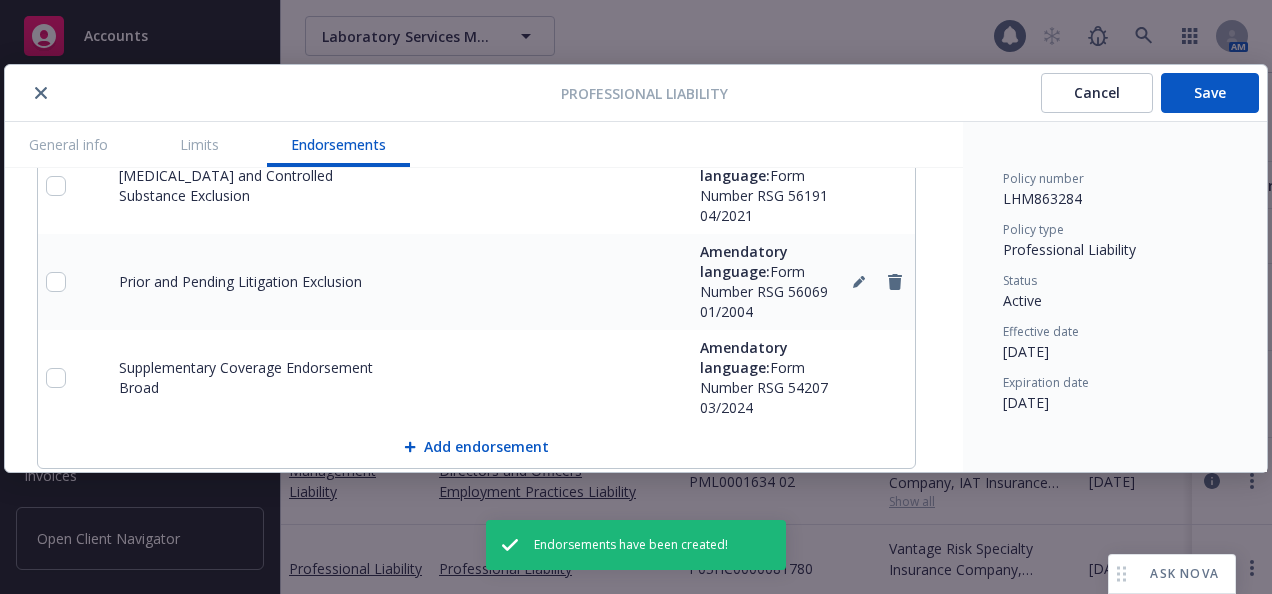 scroll, scrollTop: 2962, scrollLeft: 0, axis: vertical 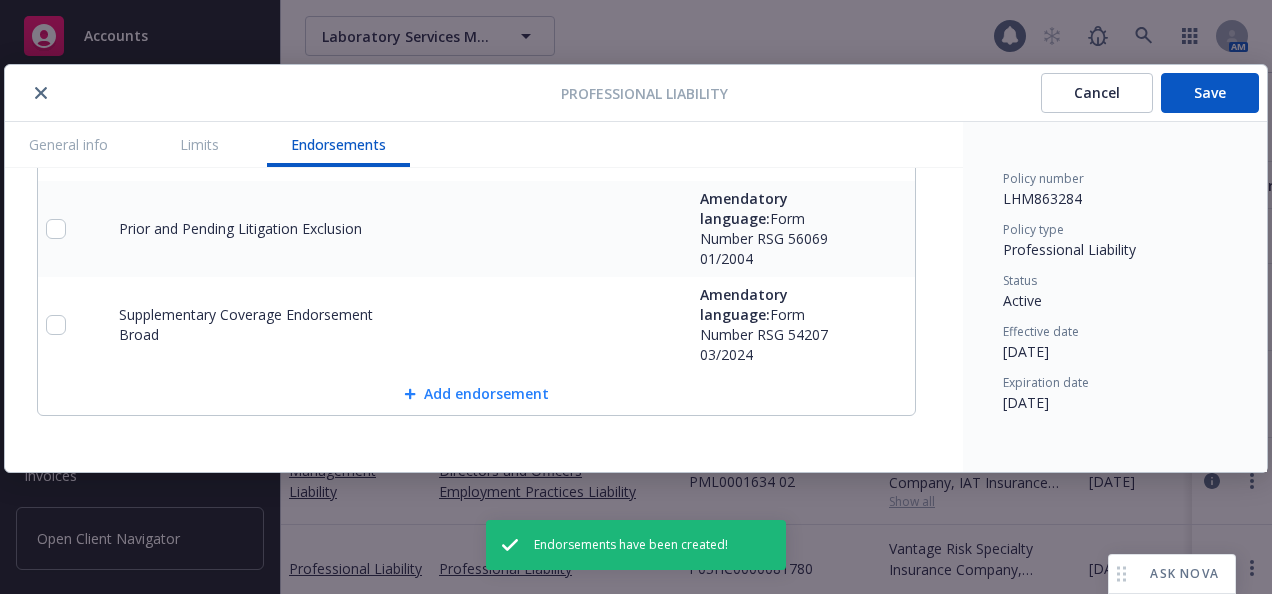 click on "Add endorsement" at bounding box center (476, 394) 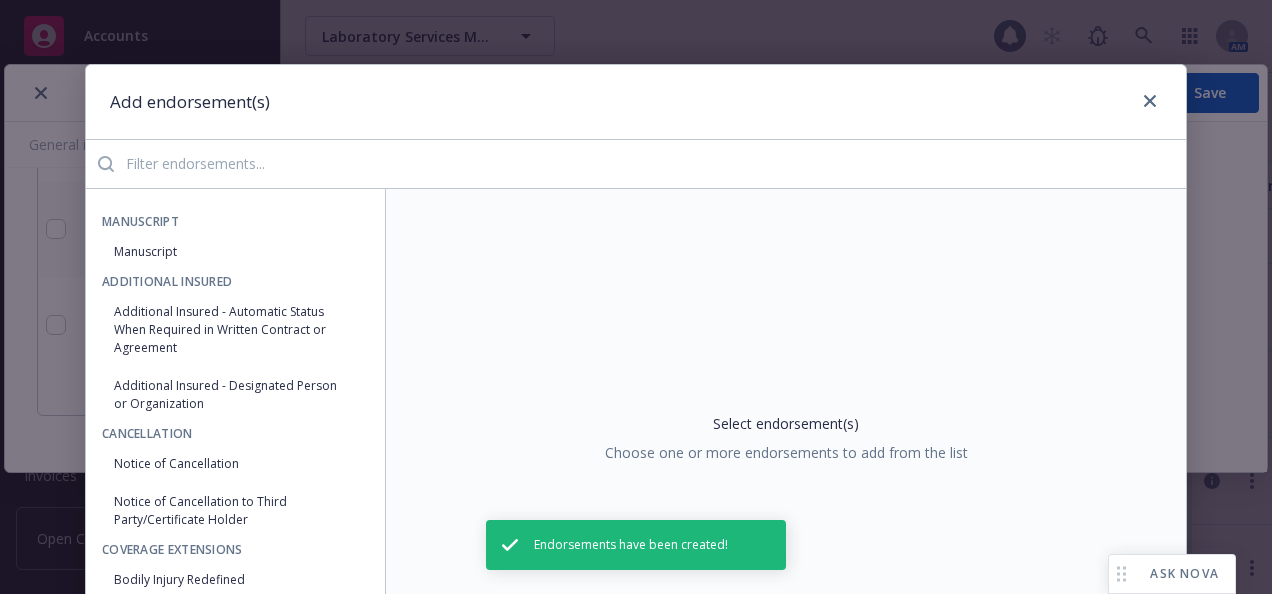 click at bounding box center [650, 164] 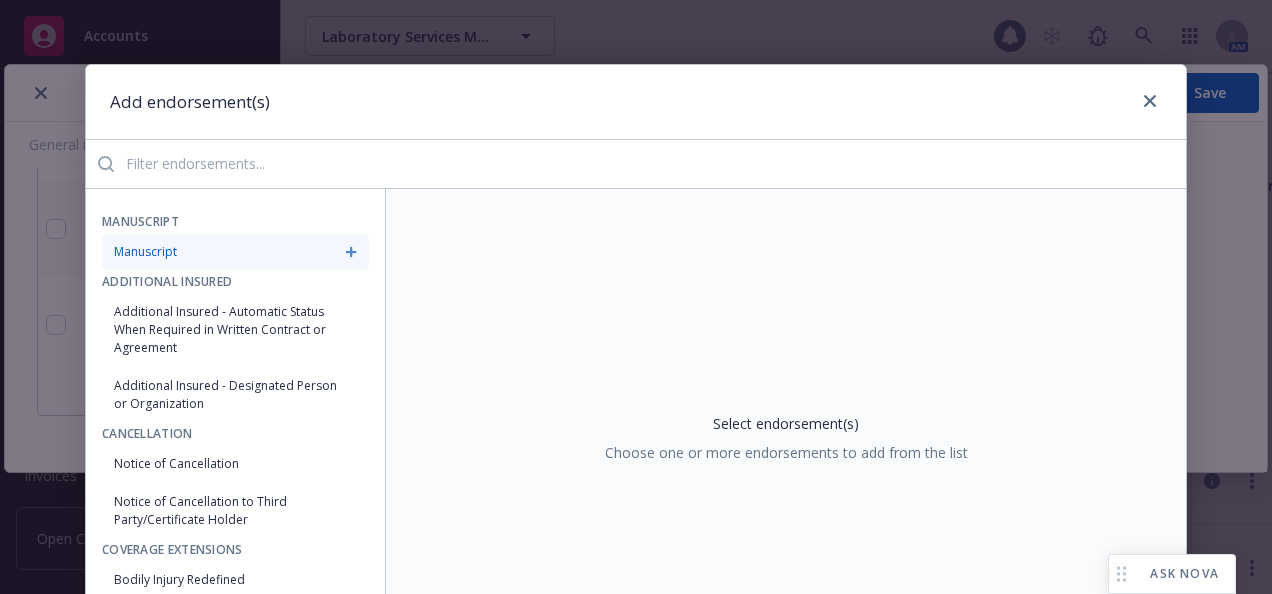 click on "Manuscript" at bounding box center (235, 252) 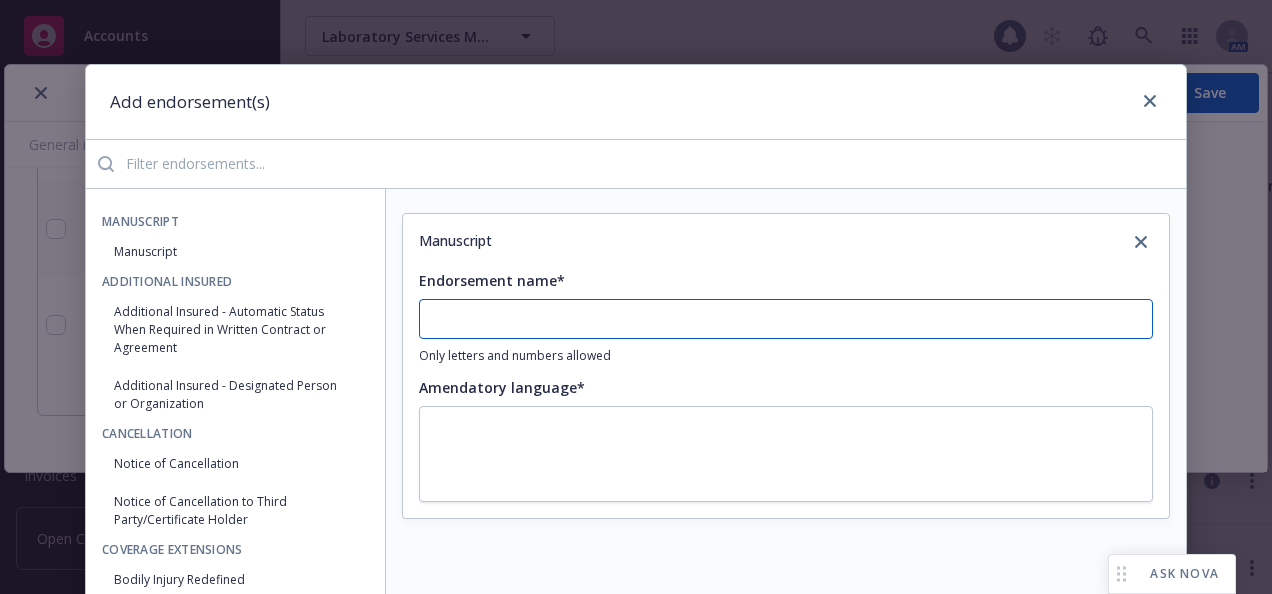 click on "Endorsement name*" at bounding box center (786, 319) 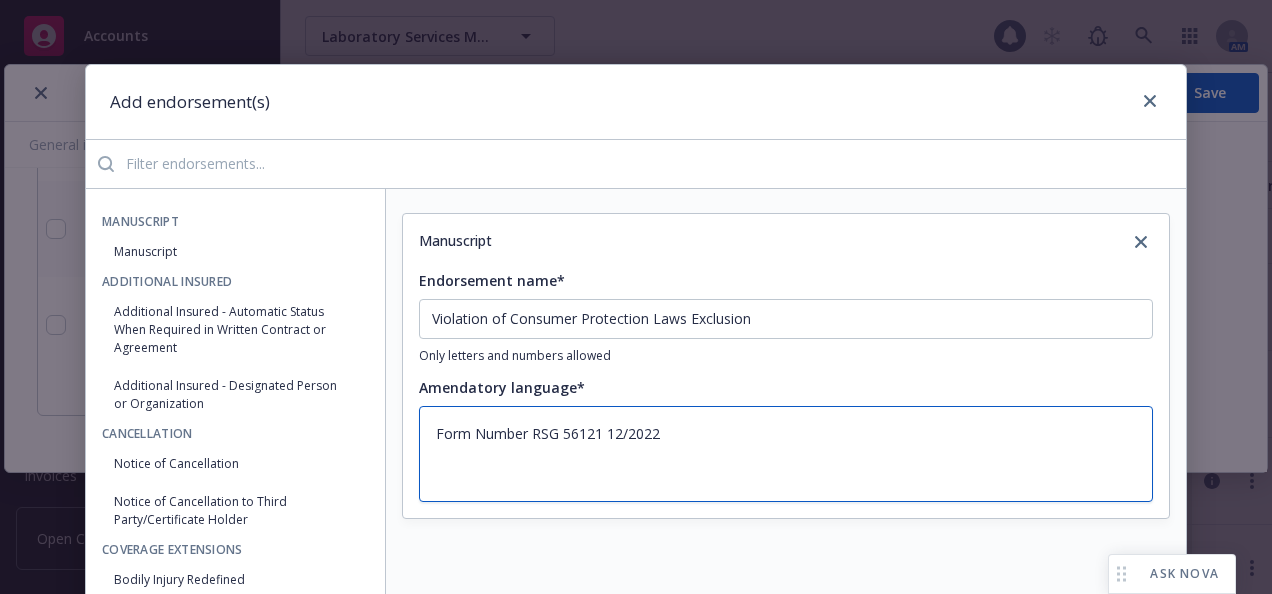 scroll, scrollTop: 246, scrollLeft: 0, axis: vertical 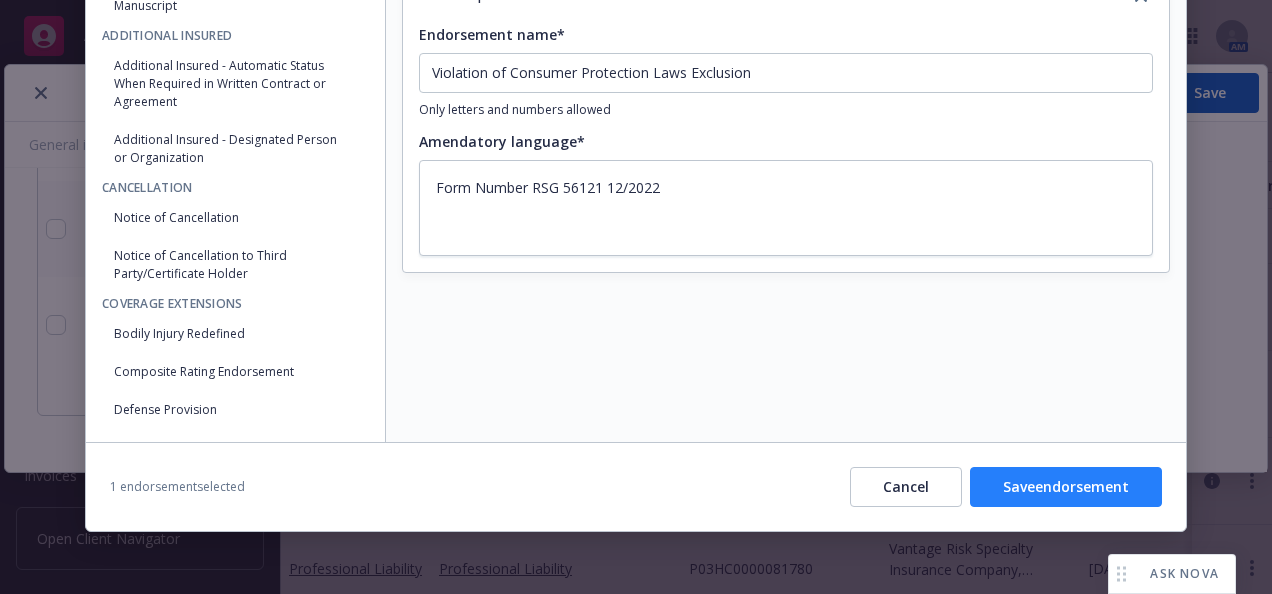 click on "Save  endorsement" at bounding box center (1066, 487) 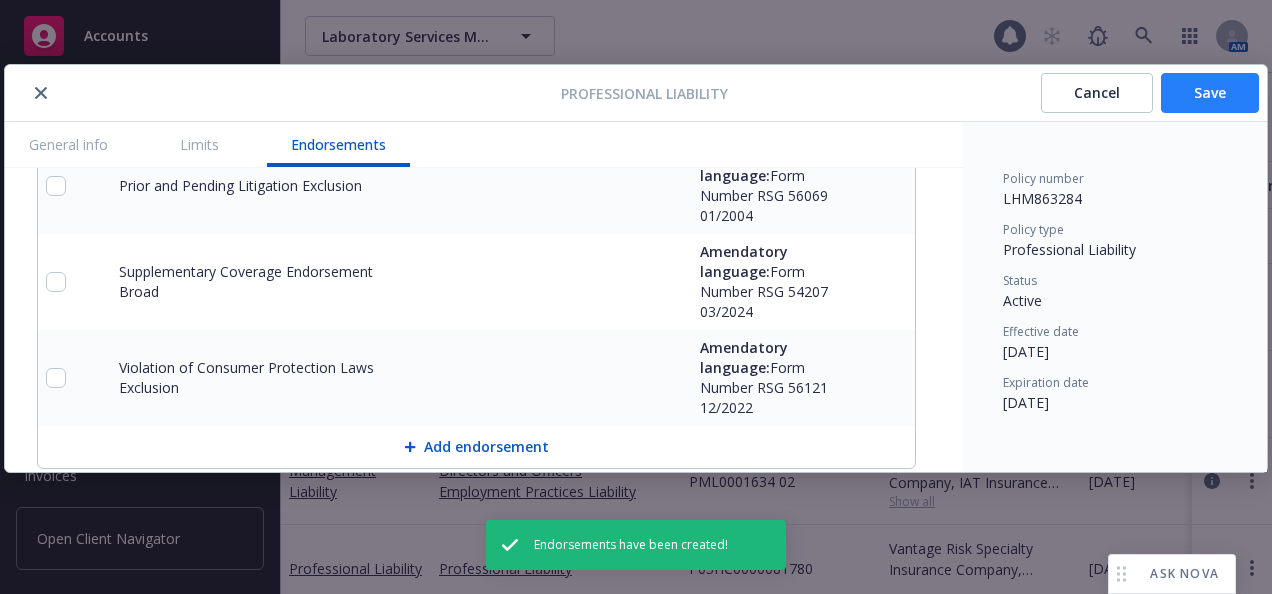 click on "Save" at bounding box center [1210, 93] 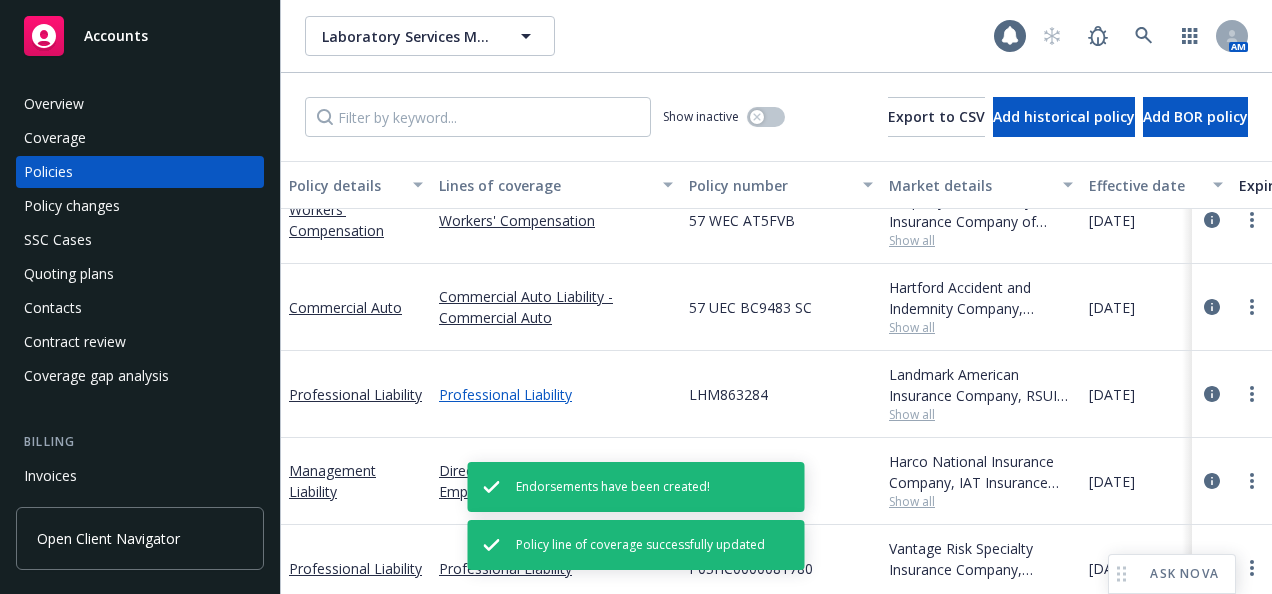 click on "Professional Liability" at bounding box center (556, 394) 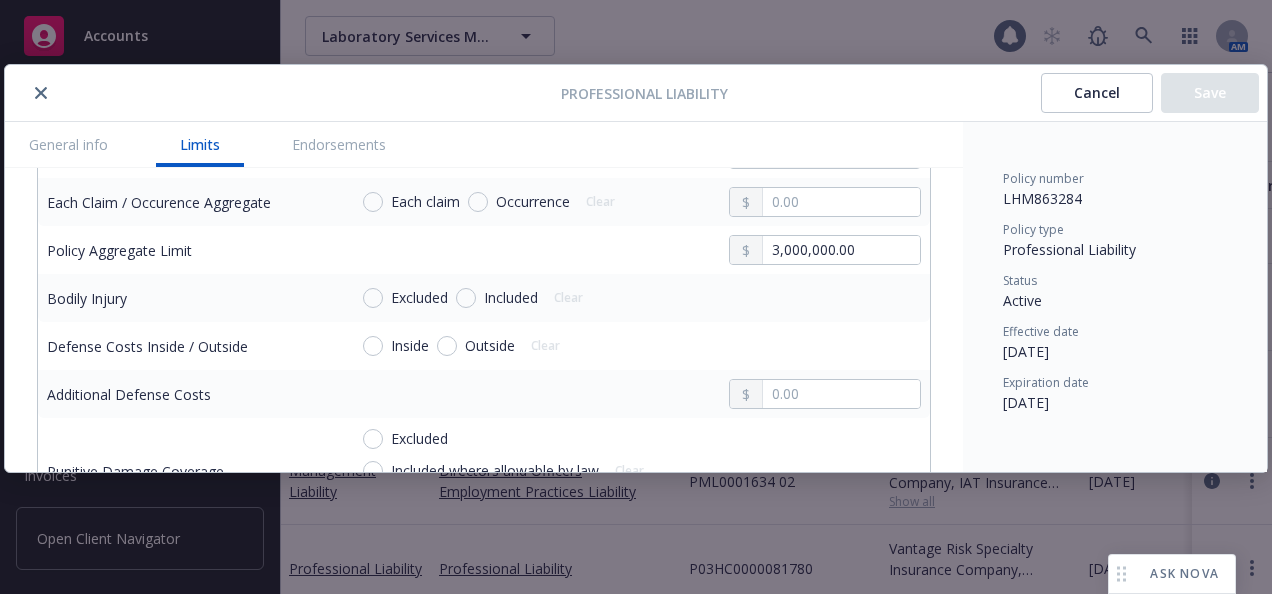 scroll, scrollTop: 900, scrollLeft: 0, axis: vertical 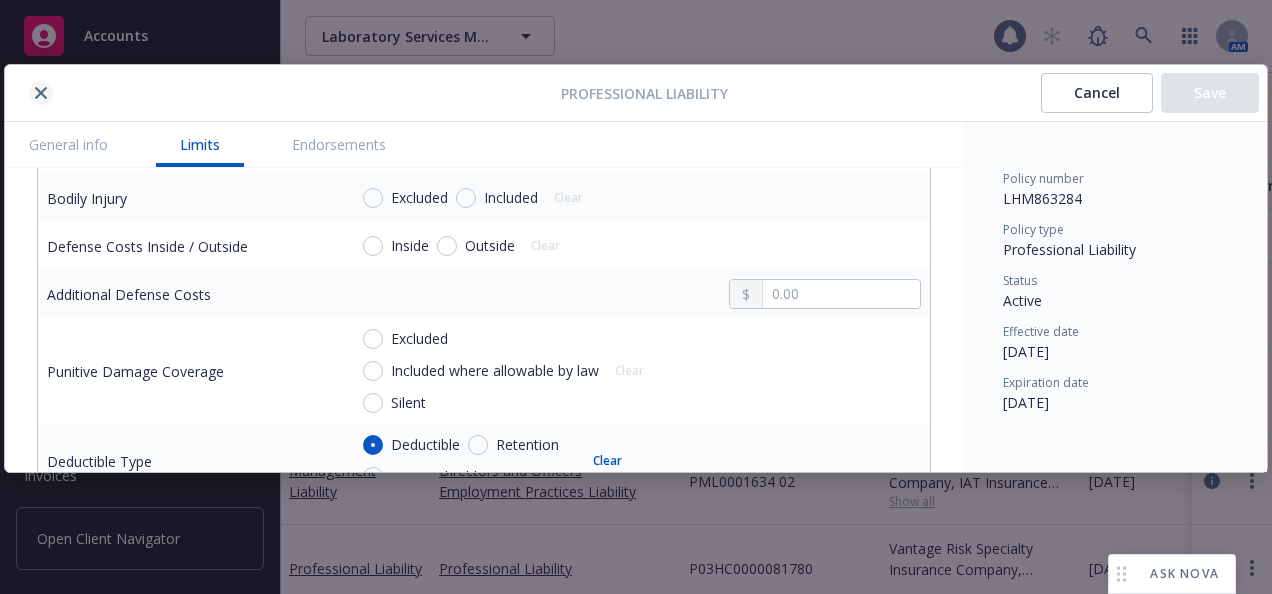 click 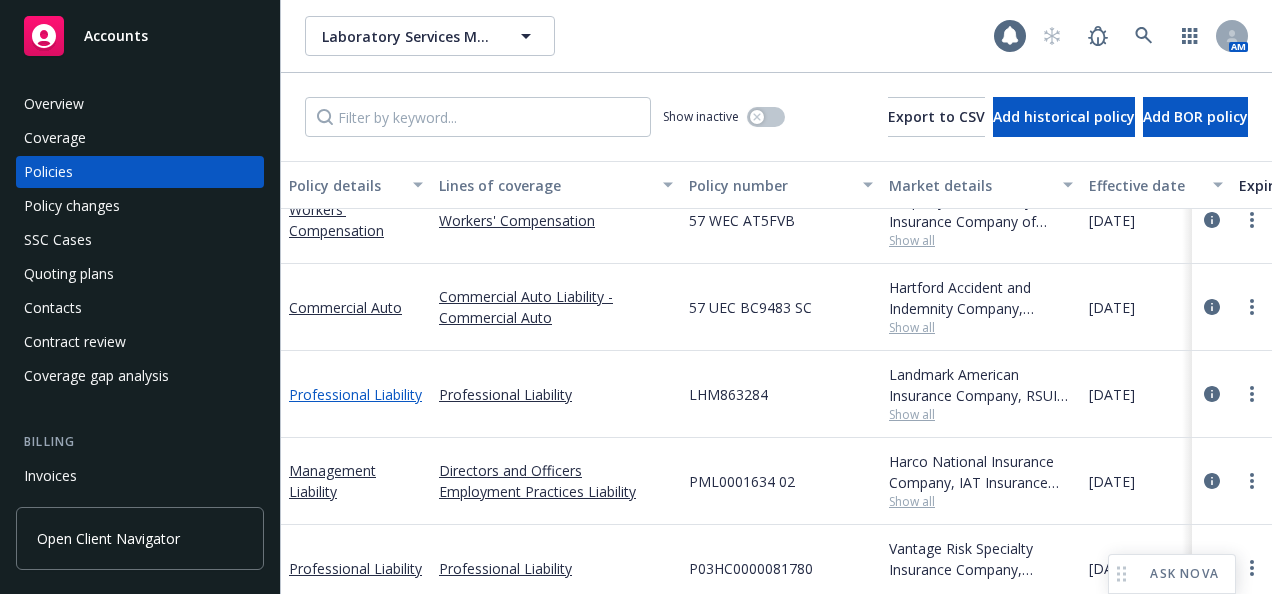 click on "Professional Liability" at bounding box center [355, 394] 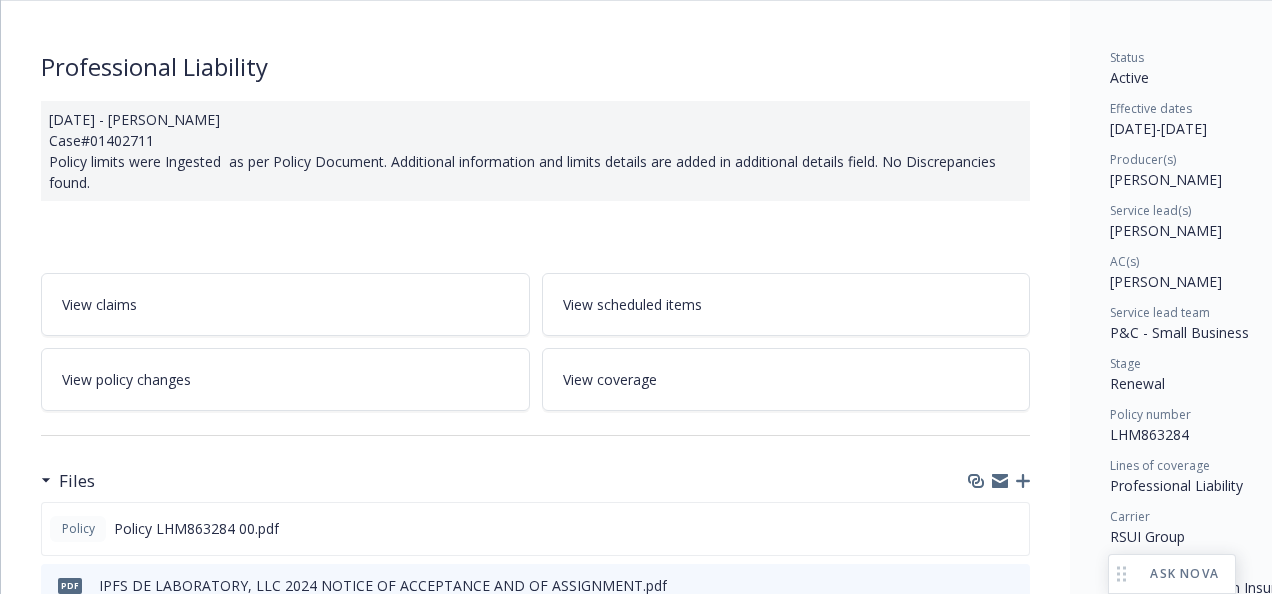 scroll, scrollTop: 200, scrollLeft: 0, axis: vertical 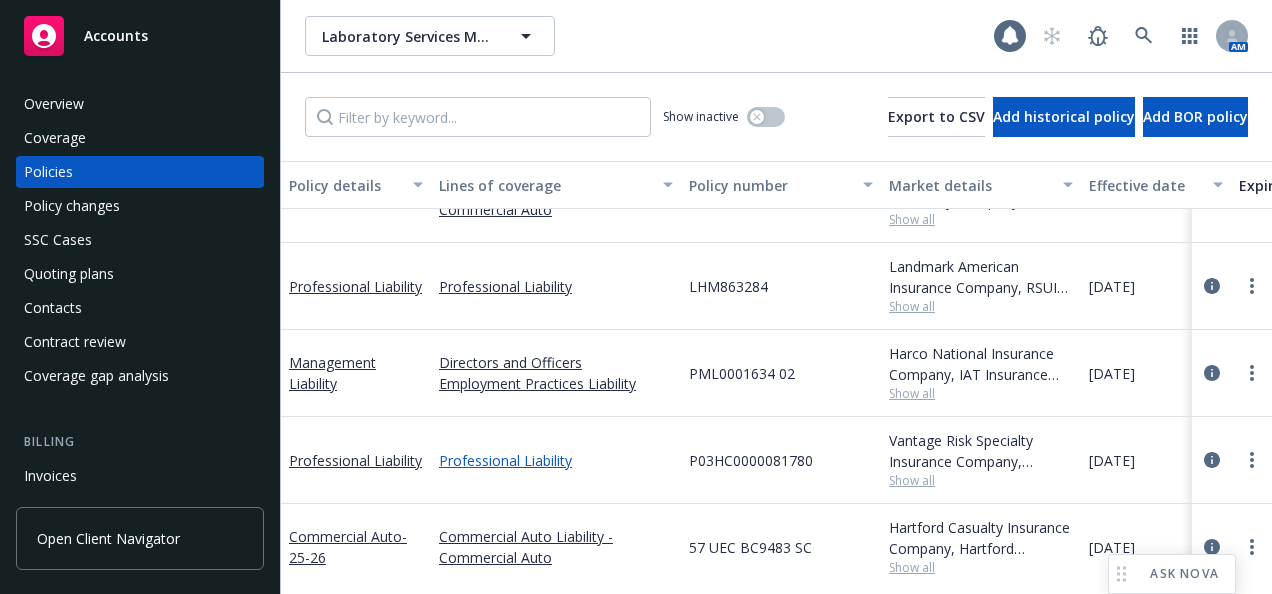 click on "Professional Liability" at bounding box center (556, 460) 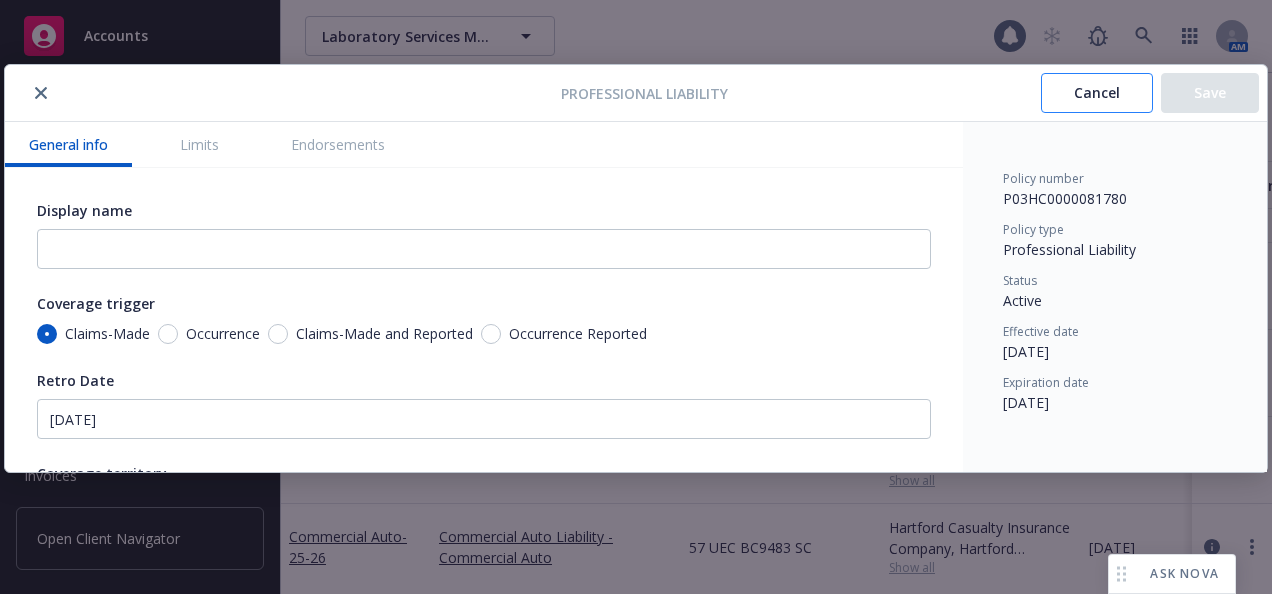 click on "Cancel" at bounding box center [1097, 93] 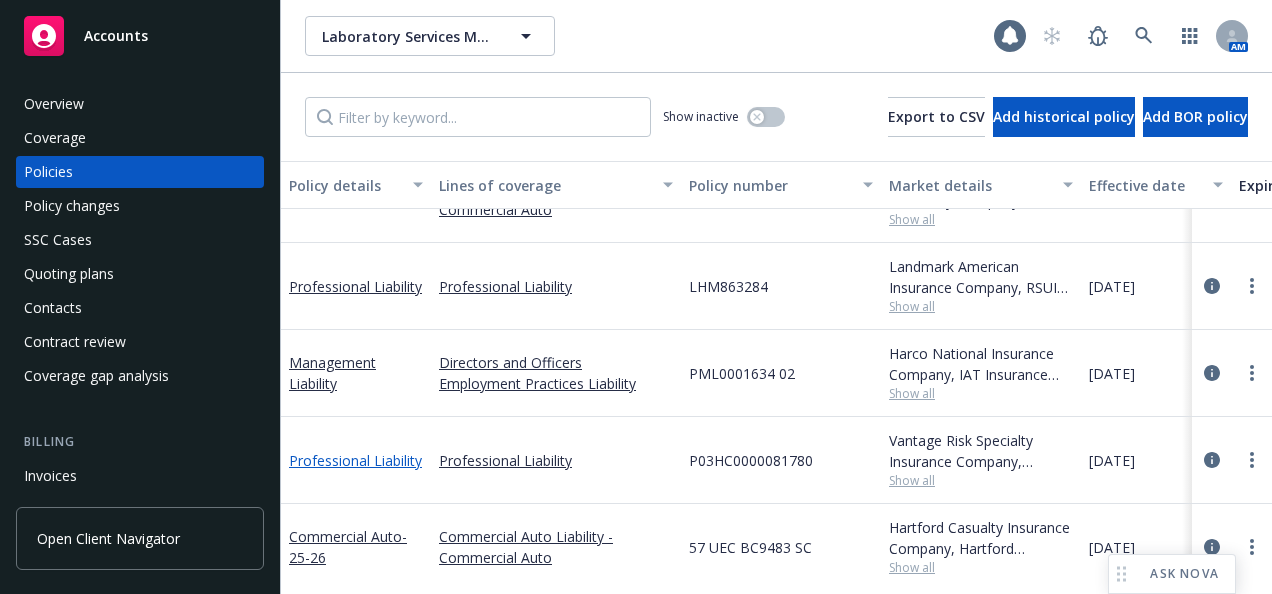 click on "Professional Liability" at bounding box center (355, 460) 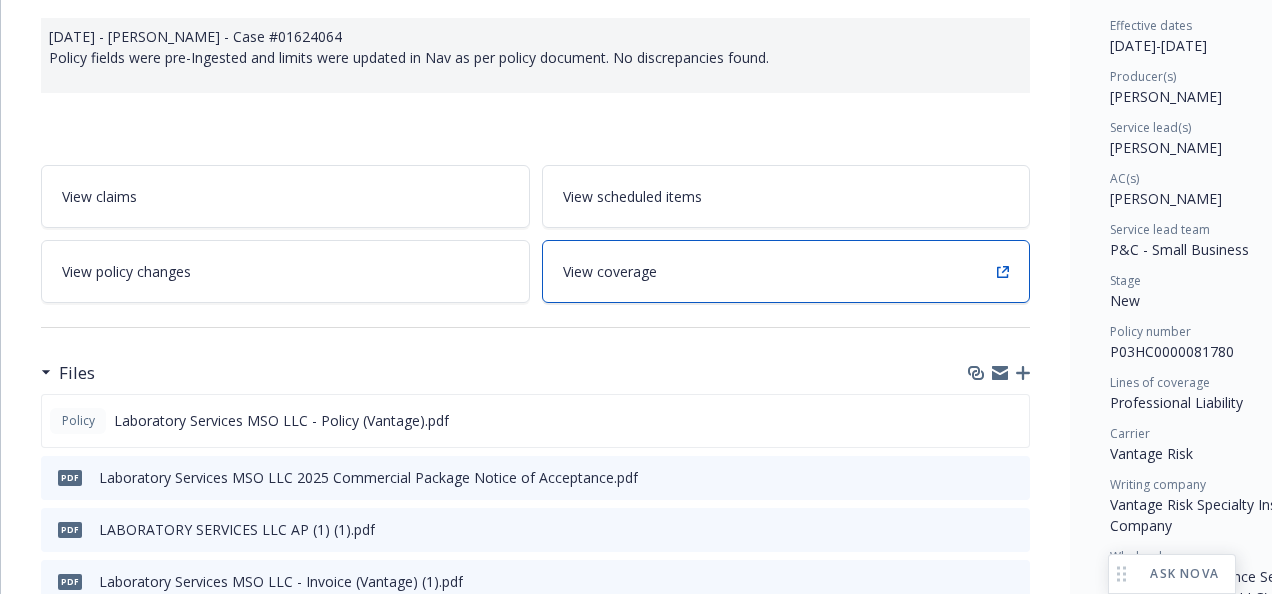 scroll, scrollTop: 200, scrollLeft: 0, axis: vertical 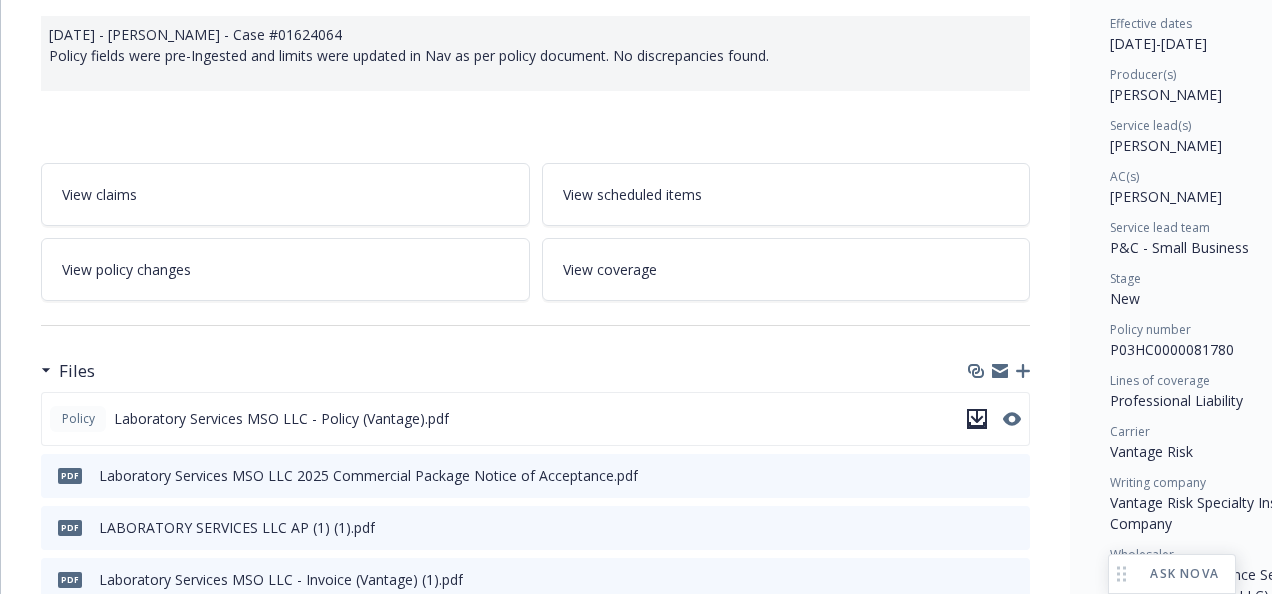 click at bounding box center (977, 419) 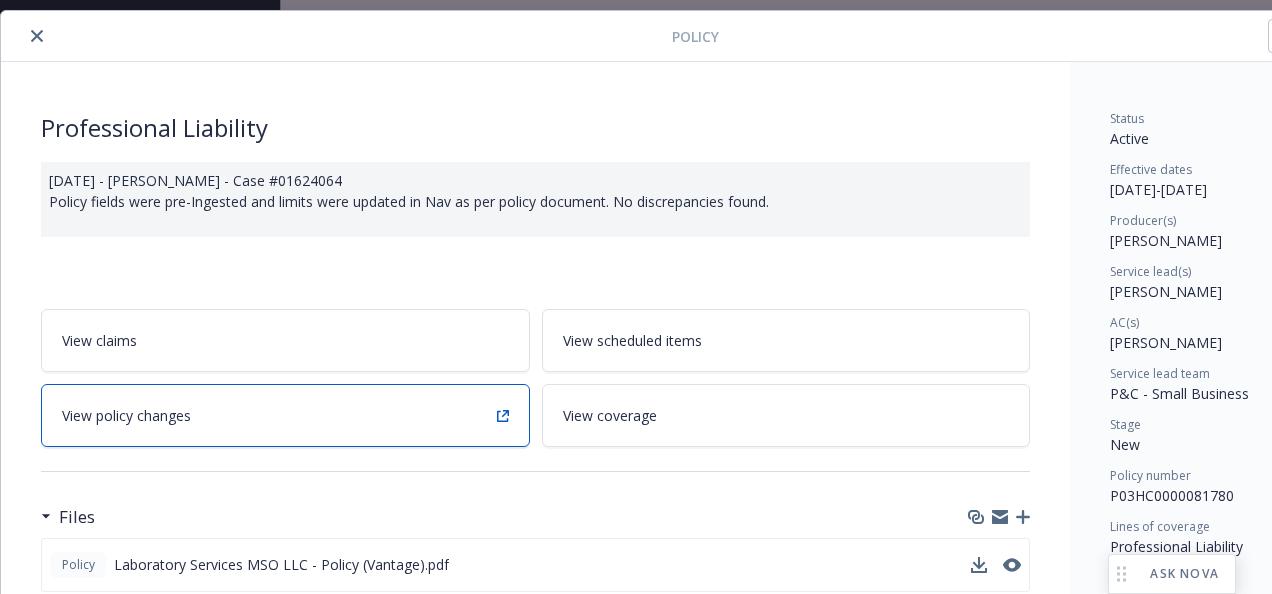 scroll, scrollTop: 0, scrollLeft: 0, axis: both 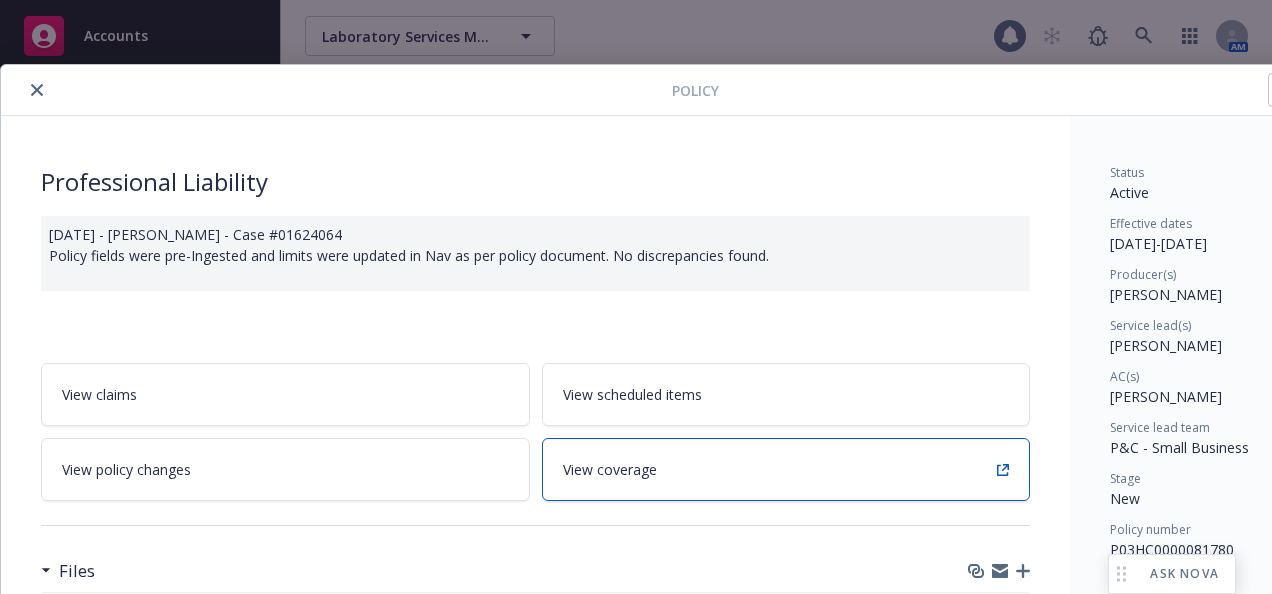 click on "View coverage" at bounding box center (610, 469) 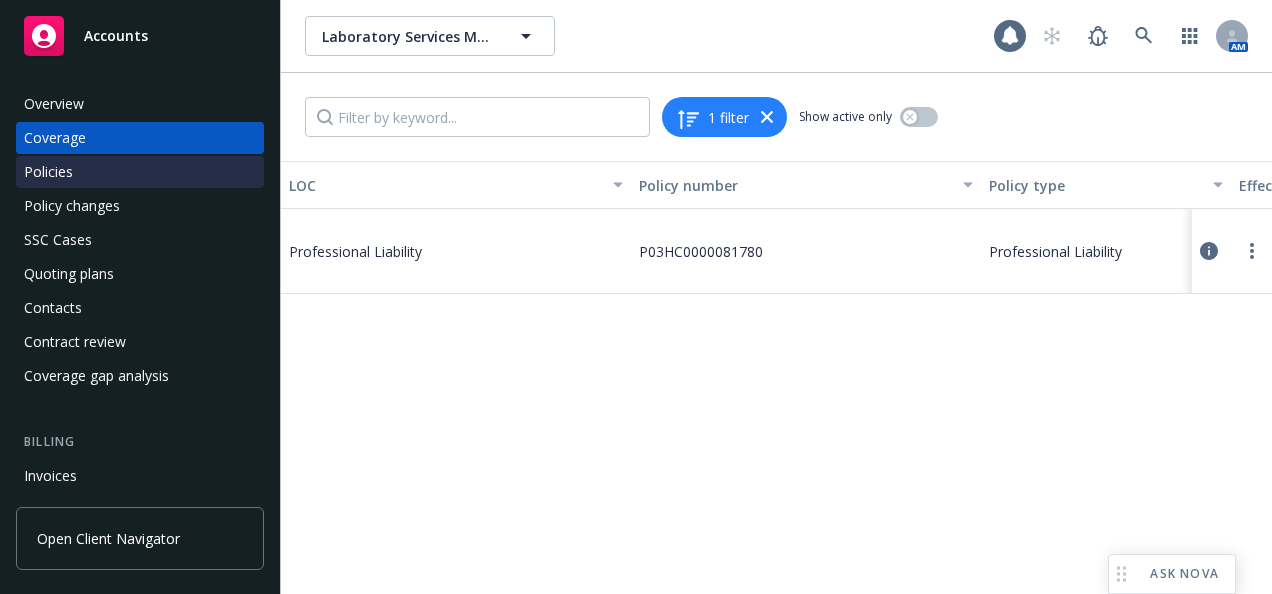 click on "Policies" at bounding box center (140, 172) 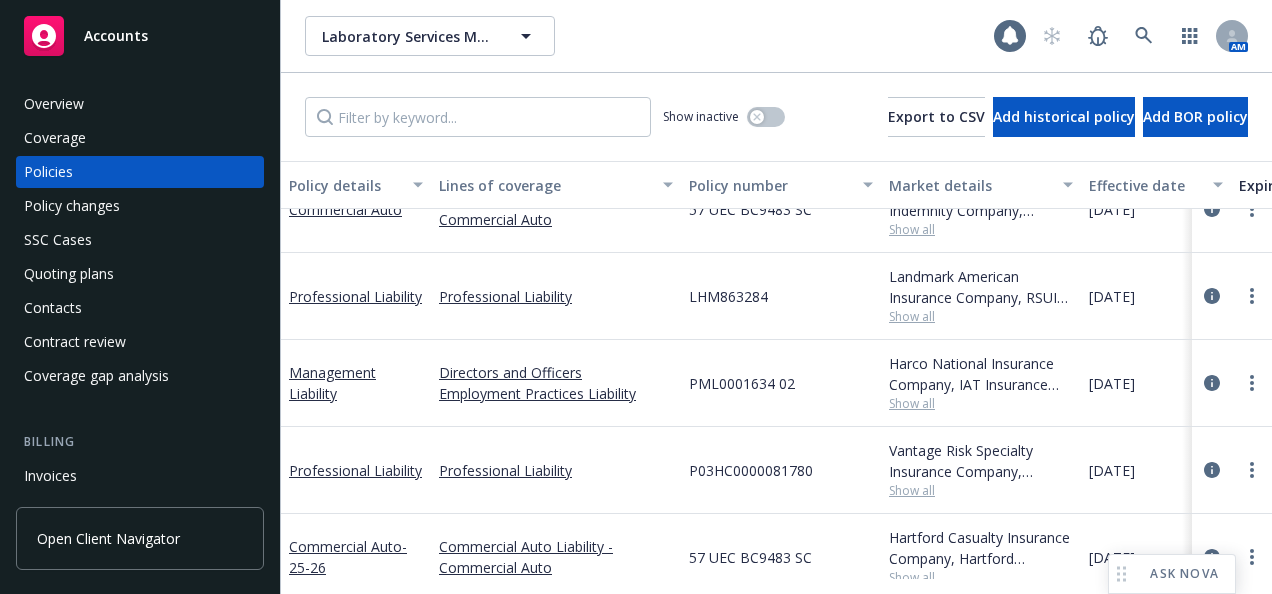 scroll, scrollTop: 300, scrollLeft: 0, axis: vertical 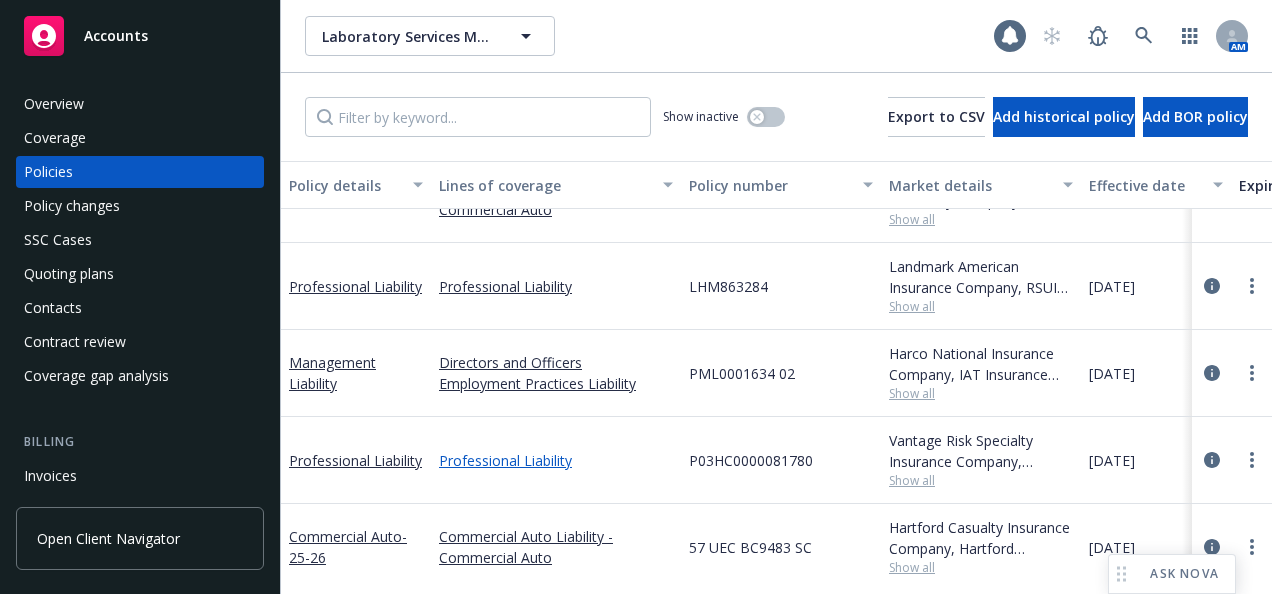 click on "Professional Liability" at bounding box center [556, 460] 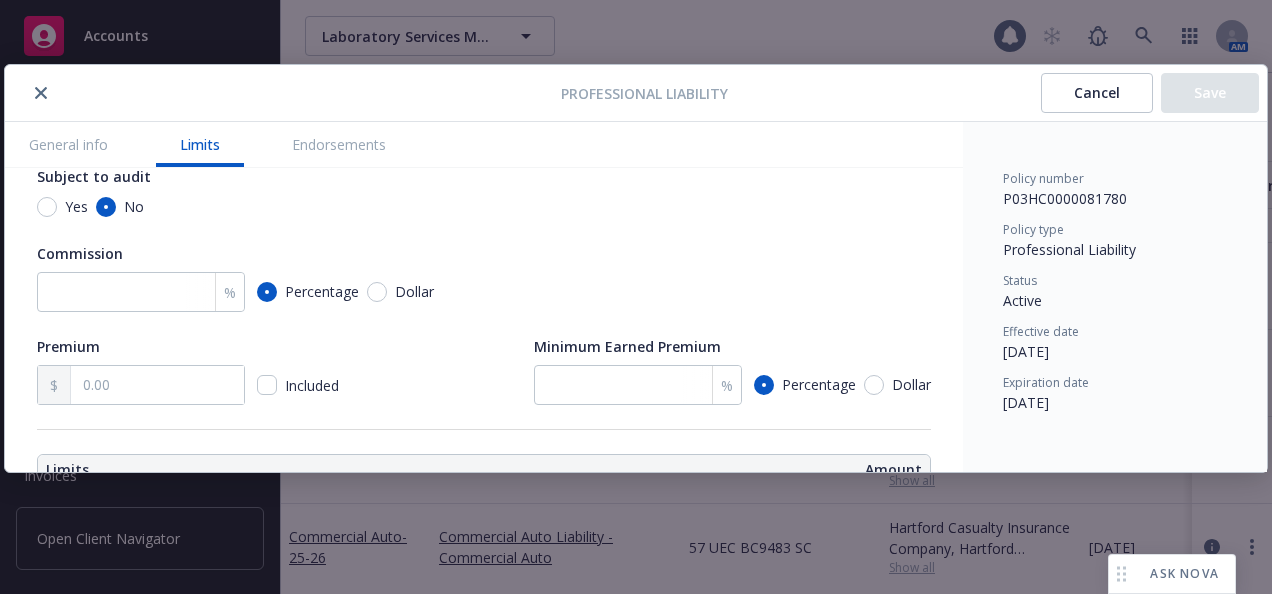 scroll, scrollTop: 500, scrollLeft: 0, axis: vertical 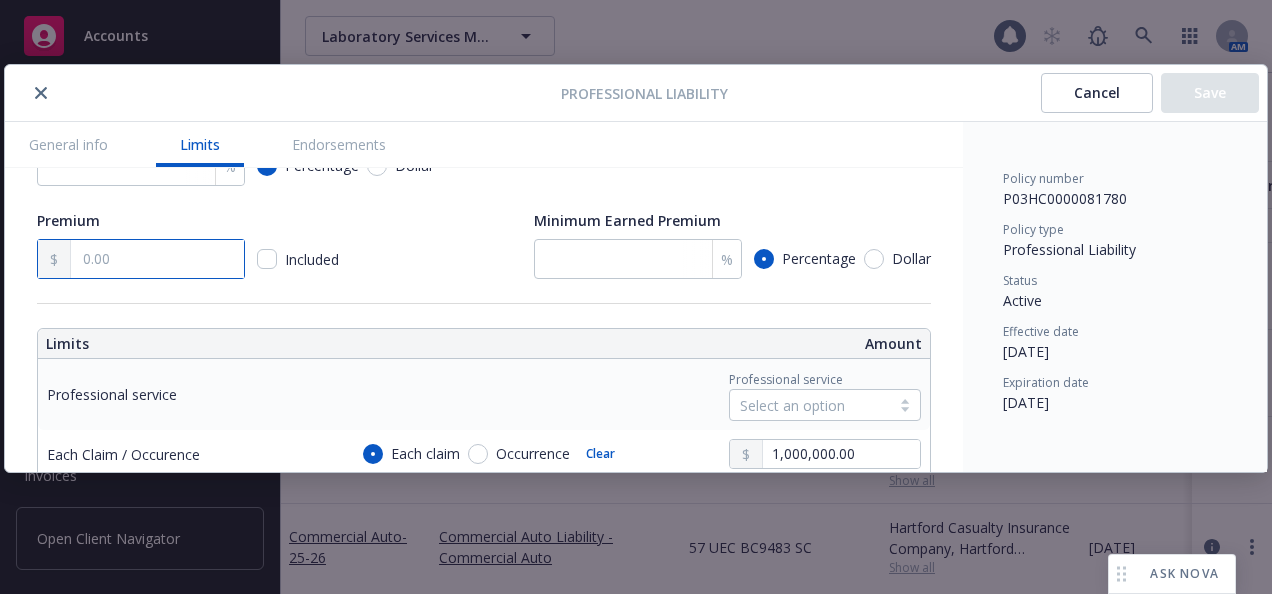 click at bounding box center [157, 259] 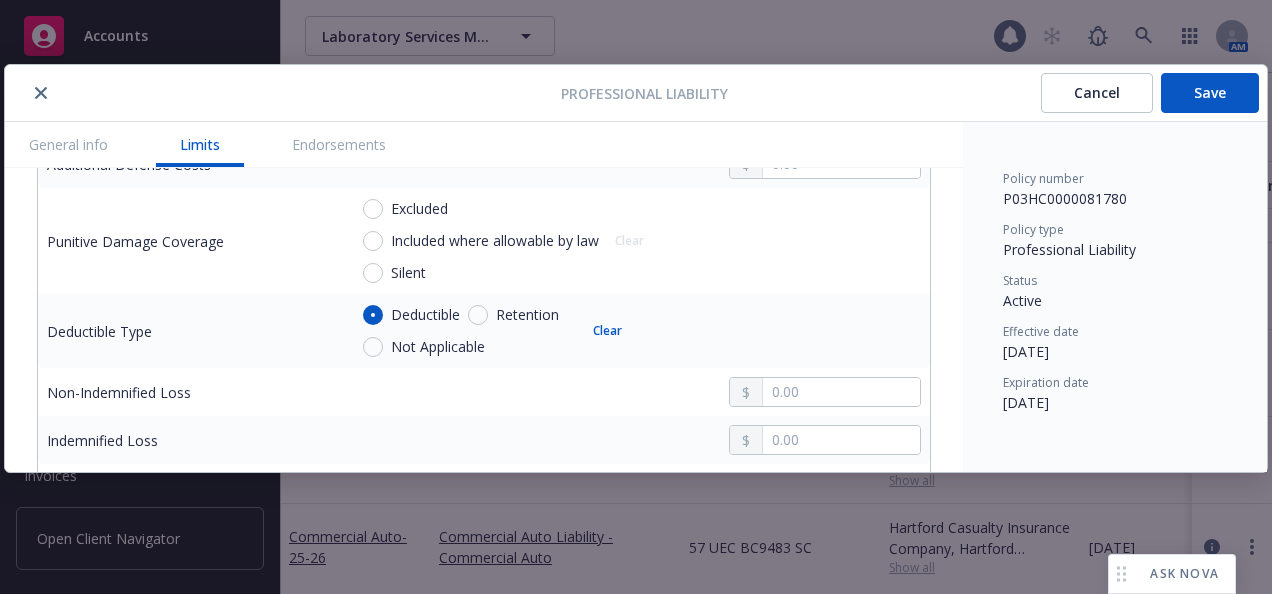 scroll, scrollTop: 900, scrollLeft: 0, axis: vertical 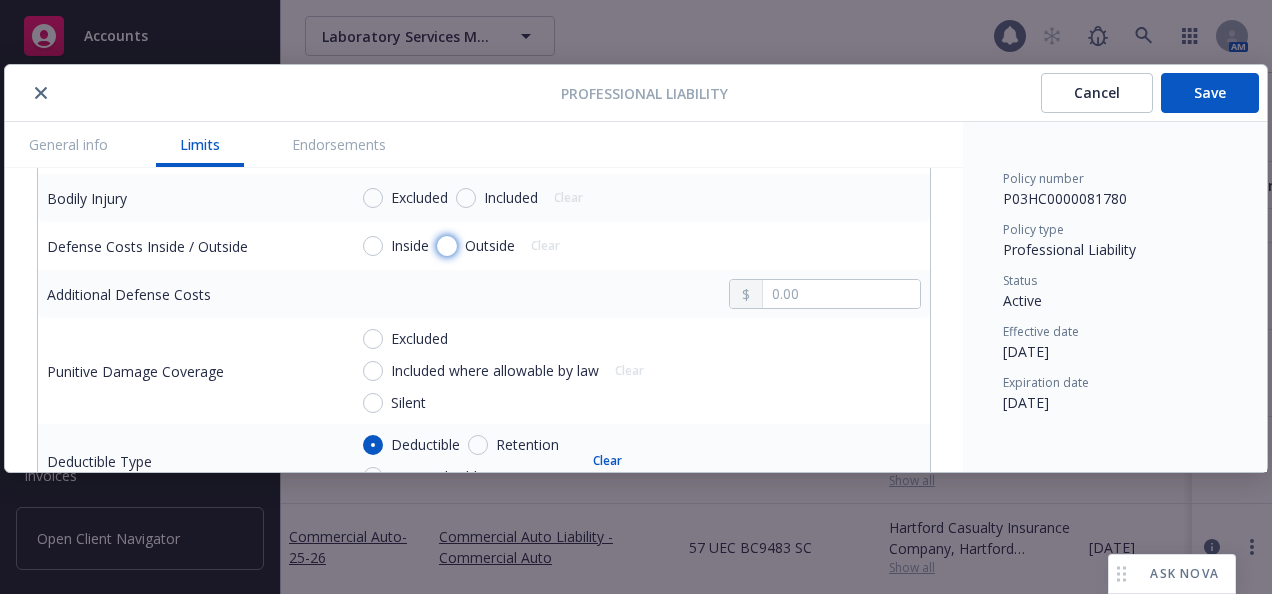 click on "Outside" at bounding box center [447, 246] 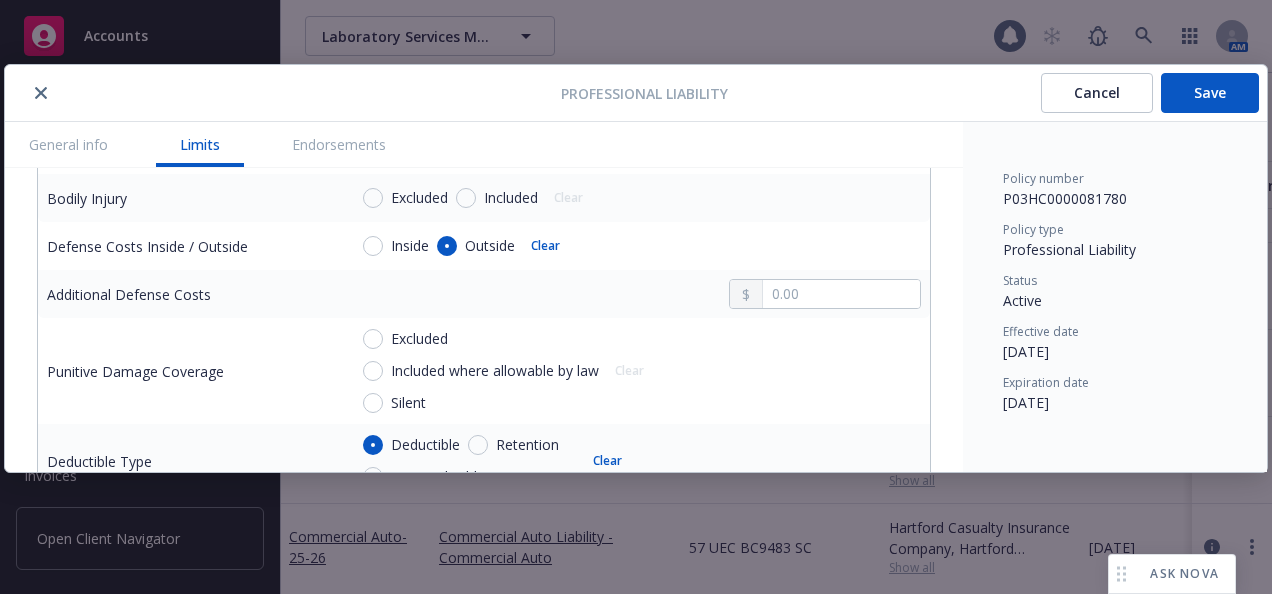 scroll, scrollTop: 1000, scrollLeft: 0, axis: vertical 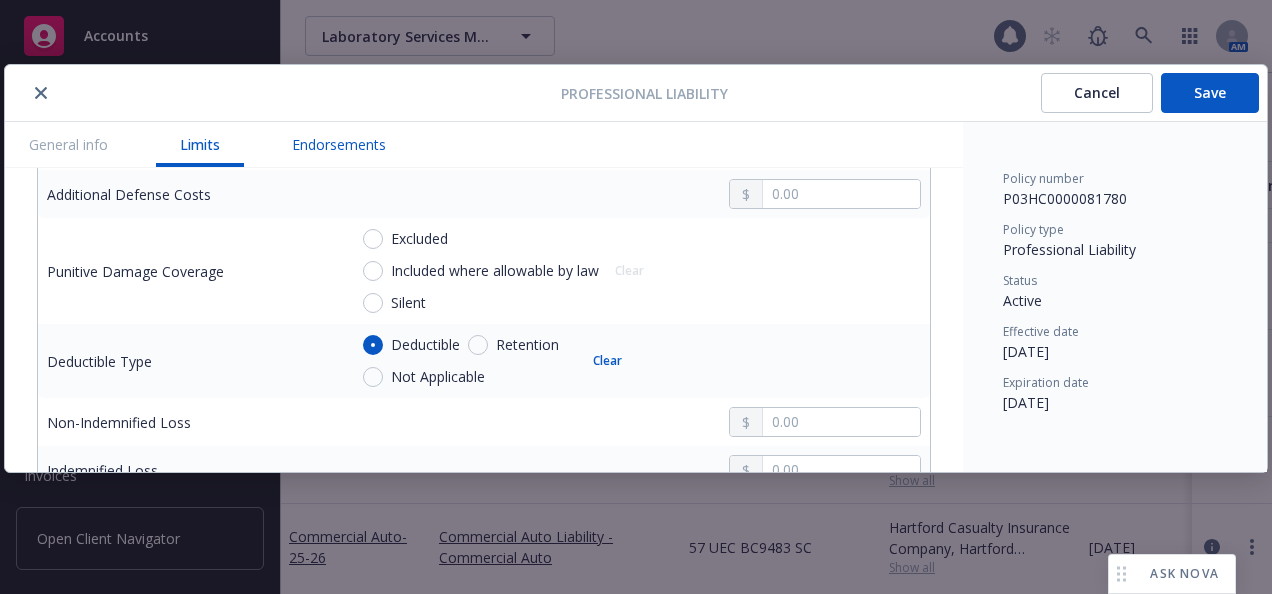 click on "Endorsements" at bounding box center [339, 144] 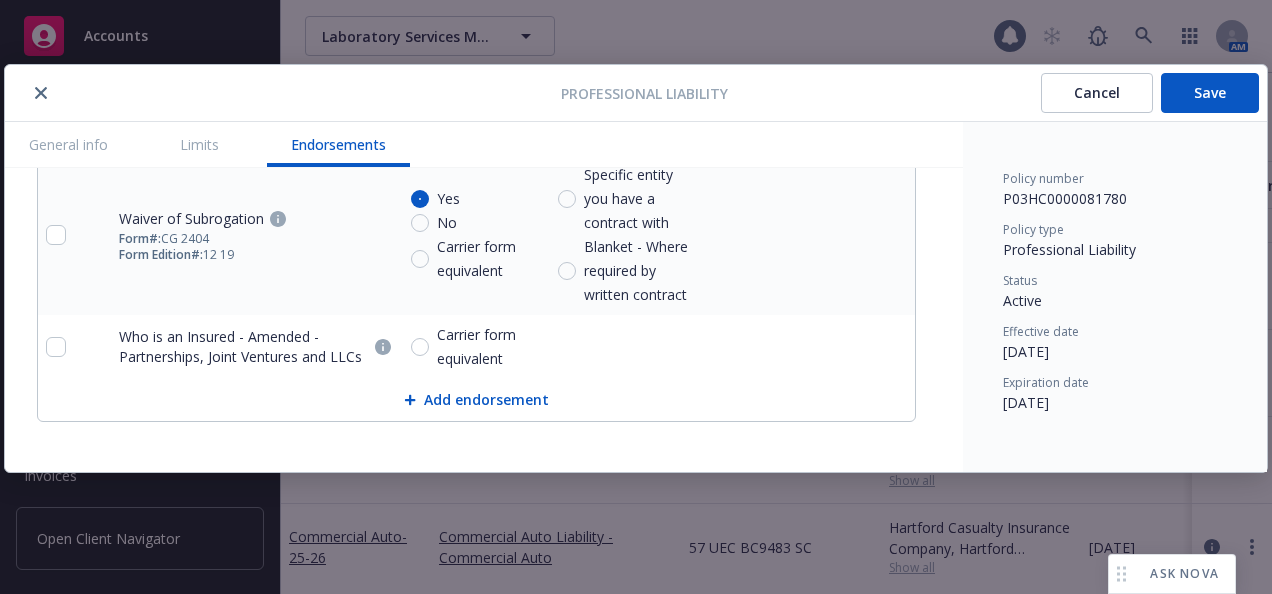 scroll, scrollTop: 2984, scrollLeft: 0, axis: vertical 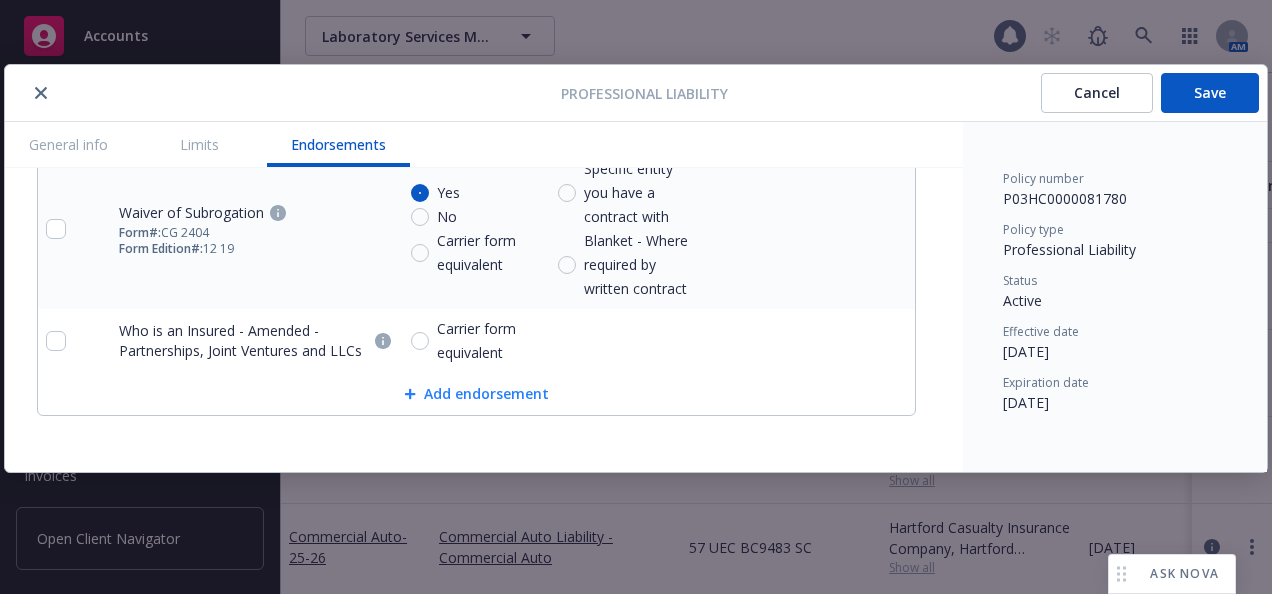 click on "Add endorsement" at bounding box center (476, 394) 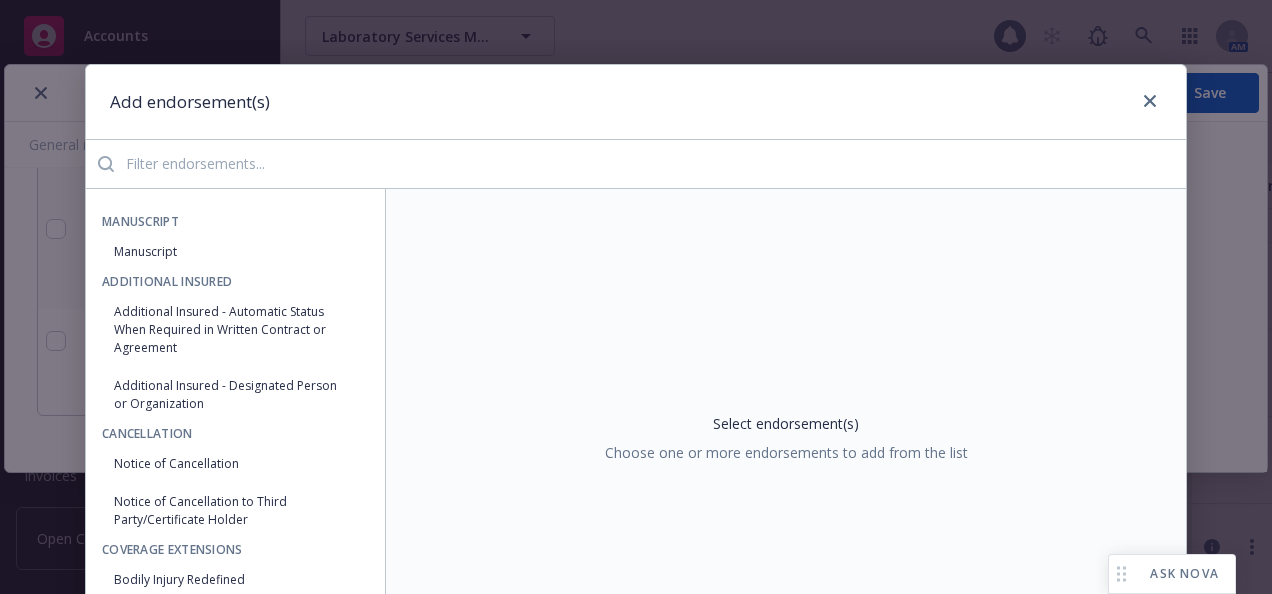 click at bounding box center (650, 164) 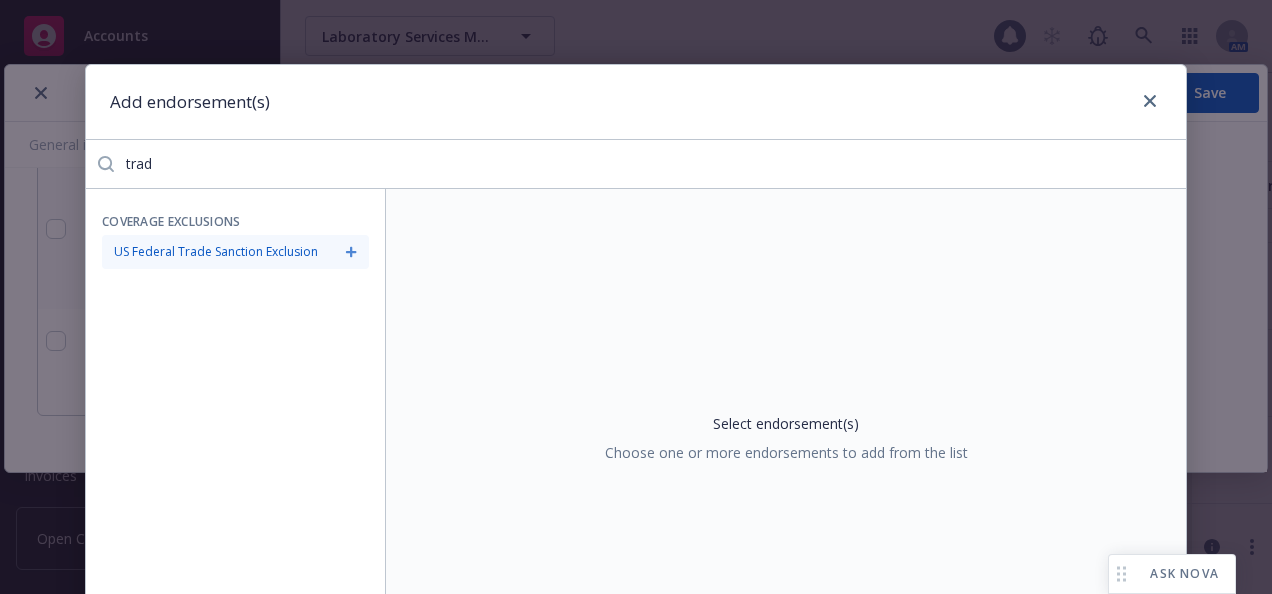 click on "US Federal Trade Sanction Exclusion" at bounding box center [235, 252] 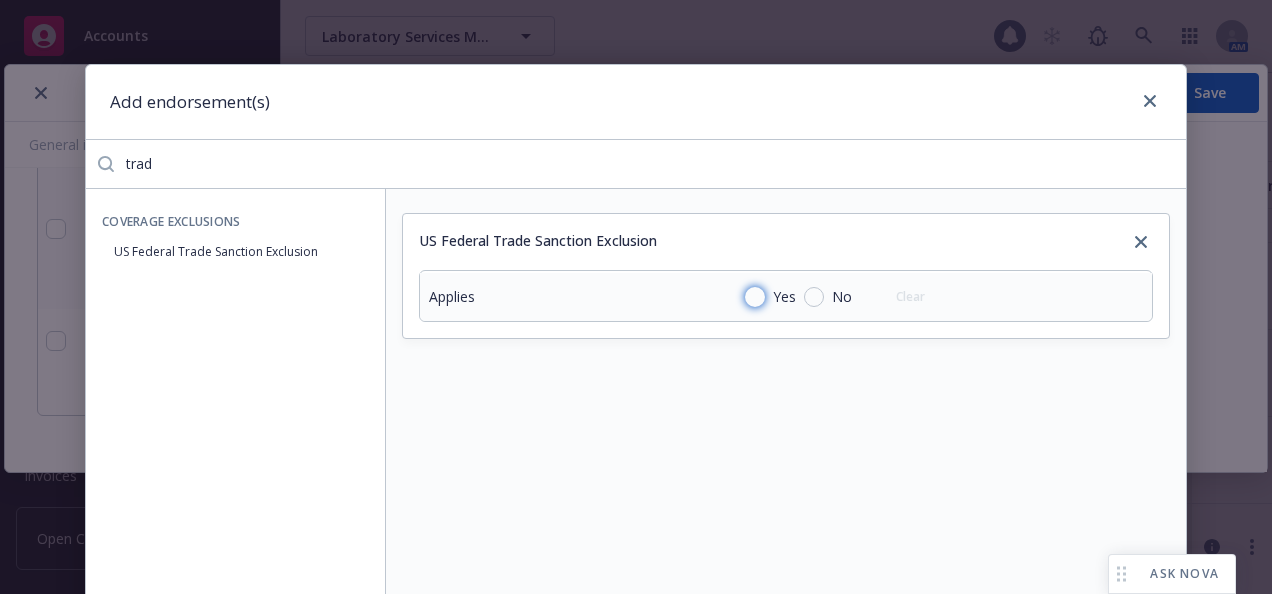 click on "Yes" at bounding box center (755, 297) 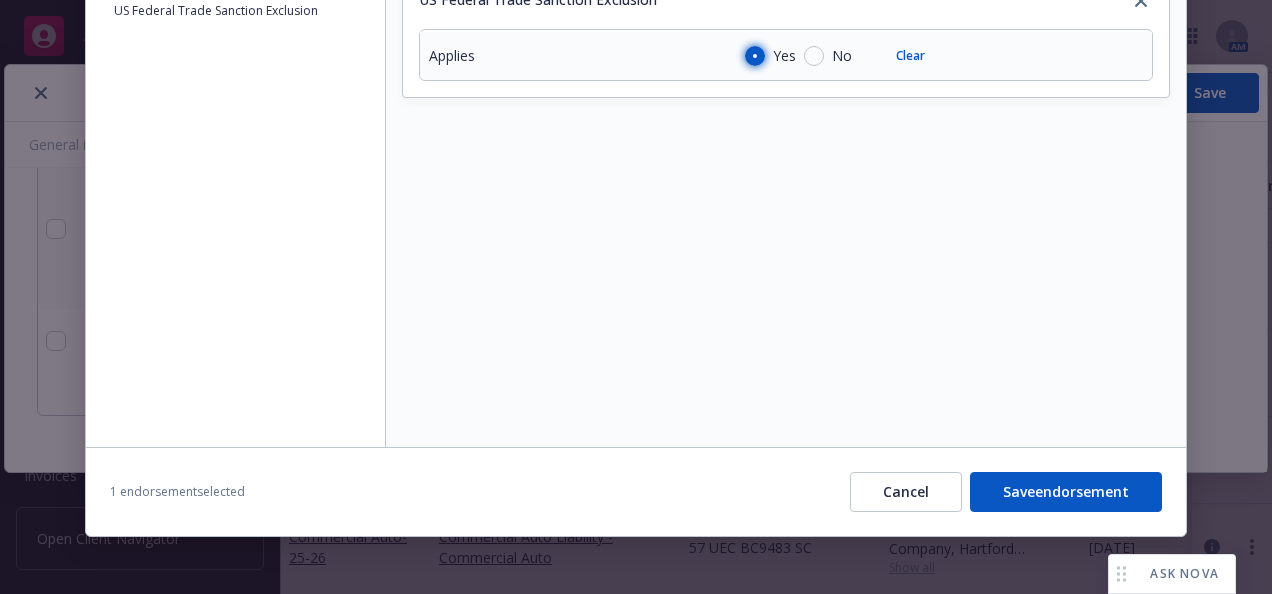 scroll, scrollTop: 246, scrollLeft: 0, axis: vertical 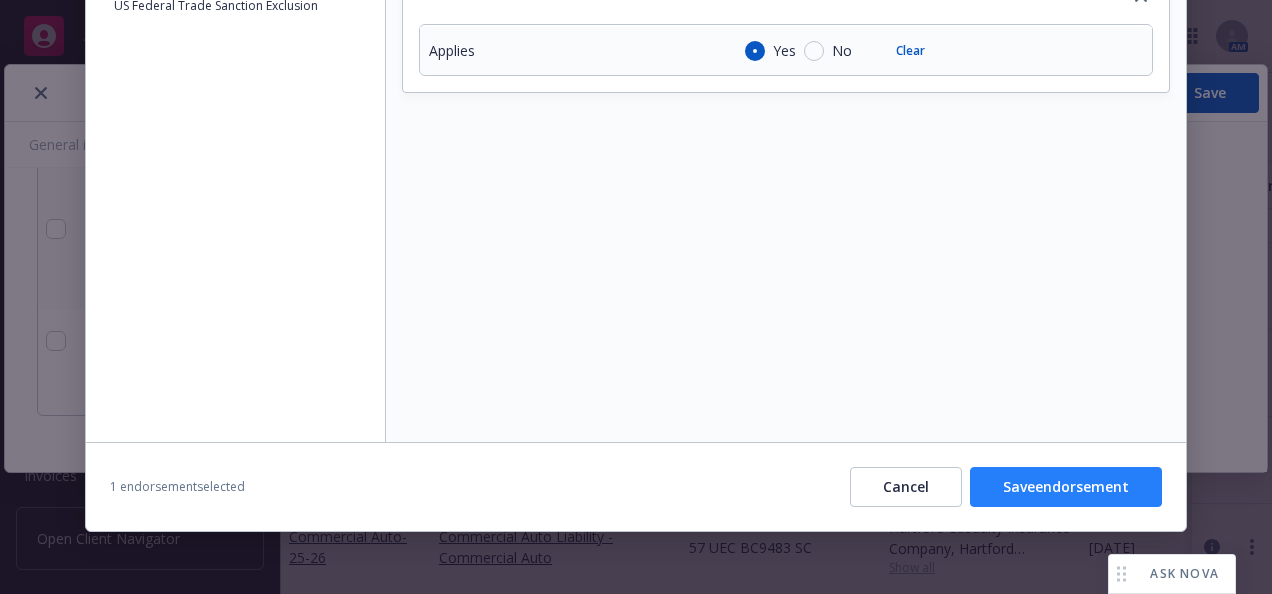 click on "Save  endorsement" at bounding box center (1066, 487) 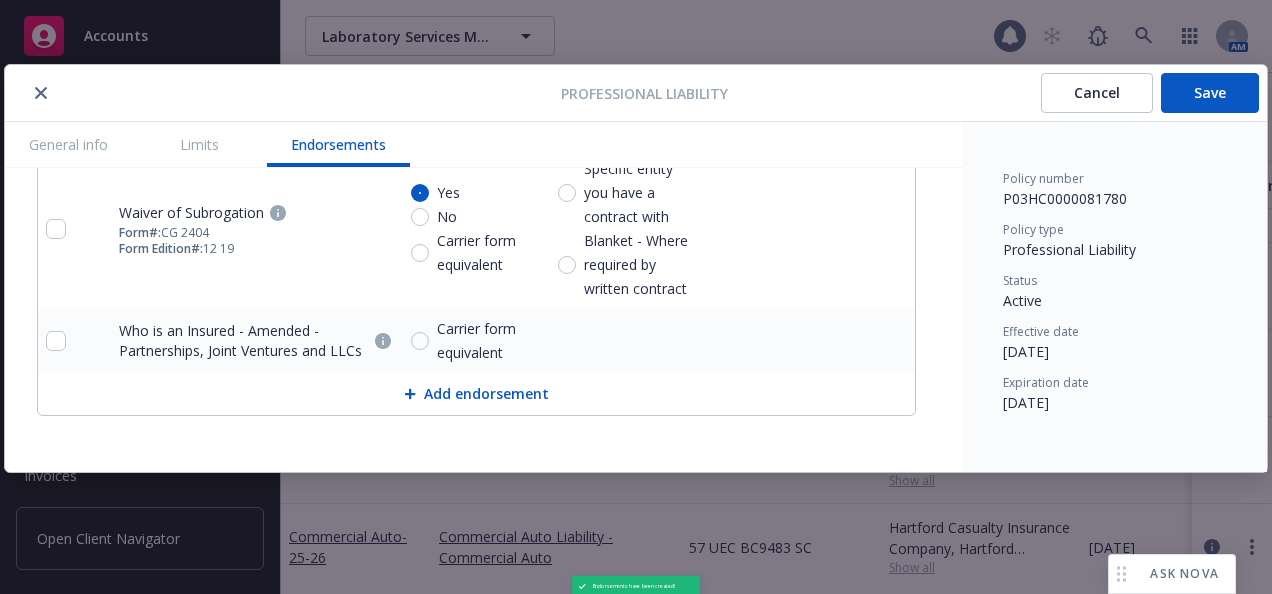 scroll, scrollTop: 3024, scrollLeft: 0, axis: vertical 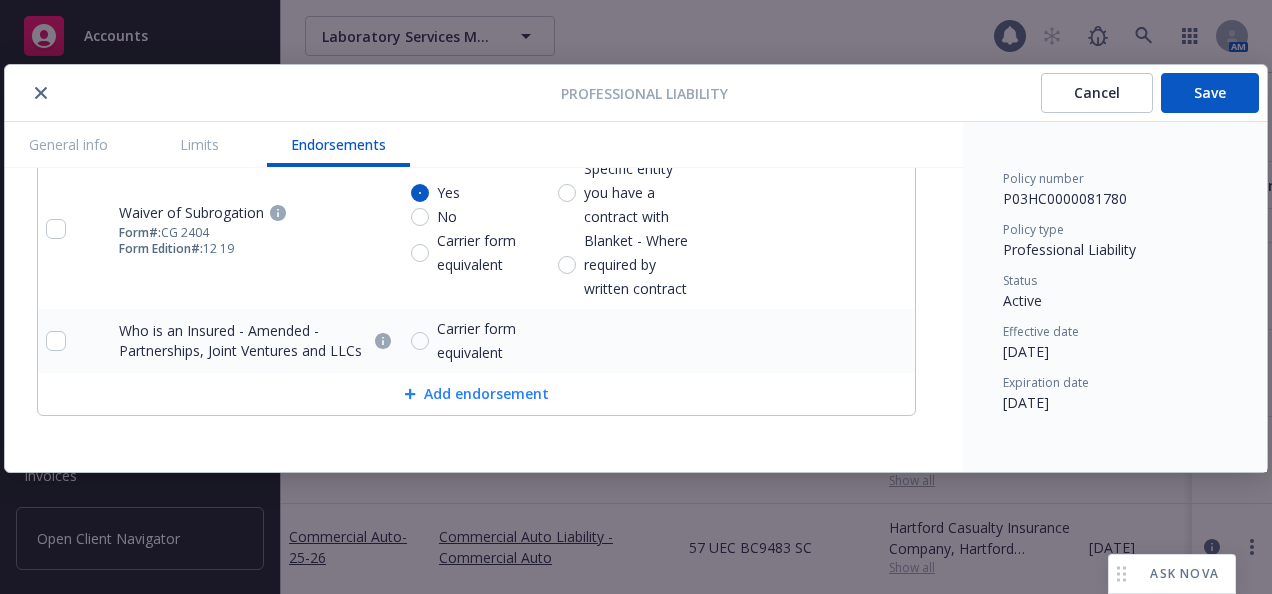 click on "Add endorsement" at bounding box center (476, 394) 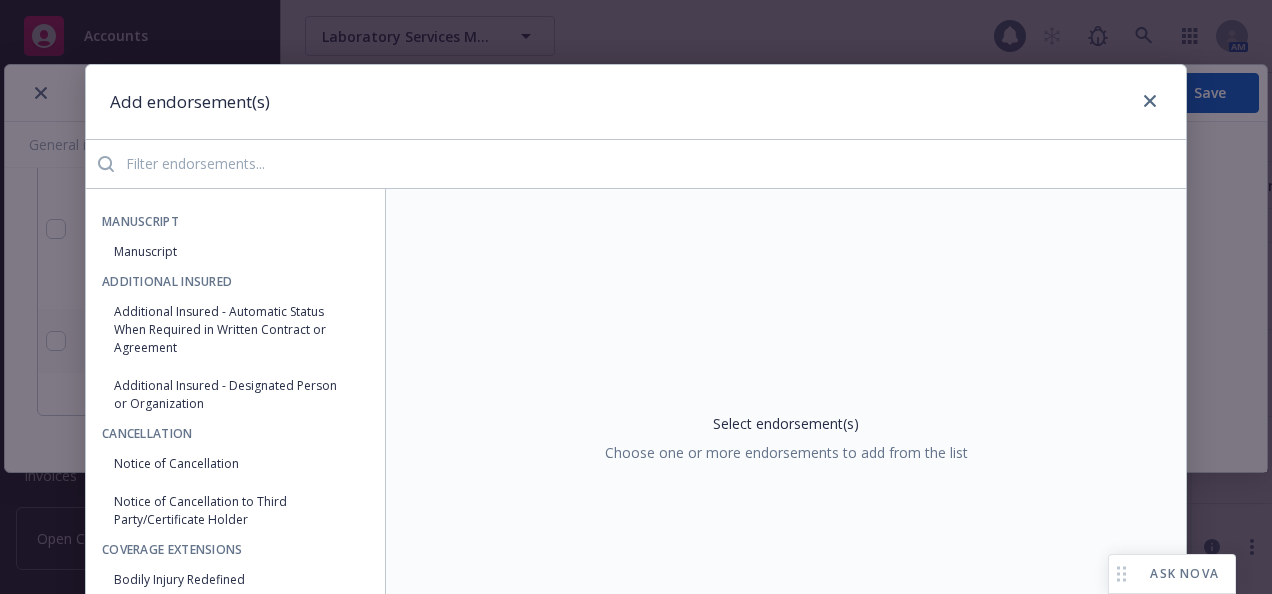 click at bounding box center [650, 164] 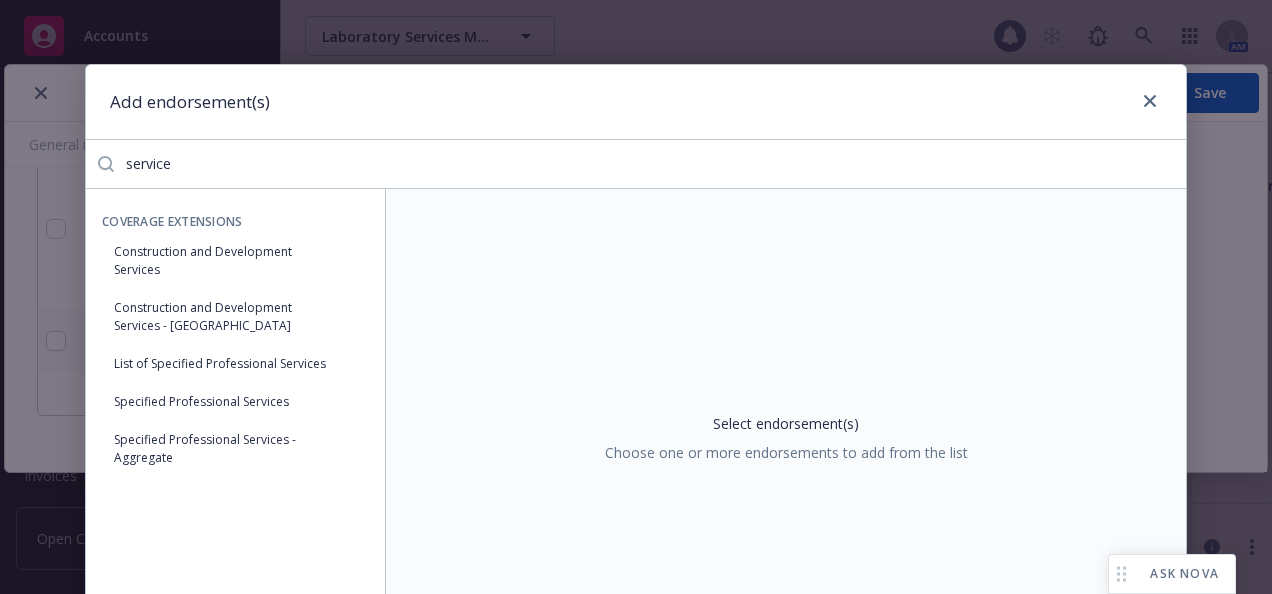 drag, startPoint x: 188, startPoint y: 165, endPoint x: 13, endPoint y: 168, distance: 175.02571 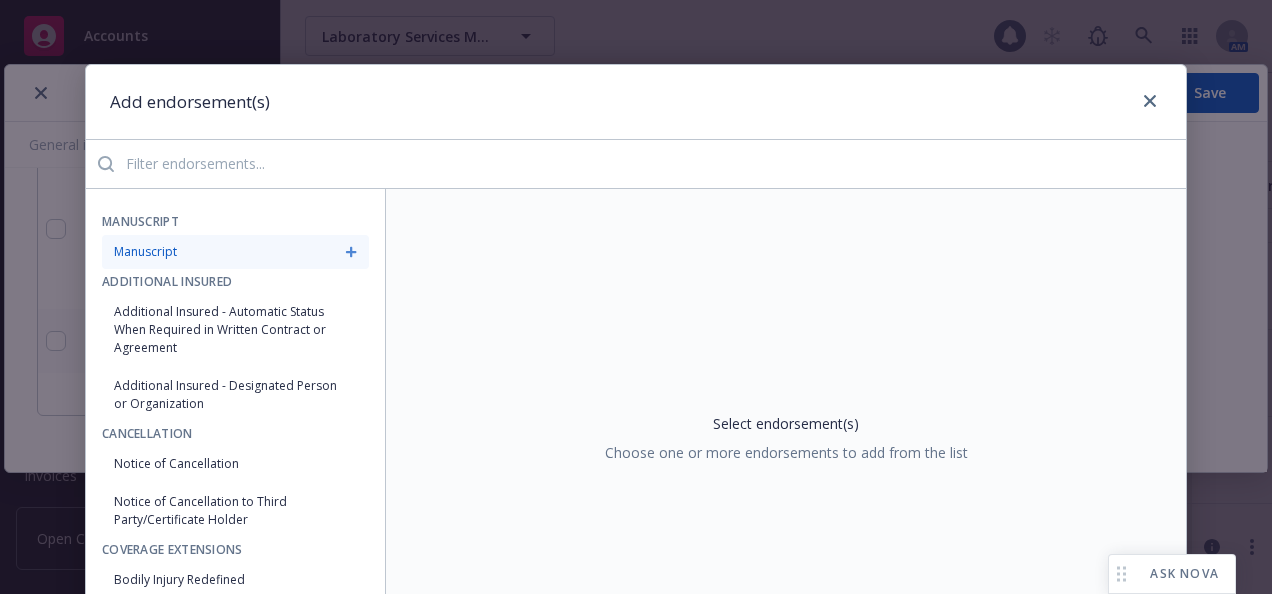 click on "Manuscript" at bounding box center (235, 252) 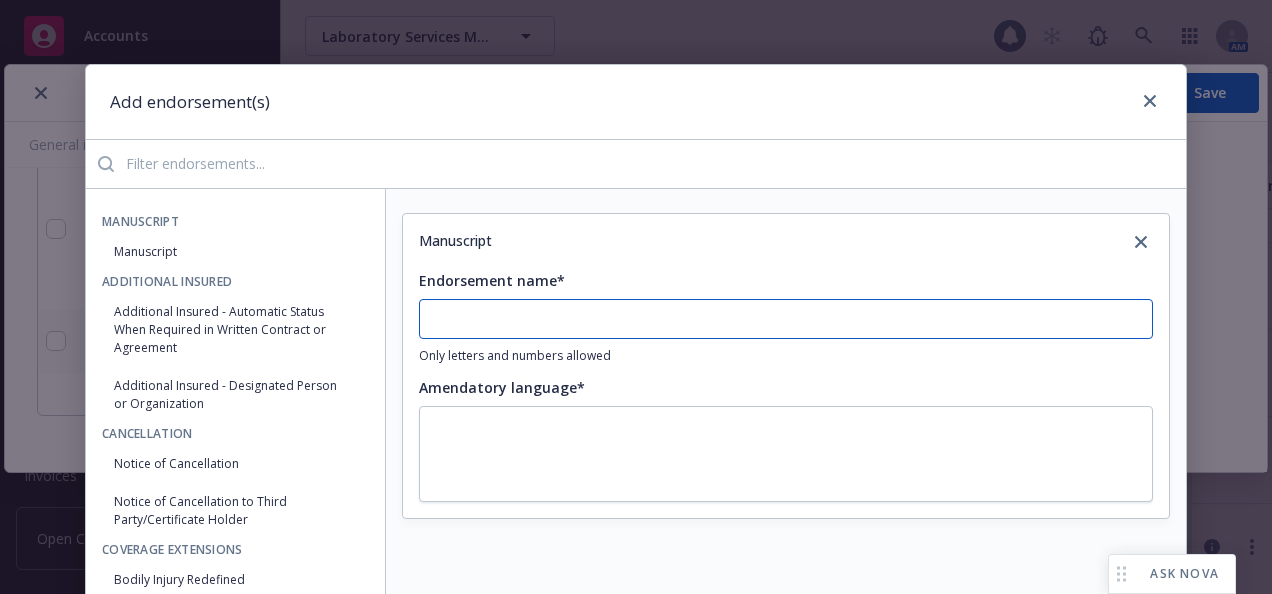 click on "Endorsement name*" at bounding box center (786, 319) 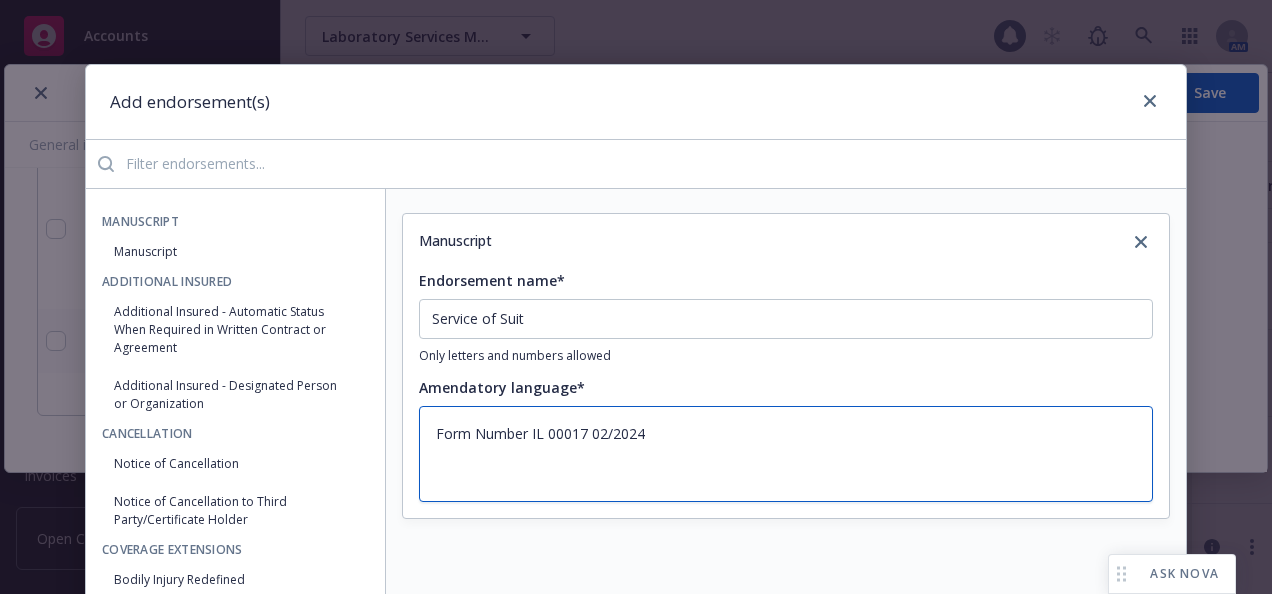 scroll, scrollTop: 246, scrollLeft: 0, axis: vertical 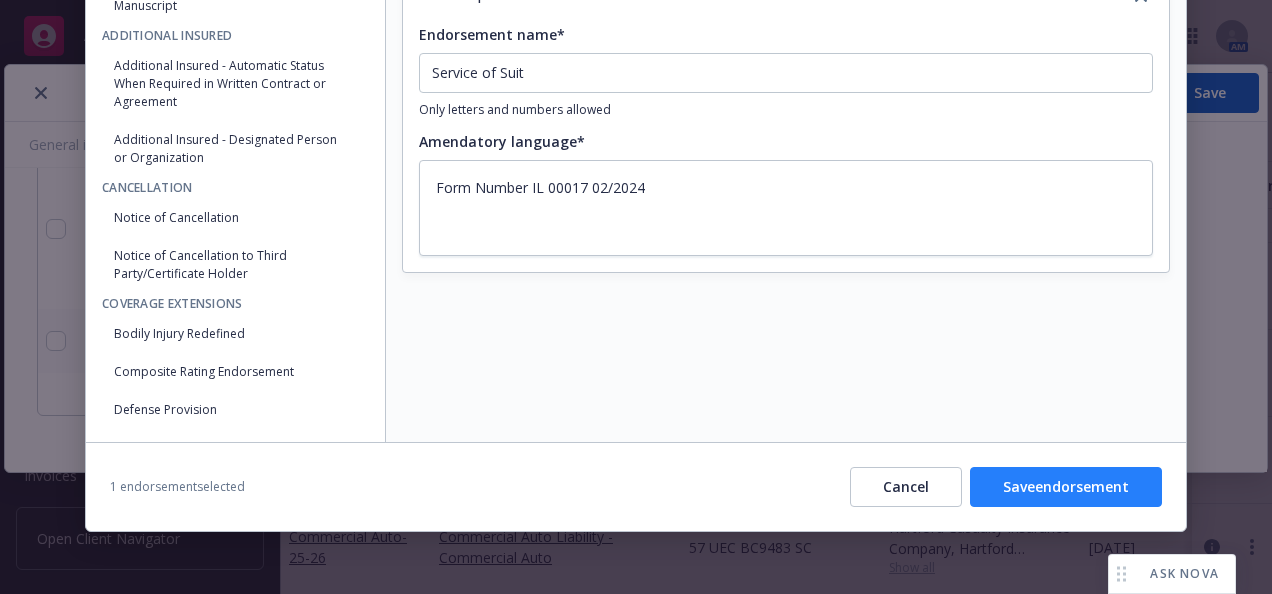 click on "Save  endorsement" at bounding box center (1066, 487) 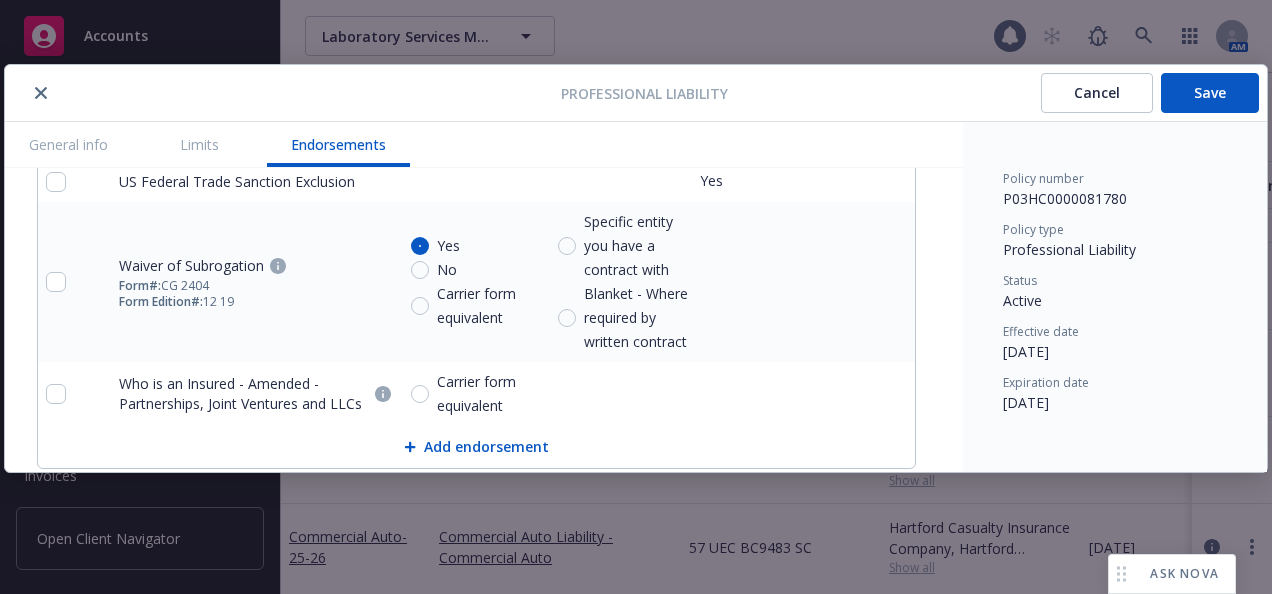 scroll, scrollTop: 3120, scrollLeft: 0, axis: vertical 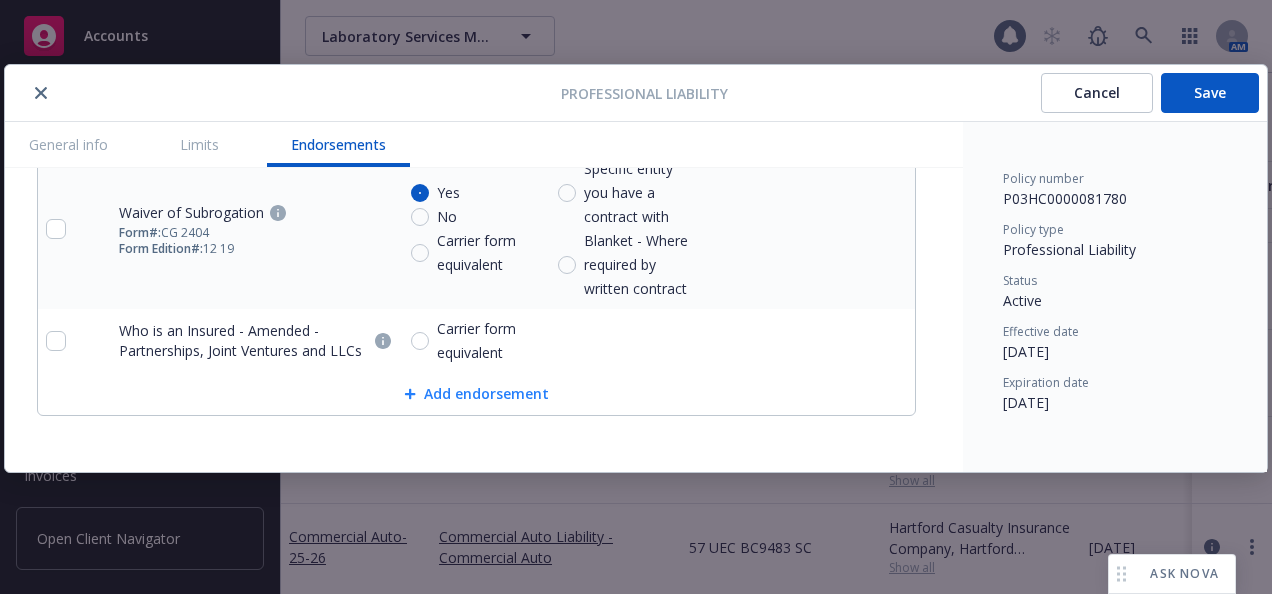 click on "Add endorsement" at bounding box center (476, 394) 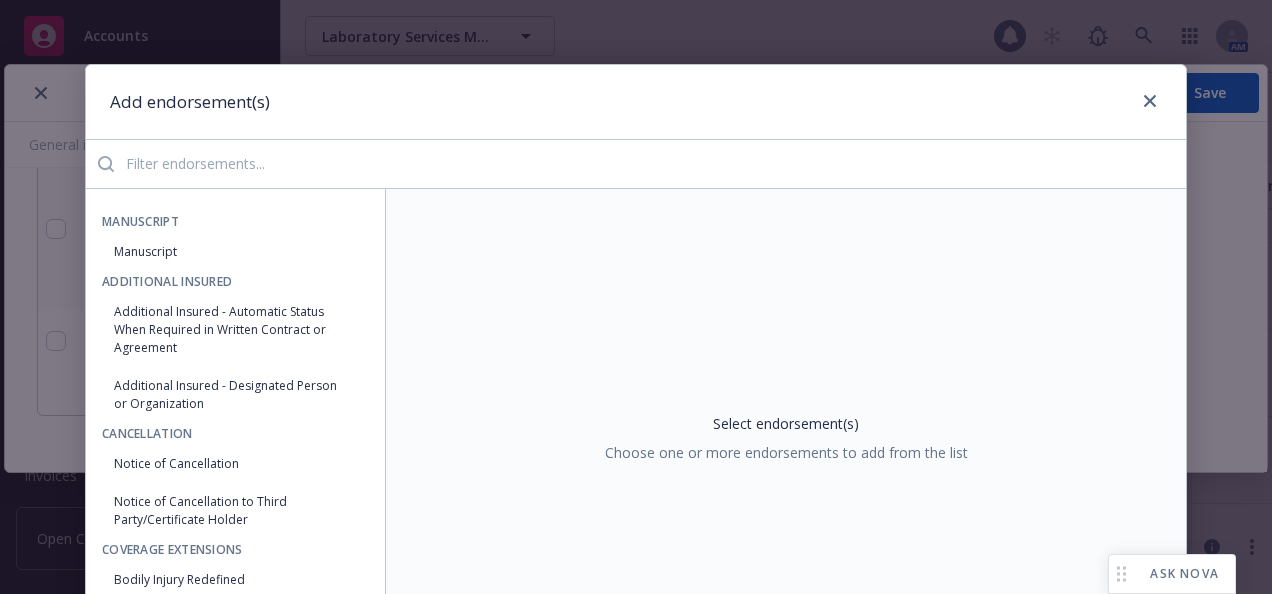 click at bounding box center (650, 164) 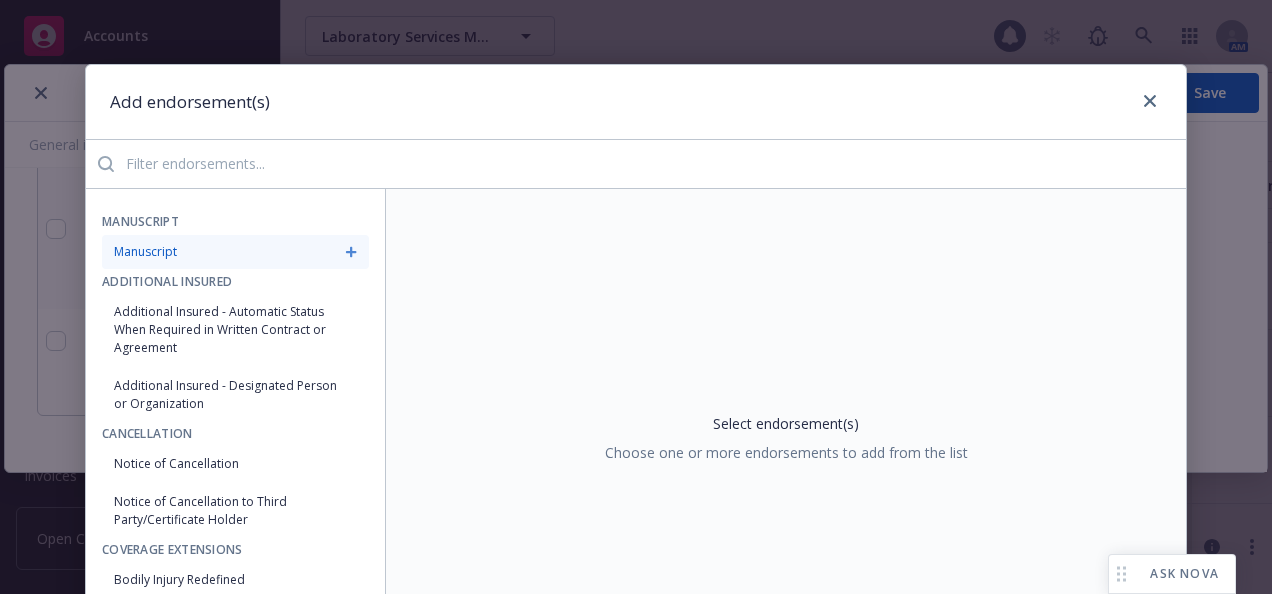 click on "Manuscript" at bounding box center [235, 252] 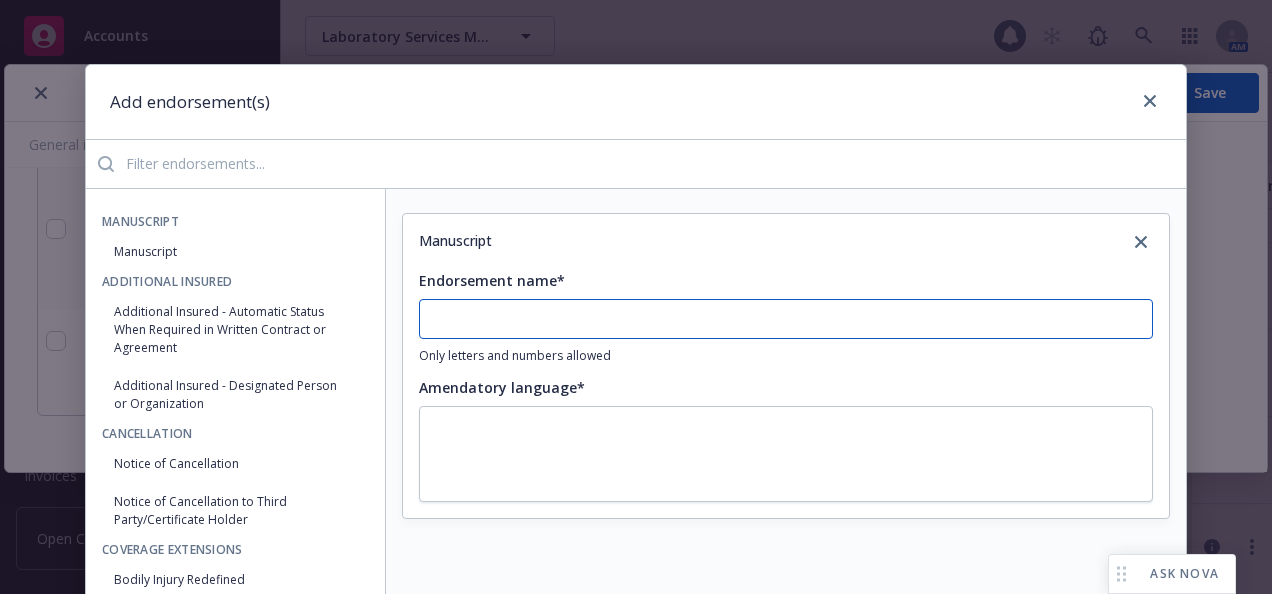 click on "Endorsement name*" at bounding box center [786, 319] 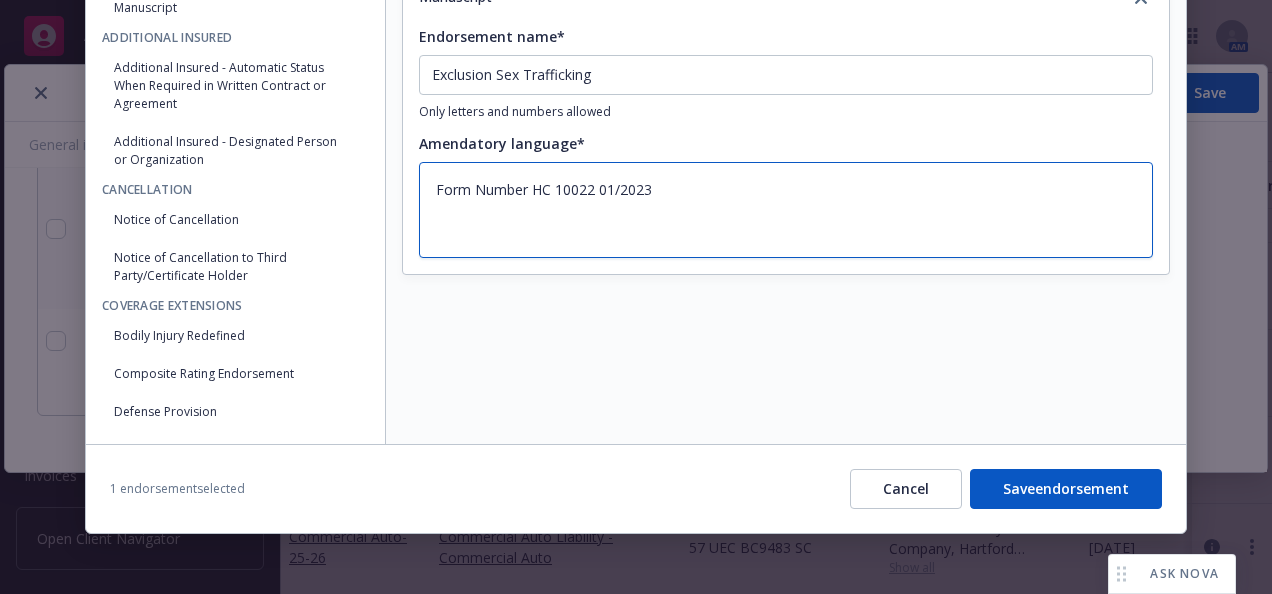 scroll, scrollTop: 246, scrollLeft: 0, axis: vertical 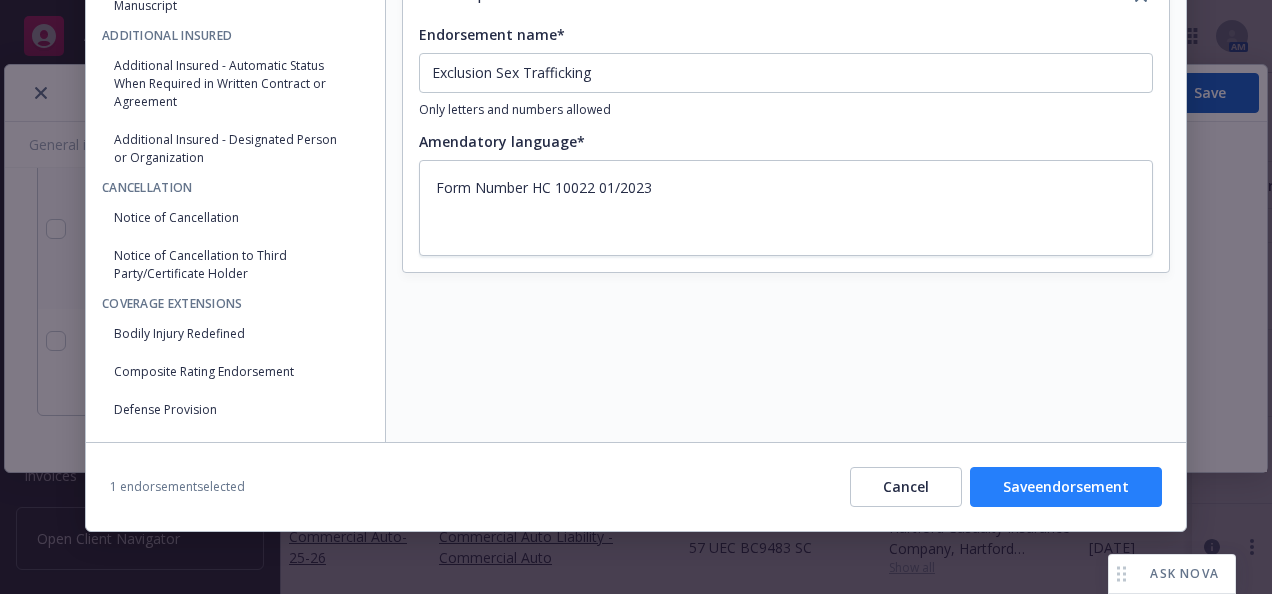 click on "Save  endorsement" at bounding box center (1066, 487) 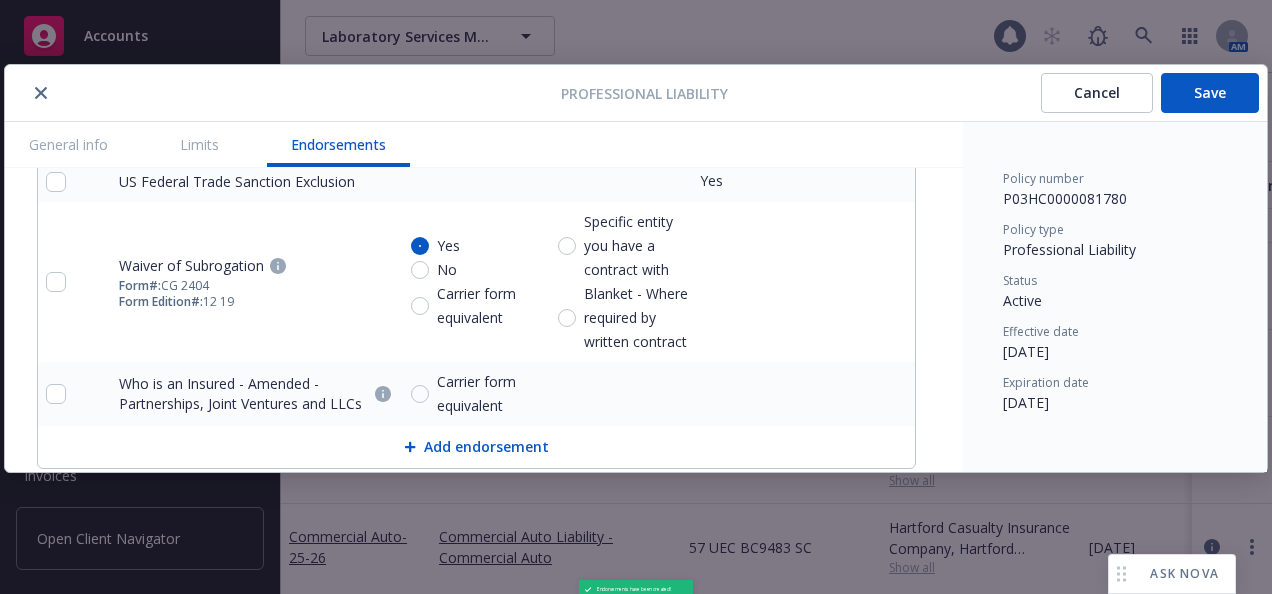 scroll, scrollTop: 3216, scrollLeft: 0, axis: vertical 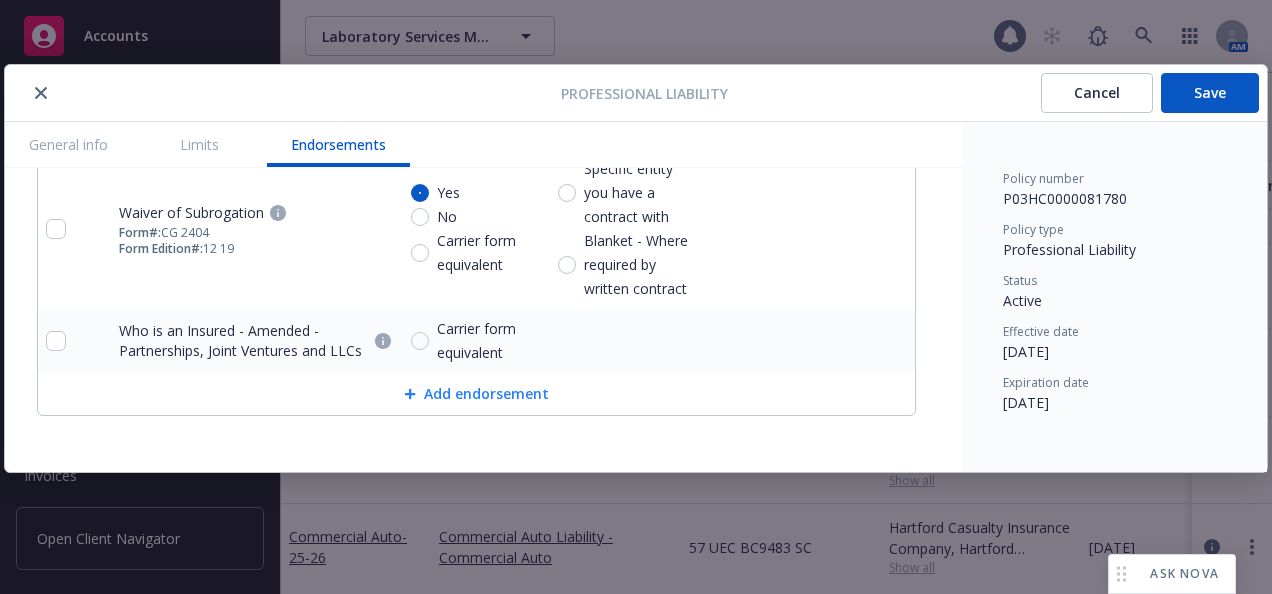 click on "Add endorsement" at bounding box center [476, 394] 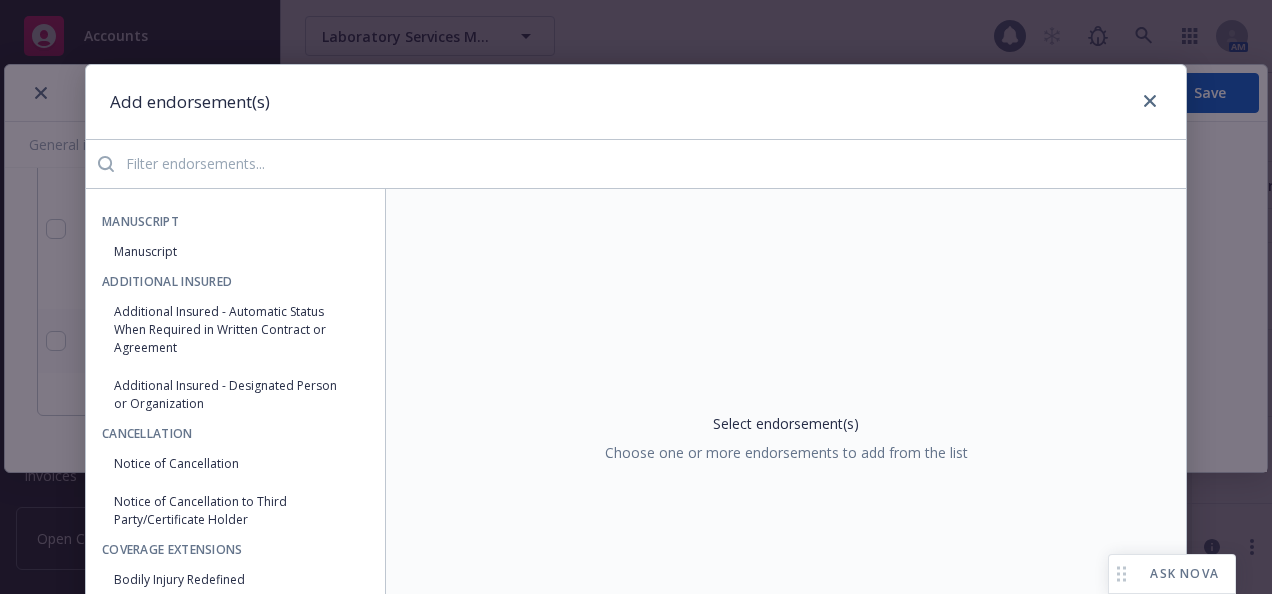 click at bounding box center (650, 164) 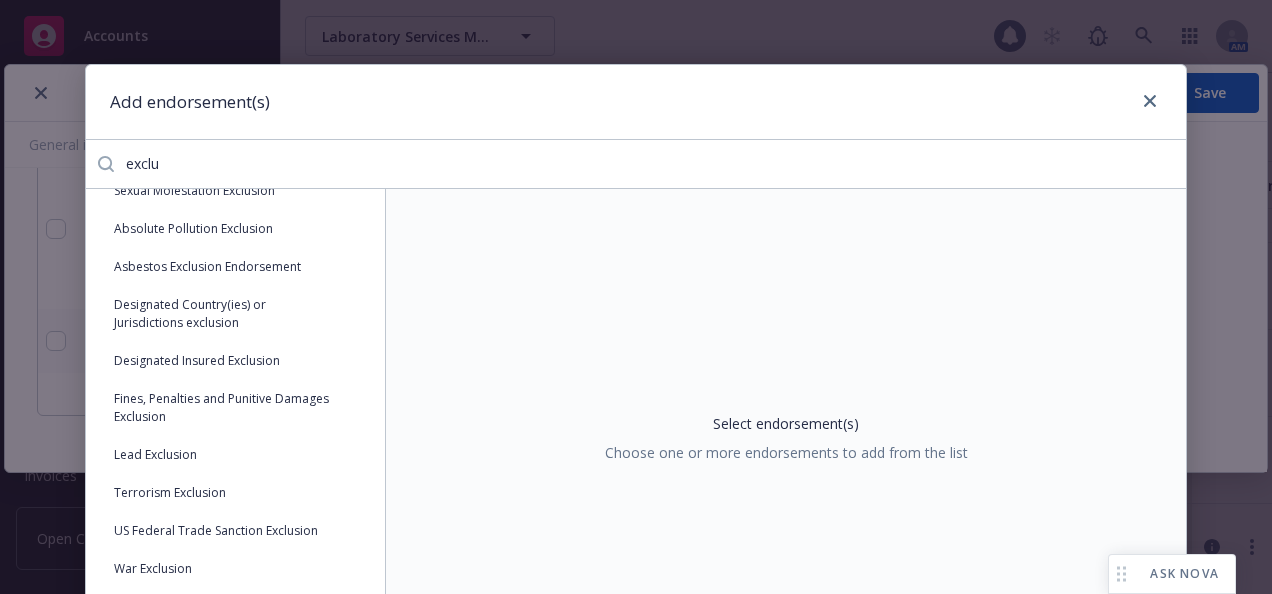 scroll, scrollTop: 304, scrollLeft: 0, axis: vertical 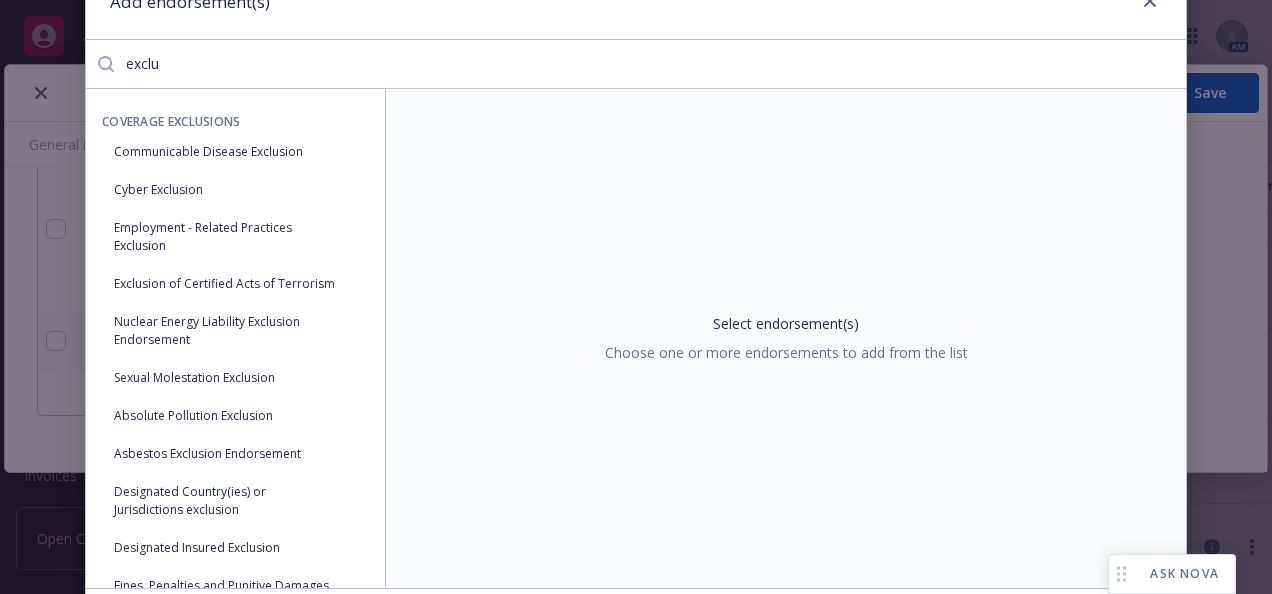 drag, startPoint x: 172, startPoint y: 62, endPoint x: 103, endPoint y: 61, distance: 69.00725 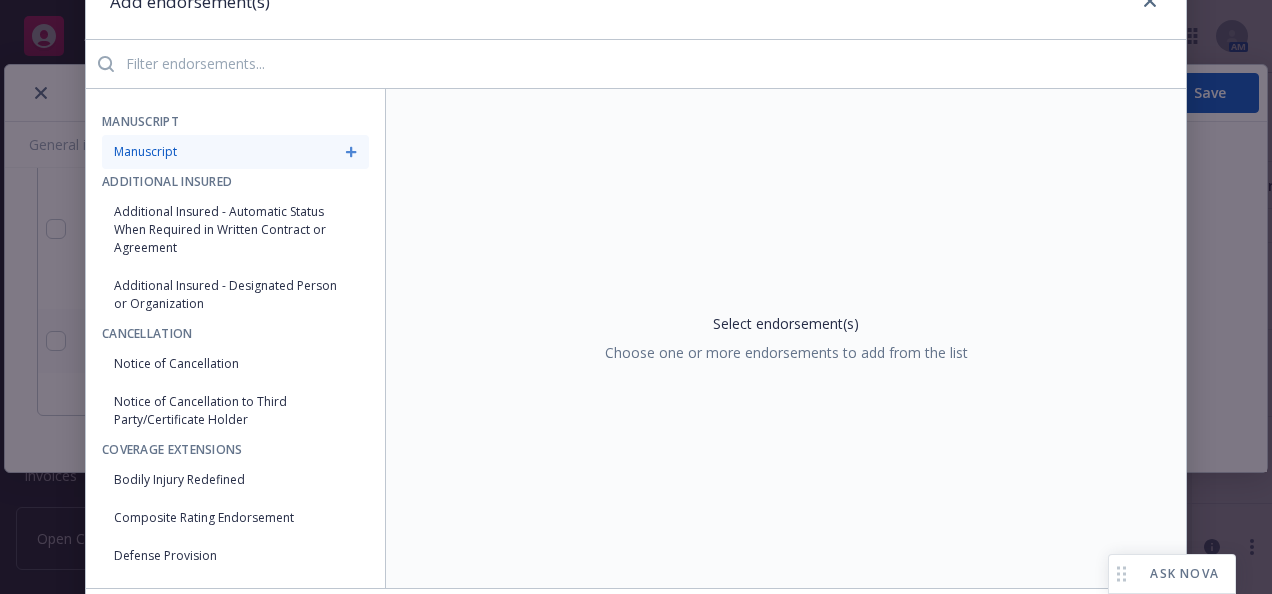 click on "Manuscript" at bounding box center [235, 152] 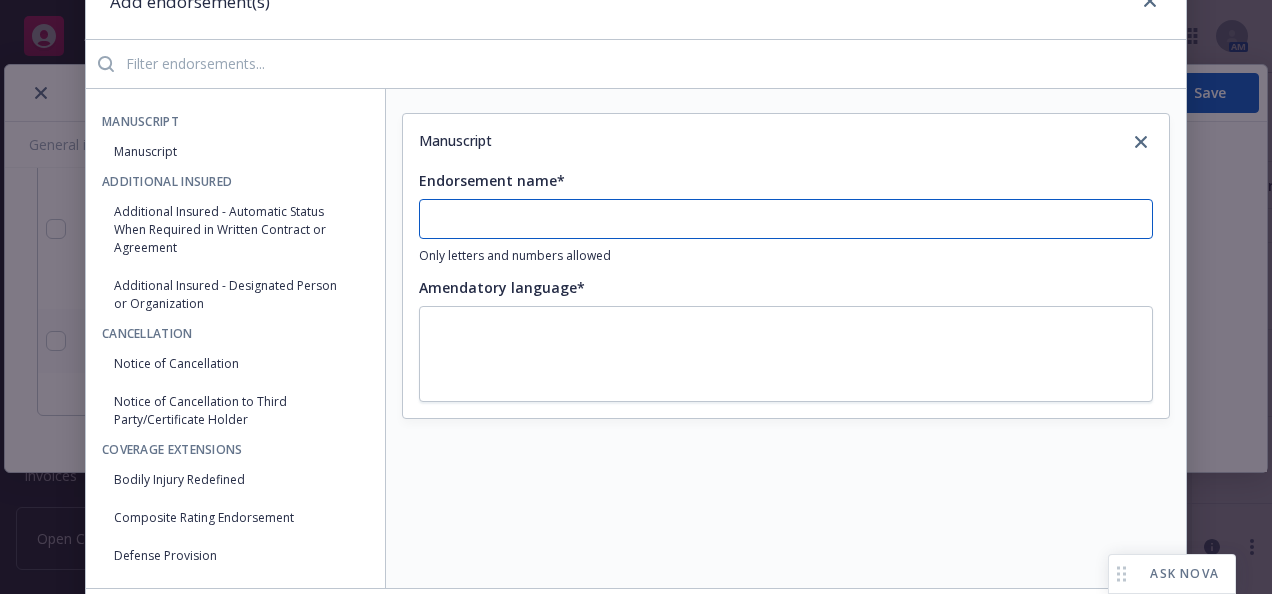 click on "Endorsement name*" at bounding box center (786, 219) 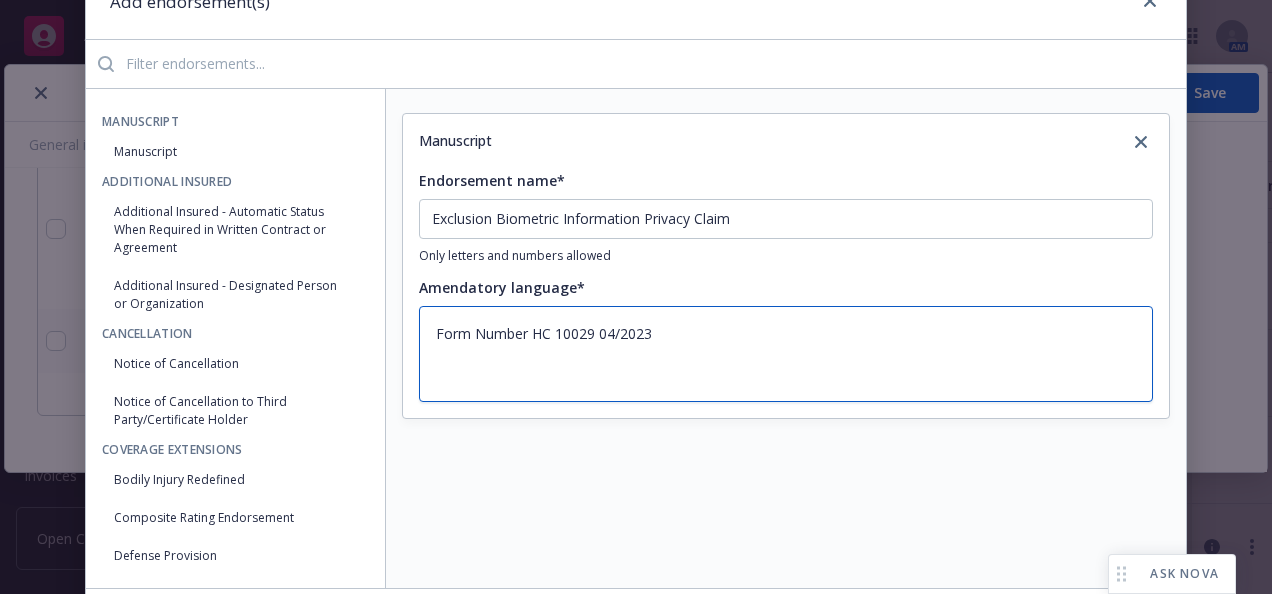 scroll, scrollTop: 246, scrollLeft: 0, axis: vertical 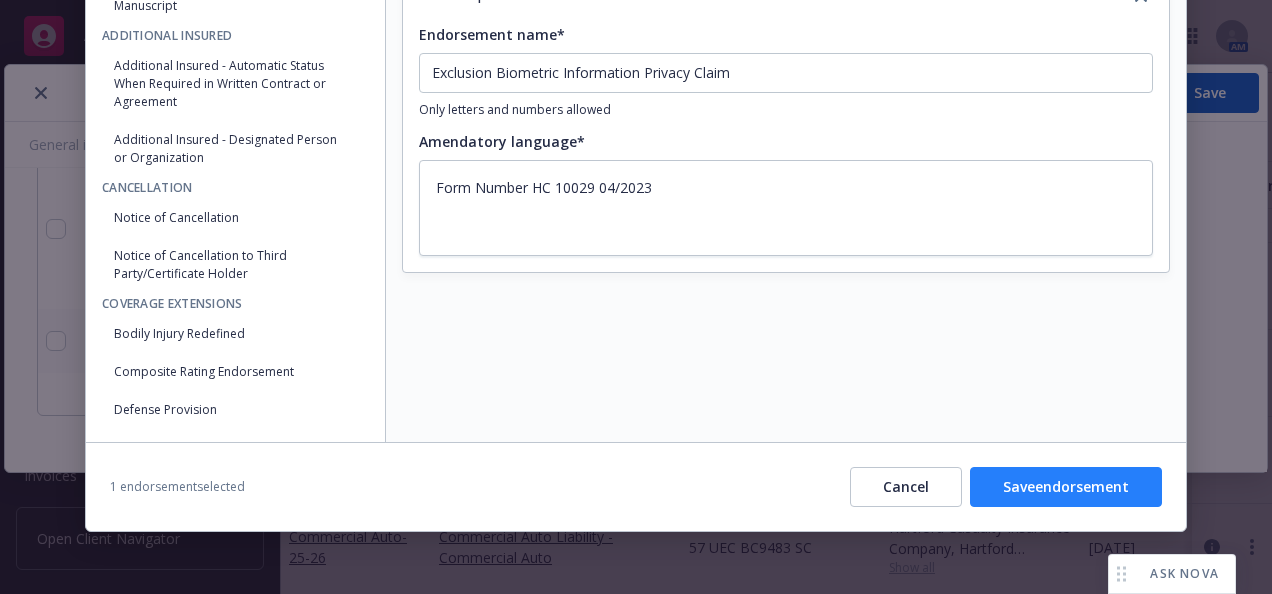 click on "Save  endorsement" at bounding box center [1066, 487] 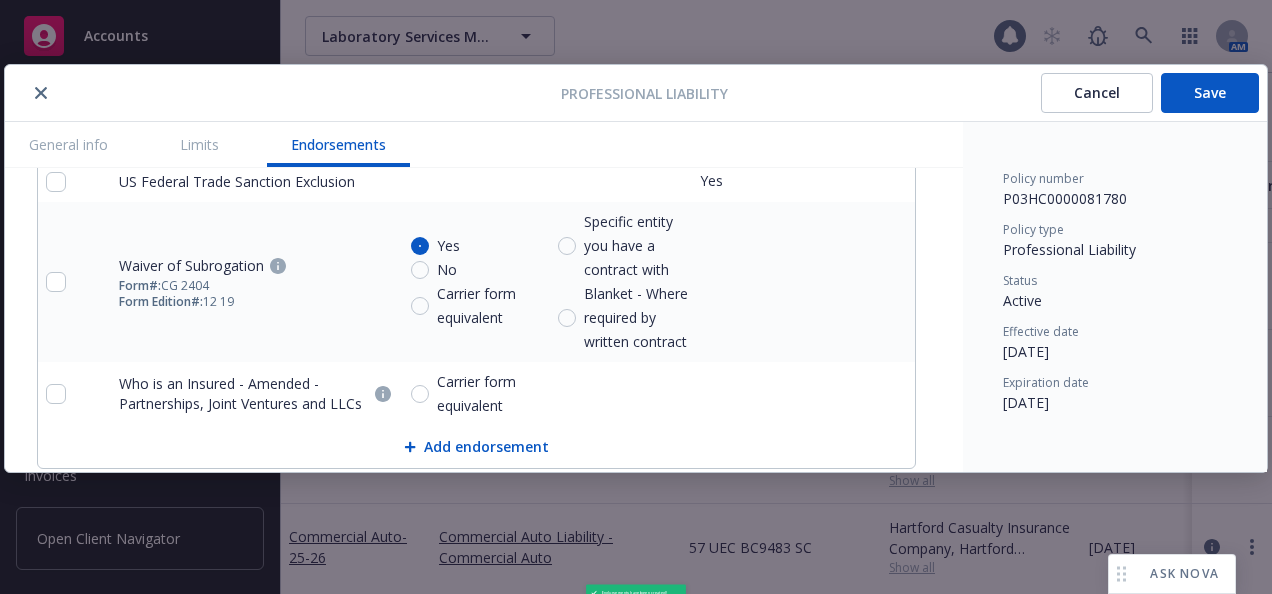 scroll, scrollTop: 3312, scrollLeft: 0, axis: vertical 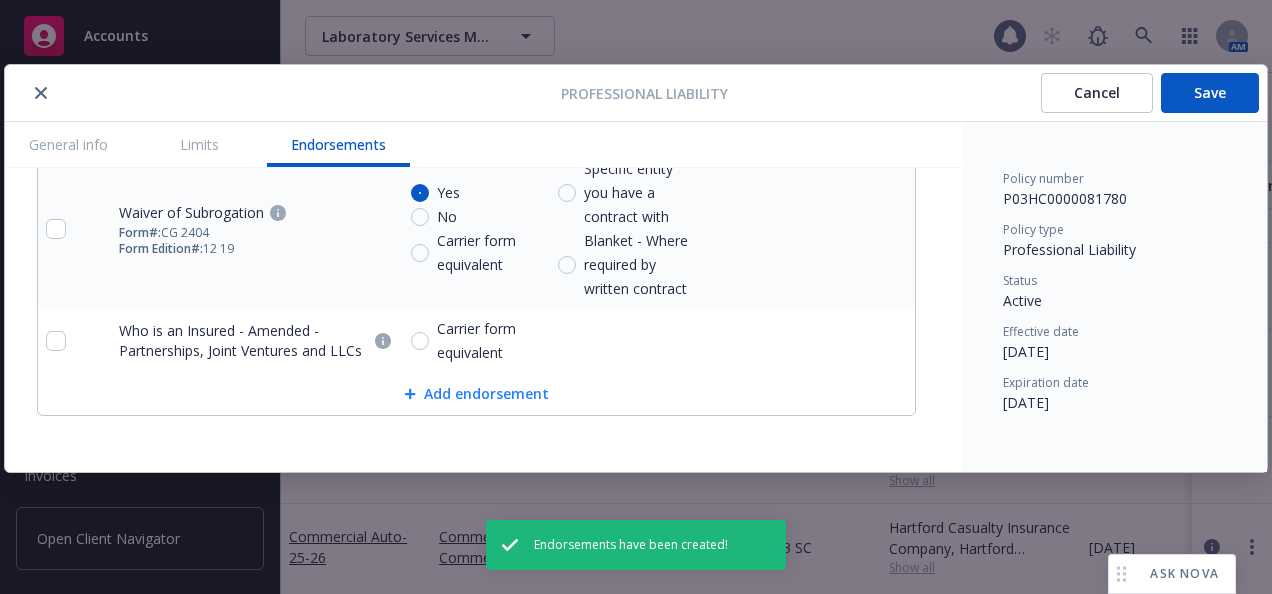 click on "Add endorsement" at bounding box center [476, 394] 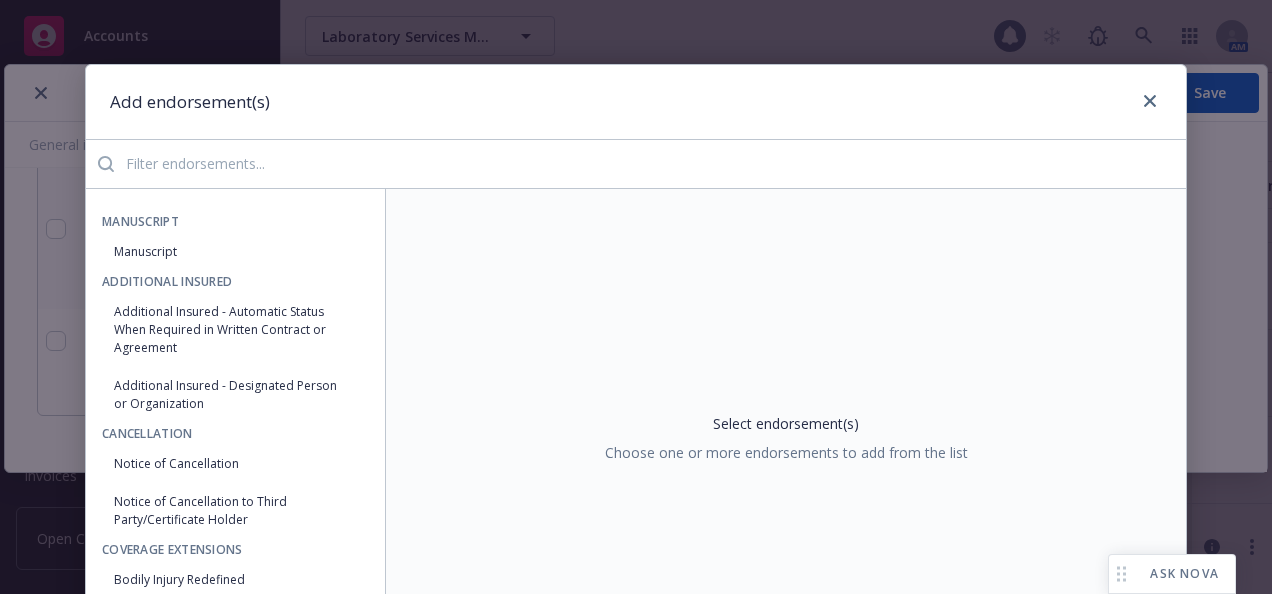 click at bounding box center [650, 164] 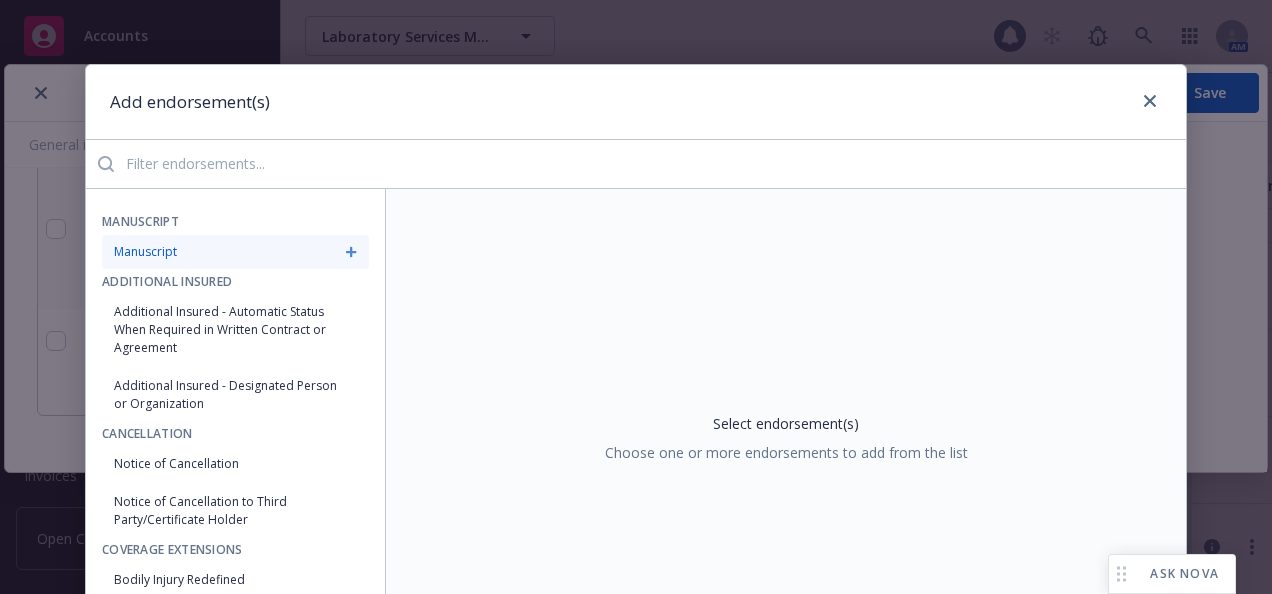 click on "Manuscript" at bounding box center (235, 252) 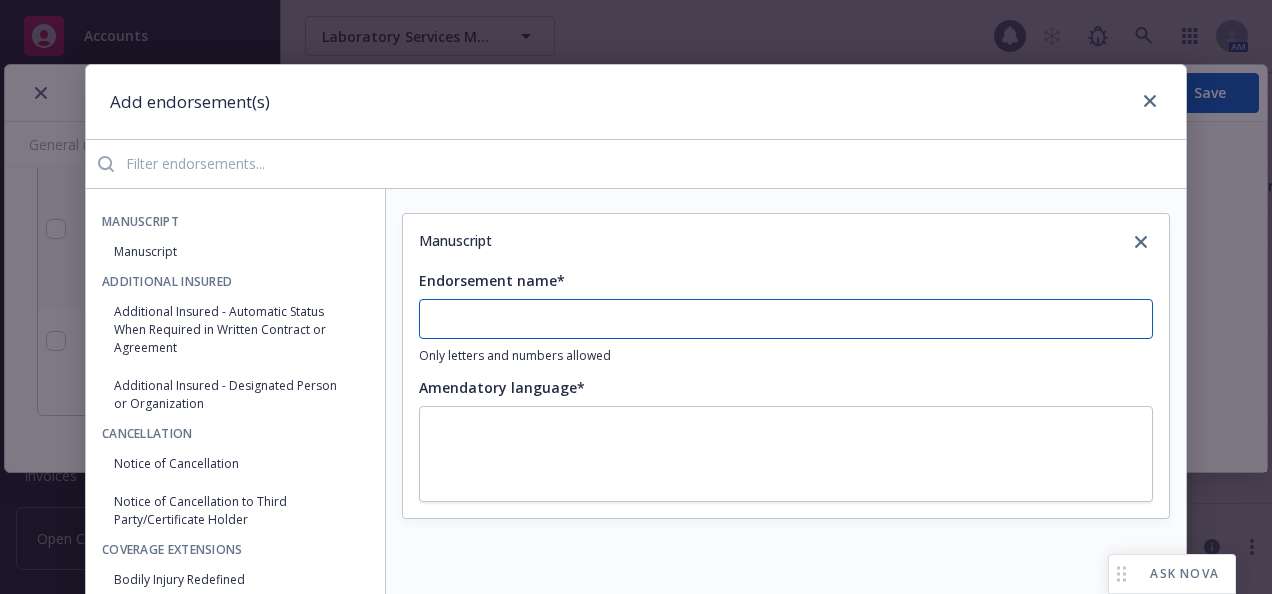 click on "Endorsement name*" at bounding box center [786, 319] 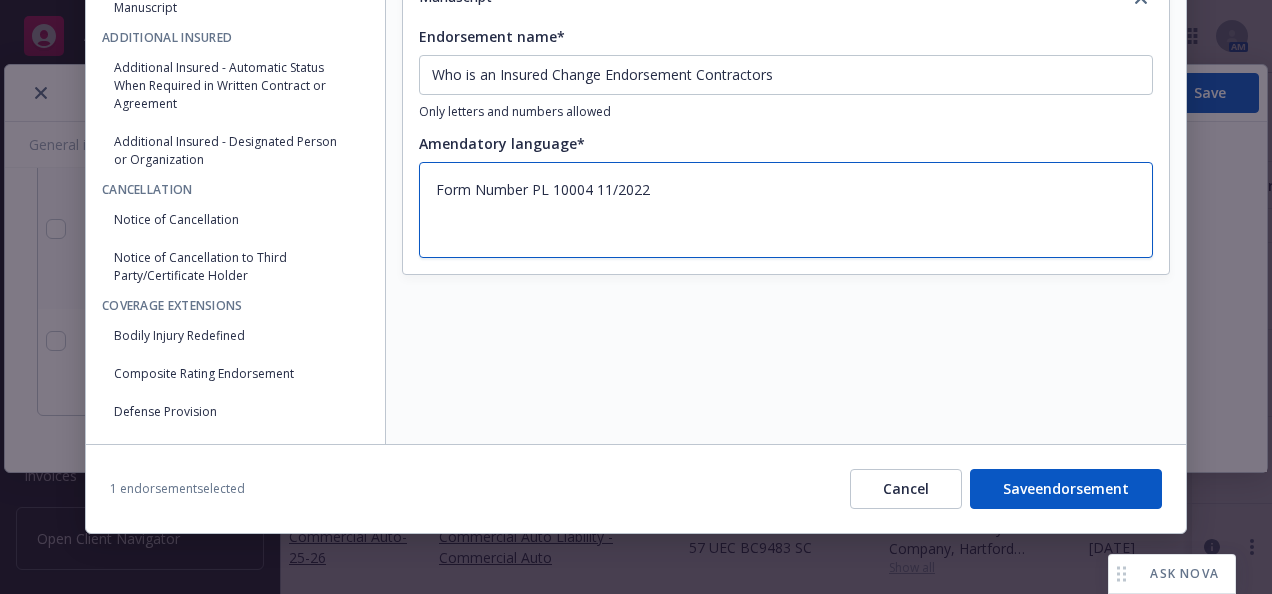 scroll, scrollTop: 246, scrollLeft: 0, axis: vertical 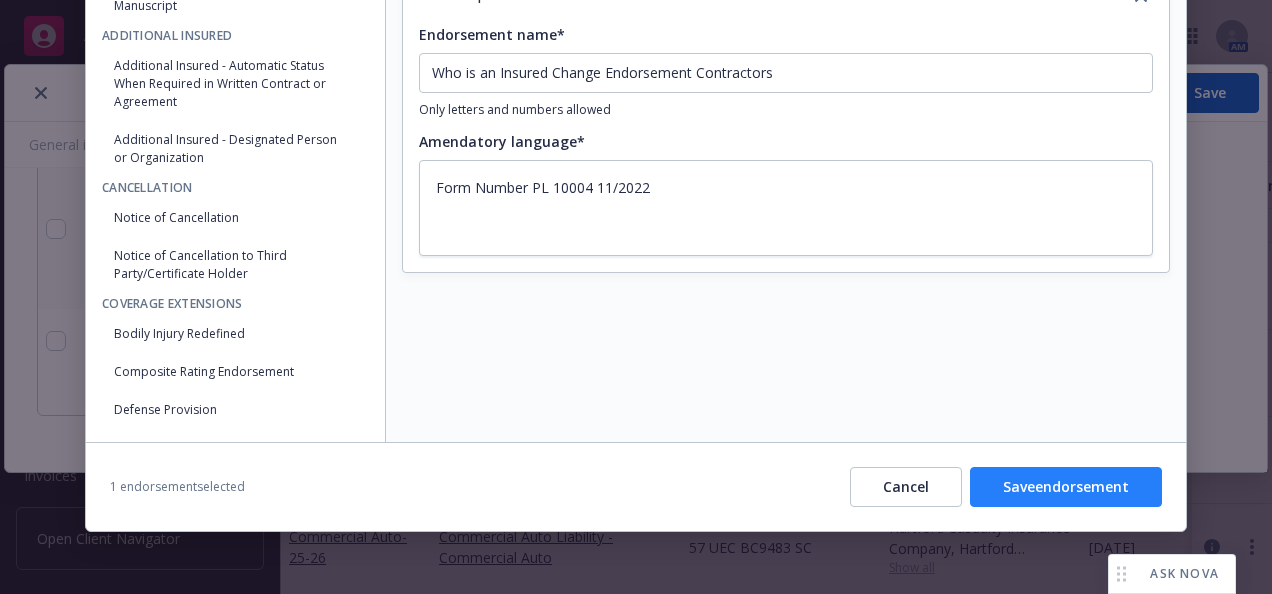 click on "Save  endorsement" at bounding box center (1066, 487) 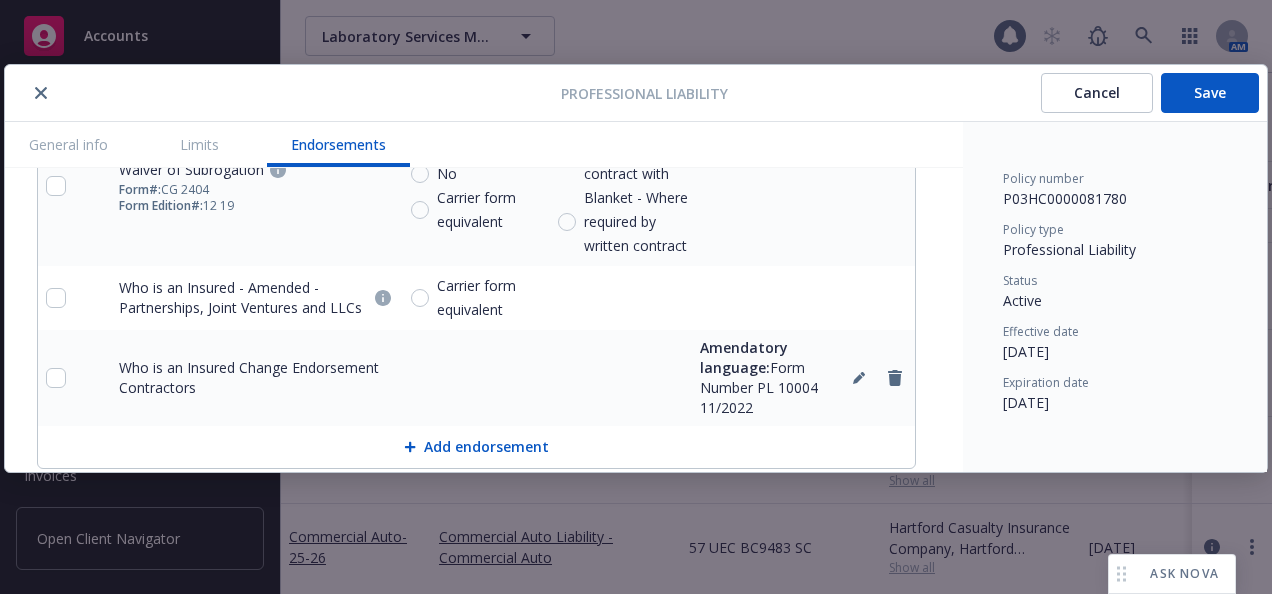 scroll, scrollTop: 3408, scrollLeft: 0, axis: vertical 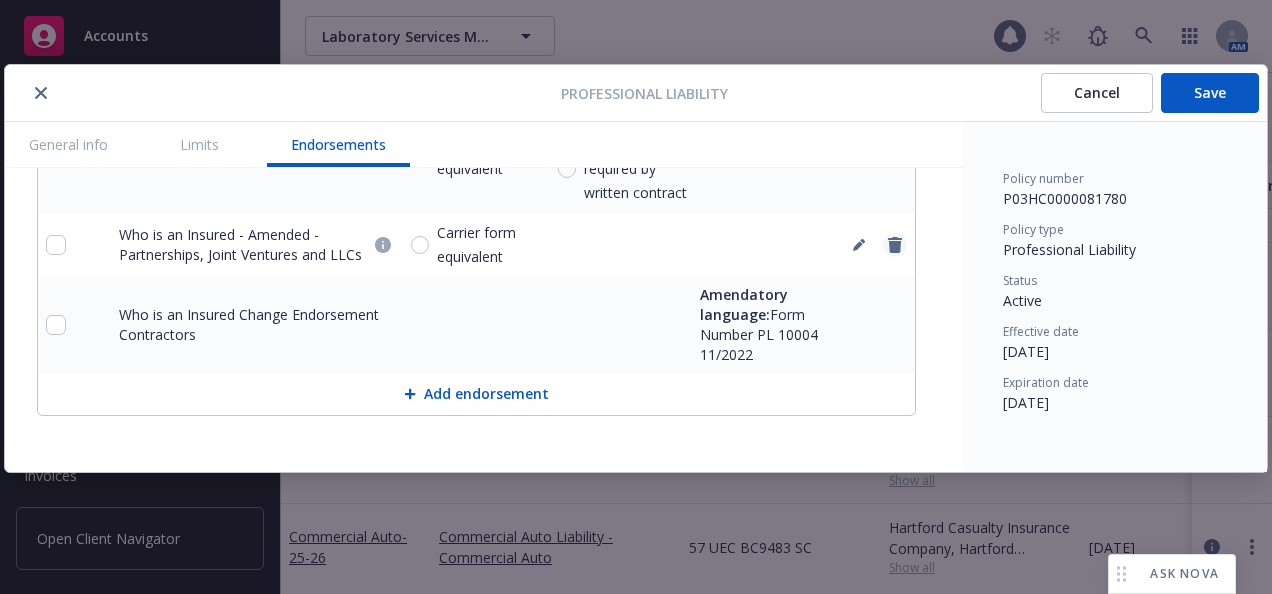 click 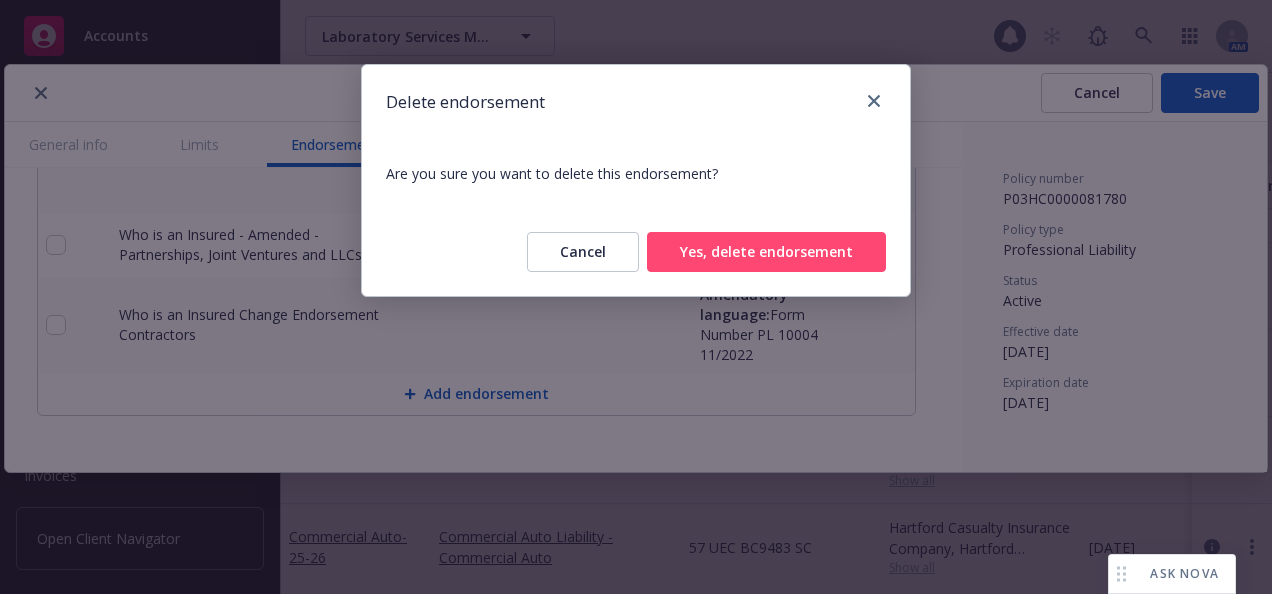click on "Yes, delete endorsement" at bounding box center [766, 252] 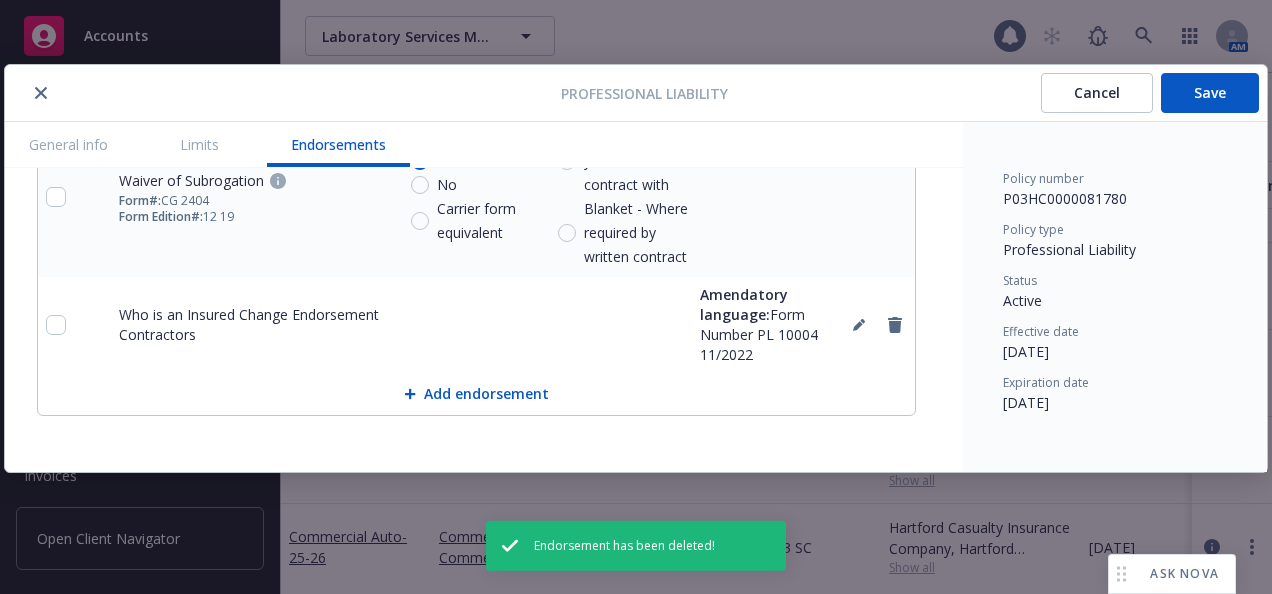scroll, scrollTop: 3244, scrollLeft: 0, axis: vertical 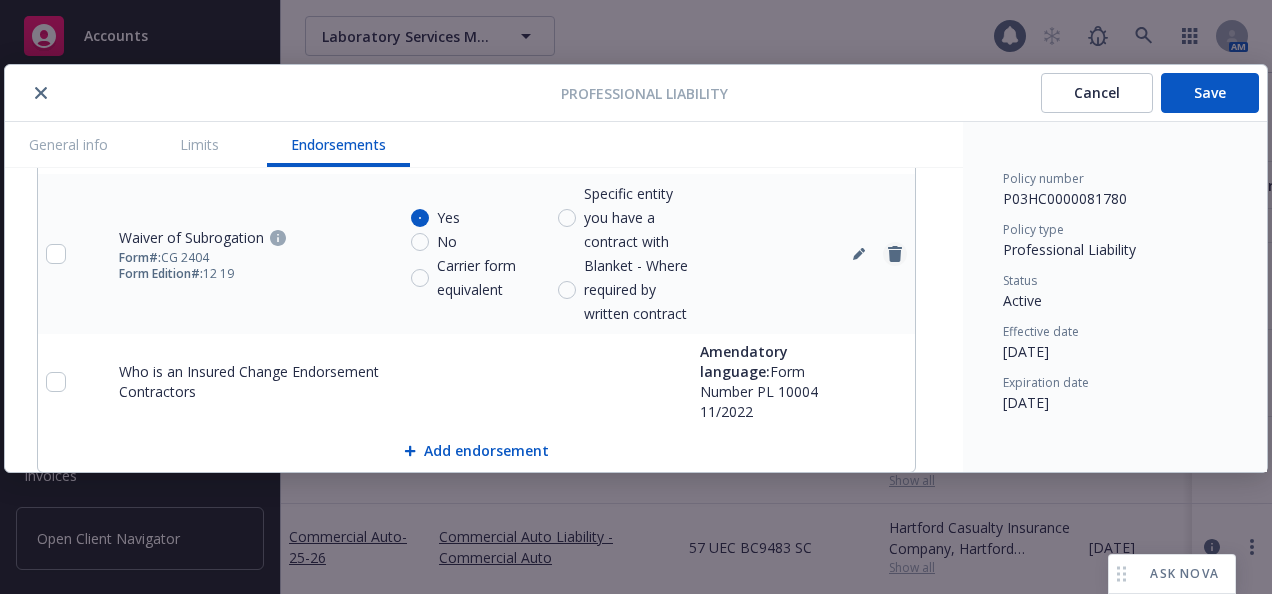 click 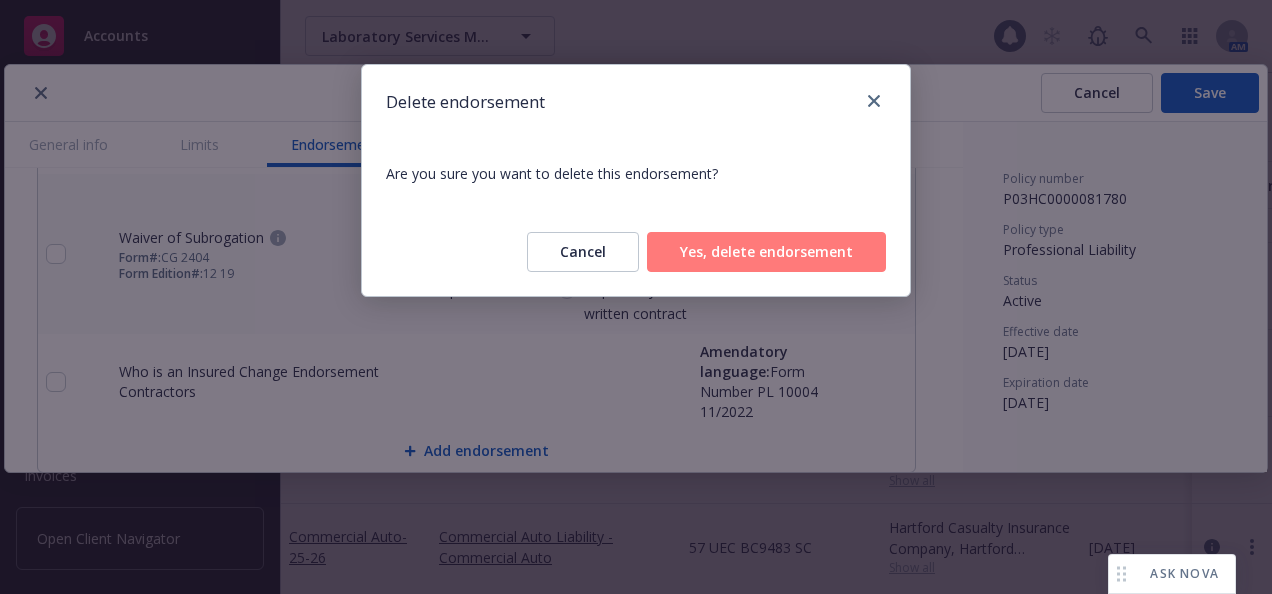 click on "Yes, delete endorsement" at bounding box center (766, 252) 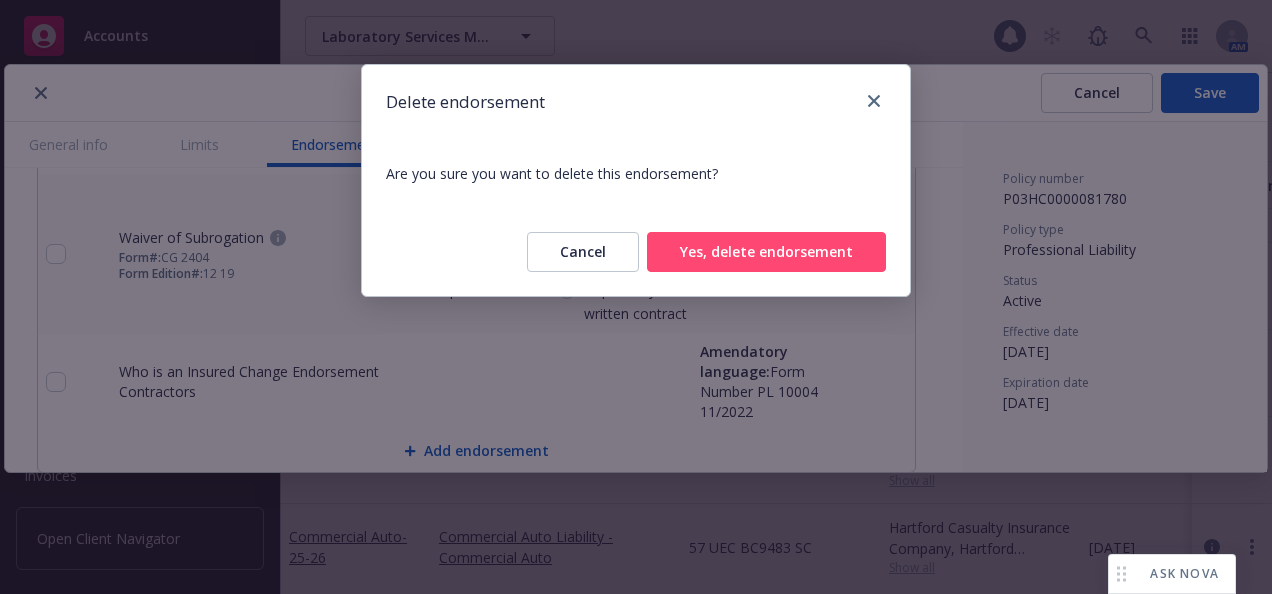scroll, scrollTop: 3184, scrollLeft: 0, axis: vertical 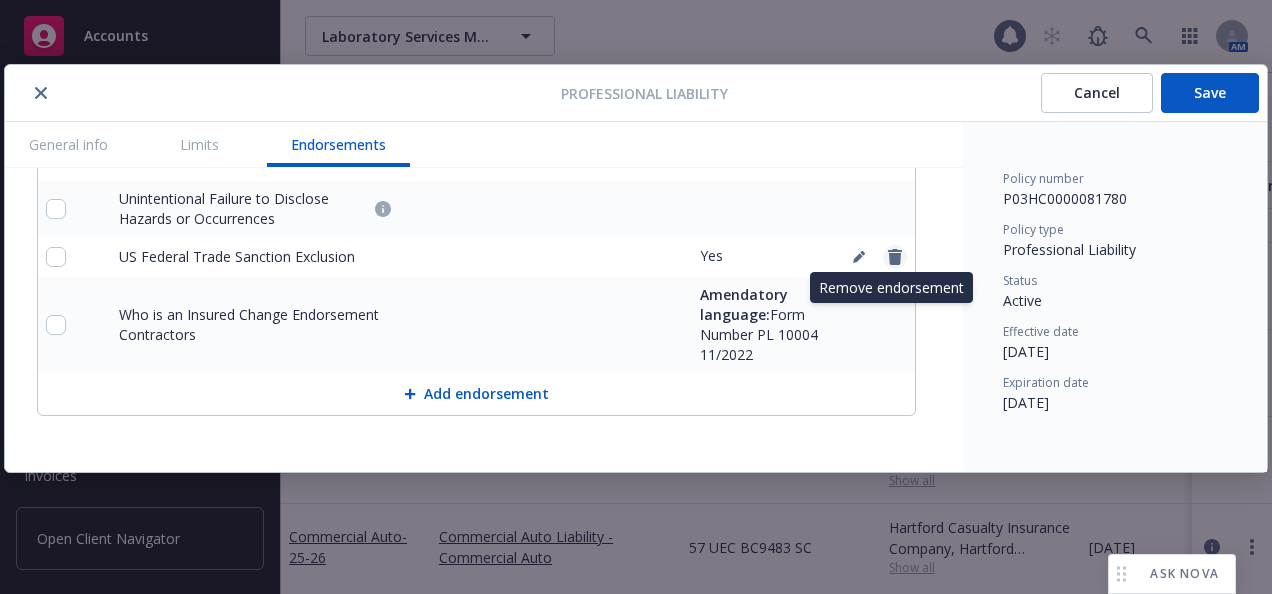 click 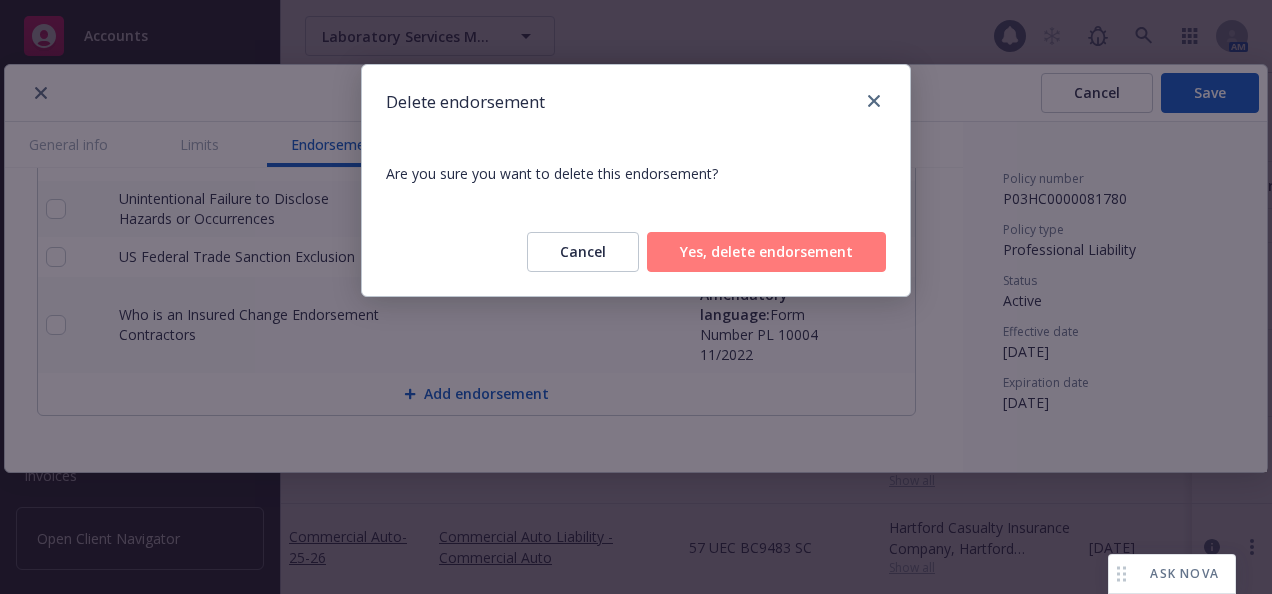 click on "Yes, delete endorsement" at bounding box center (766, 252) 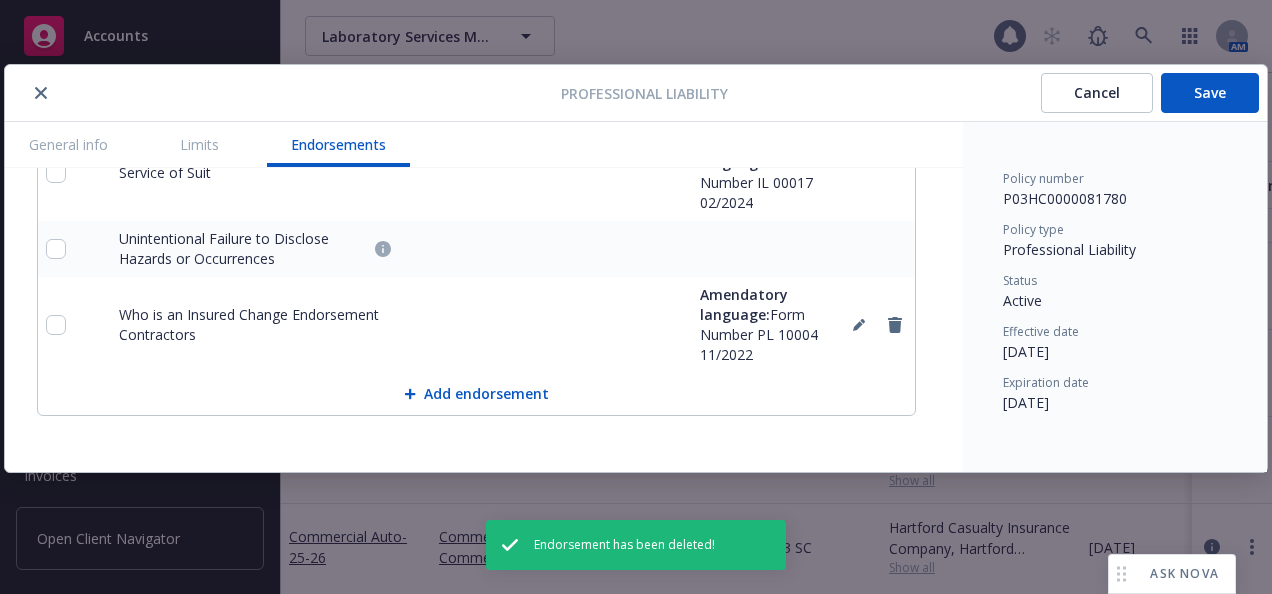 scroll, scrollTop: 3044, scrollLeft: 0, axis: vertical 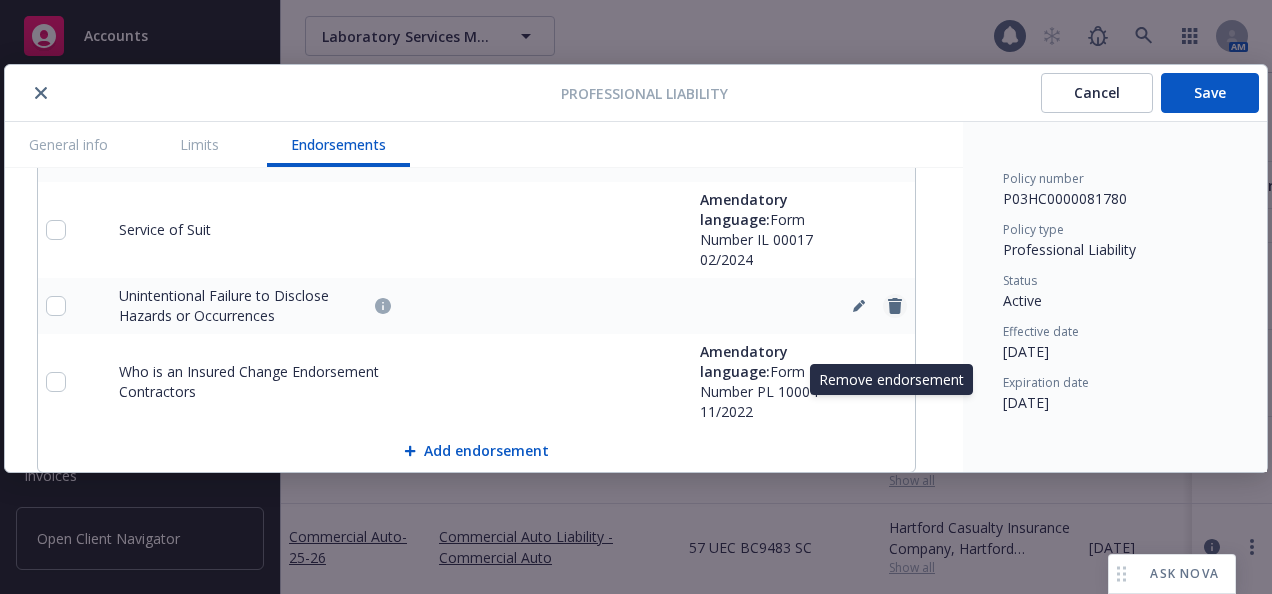 click 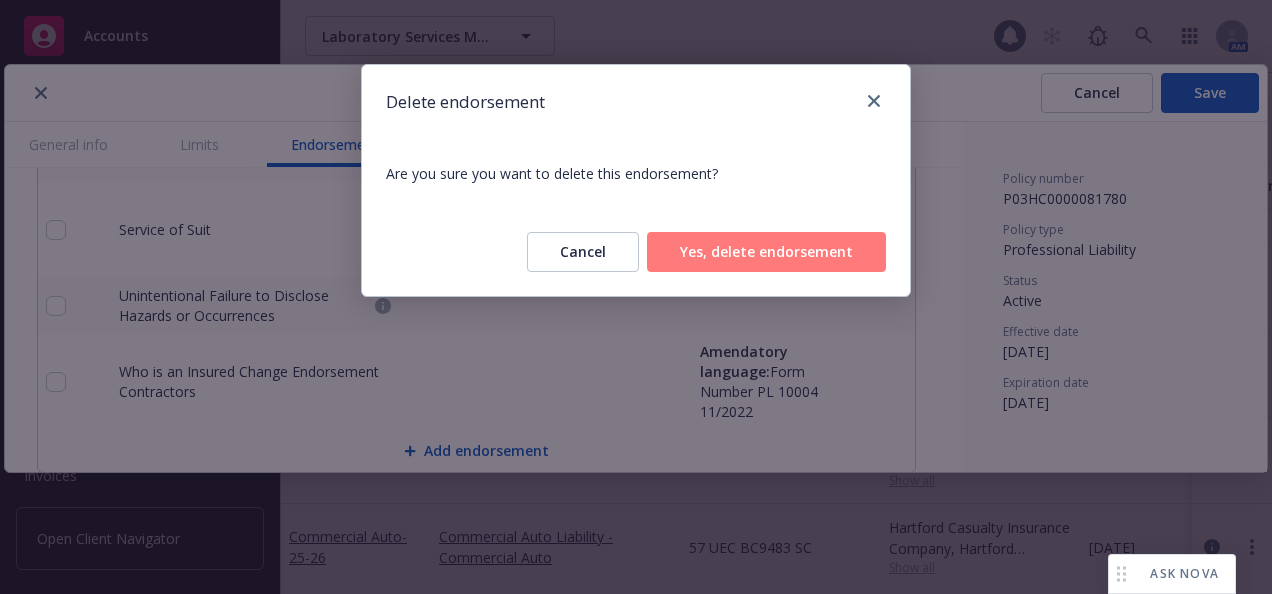 click on "Yes, delete endorsement" at bounding box center [766, 252] 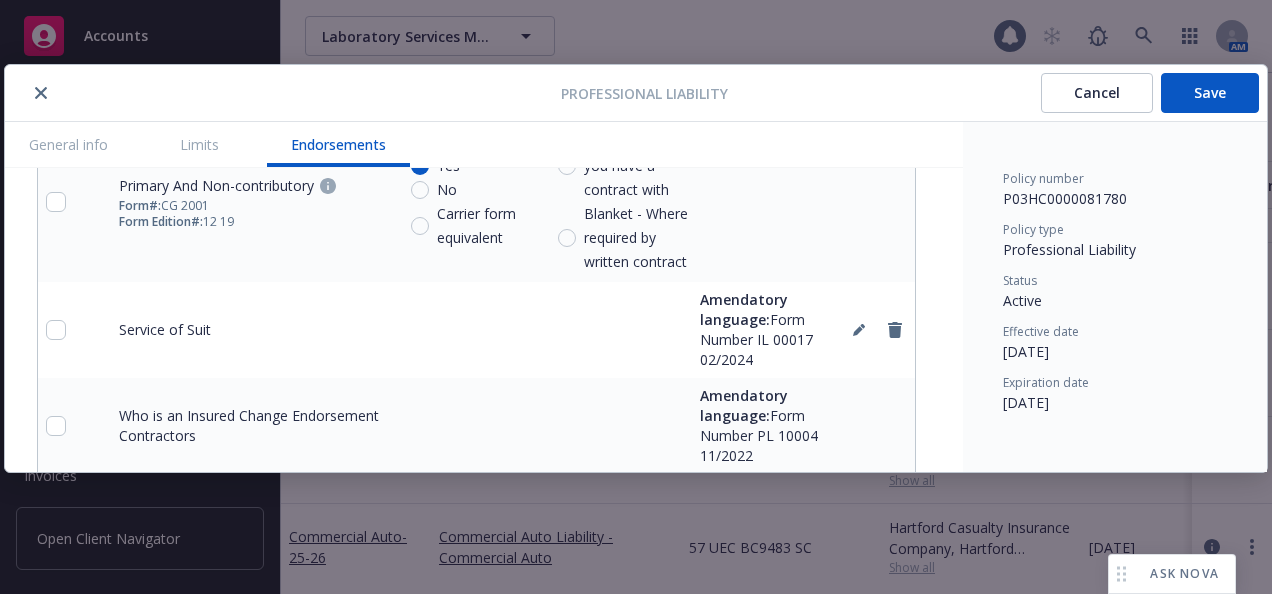 scroll, scrollTop: 2844, scrollLeft: 0, axis: vertical 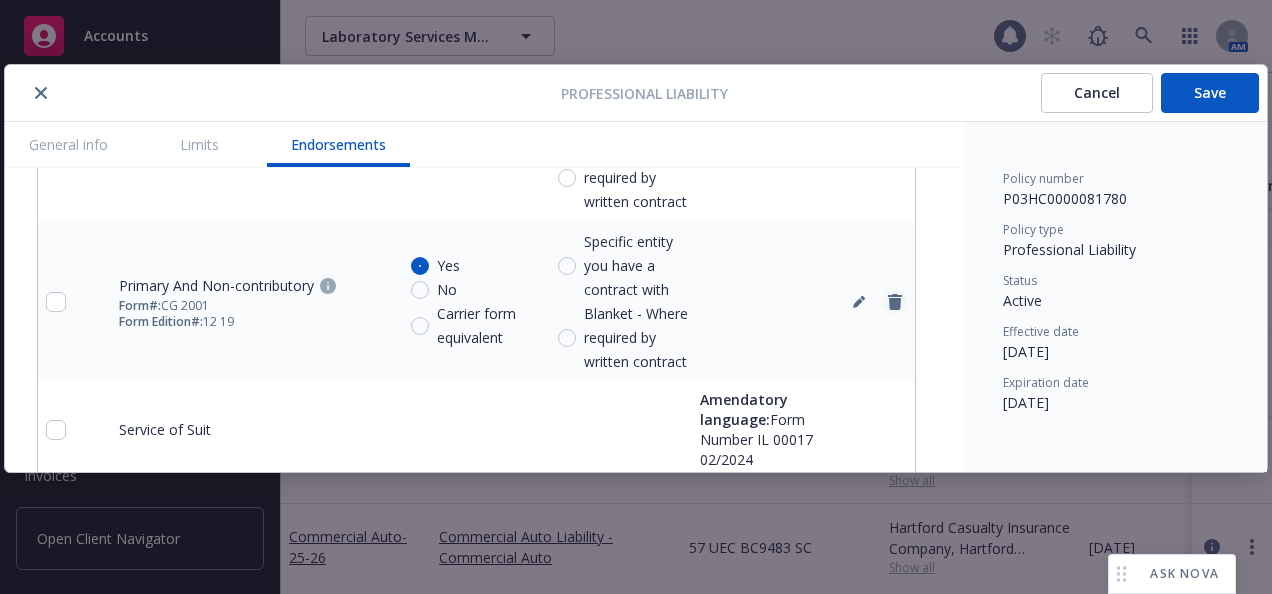 click 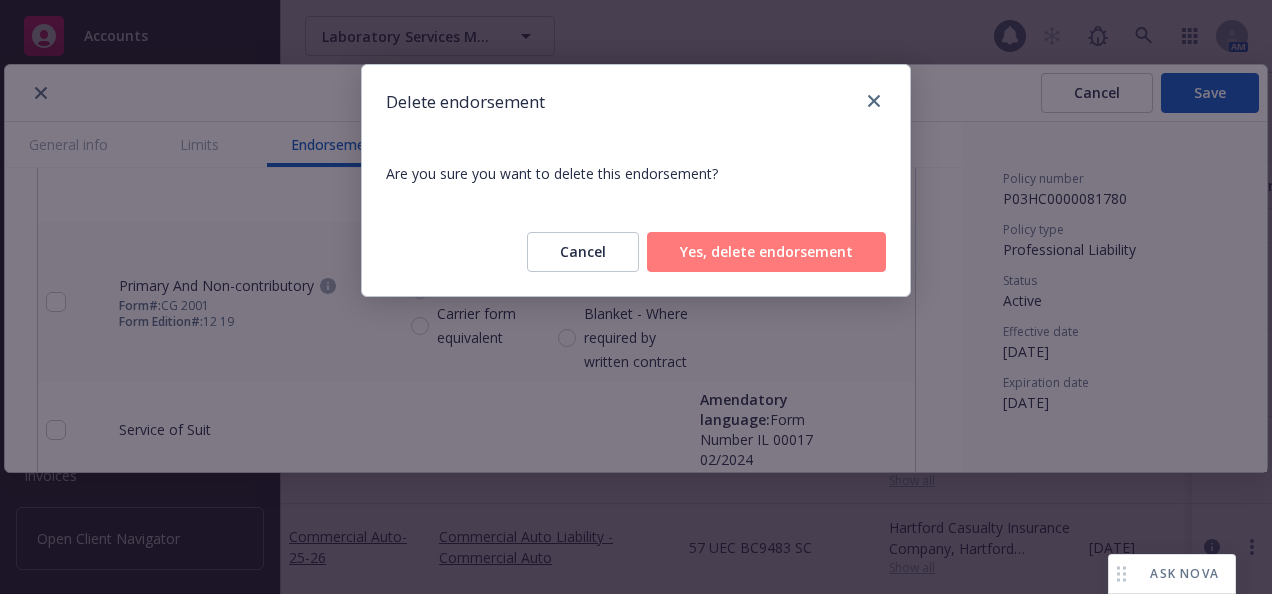 click on "Yes, delete endorsement" at bounding box center [766, 252] 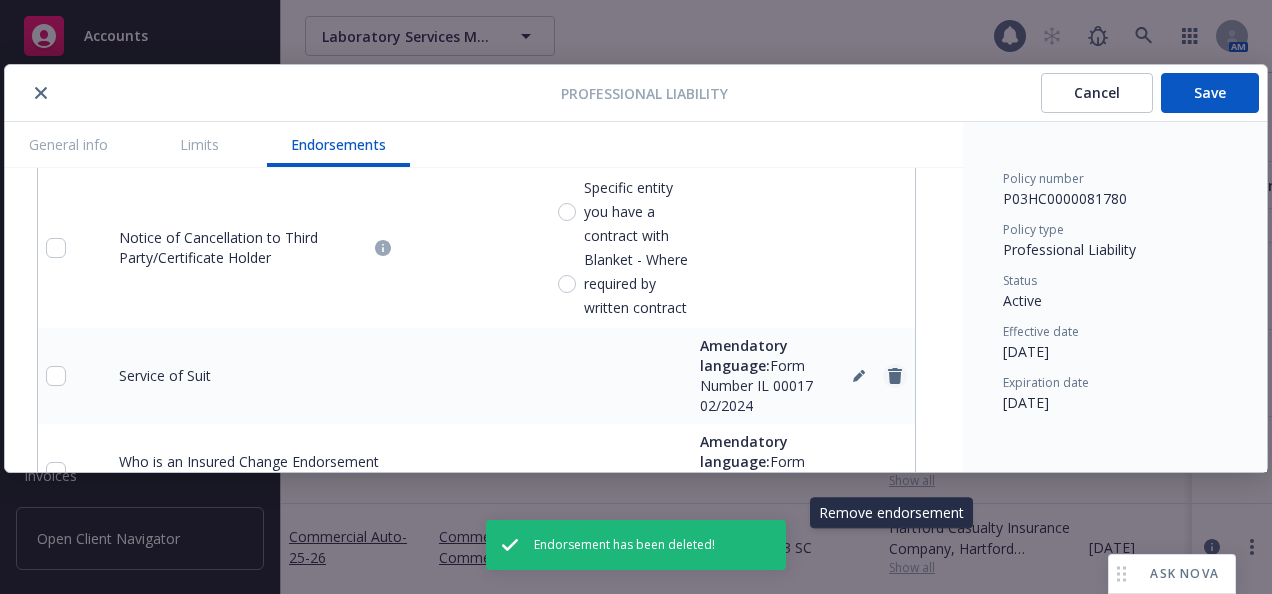 scroll, scrollTop: 2644, scrollLeft: 0, axis: vertical 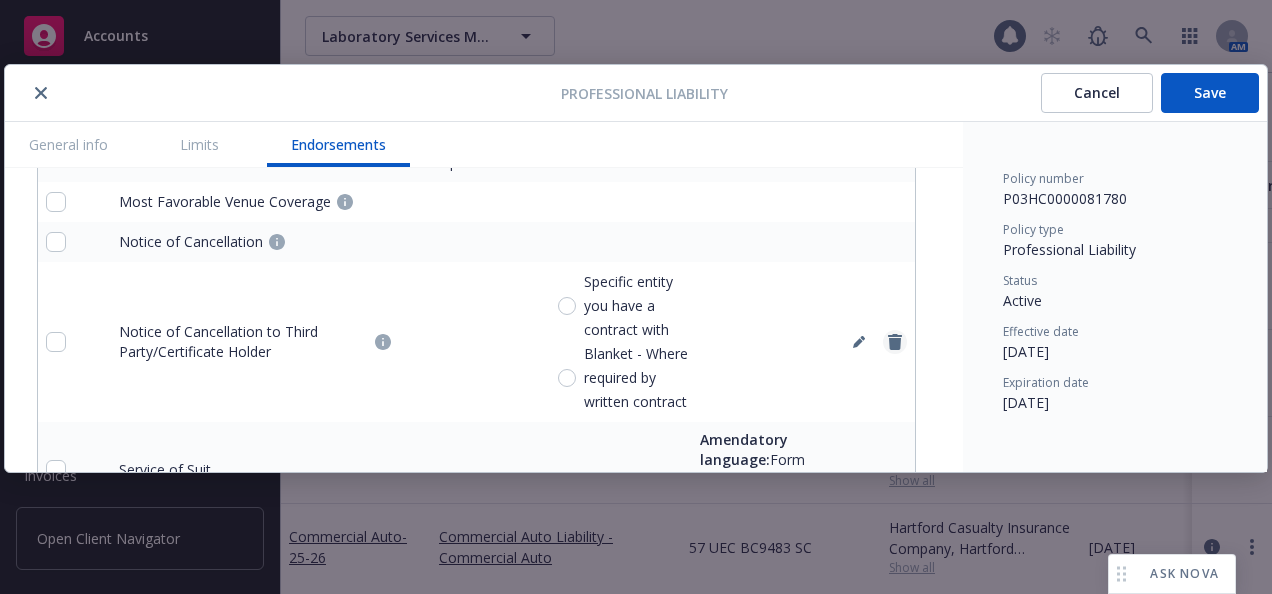 click 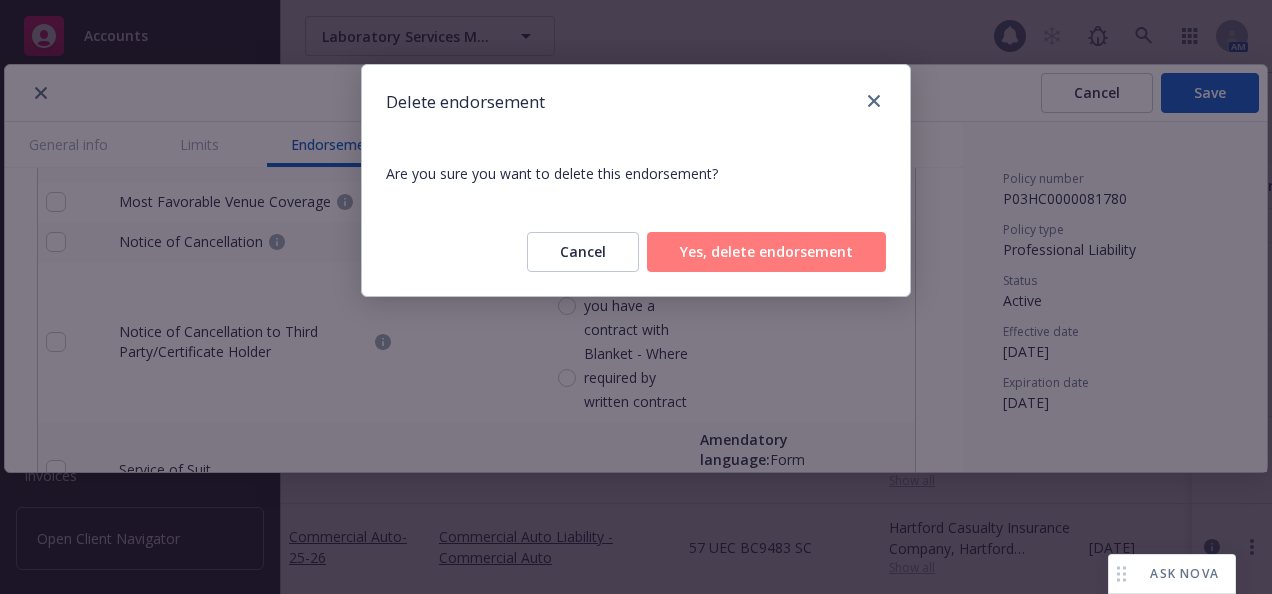 click on "Yes, delete endorsement" at bounding box center (766, 252) 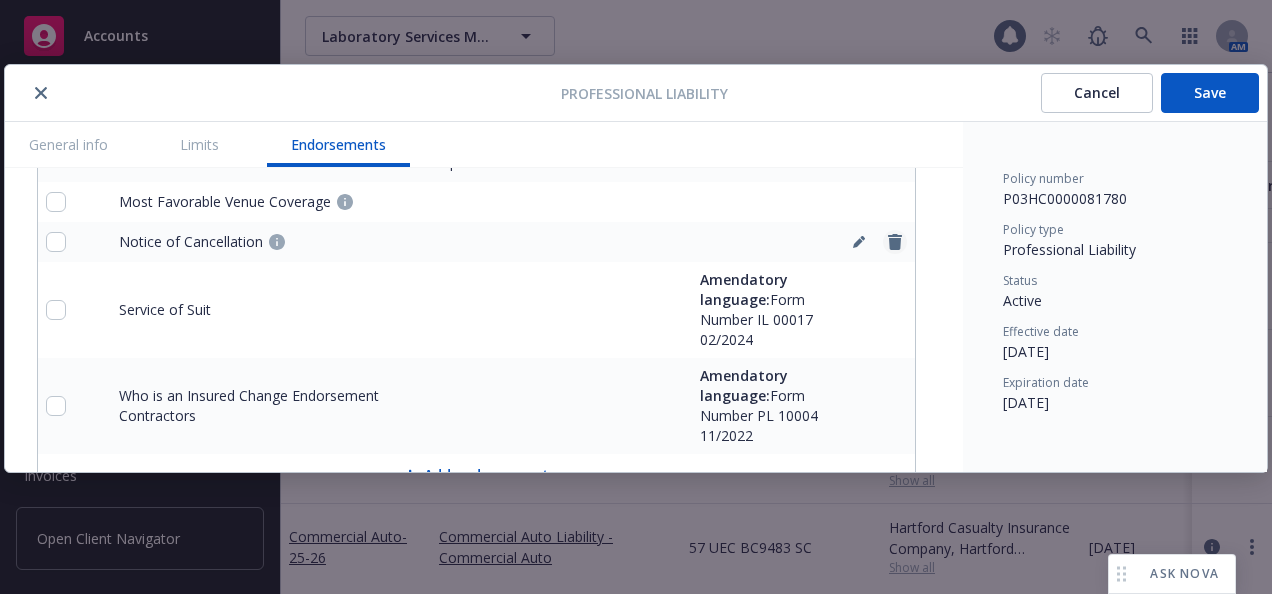 click 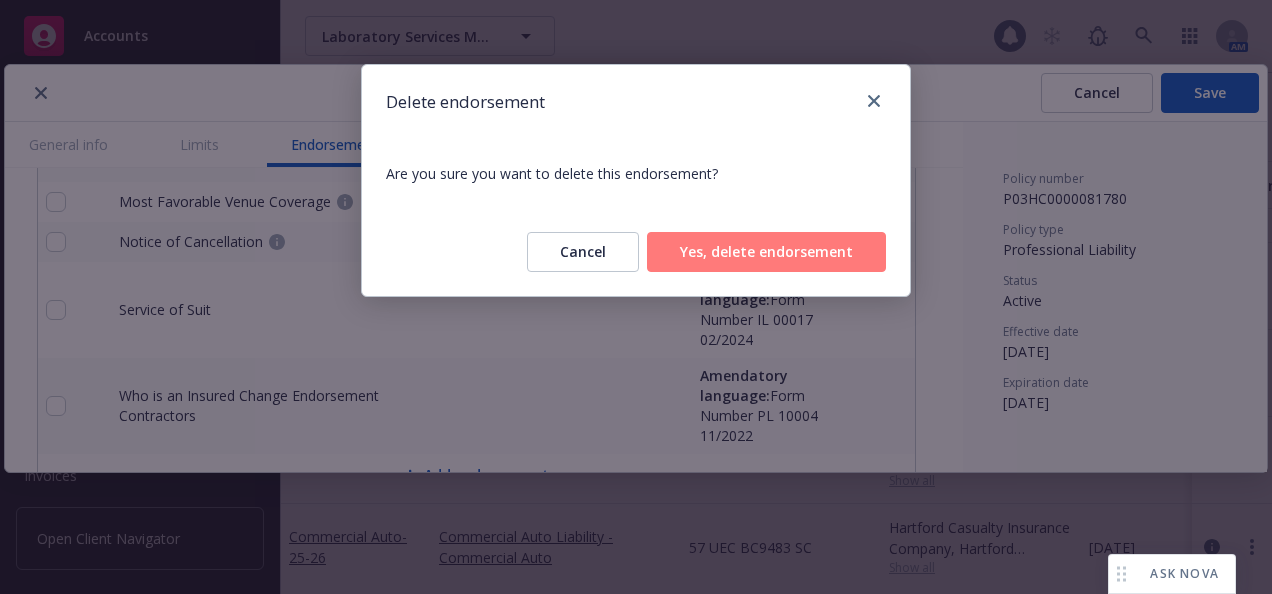 click on "Yes, delete endorsement" at bounding box center (766, 252) 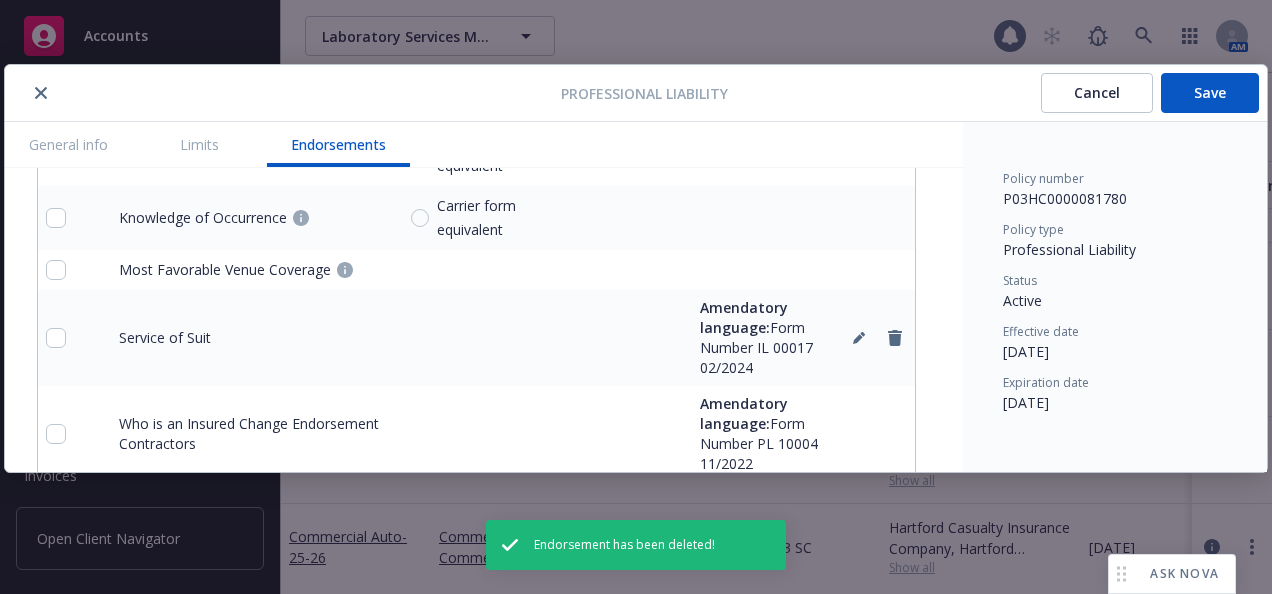 scroll, scrollTop: 2544, scrollLeft: 0, axis: vertical 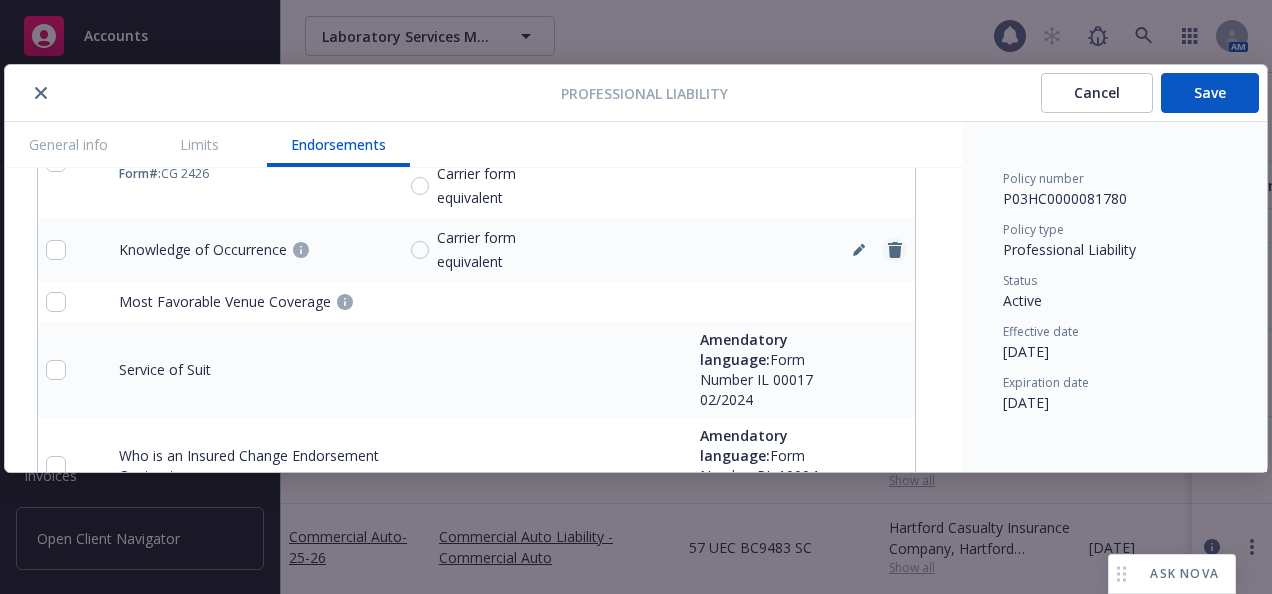 click 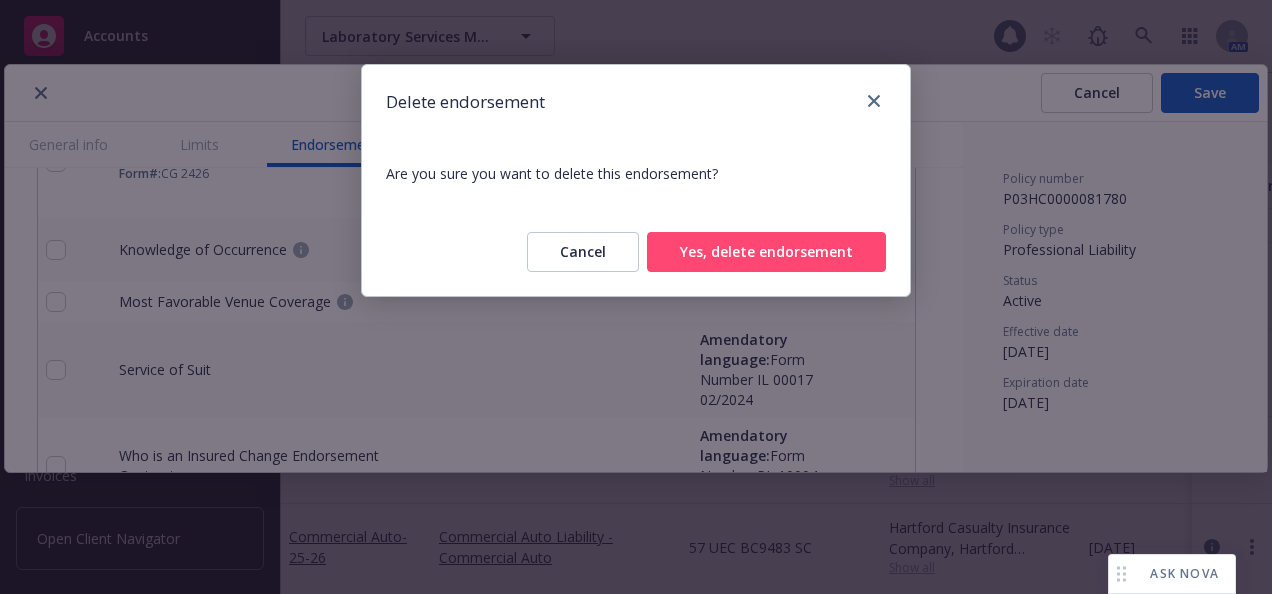 click on "Yes, delete endorsement" at bounding box center [766, 252] 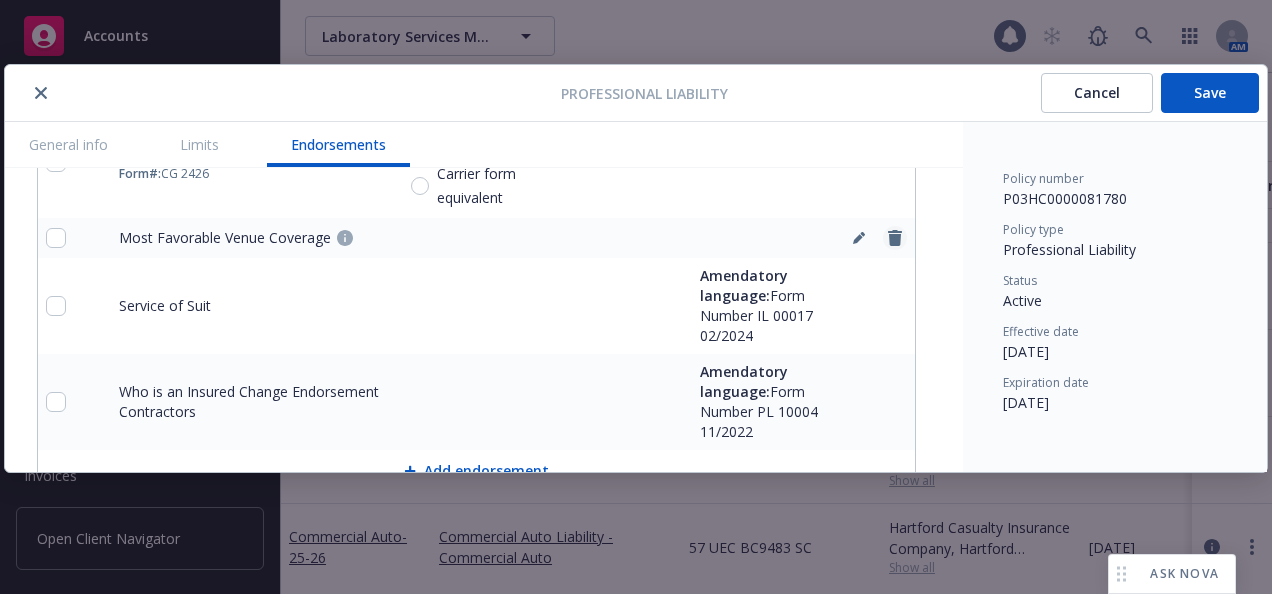 click 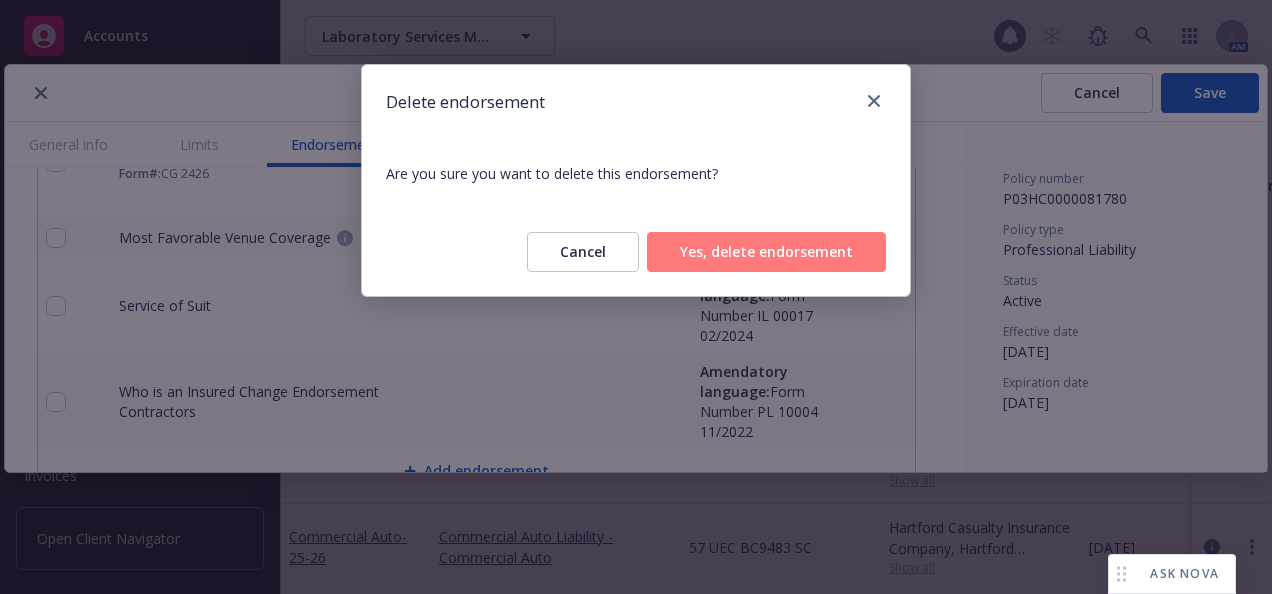 click on "Yes, delete endorsement" at bounding box center (766, 252) 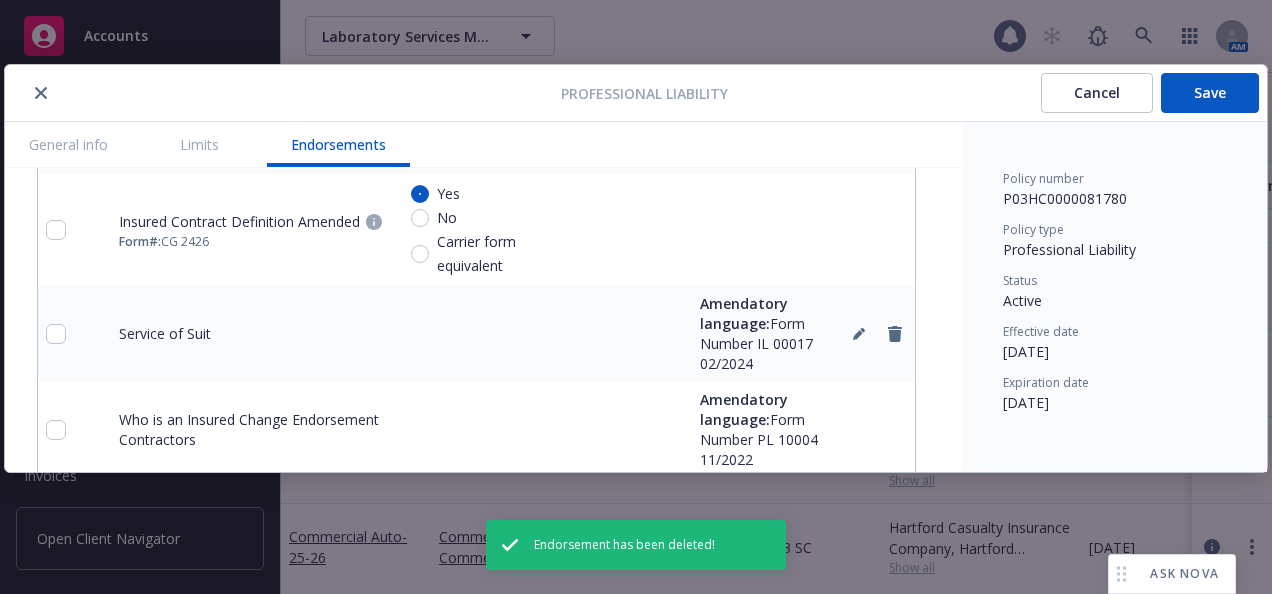 scroll, scrollTop: 2444, scrollLeft: 0, axis: vertical 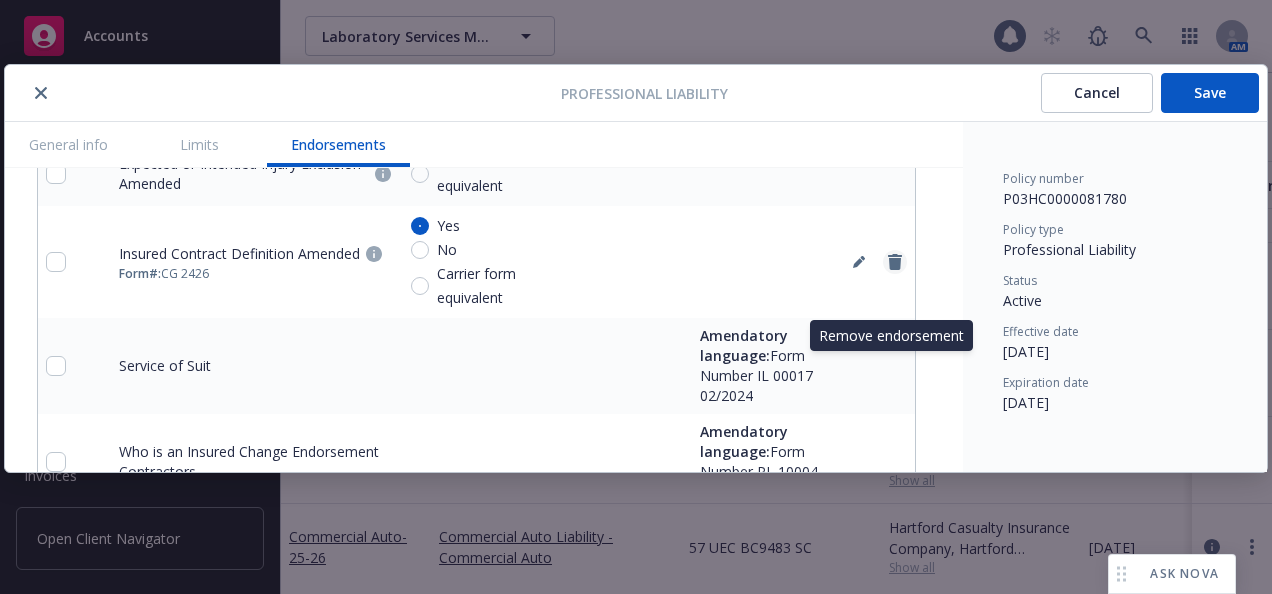 click 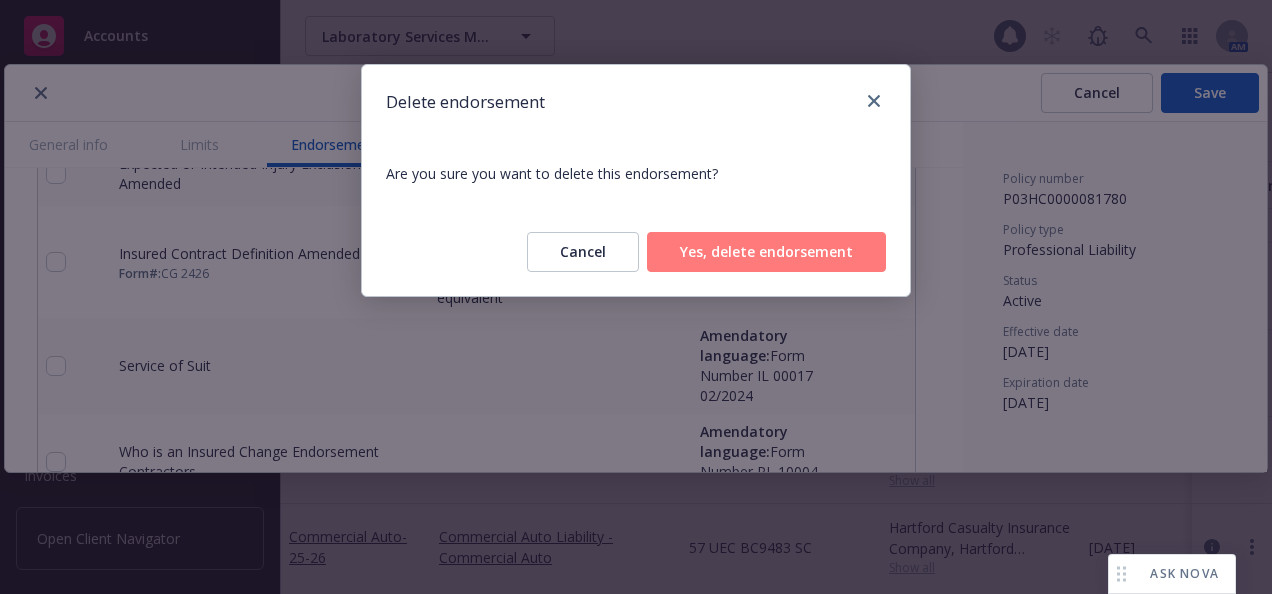 click on "Yes, delete endorsement" at bounding box center (766, 252) 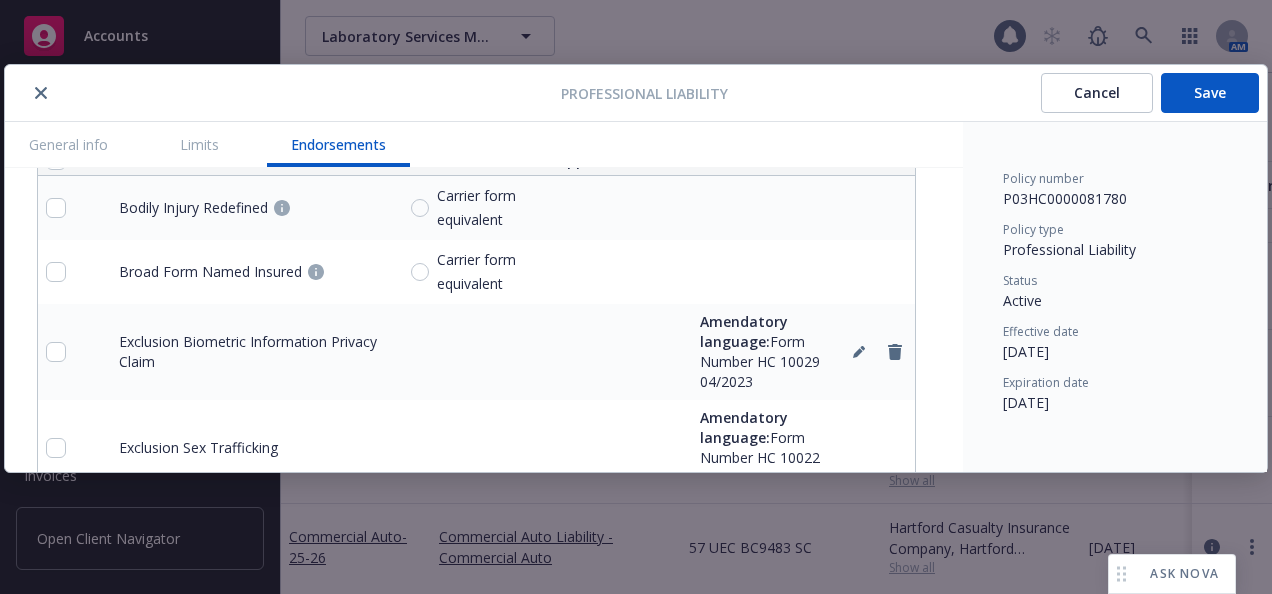 scroll, scrollTop: 2044, scrollLeft: 0, axis: vertical 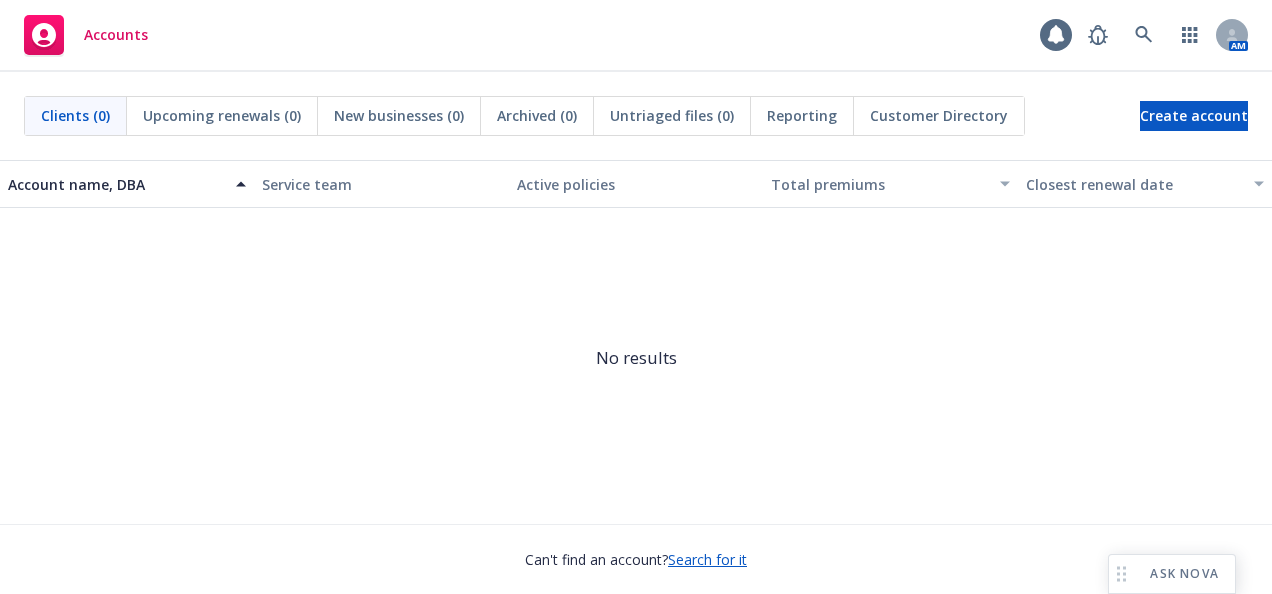 click on "Upcoming renewals (0)" at bounding box center [222, 115] 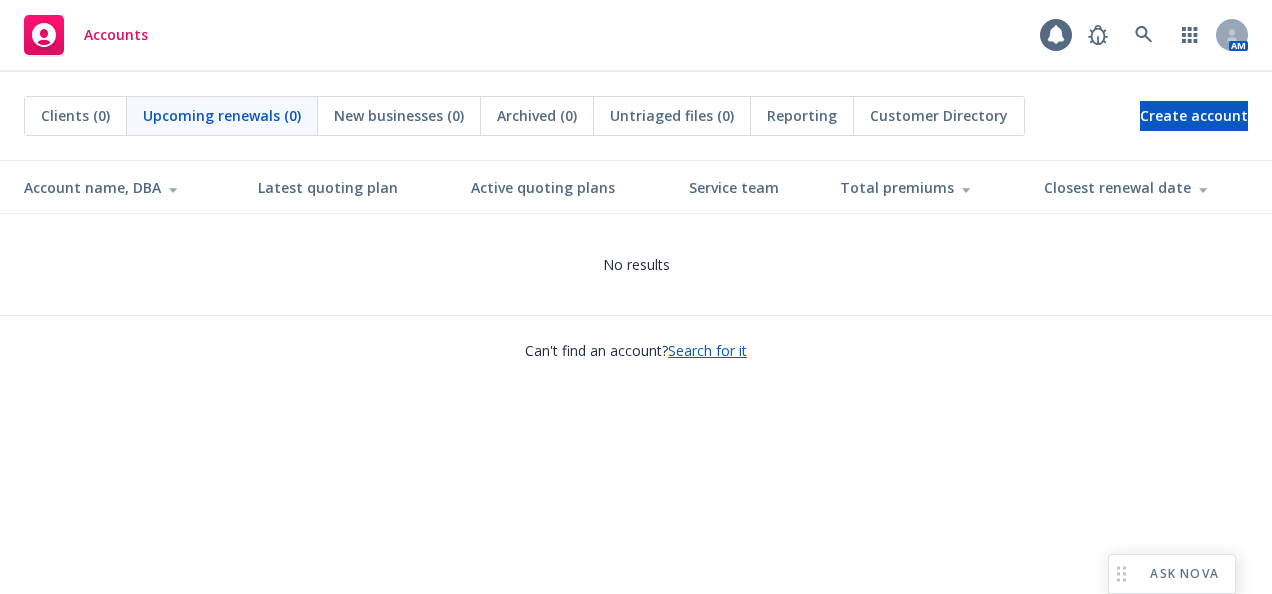 click on "New businesses (0)" at bounding box center [399, 115] 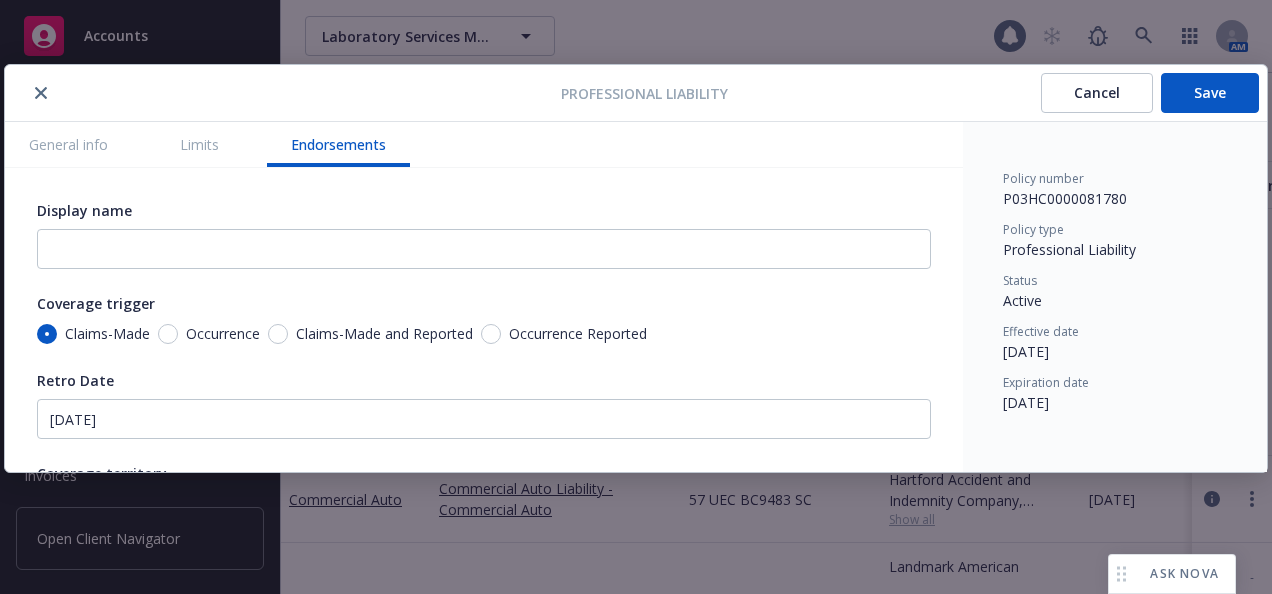 scroll, scrollTop: 0, scrollLeft: 0, axis: both 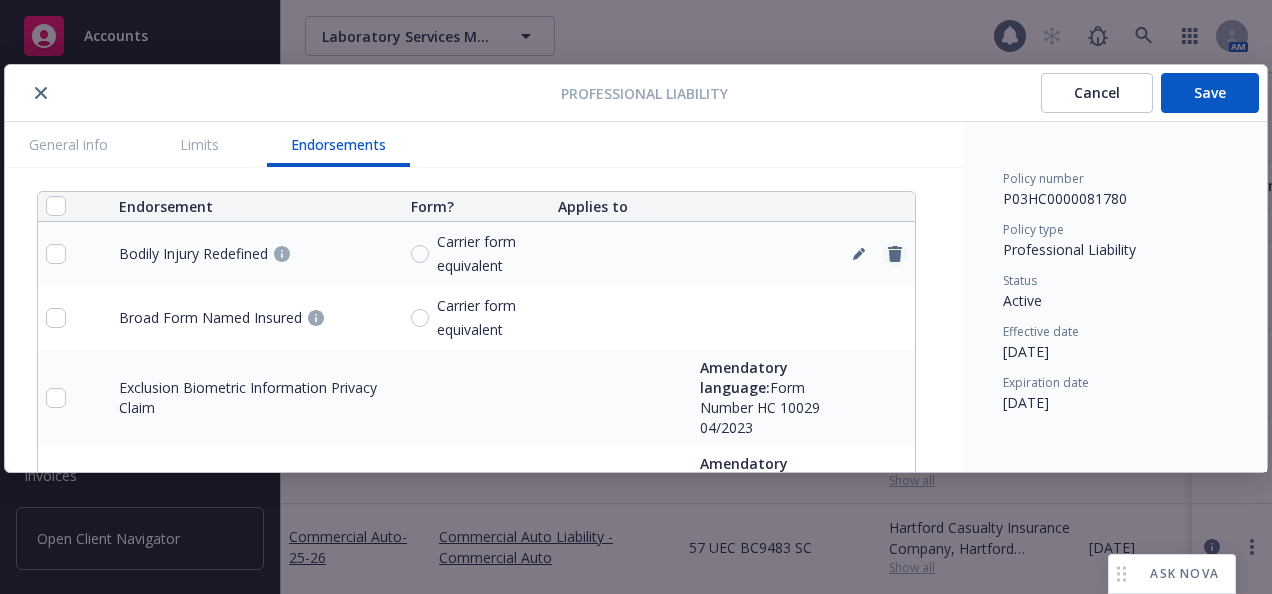 click 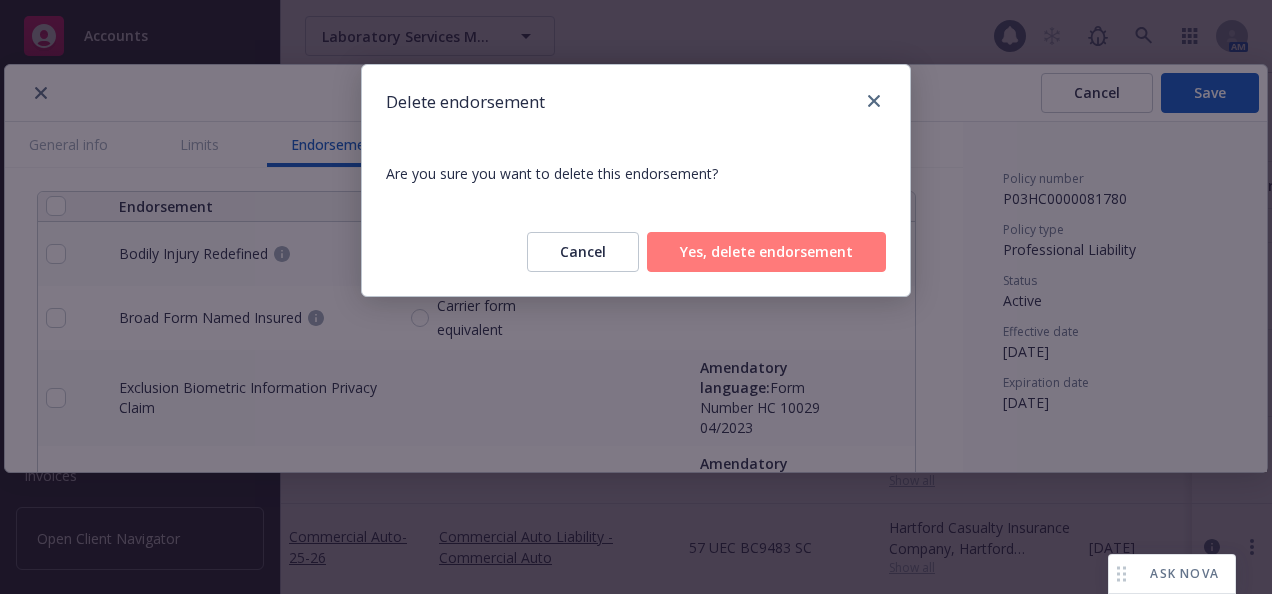 click on "Yes, delete endorsement" at bounding box center (766, 252) 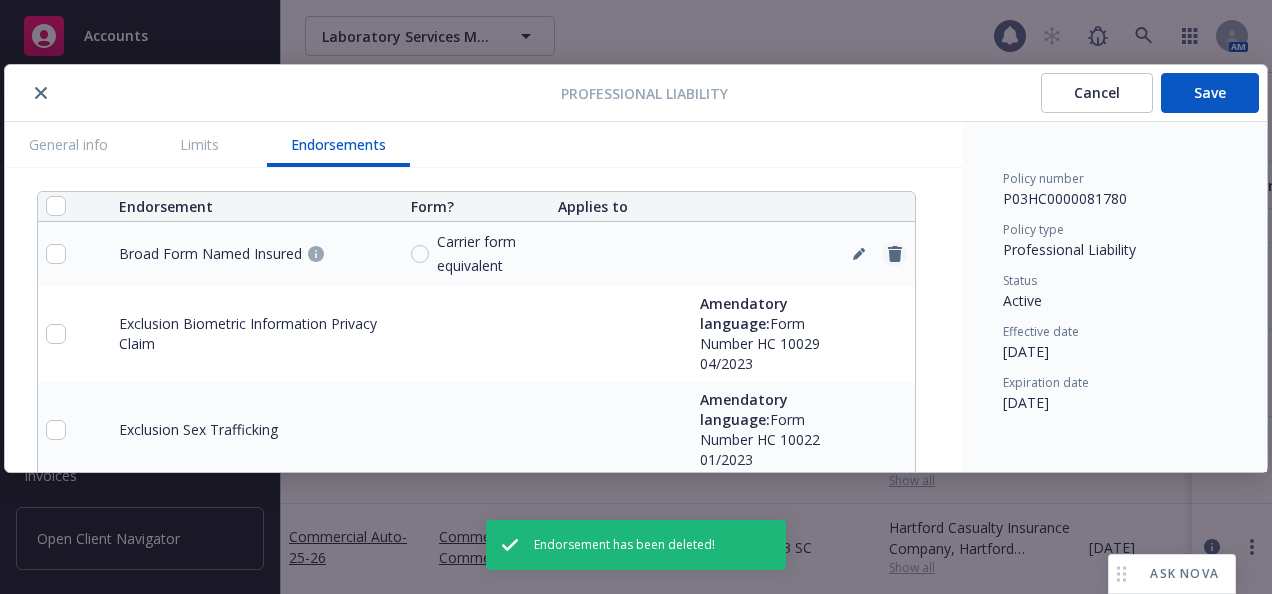 click 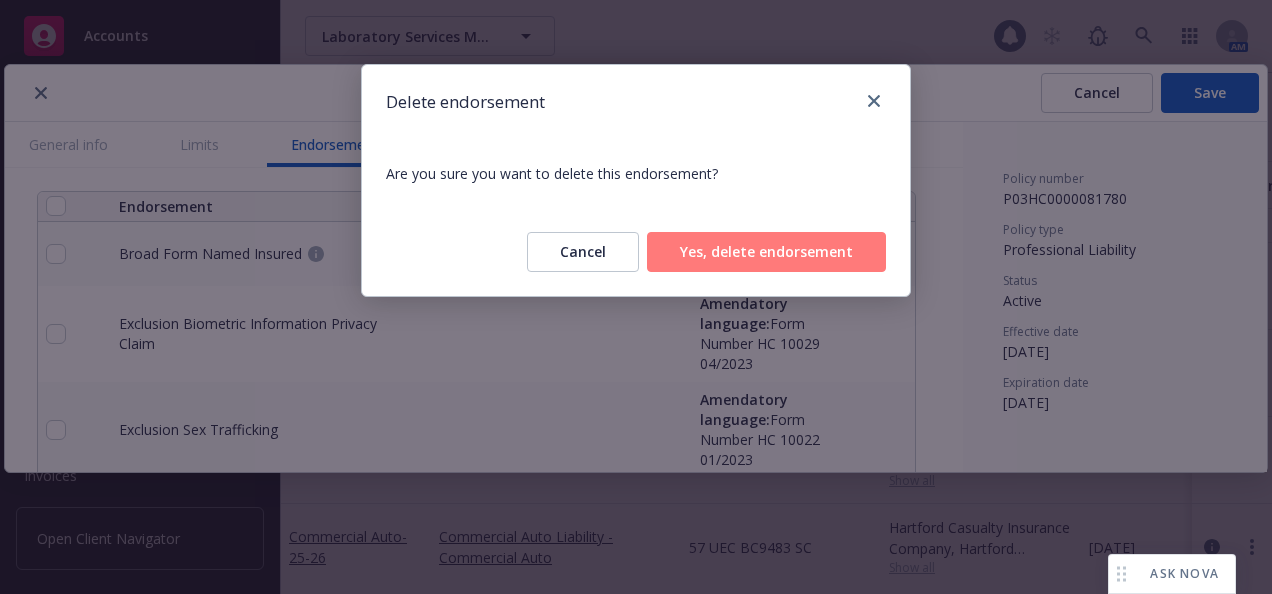 click on "Yes, delete endorsement" at bounding box center [766, 252] 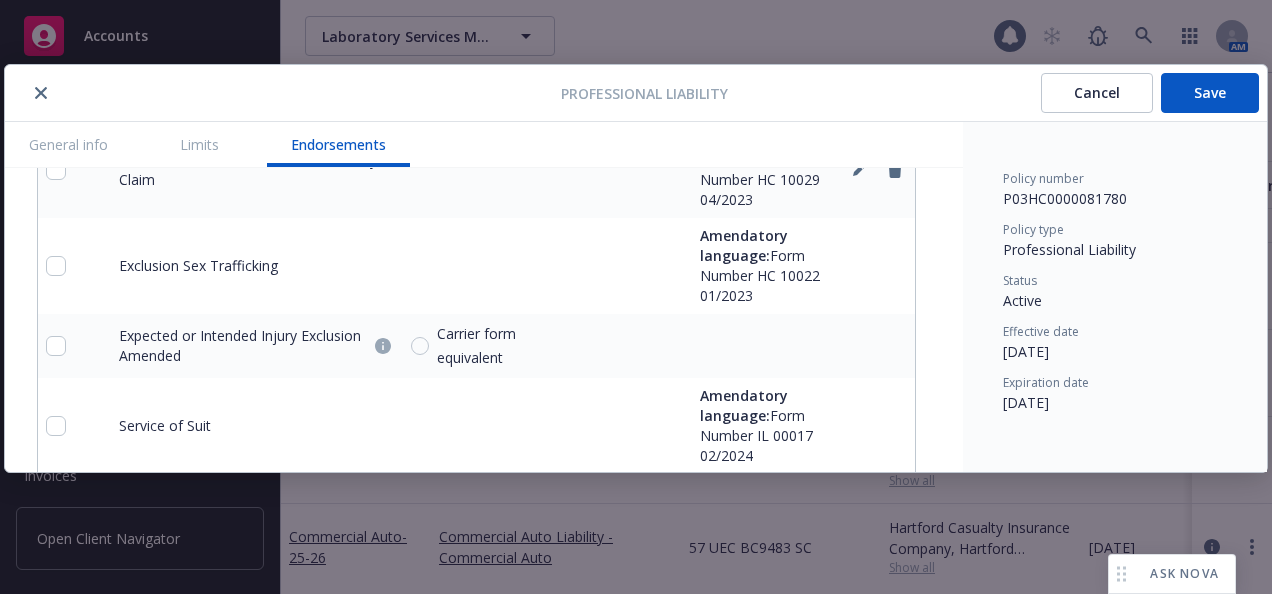 scroll, scrollTop: 2244, scrollLeft: 0, axis: vertical 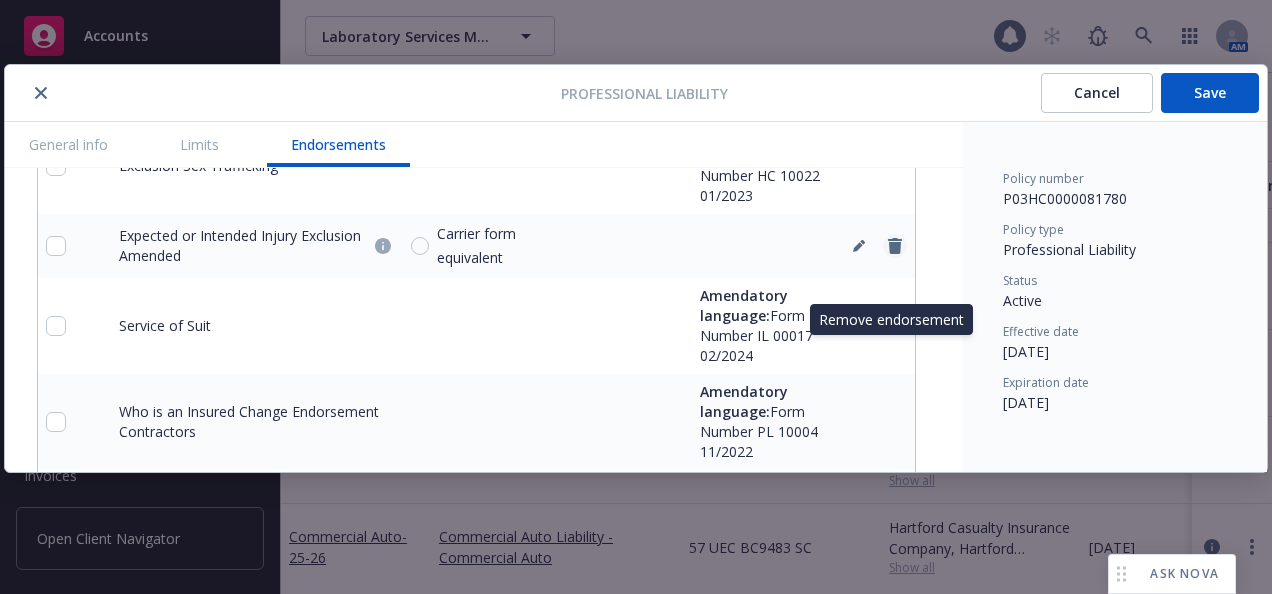 click 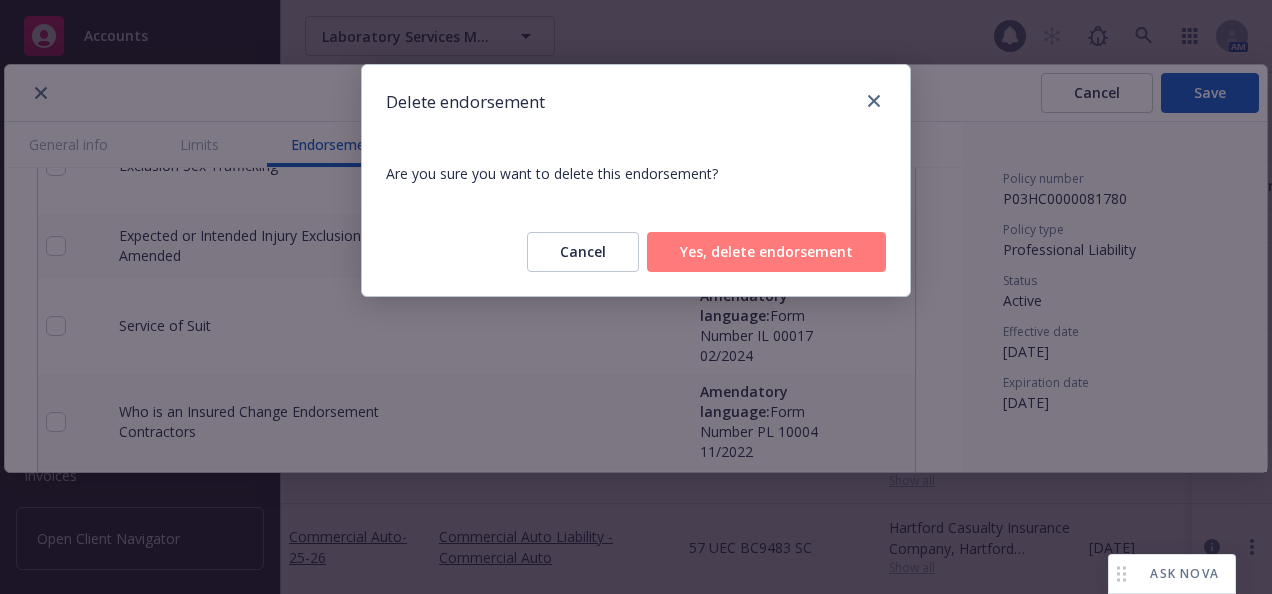 click on "Yes, delete endorsement" at bounding box center (766, 252) 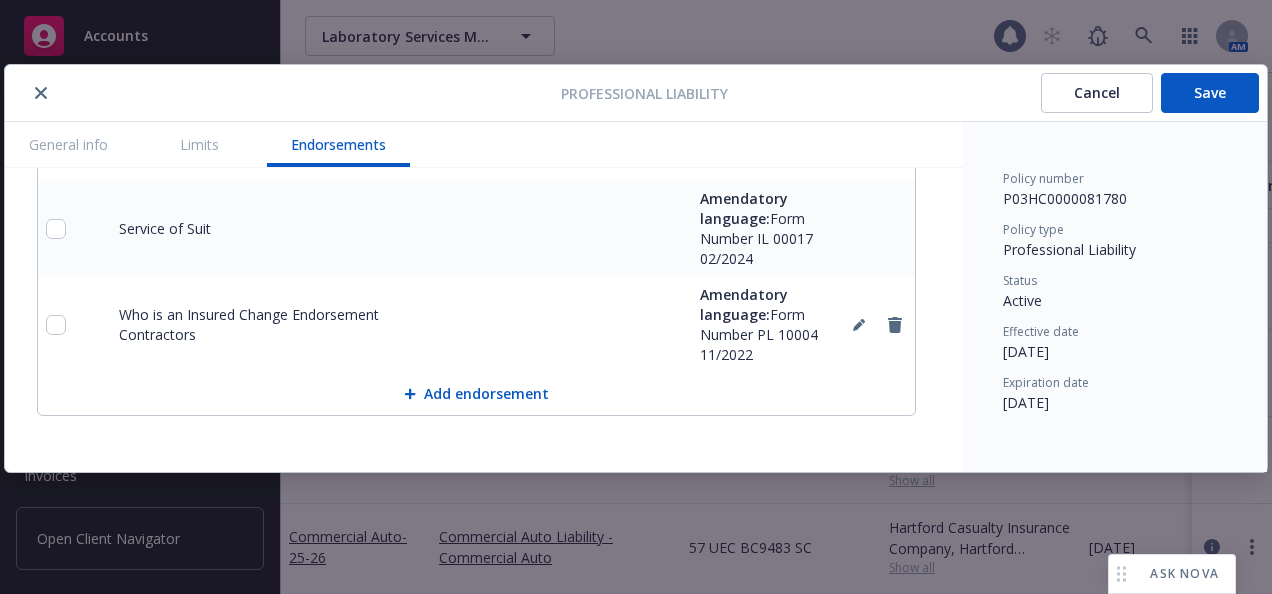 scroll, scrollTop: 2020, scrollLeft: 0, axis: vertical 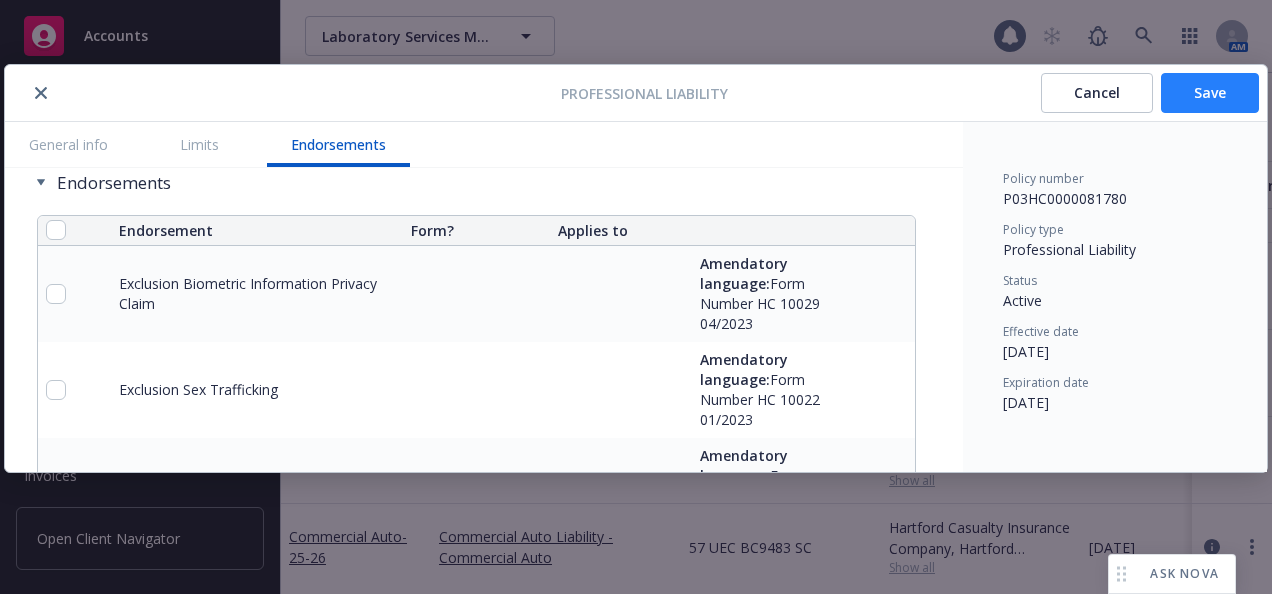 click on "Save" at bounding box center (1210, 93) 